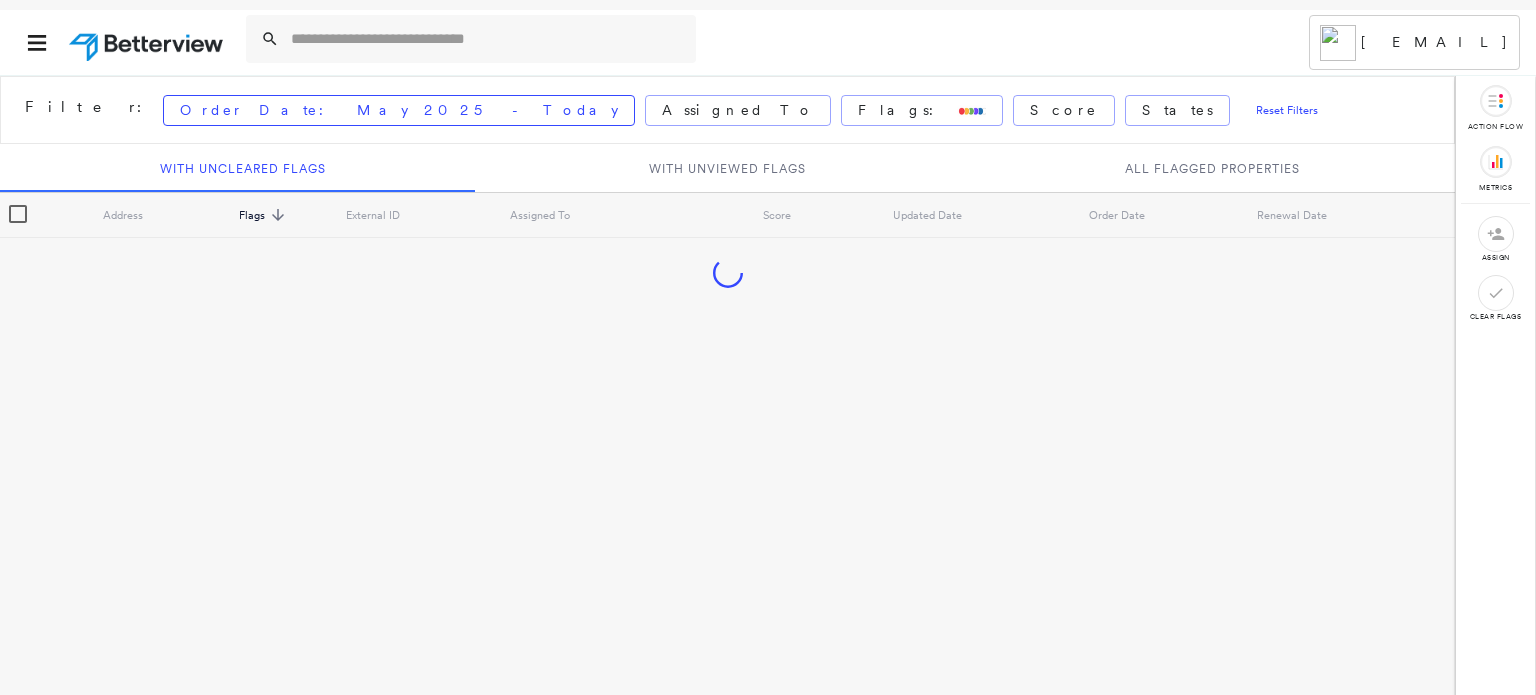 scroll, scrollTop: 0, scrollLeft: 0, axis: both 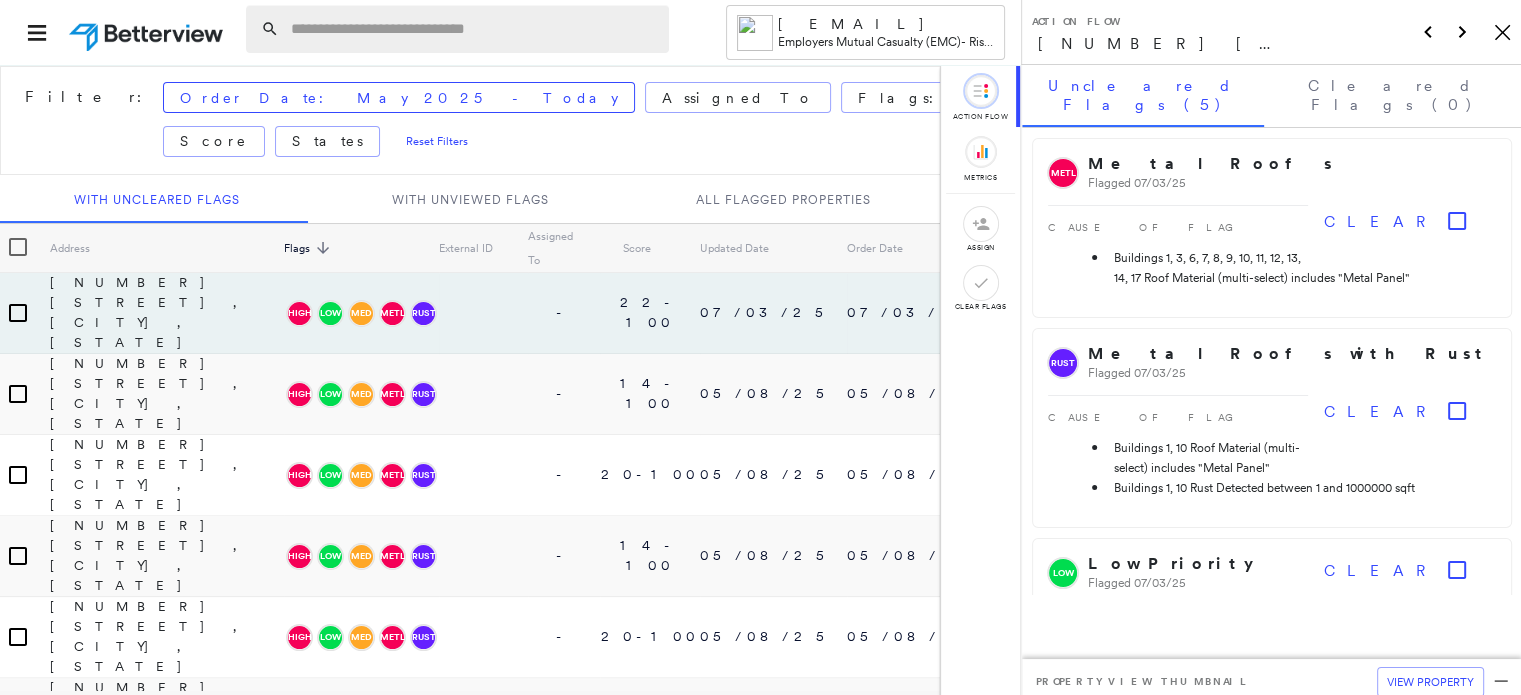 click at bounding box center [474, 29] 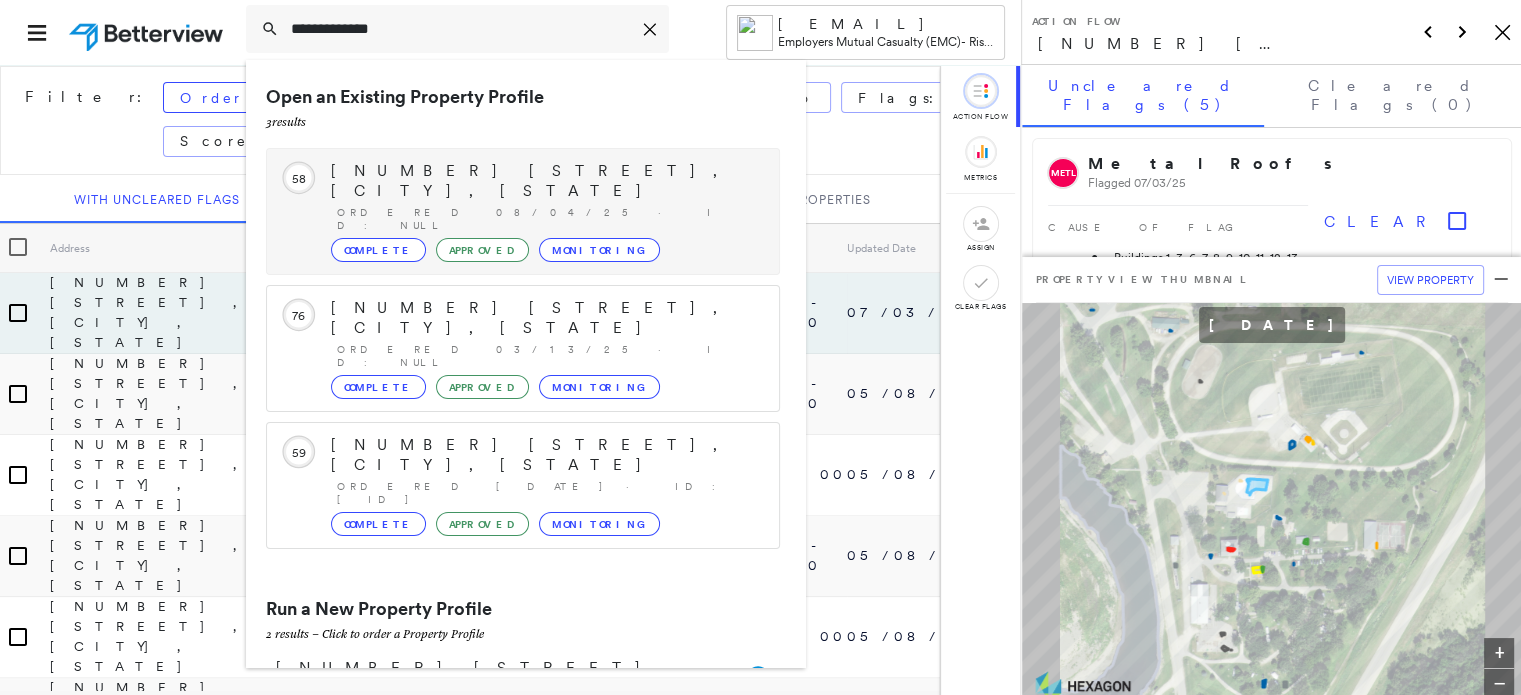 type on "**********" 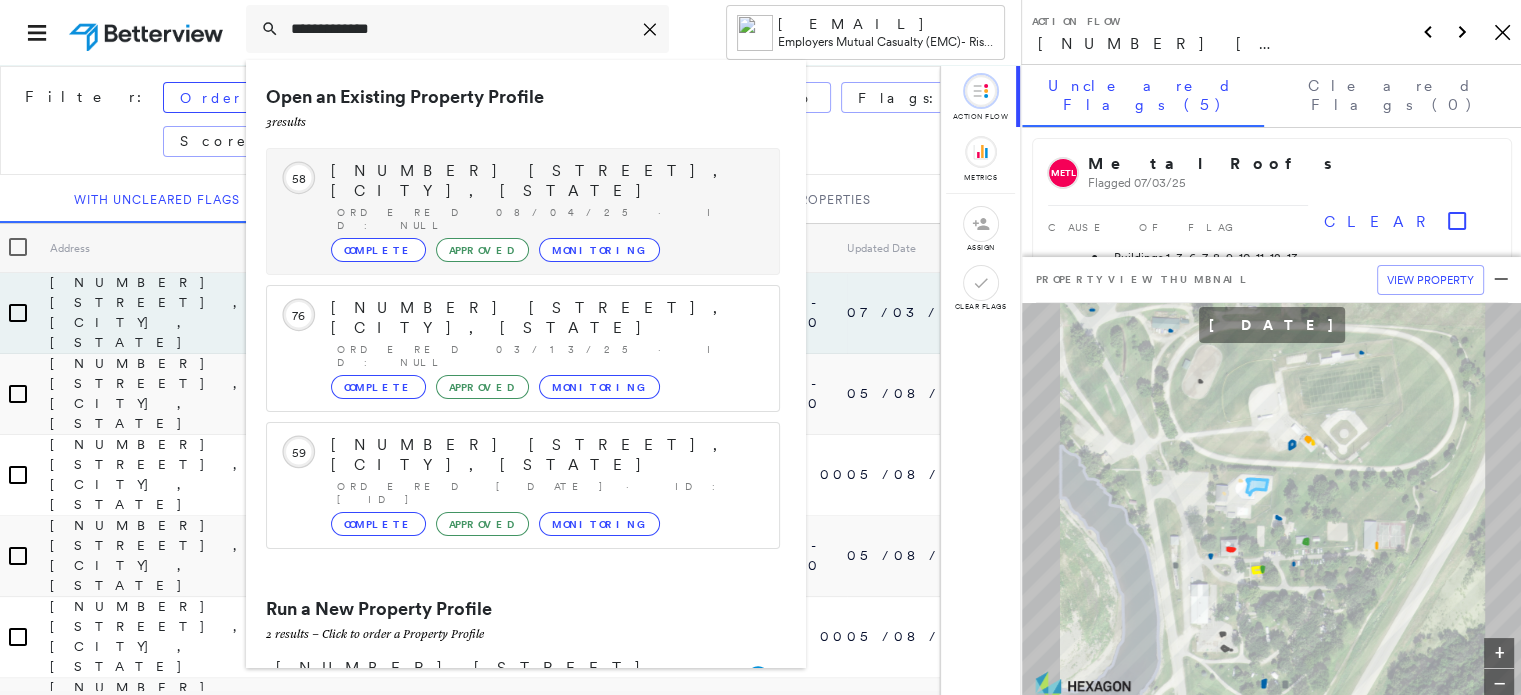click on "[NUMBER] [STREET], [CITY], [STATE]" at bounding box center (545, 181) 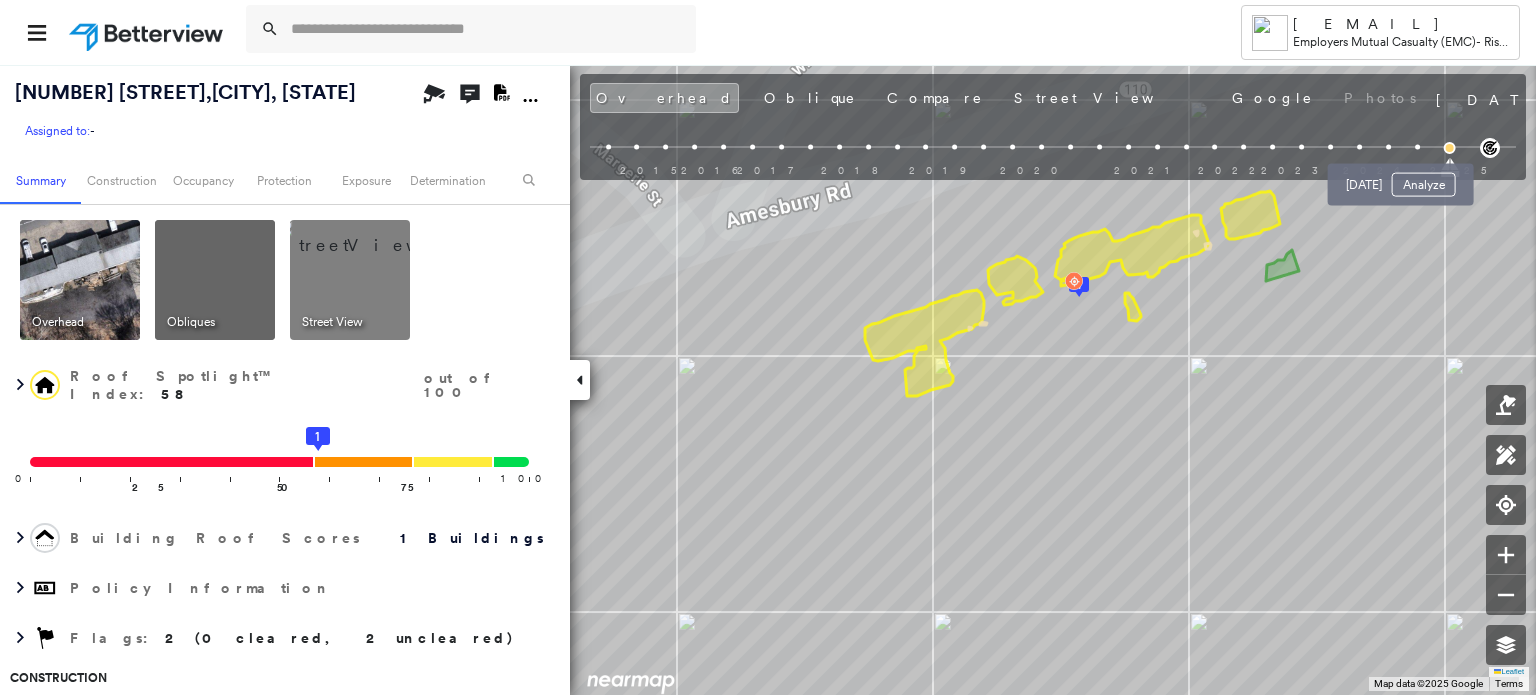 click on "[DATE] Analyze" at bounding box center (1401, 179) 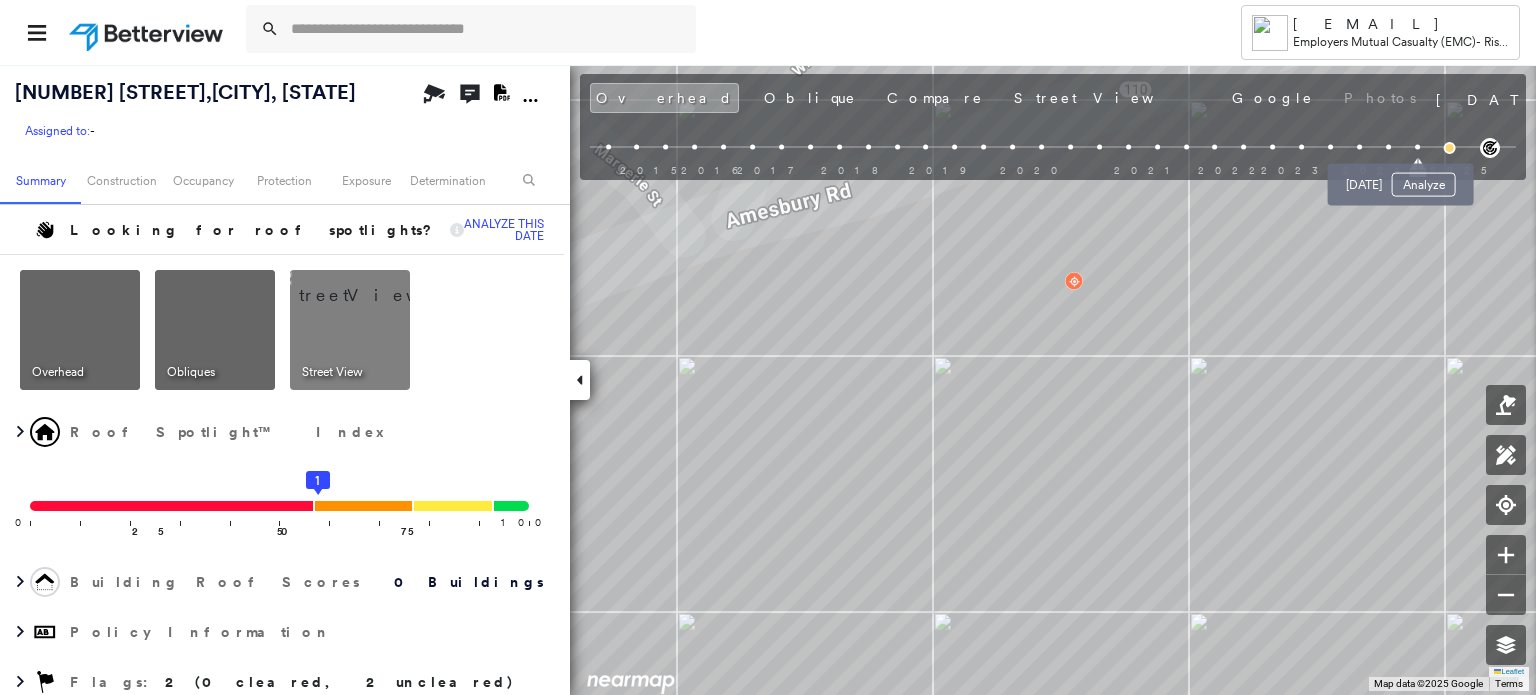 click at bounding box center (1417, 147) 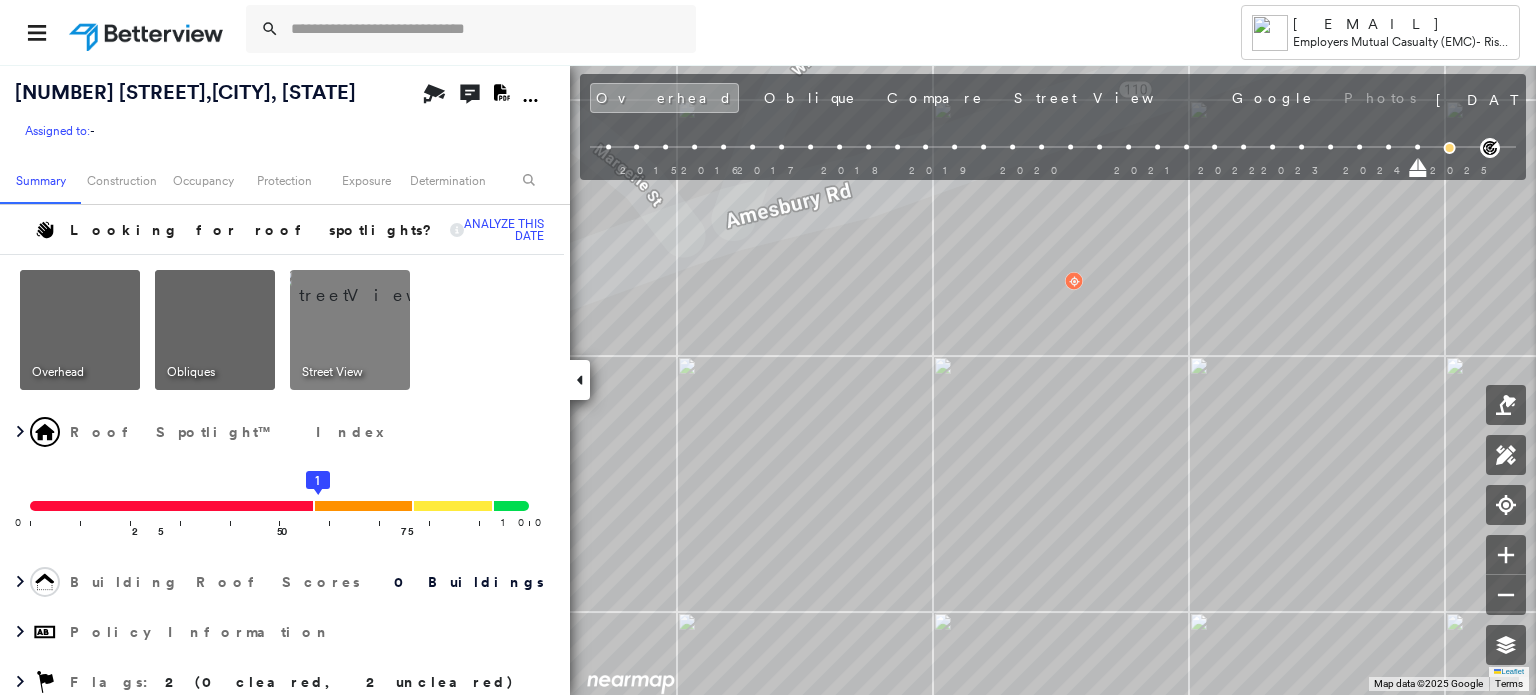 click at bounding box center (1053, 147) 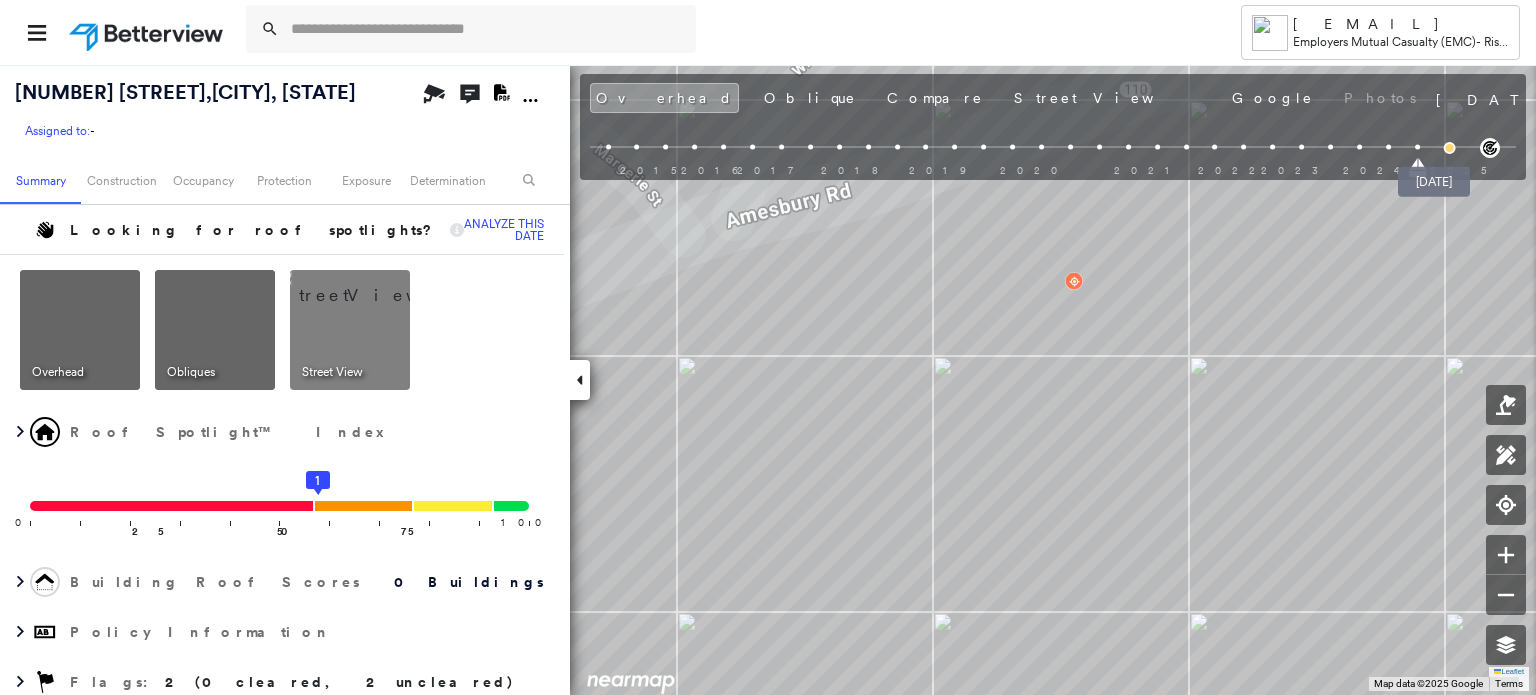 click at bounding box center [1450, 148] 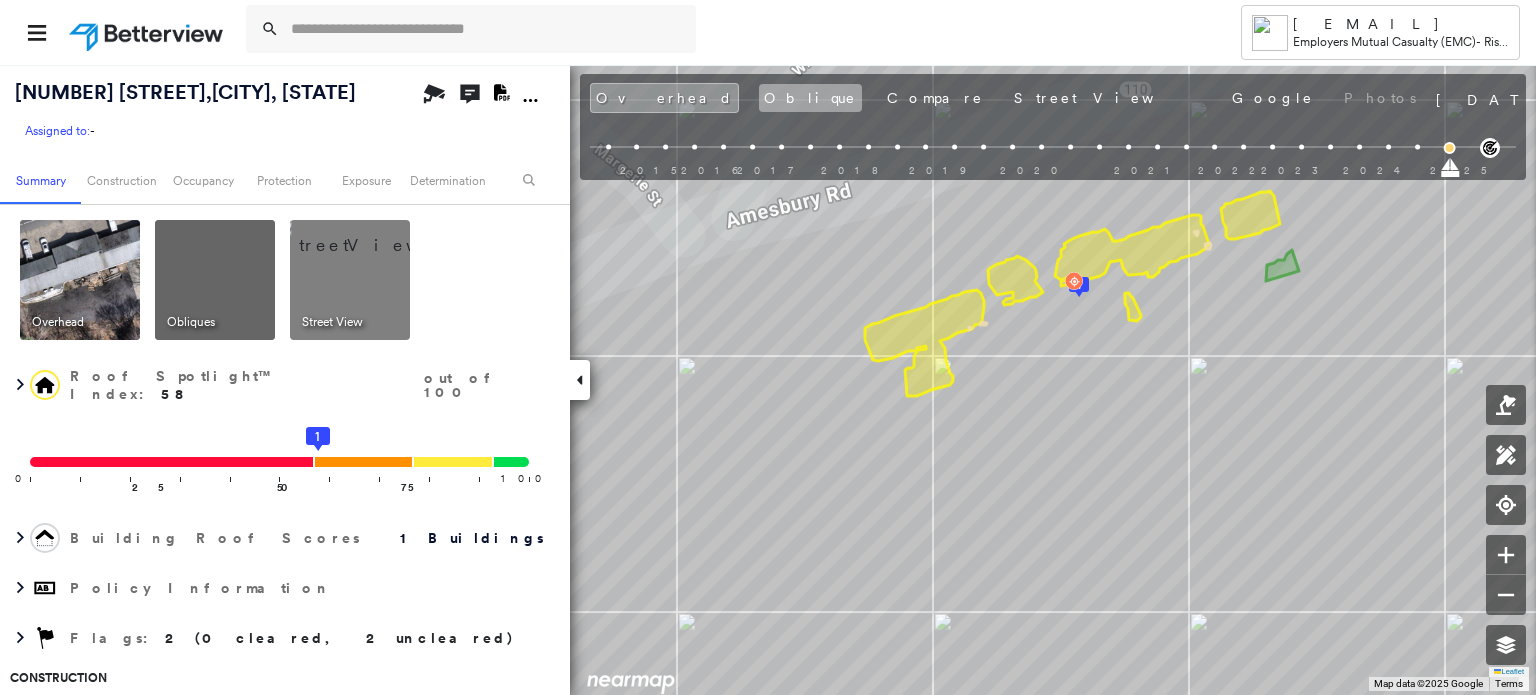 click on "Oblique" at bounding box center [810, 98] 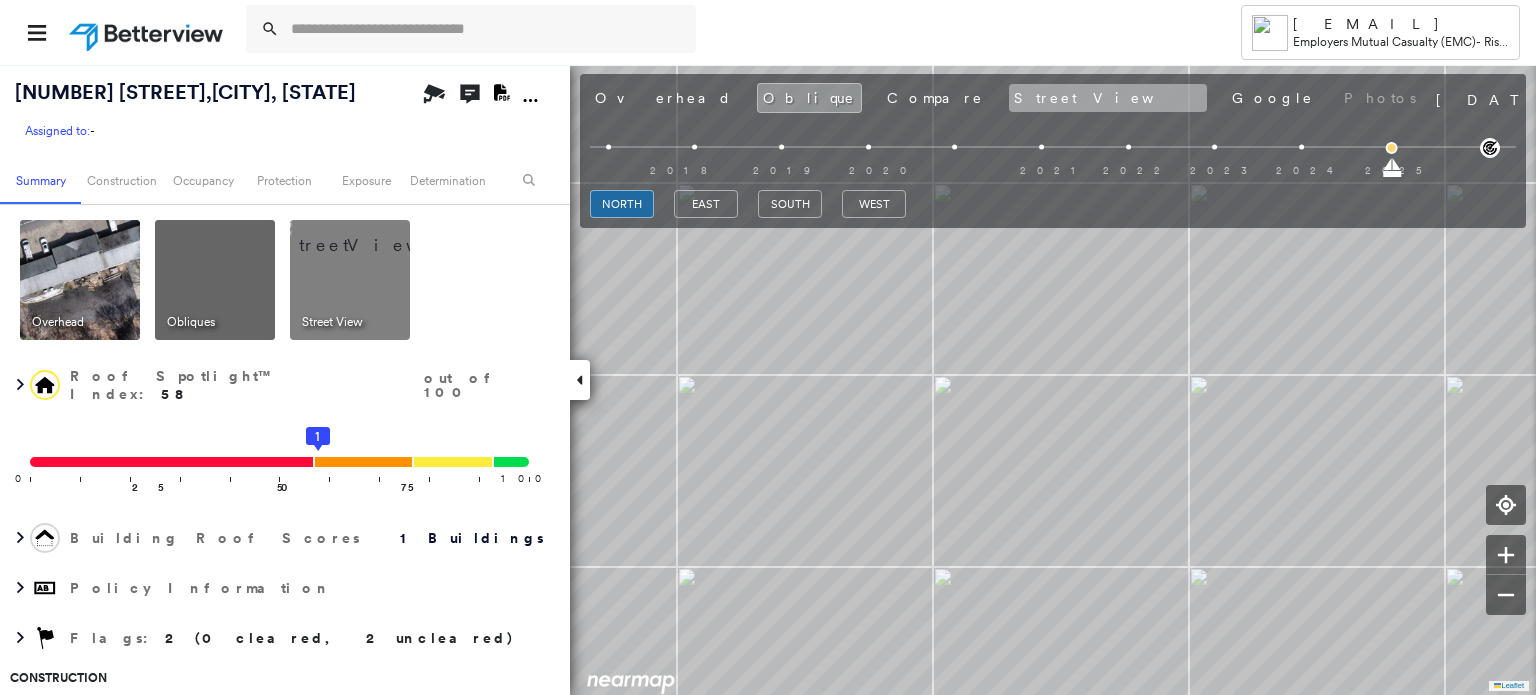 click on "Street View" at bounding box center [1108, 98] 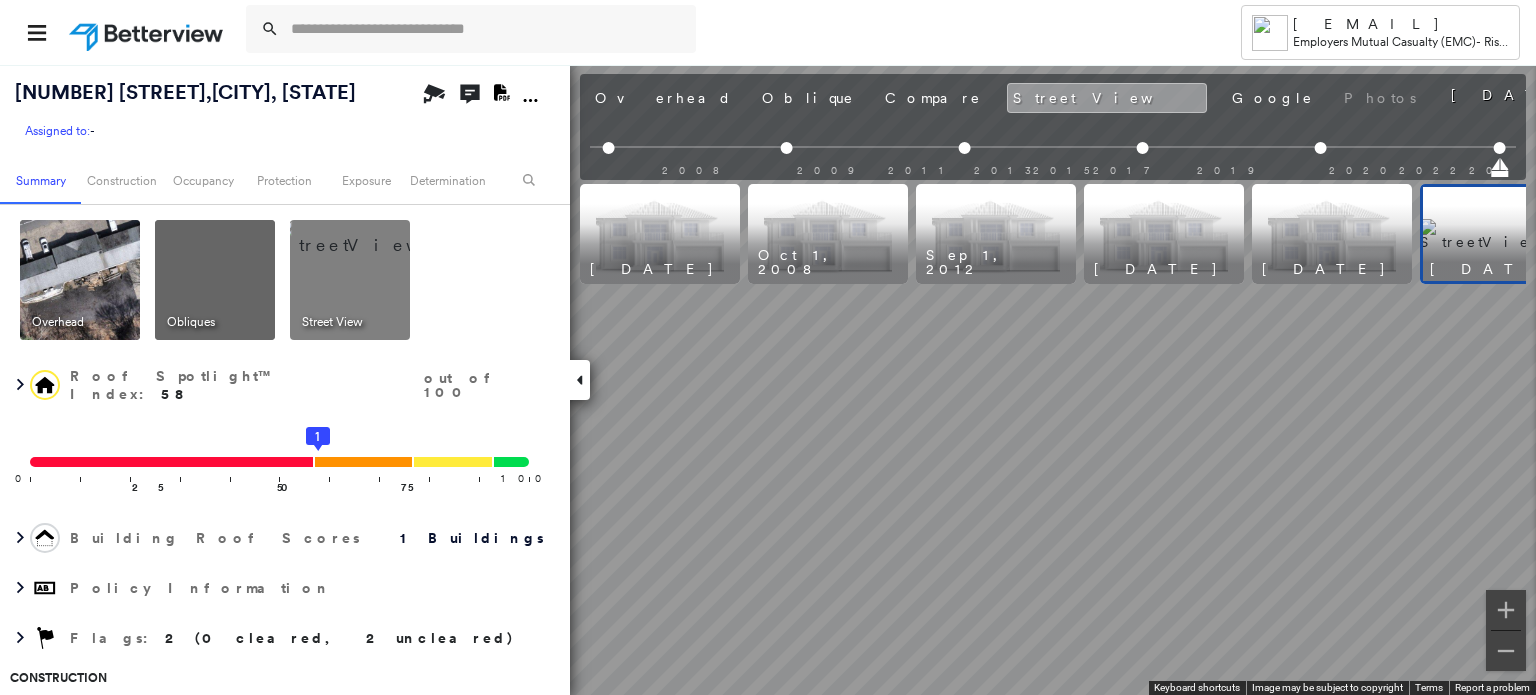 scroll, scrollTop: 0, scrollLeft: 61, axis: horizontal 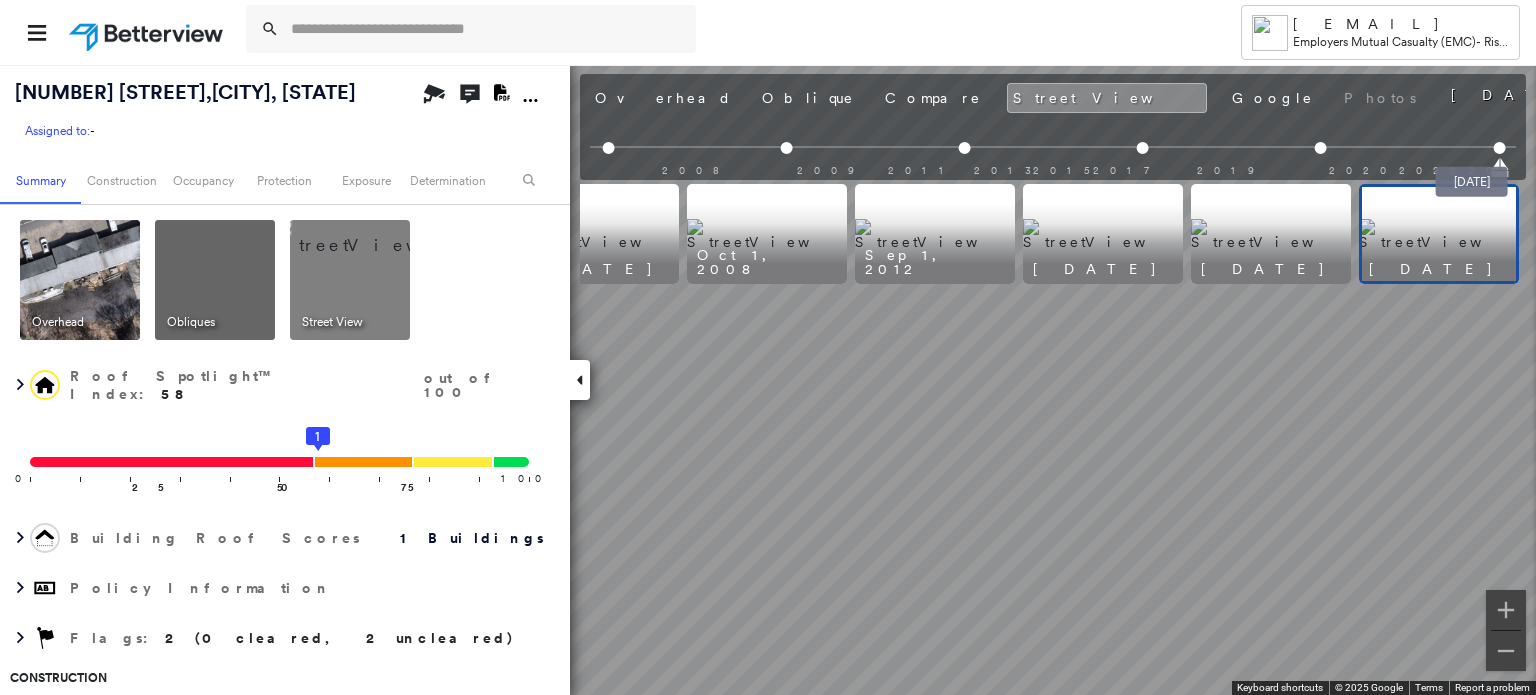 click at bounding box center (1499, 148) 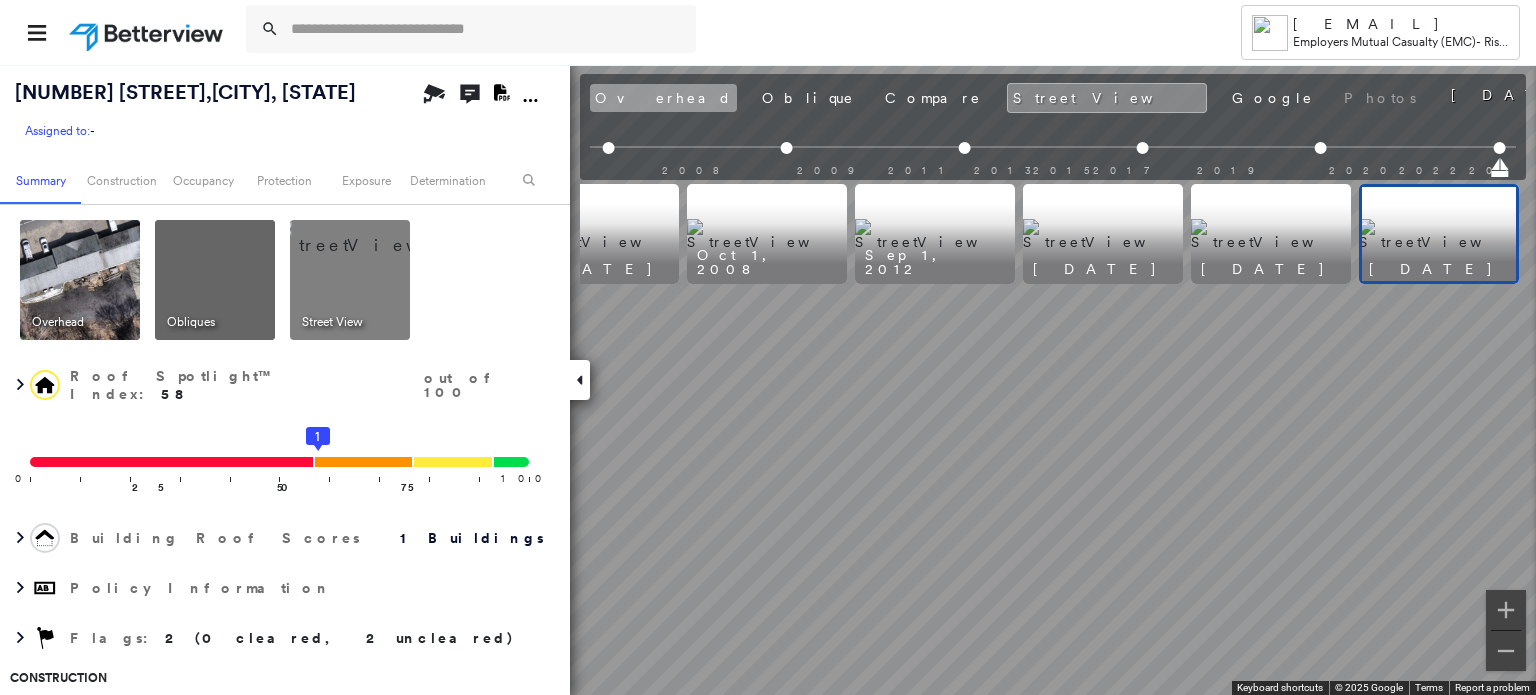 click on "Overhead" at bounding box center [663, 98] 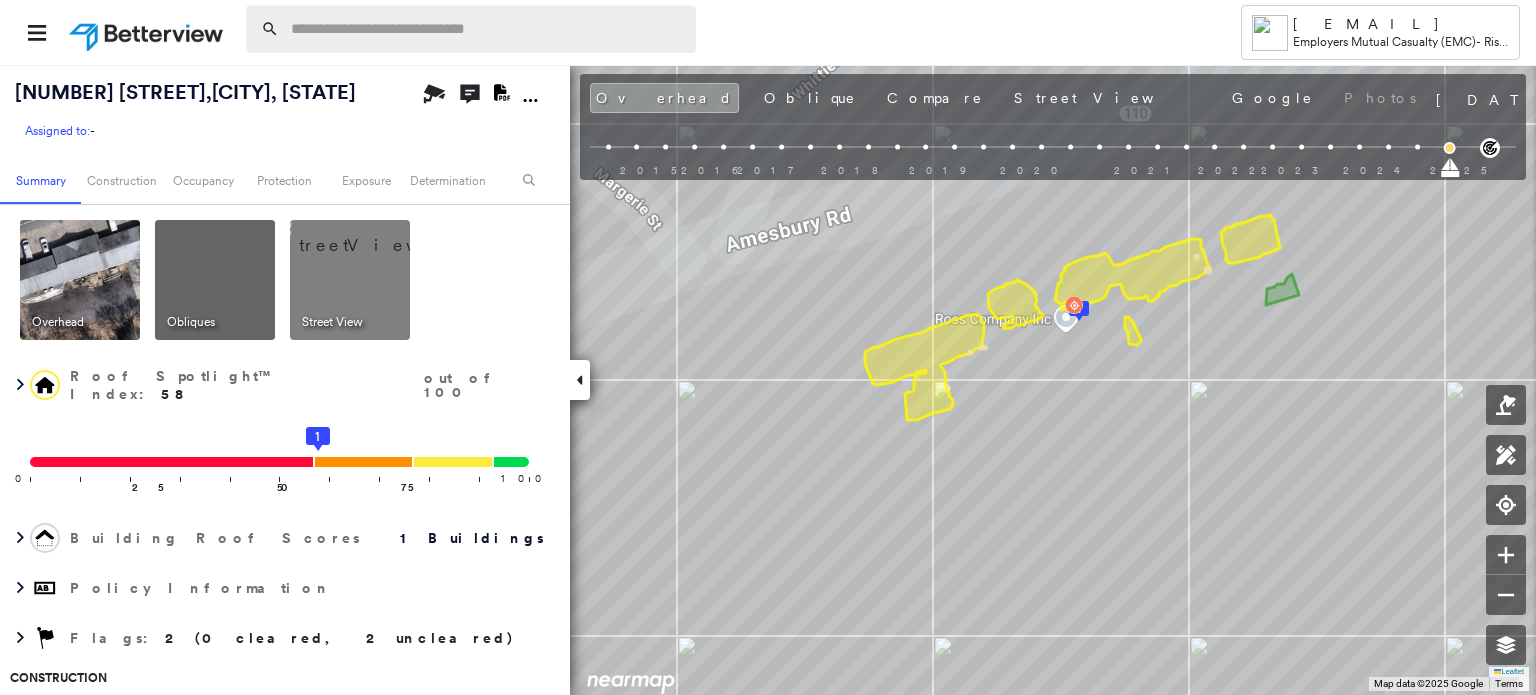 click at bounding box center (487, 29) 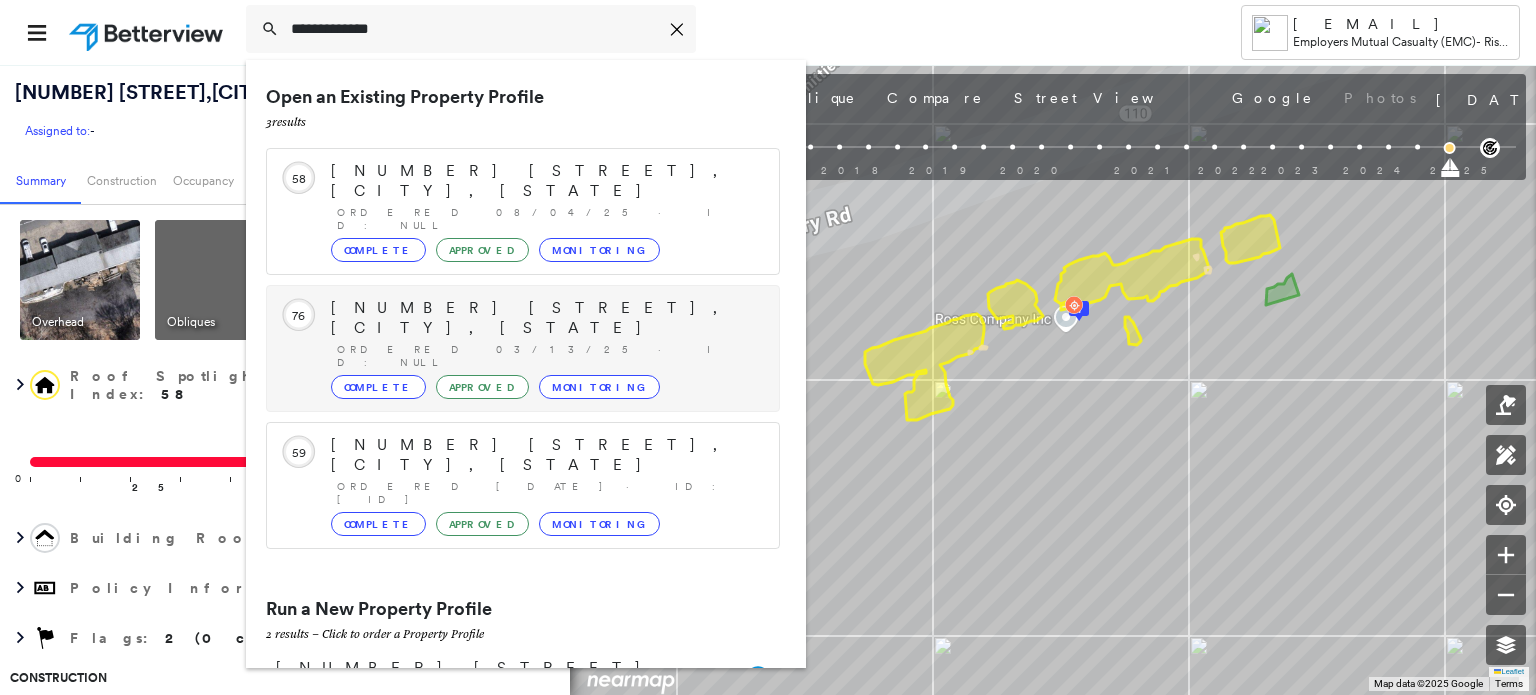 type on "**********" 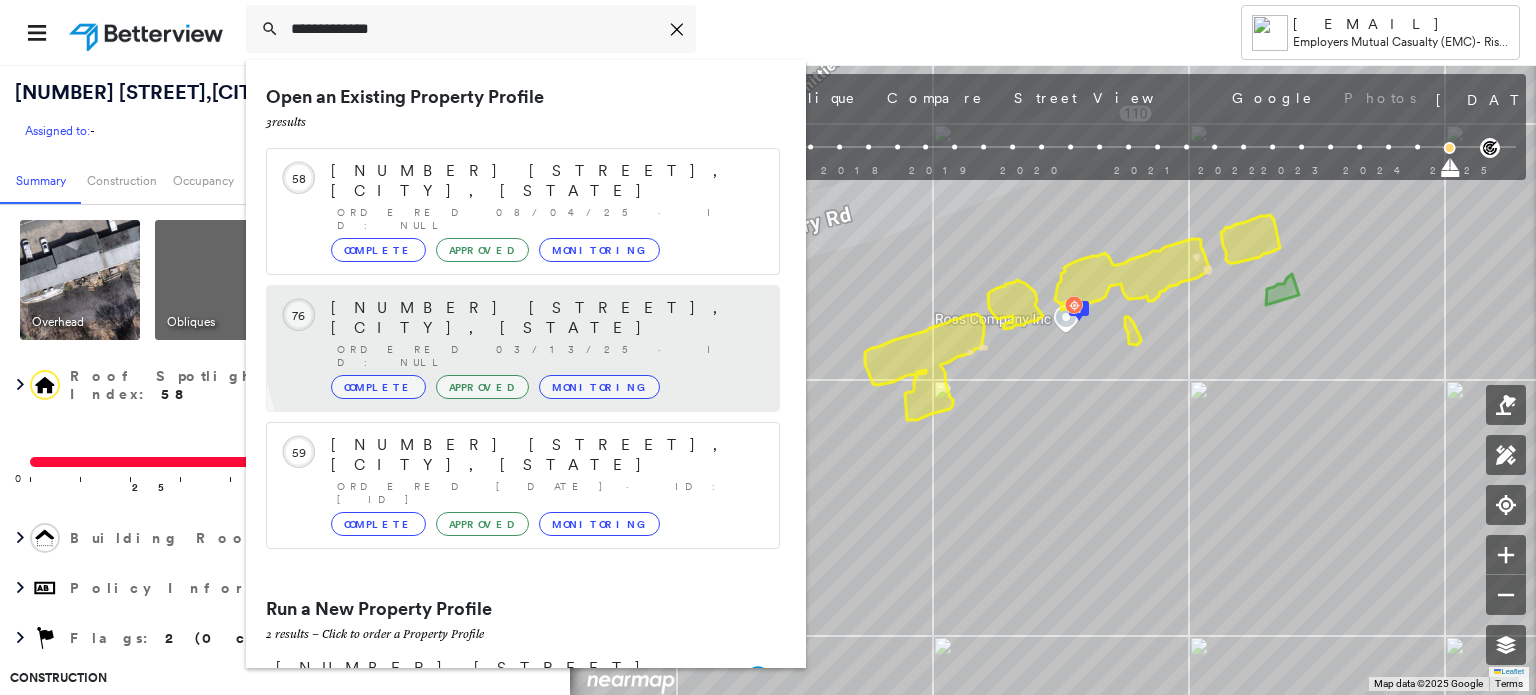 click on "[NUMBER] [STREET], [CITY], [STATE]" at bounding box center [545, 318] 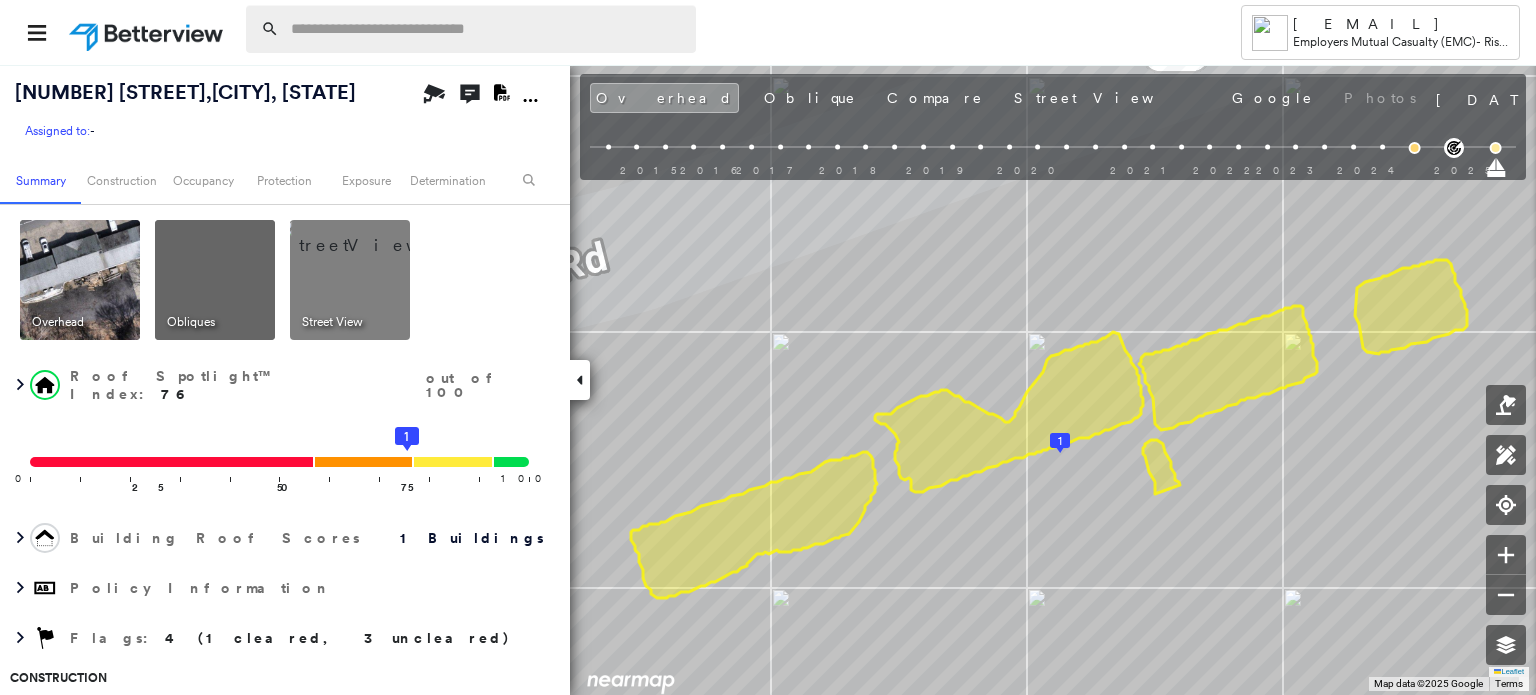 click at bounding box center [487, 29] 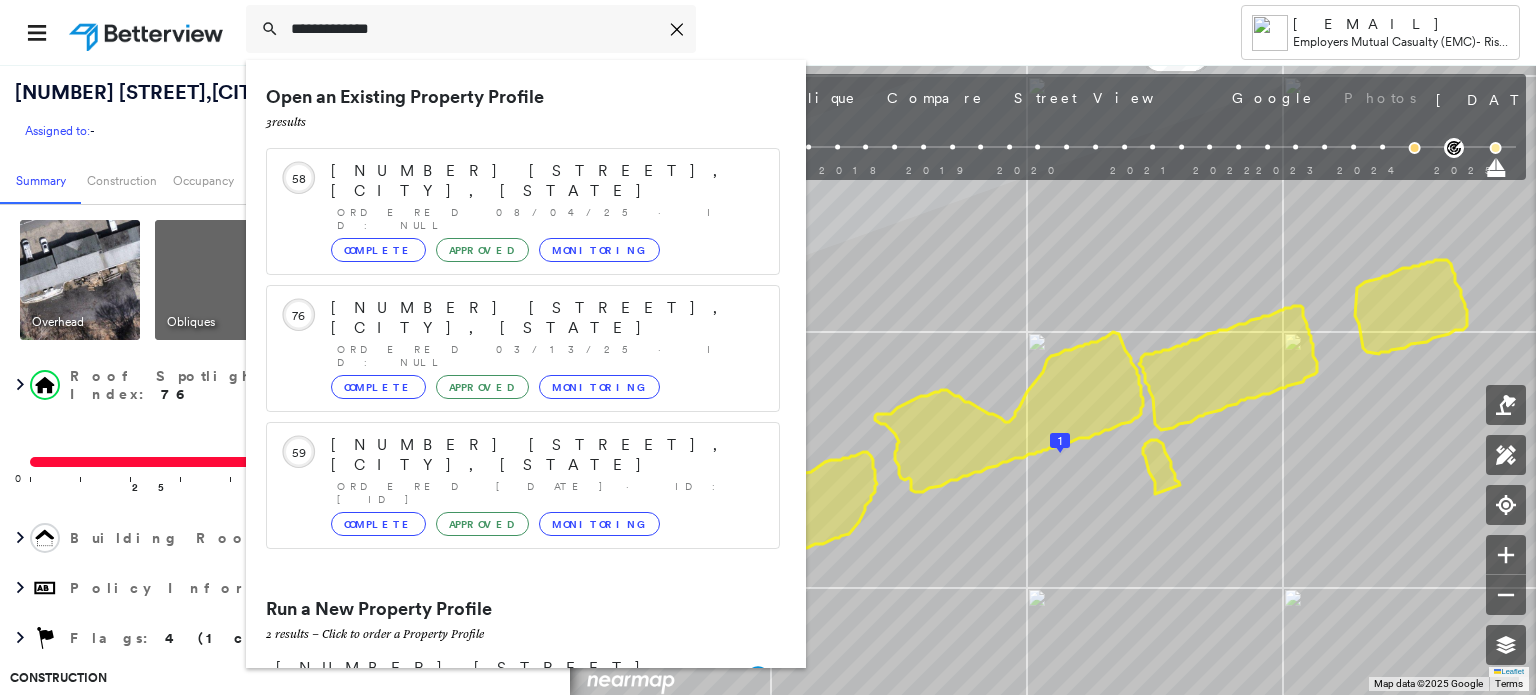 type on "**********" 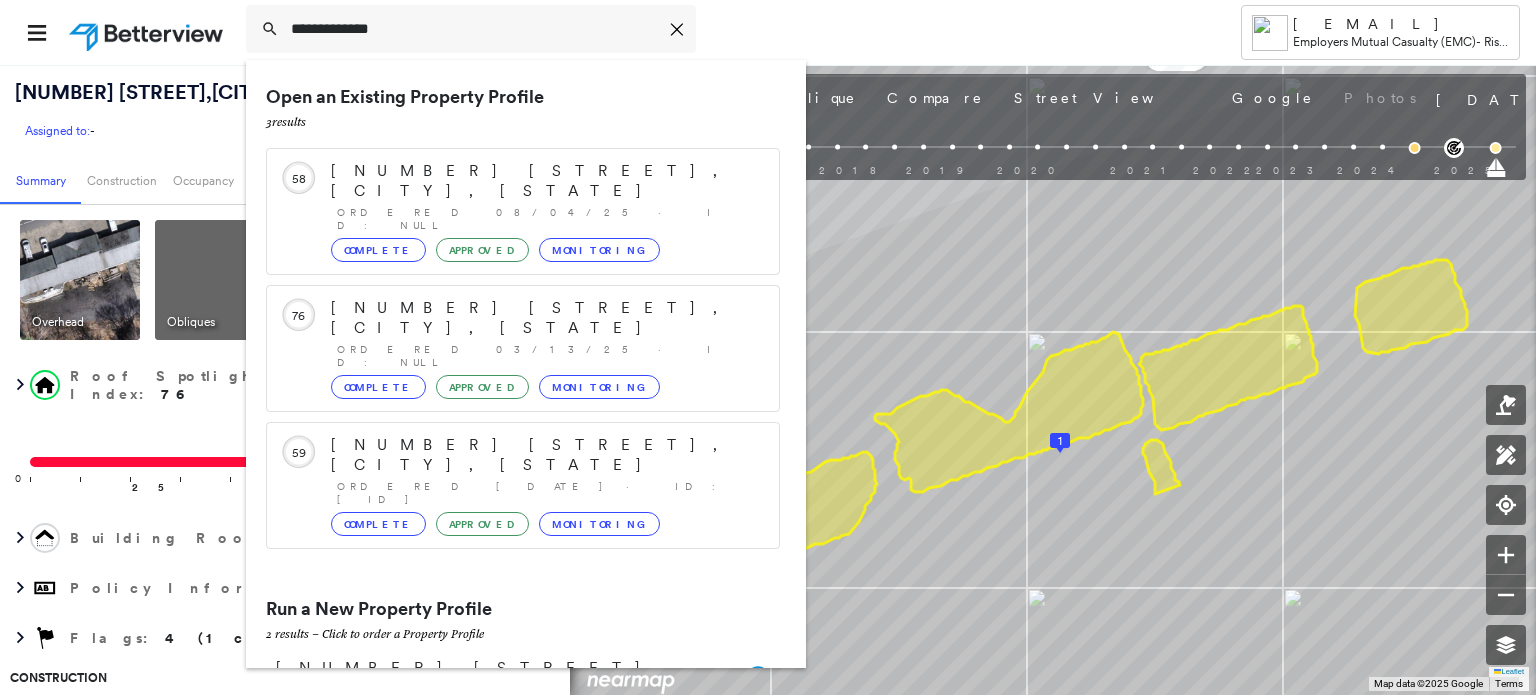 click on "[NUMBER] [STREET], [CITY], [STATE]" at bounding box center [501, 723] 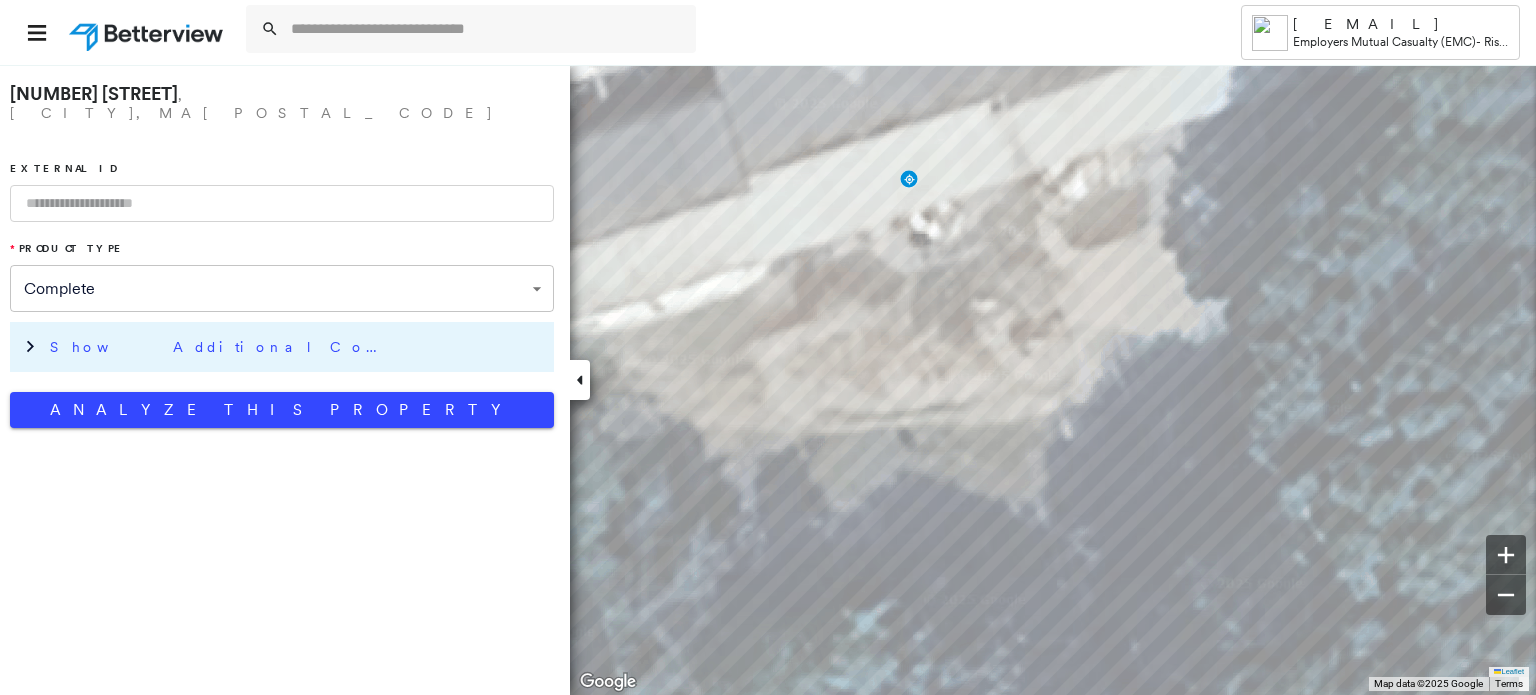 click on "Show Additional Company Data" at bounding box center (220, 347) 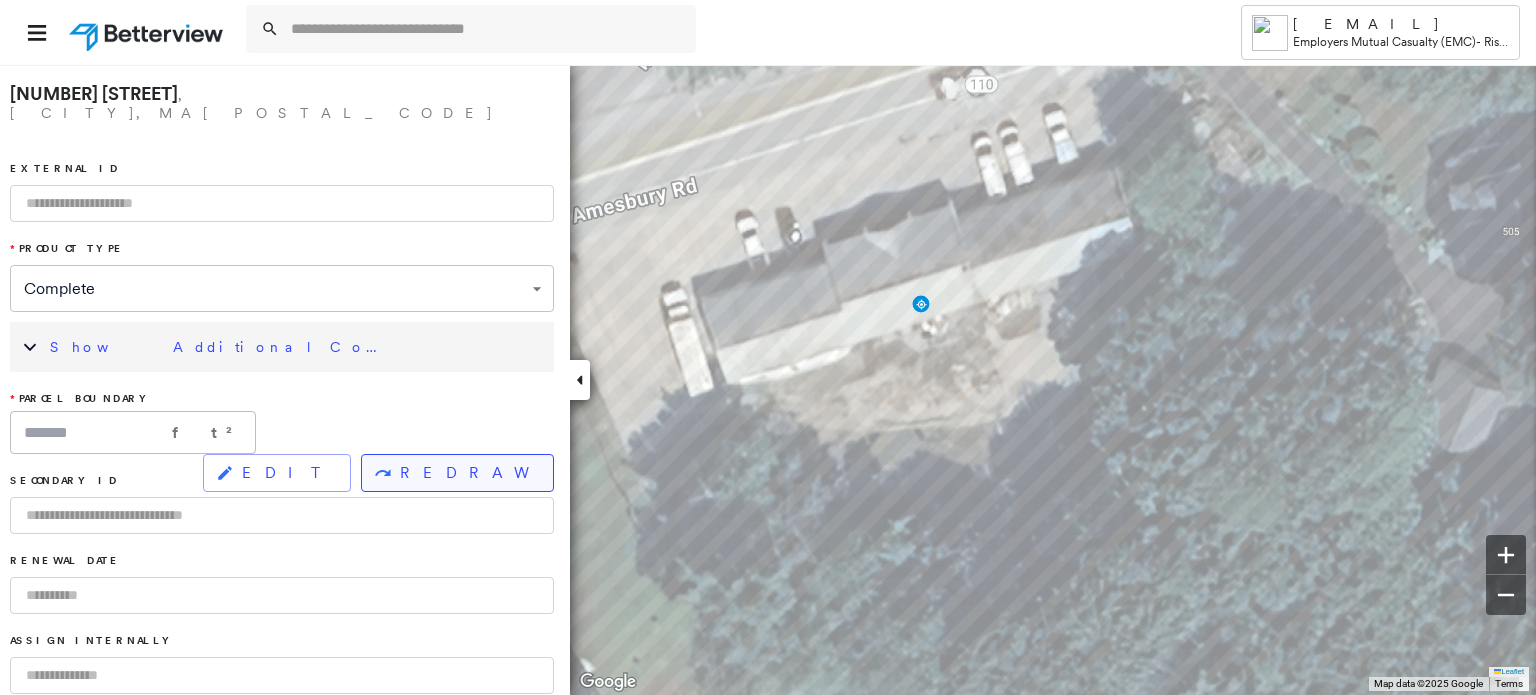 click on "REDRAW" at bounding box center (468, 473) 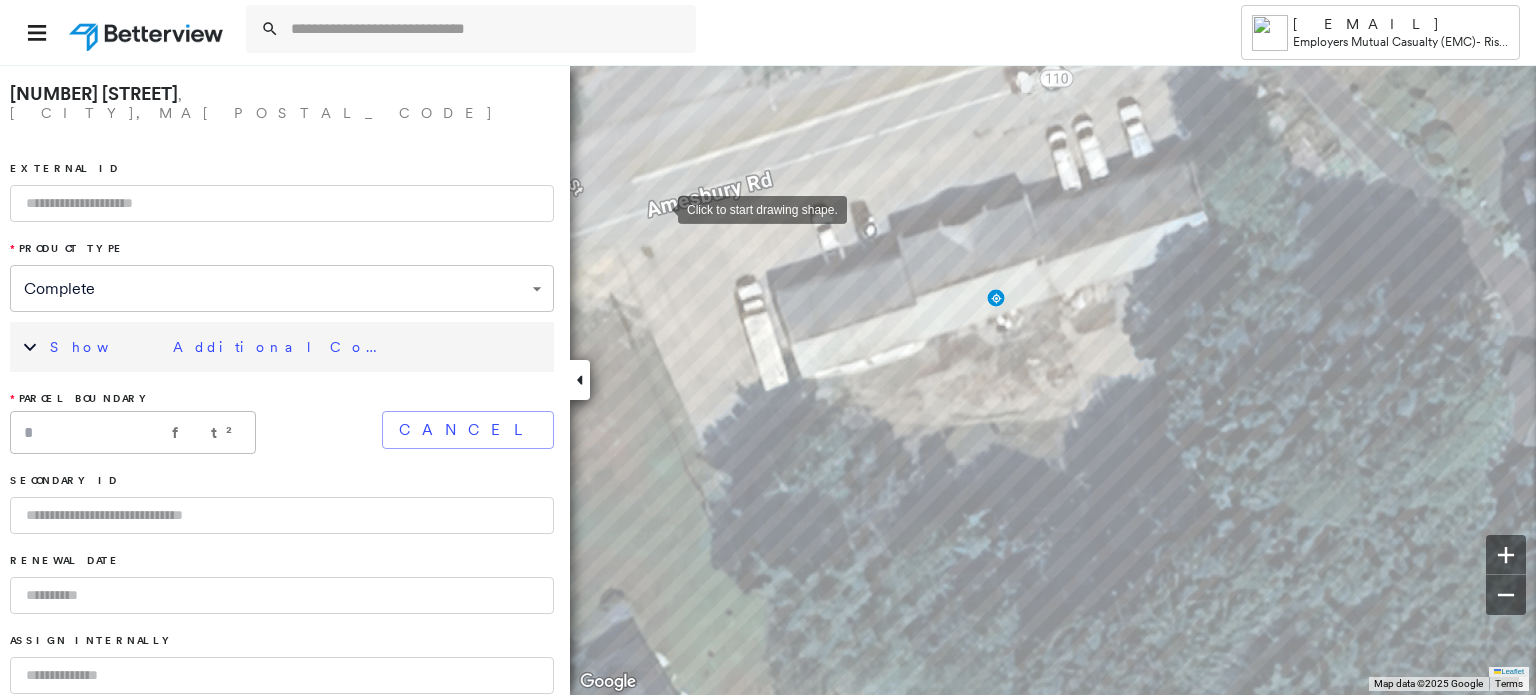 drag, startPoint x: 585, startPoint y: 214, endPoint x: 658, endPoint y: 209, distance: 73.171036 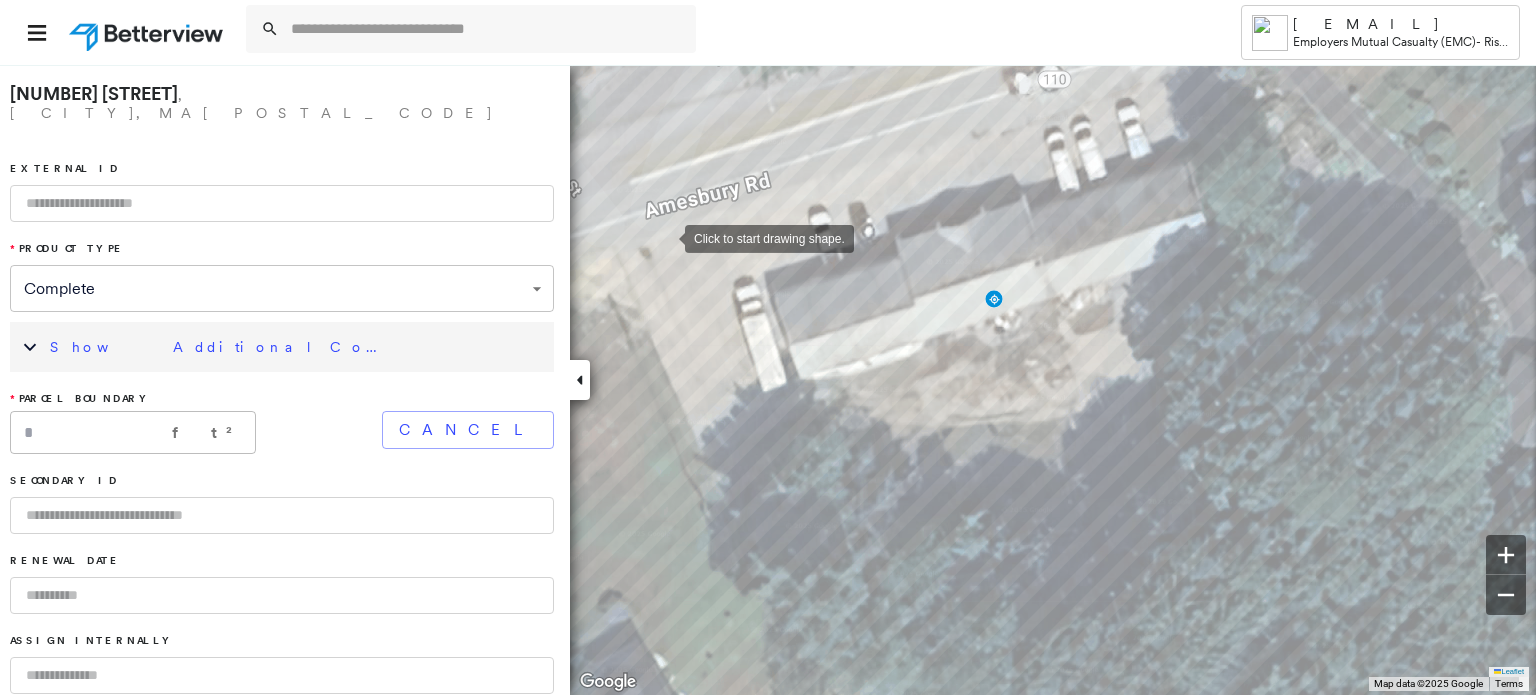 click at bounding box center [665, 237] 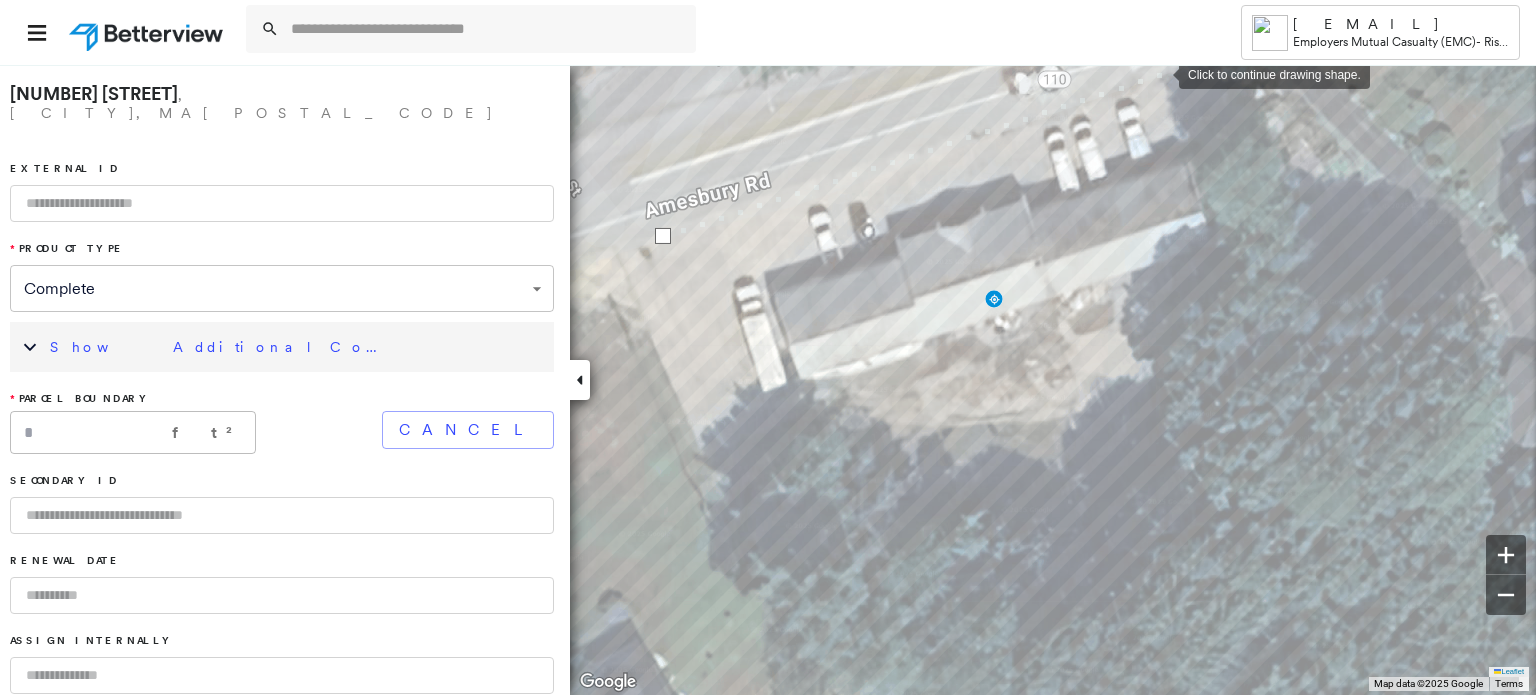 click at bounding box center [1159, 73] 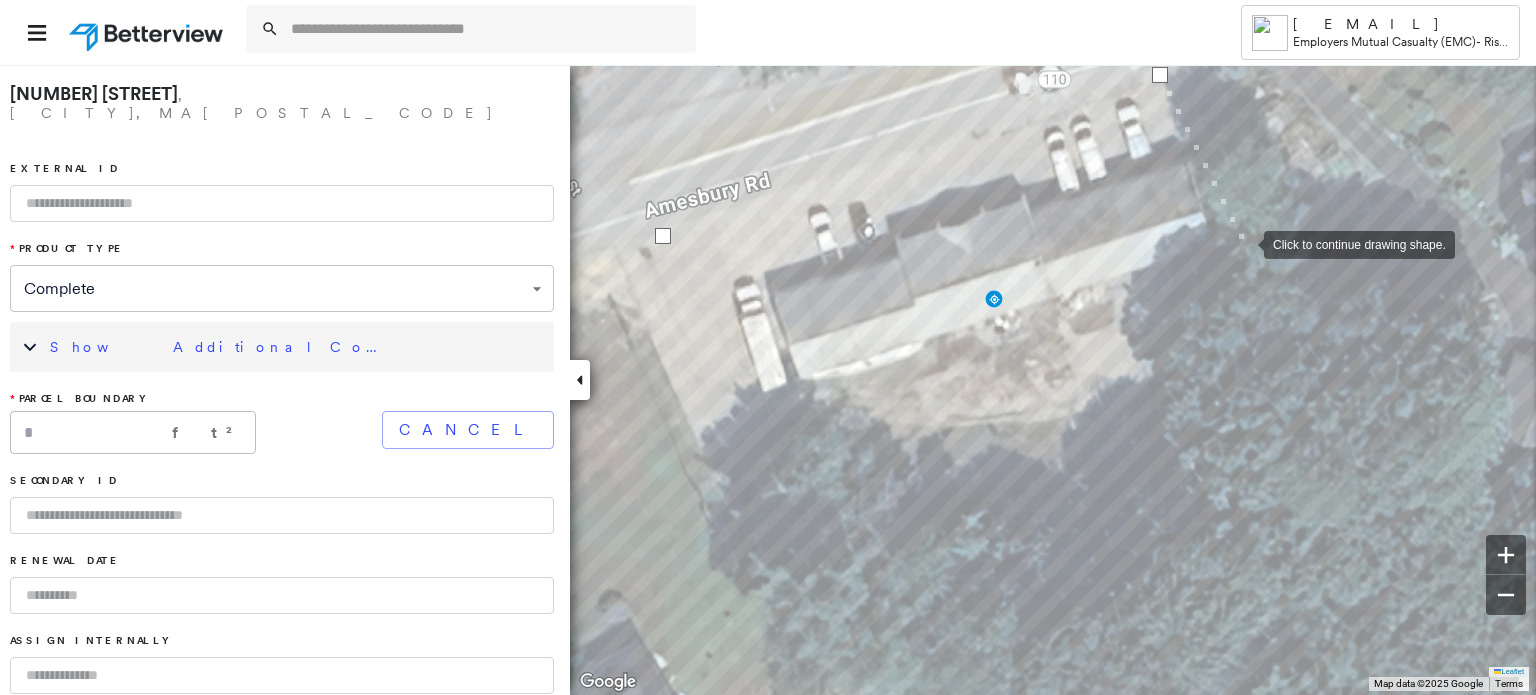 click at bounding box center (1244, 243) 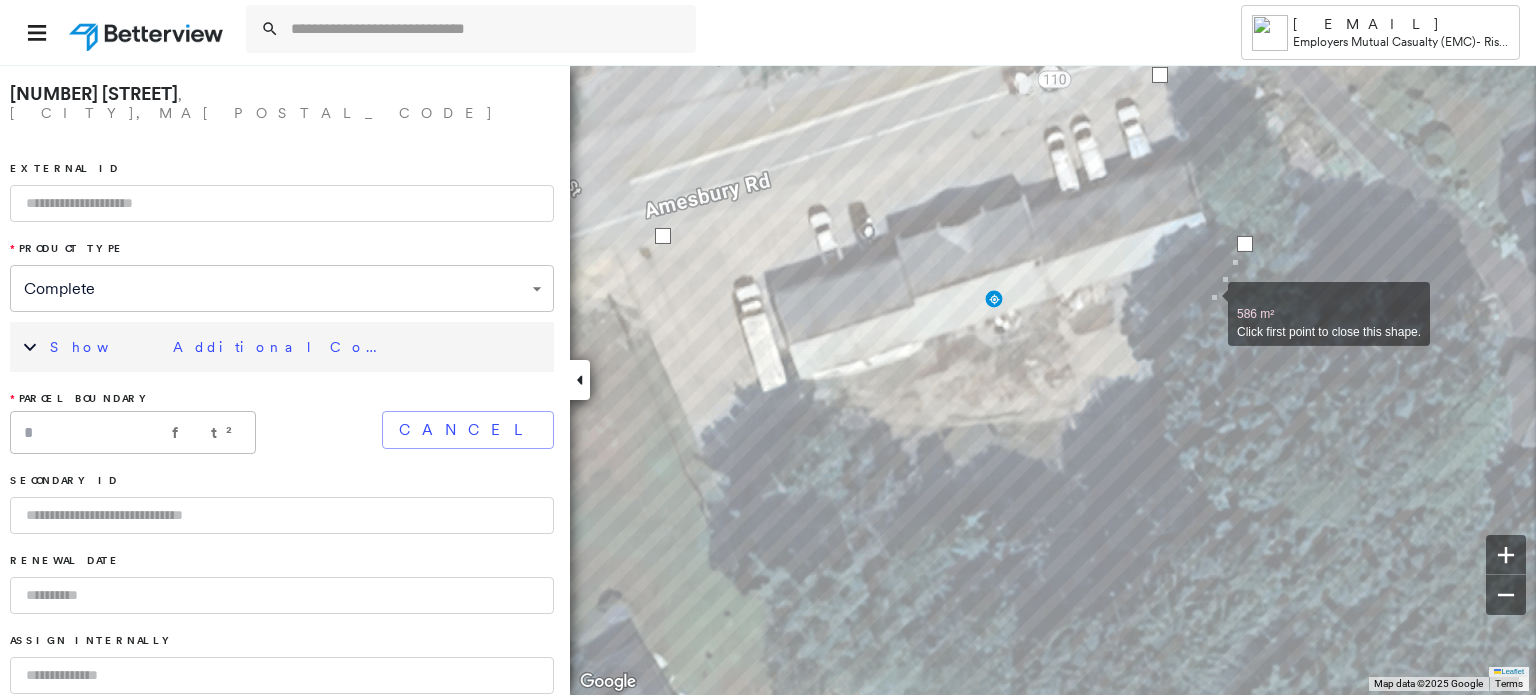 click at bounding box center (1208, 303) 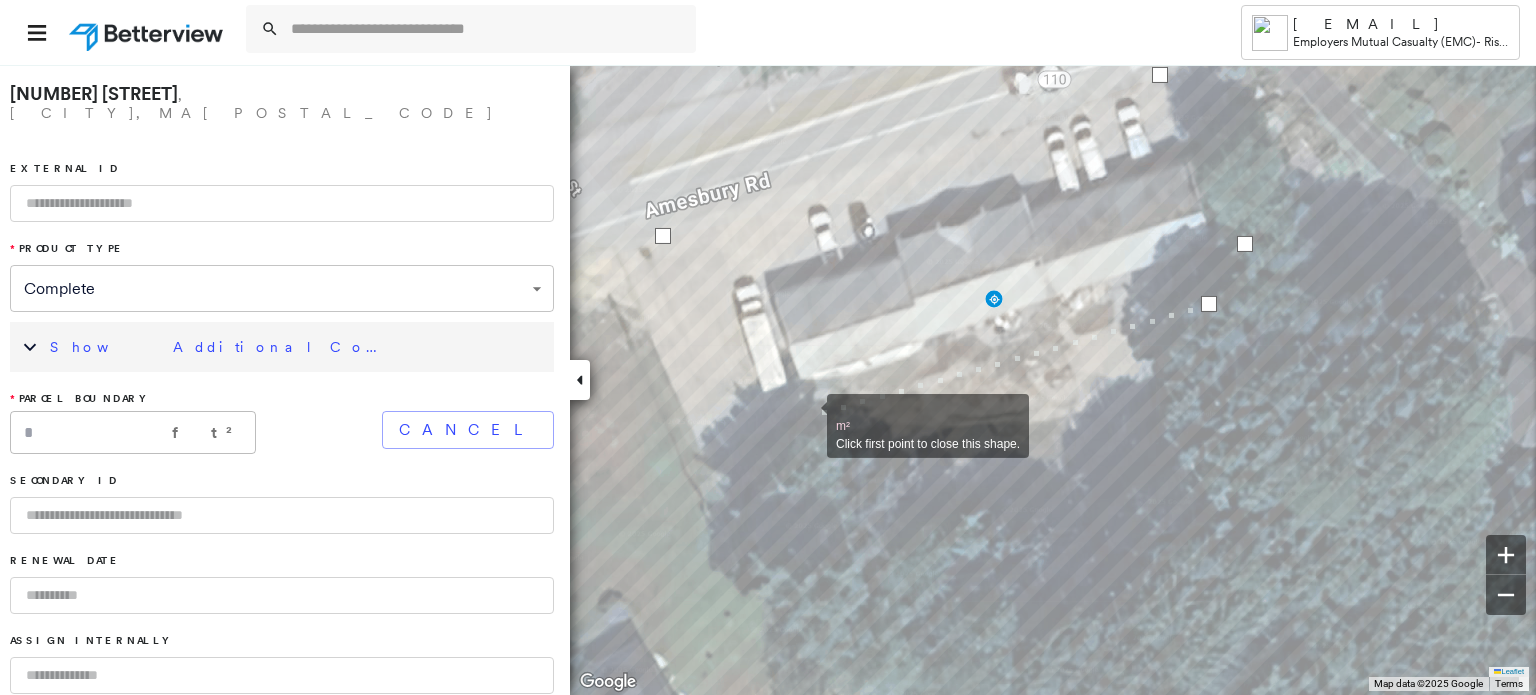 click at bounding box center [807, 415] 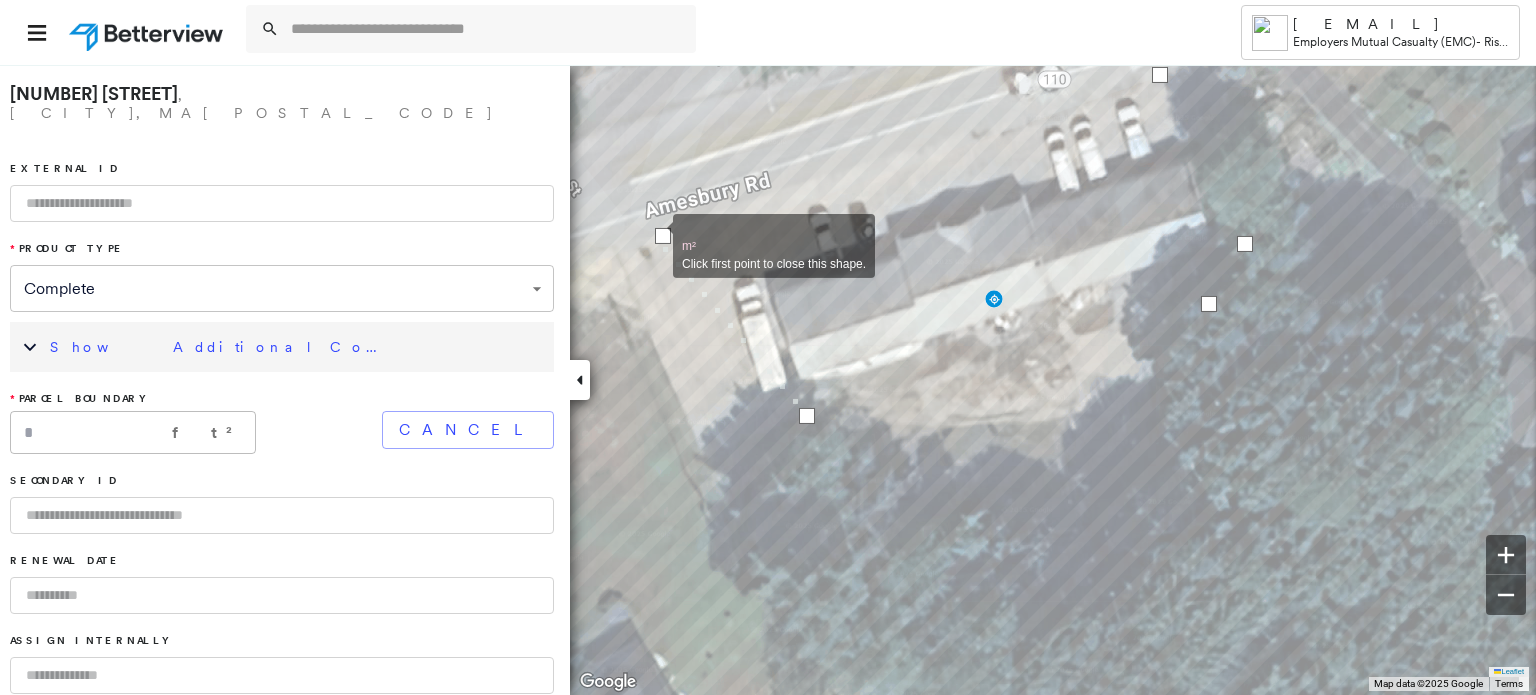 type on "******" 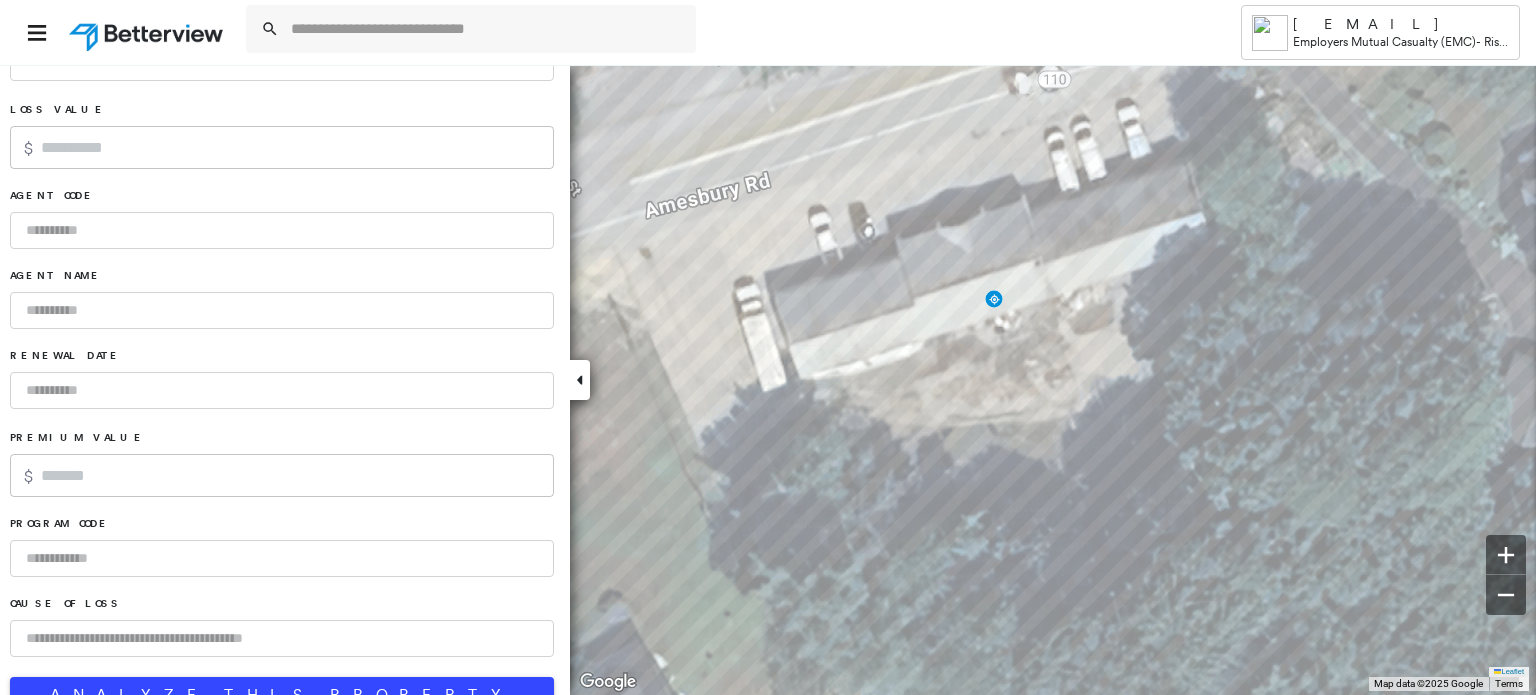 scroll, scrollTop: 1344, scrollLeft: 0, axis: vertical 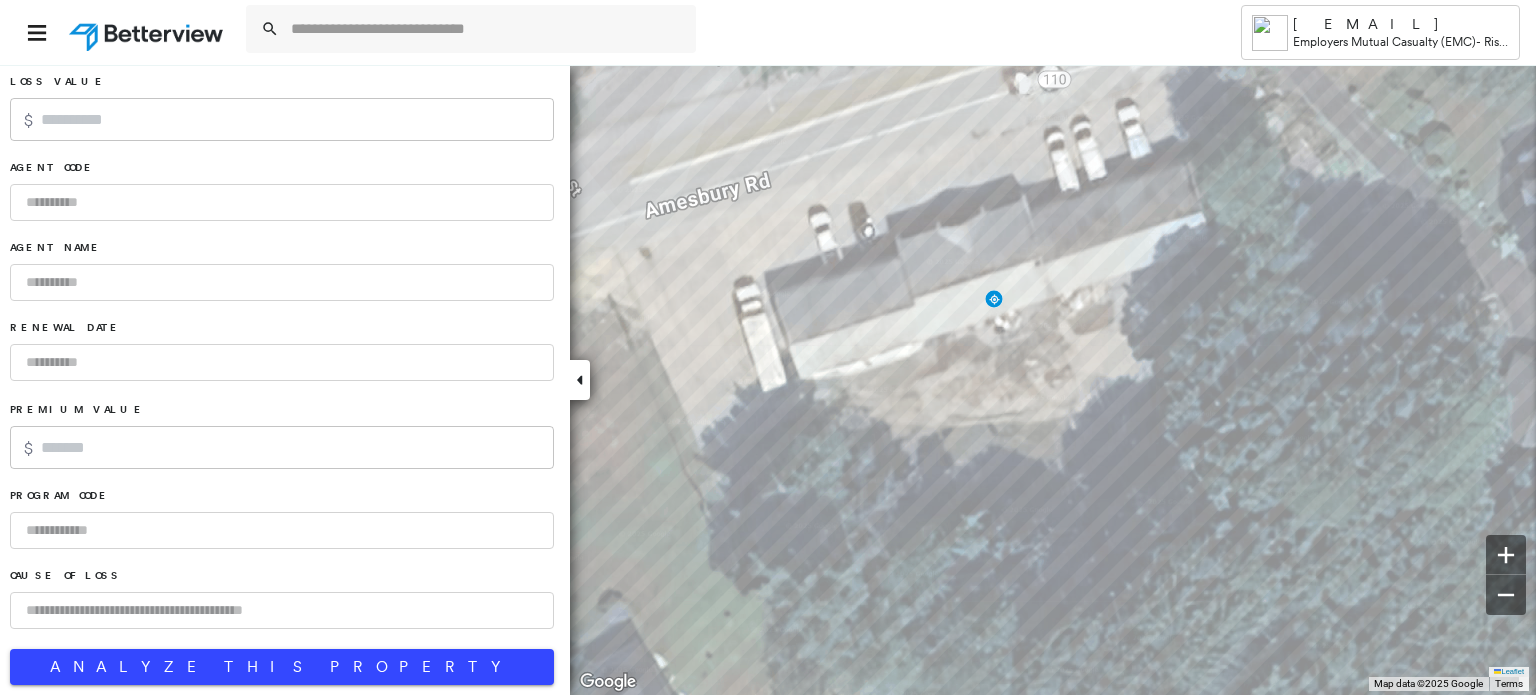 drag, startPoint x: 395, startPoint y: 659, endPoint x: 416, endPoint y: 645, distance: 25.23886 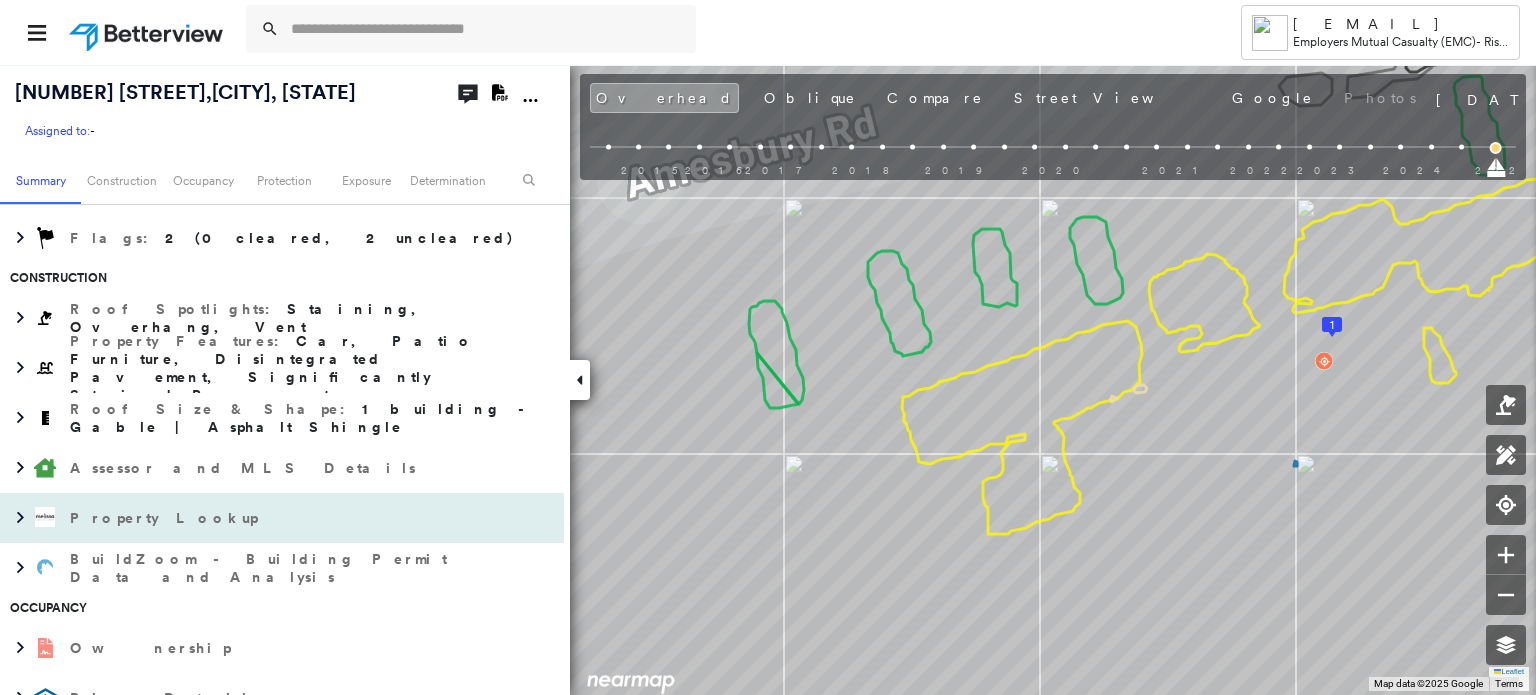scroll, scrollTop: 0, scrollLeft: 0, axis: both 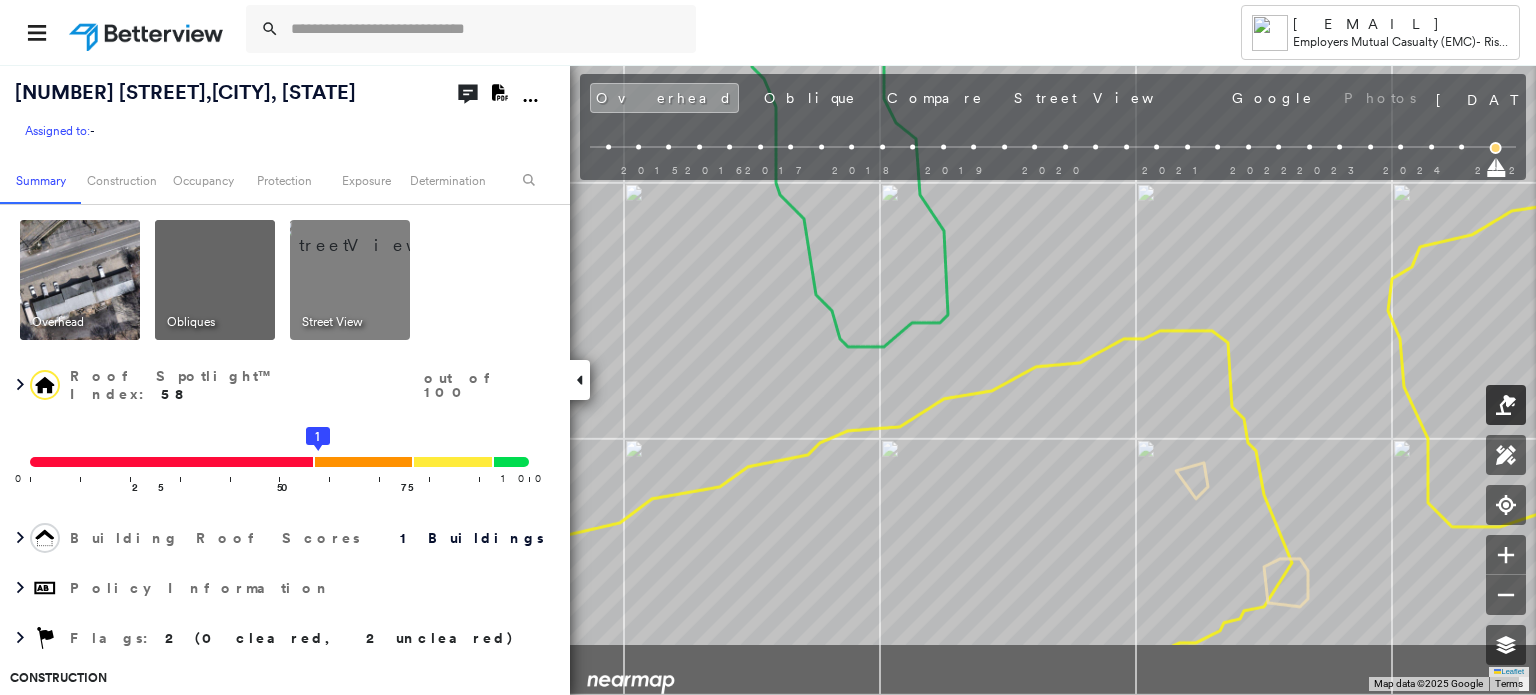 drag, startPoint x: 1033, startPoint y: 519, endPoint x: 1508, endPoint y: 394, distance: 491.17206 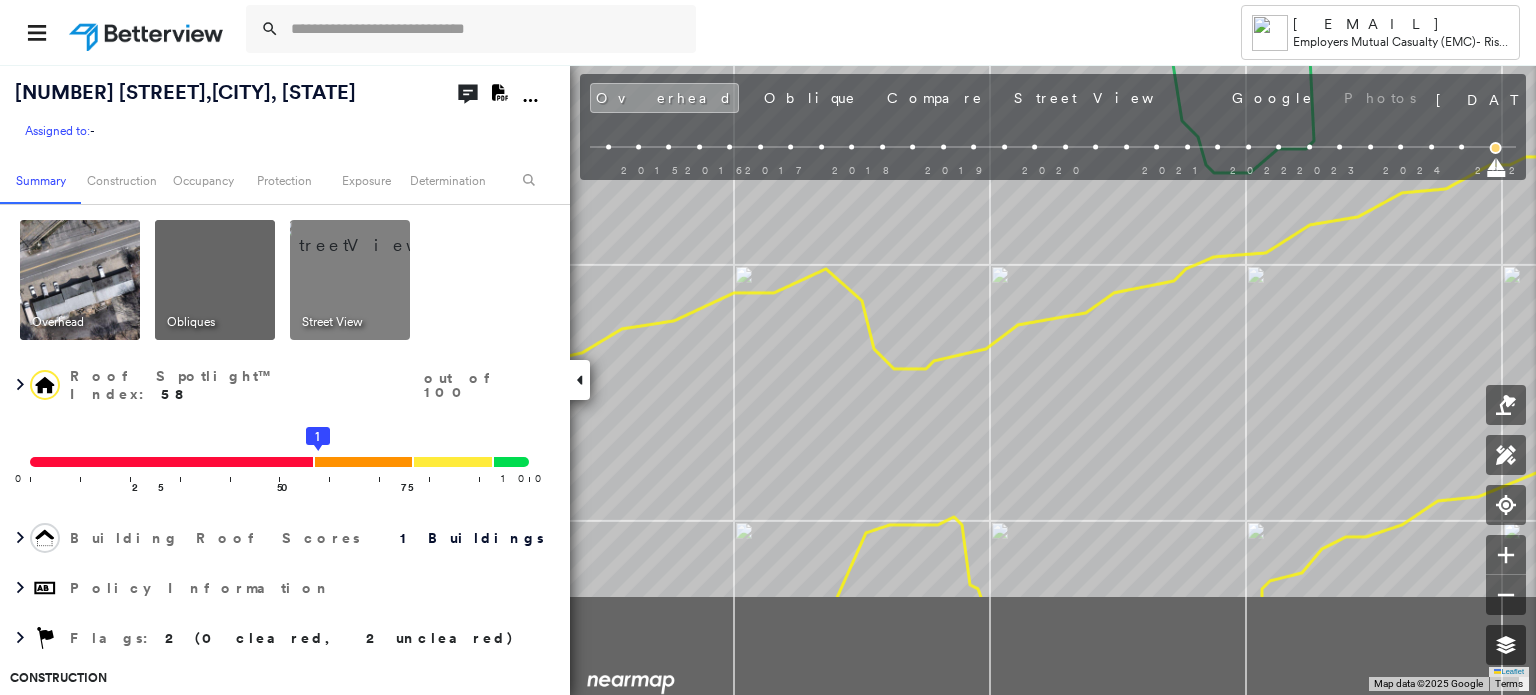drag, startPoint x: 1179, startPoint y: 520, endPoint x: 1496, endPoint y: 371, distance: 350.27133 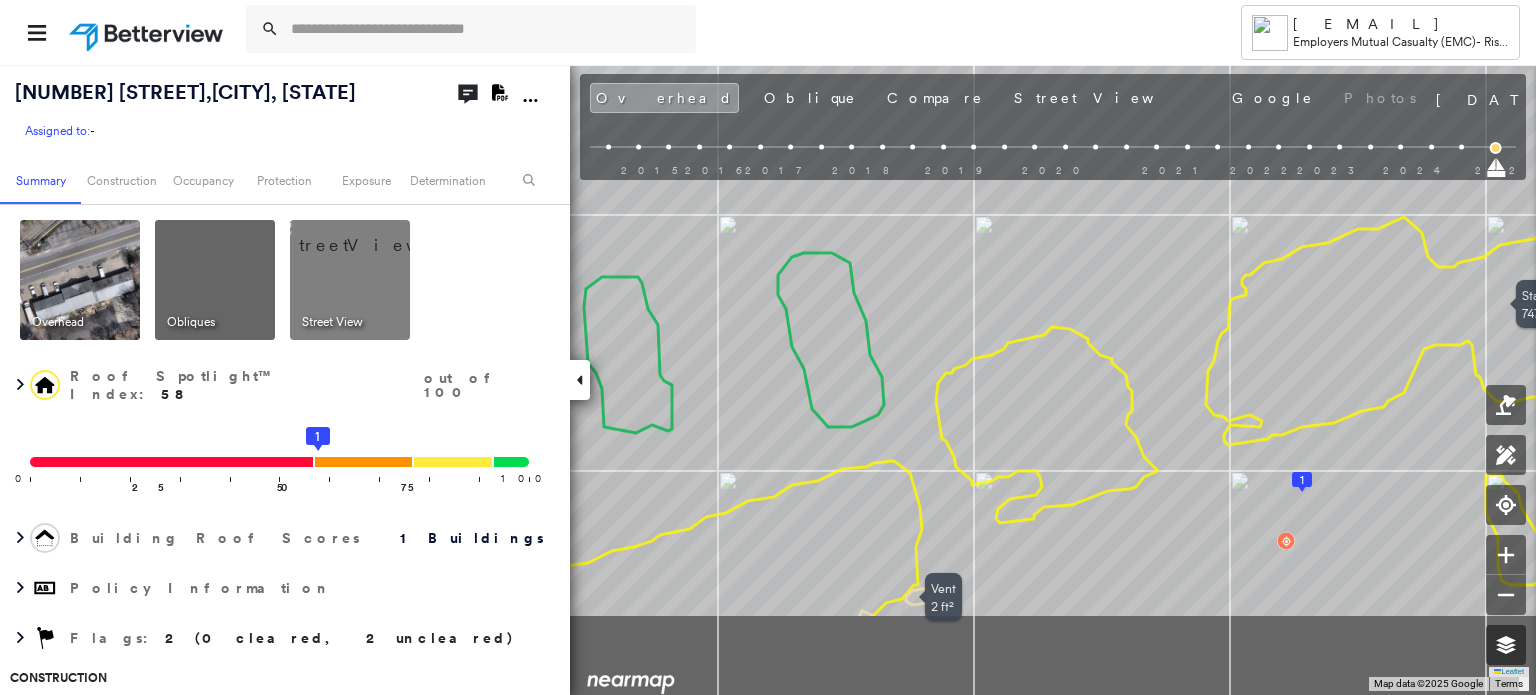 drag, startPoint x: 864, startPoint y: 460, endPoint x: 1371, endPoint y: 328, distance: 523.90173 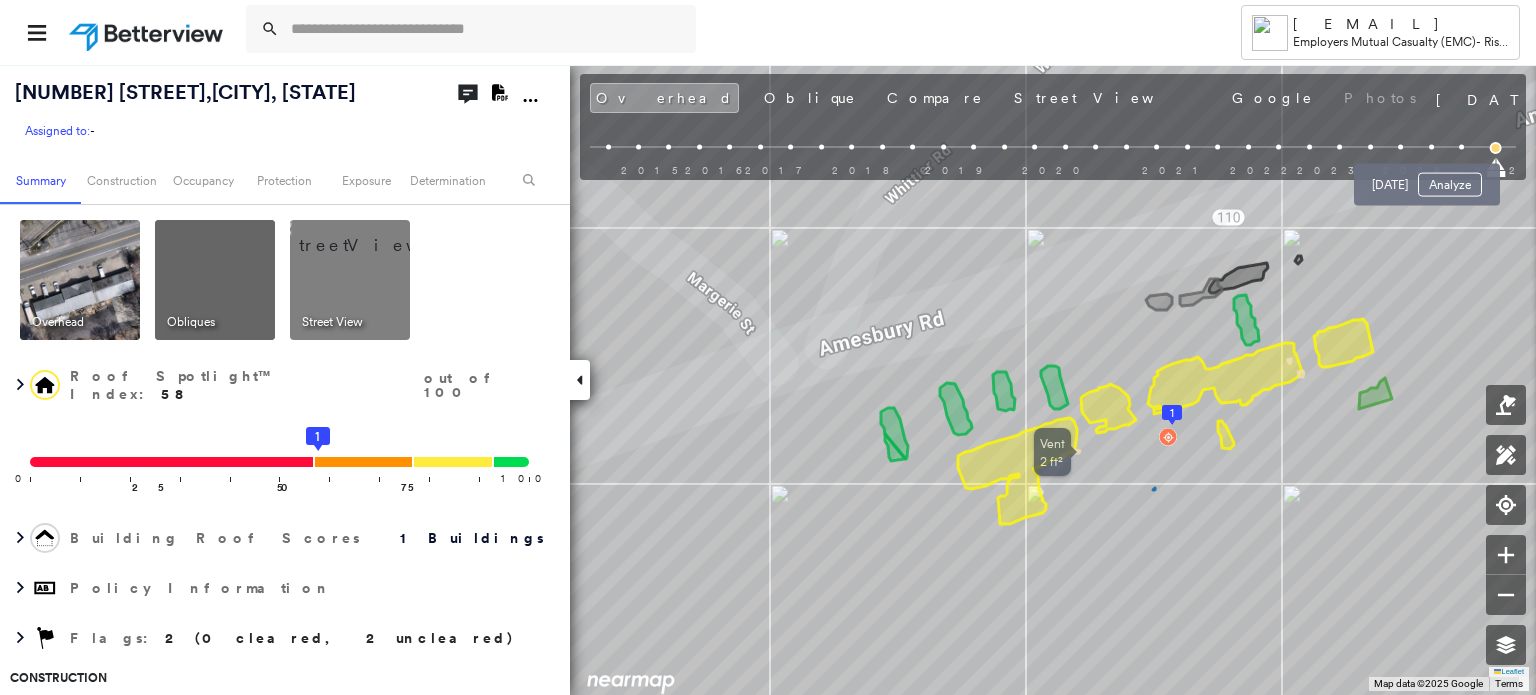 click on "Oct 25, 2024 Analyze" at bounding box center [1427, 179] 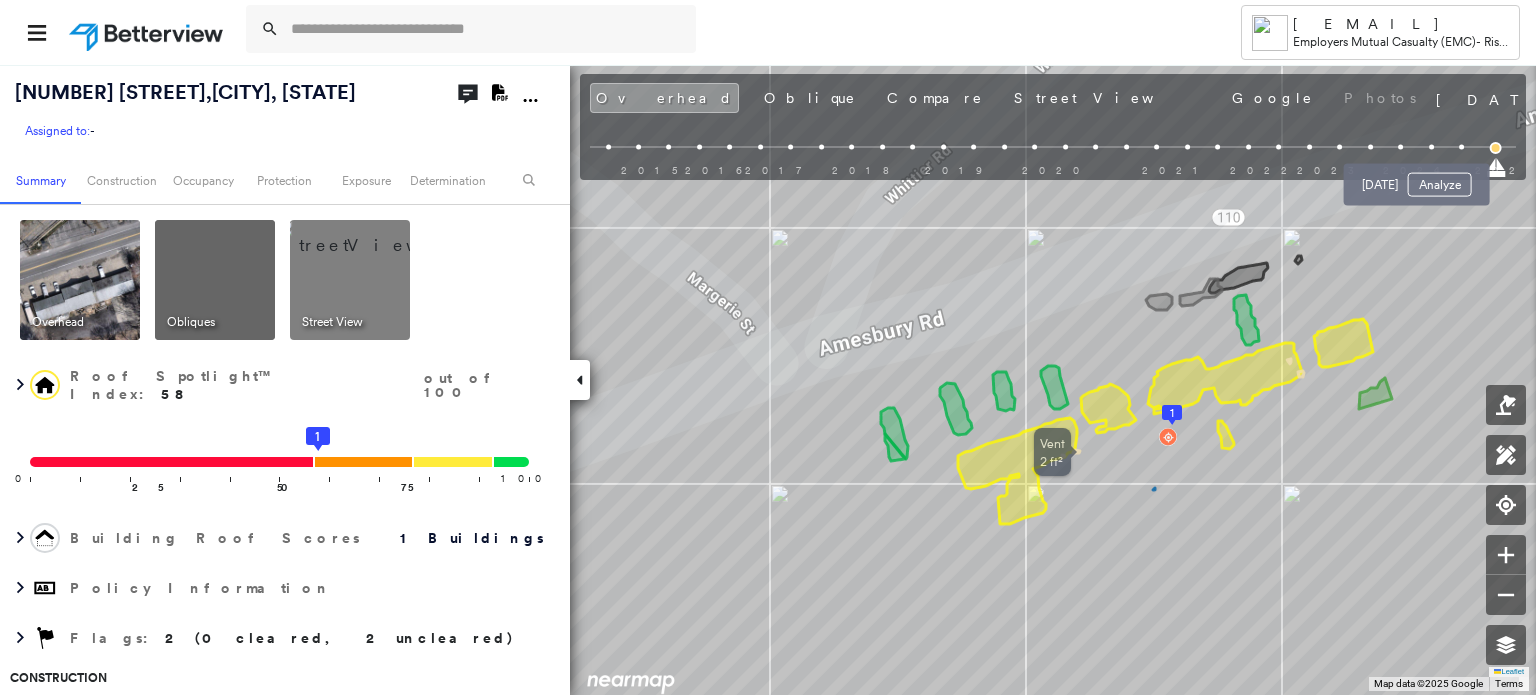 click at bounding box center (1461, 147) 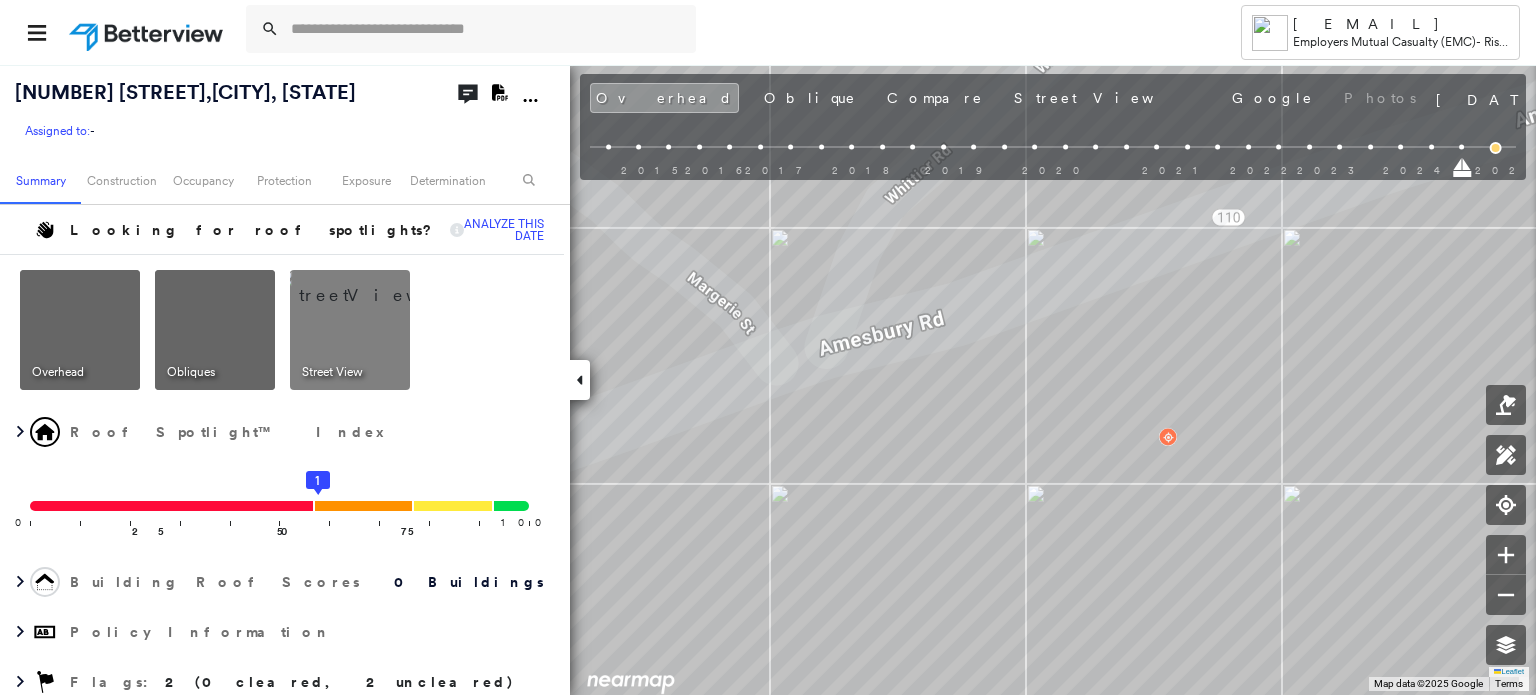 click on "2015 2016 2017 2018 2019 2020 2021 2022 2023 2024 2025" at bounding box center (1053, 150) 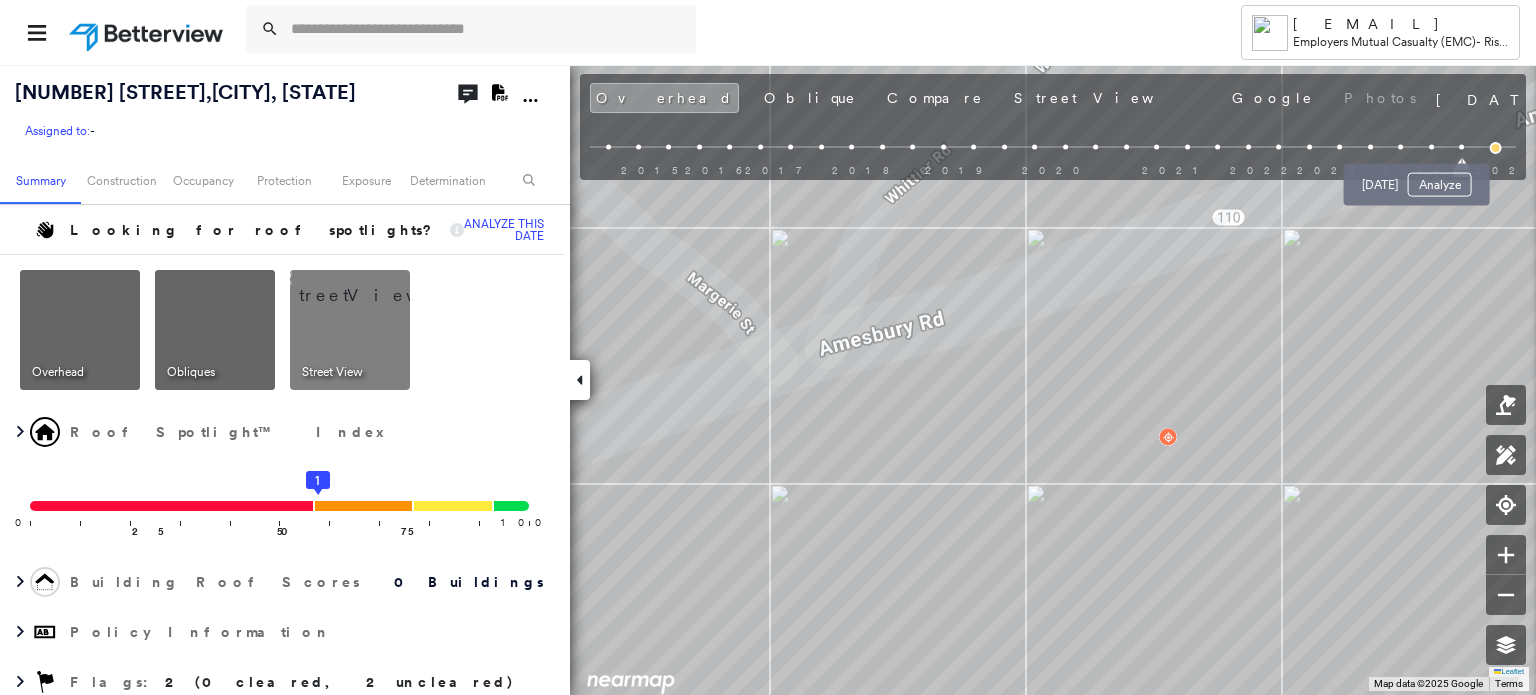 click at bounding box center [1431, 147] 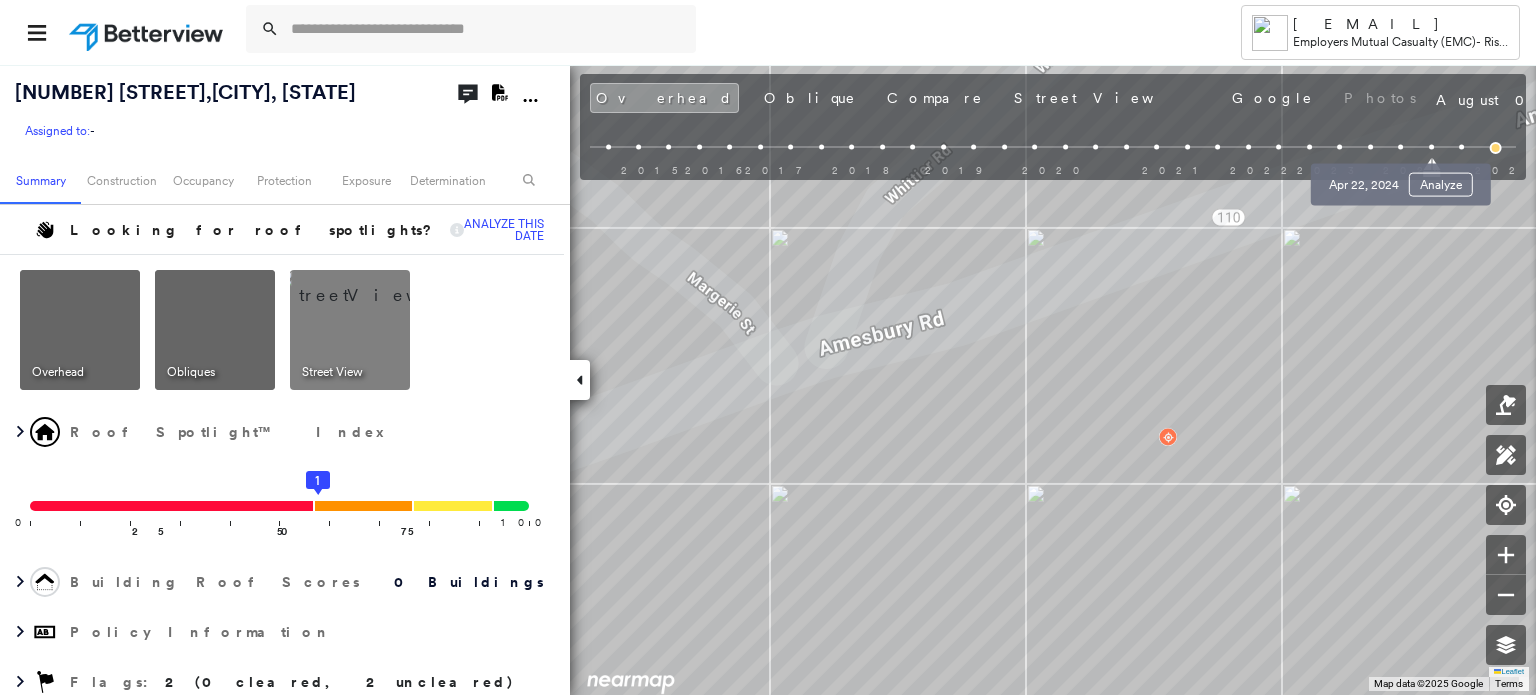 click at bounding box center [1400, 147] 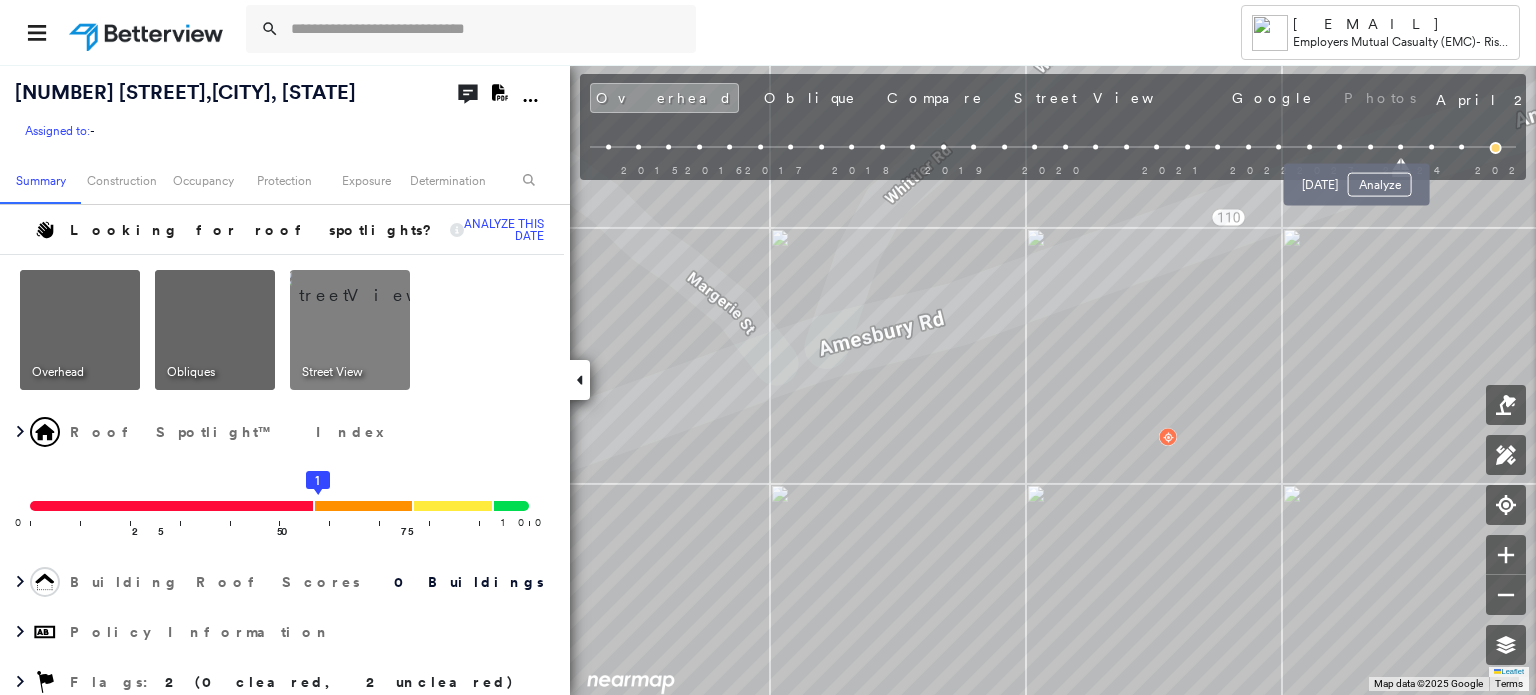 click at bounding box center [1370, 147] 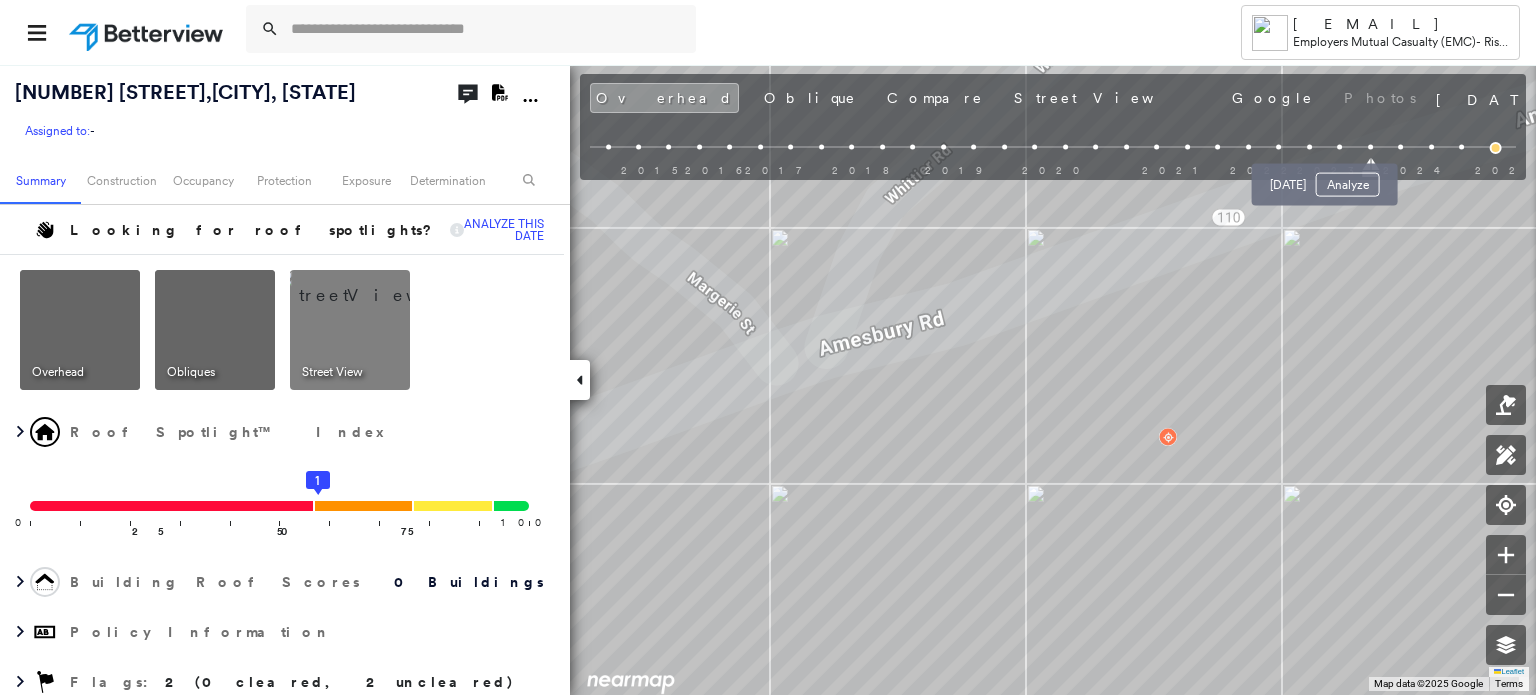 click at bounding box center [1339, 147] 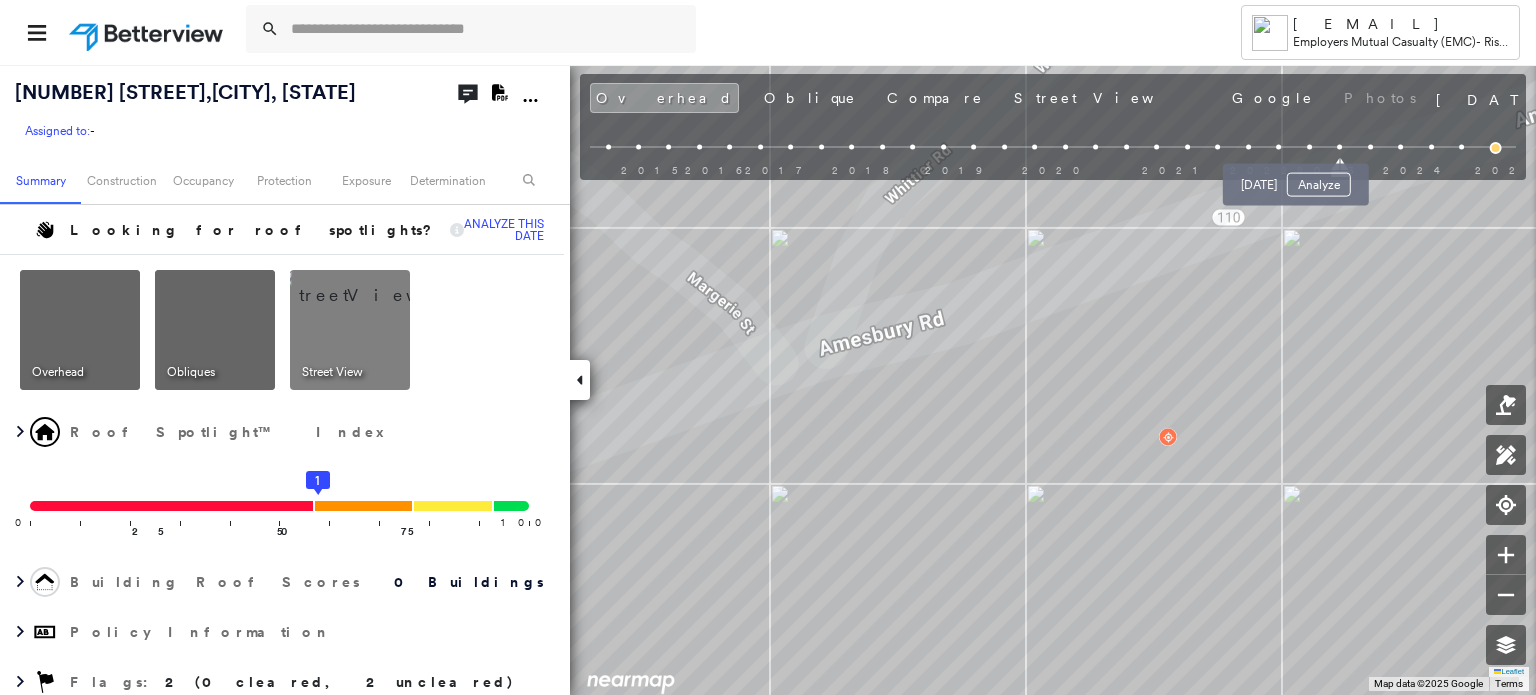 click at bounding box center (1309, 147) 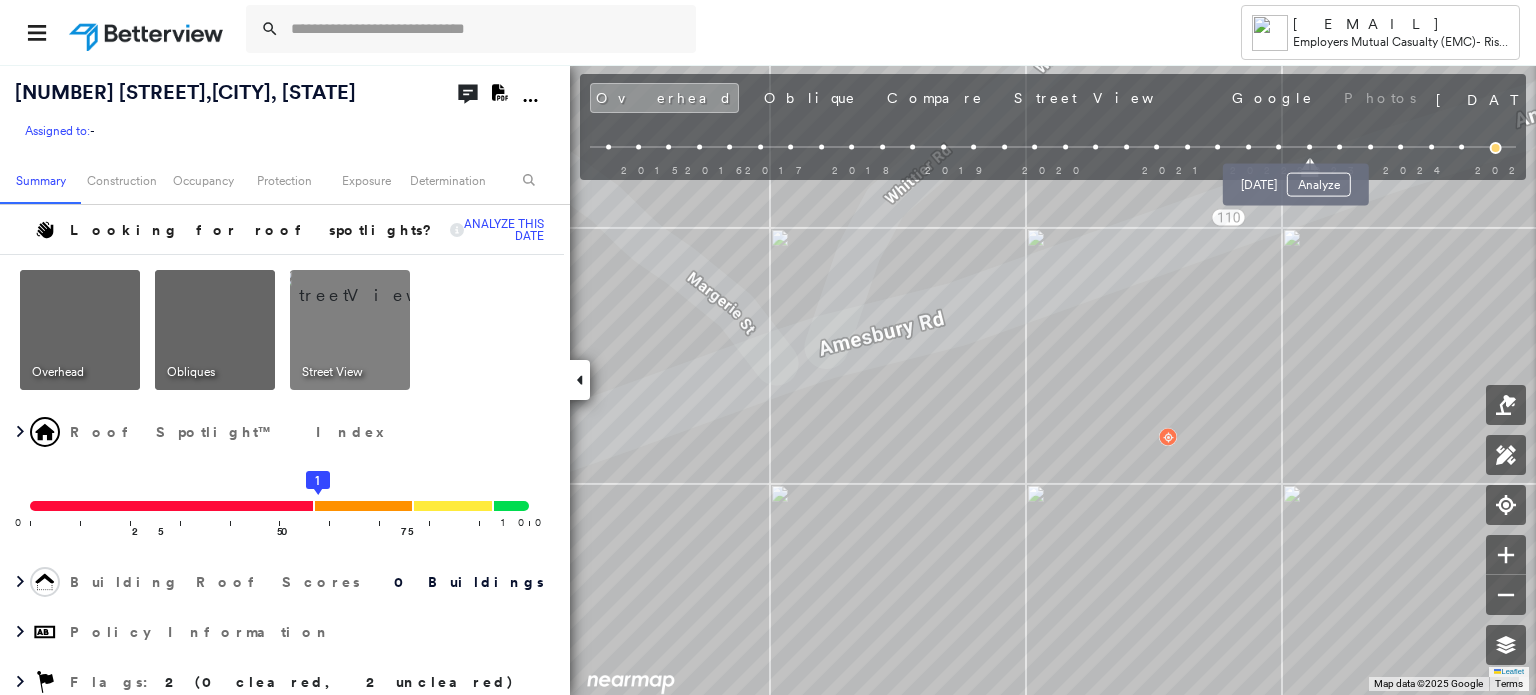 click on "Apr 9, 2023 Analyze" at bounding box center [1296, 179] 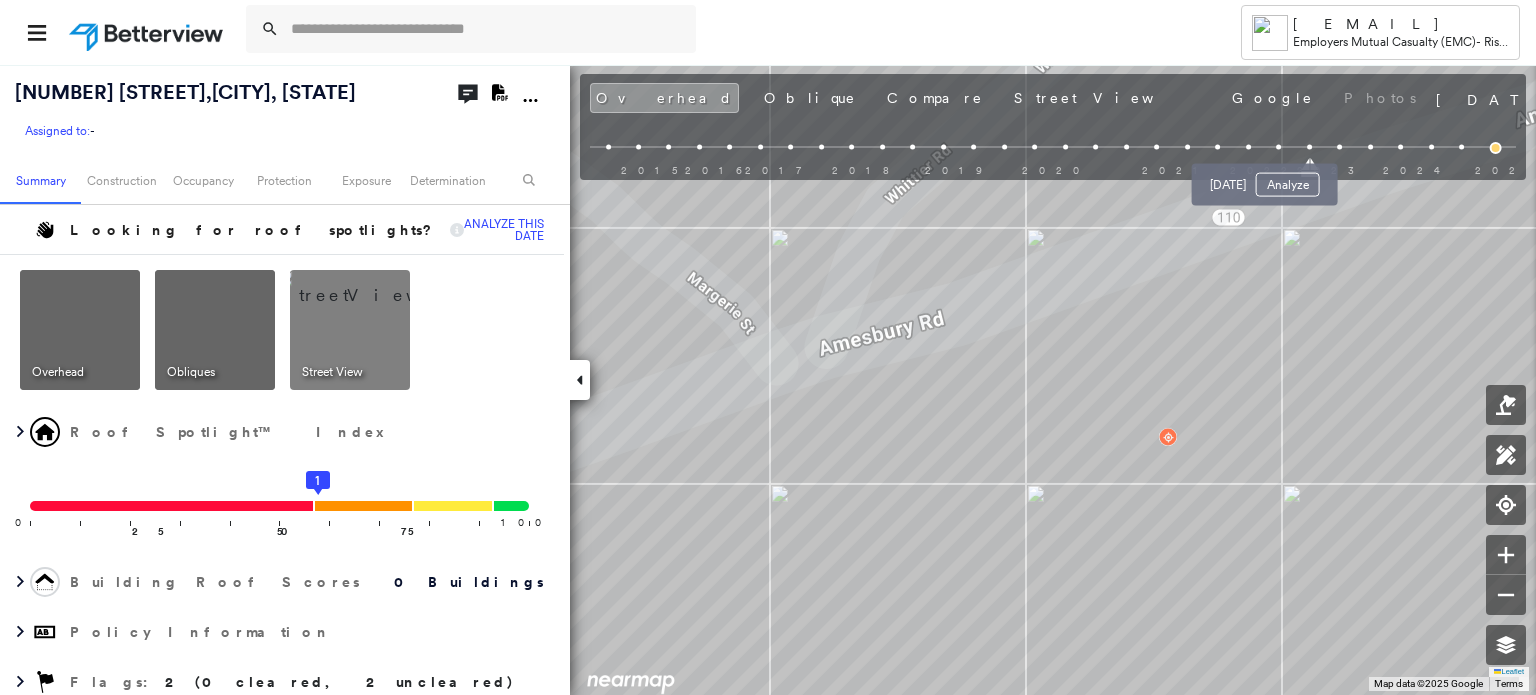 click at bounding box center (1278, 147) 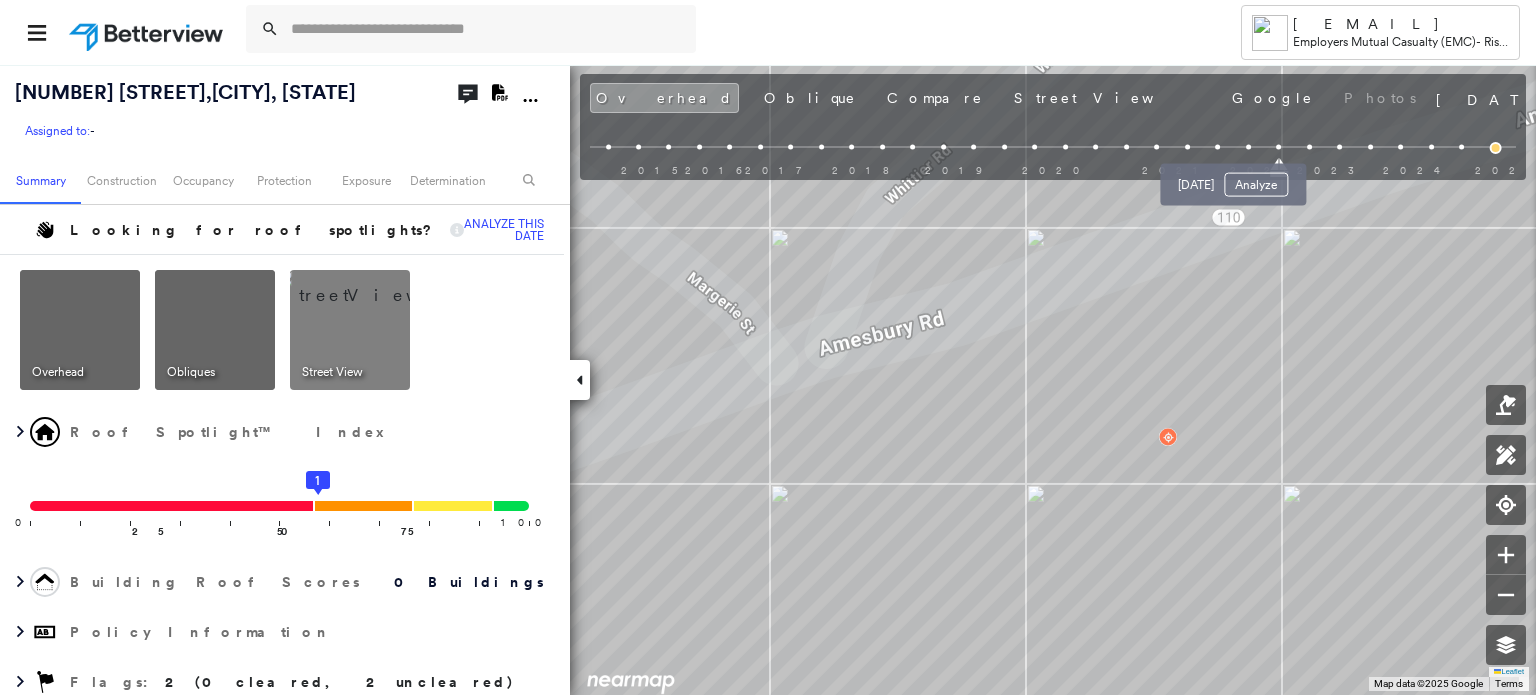 click on "Tower Katie.M.Thoren@EMCIns.com Employers Mutual Casualty (EMC)  -   Risk Improvement 491  Amesbury Rd ,  Haverhill, MA 01830 Assigned to:  - Assigned to:  - Assigned to:  - Open Comments Download PDF Report Summary Construction Occupancy Protection Exposure Determination Looking for roof spotlights? Analyze this date Overhead Obliques Street View Roof Spotlight™ Index 0 100 25 50 75 1 Building Roof Scores 0 Buildings Policy Information Flags :  2 (0 cleared, 2 uncleared) Construction Assessor and MLS Details Property Lookup BuildZoom - Building Permit Data and Analysis Occupancy Ownership Place Detail SmartyStreets - Geocode Smarty Streets - Surrounding Properties Protection Protection Exposure FEMA Risk Index Snow Load Regional Hazard: 2   out of  5 Additional Perils Guidewire HazardHub HazardHub Risks MLS Photos Determination Flags :  2 (0 cleared, 2 uncleared) Uncleared Flags (2) Cleared Flags  (0) Med Medium Priority Flagged 08/04/25 Clear High High Priority Flagged 08/04/25 Clear Action Taken History" at bounding box center (768, 347) 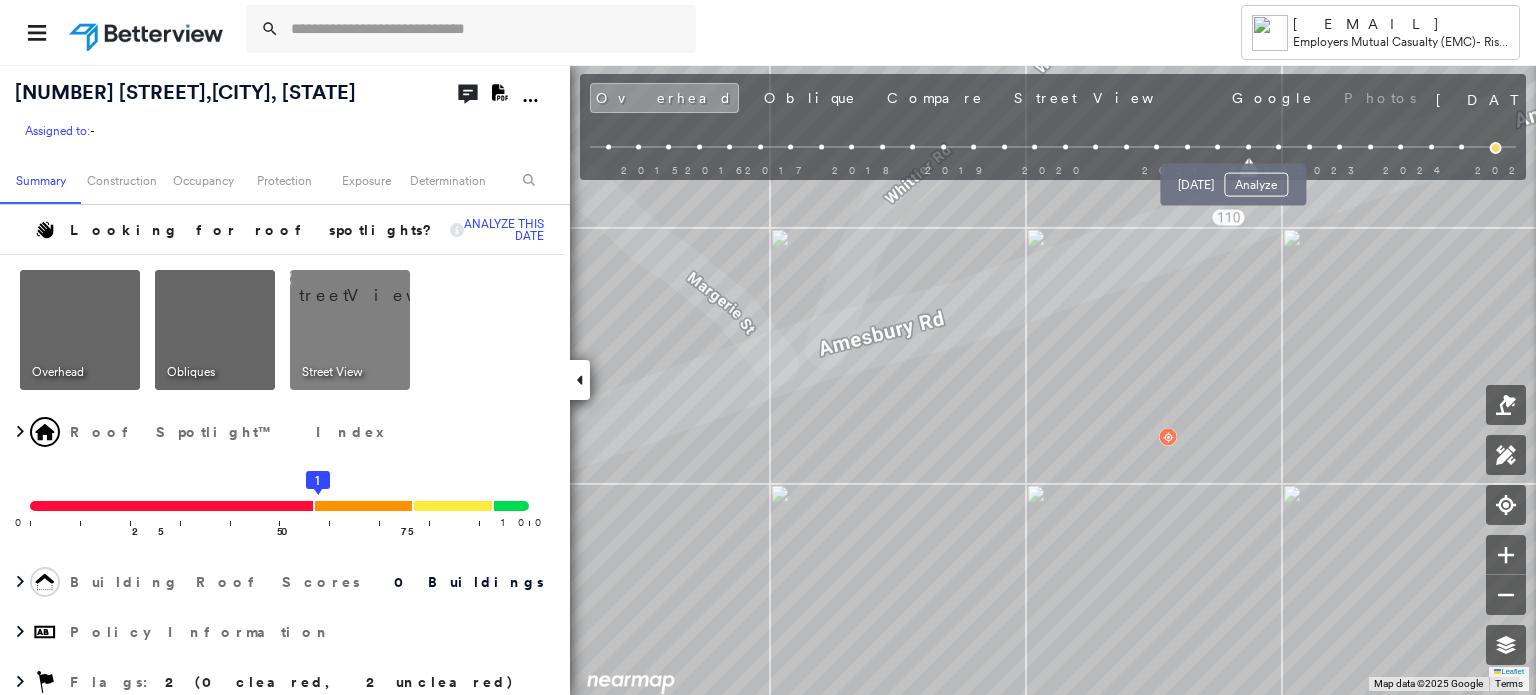click on "Apr 21, 2022 Analyze" at bounding box center (1233, 179) 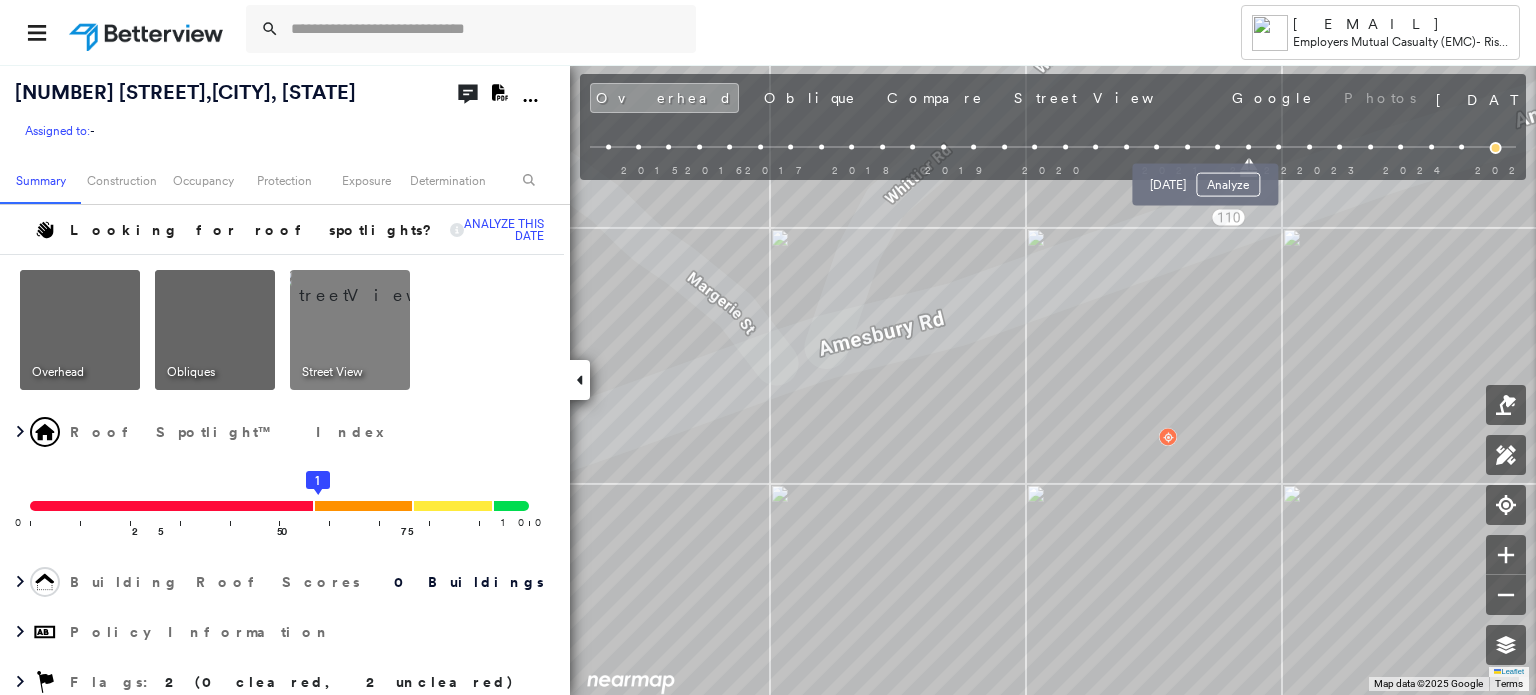 click at bounding box center (1217, 147) 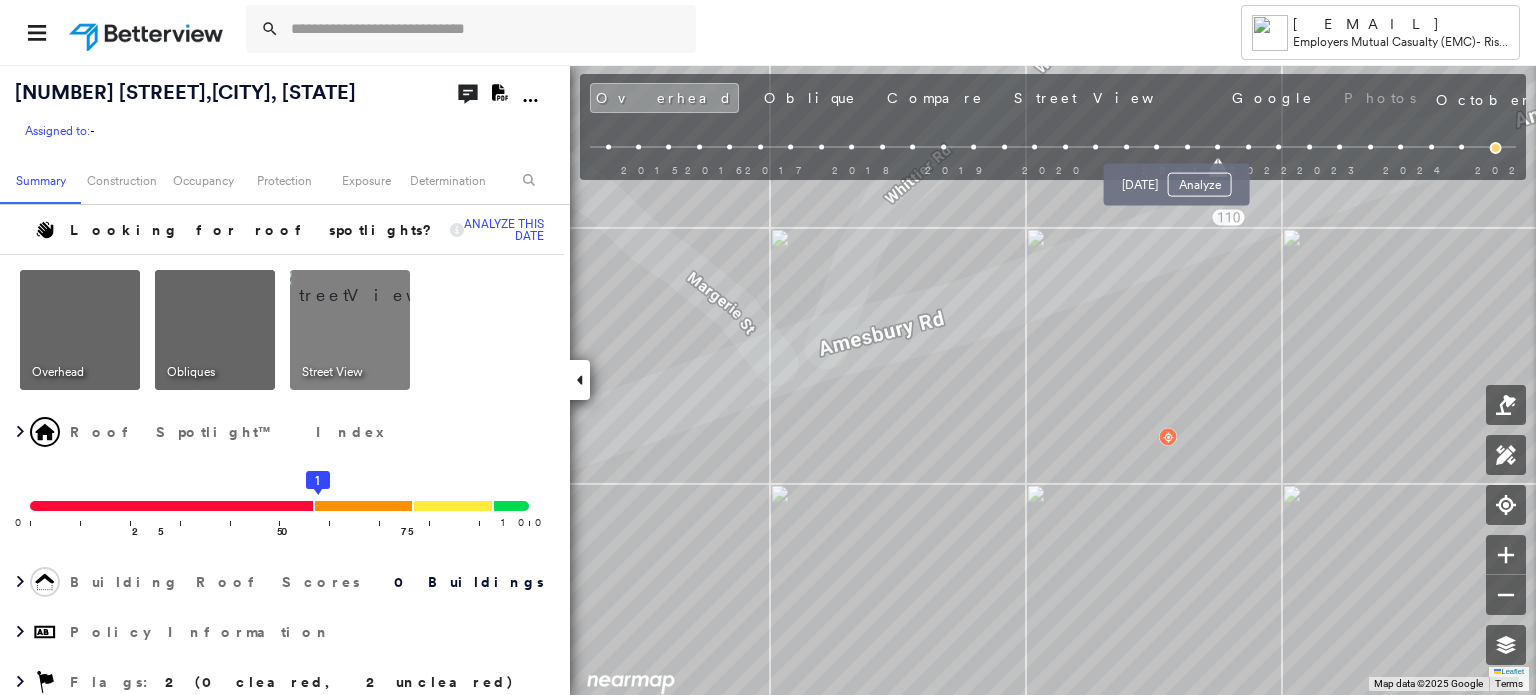 click at bounding box center [1187, 147] 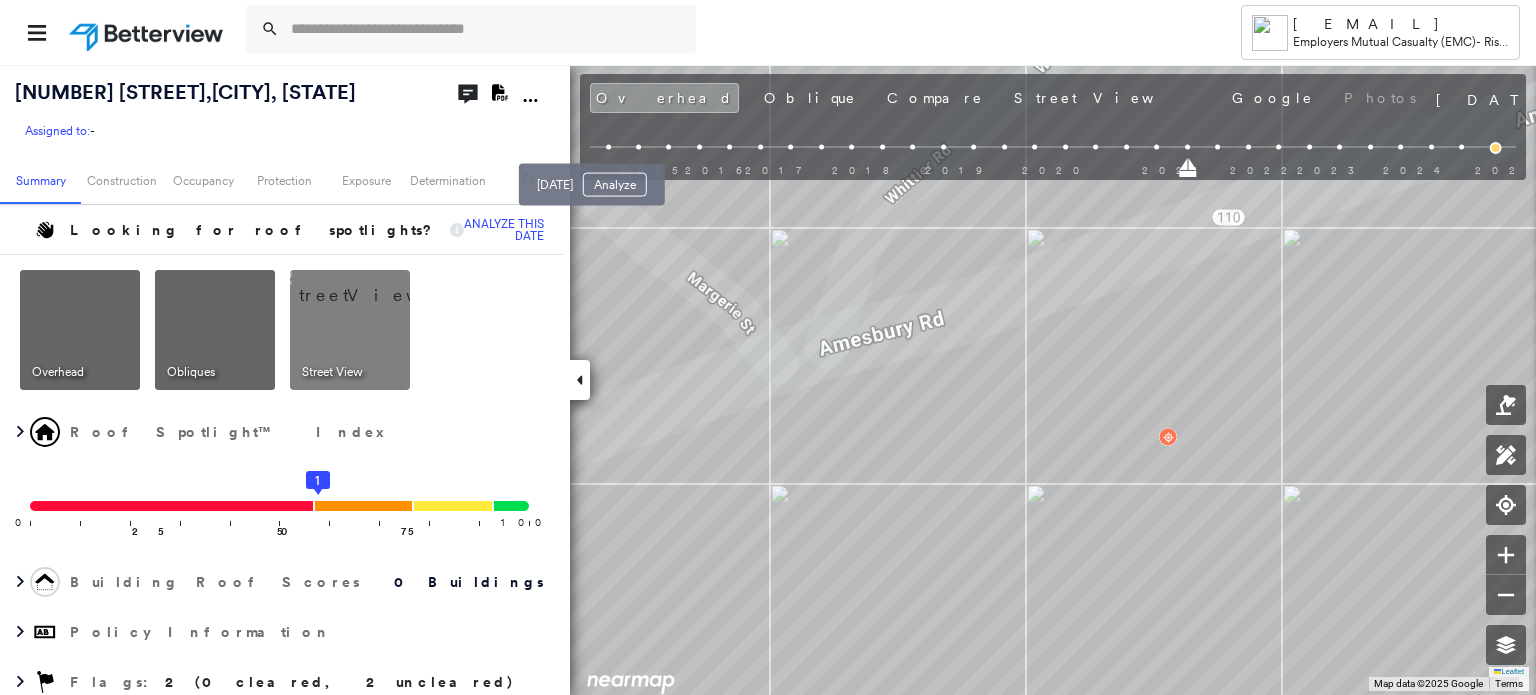 click at bounding box center (608, 147) 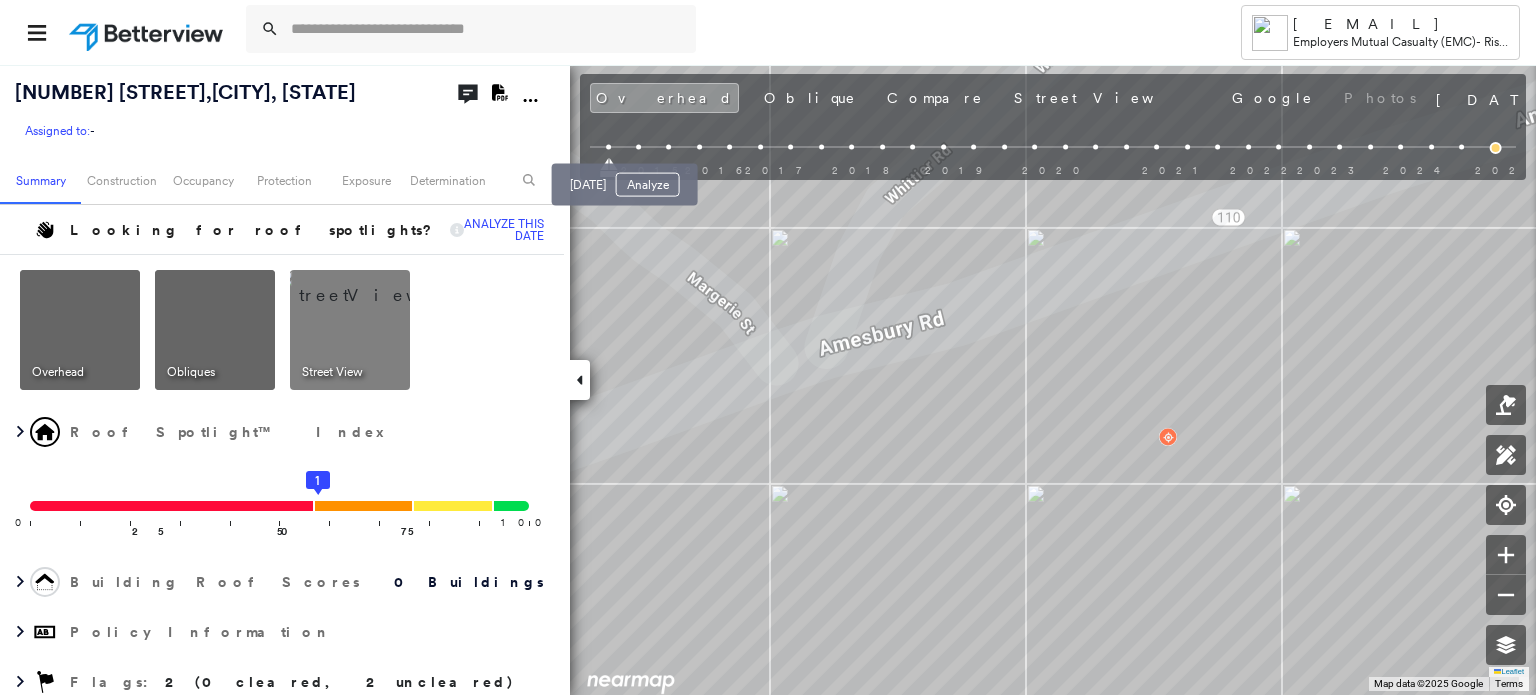 click at bounding box center [638, 147] 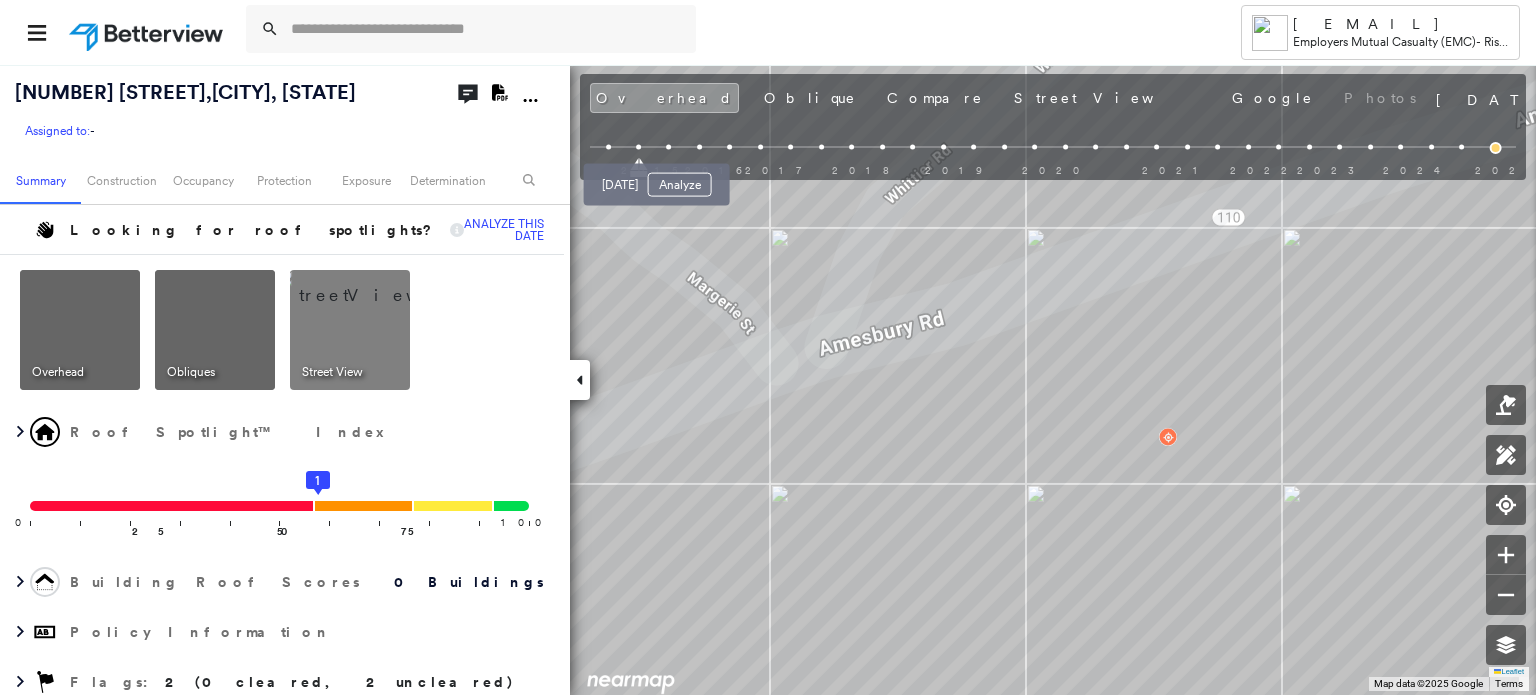 click at bounding box center [669, 147] 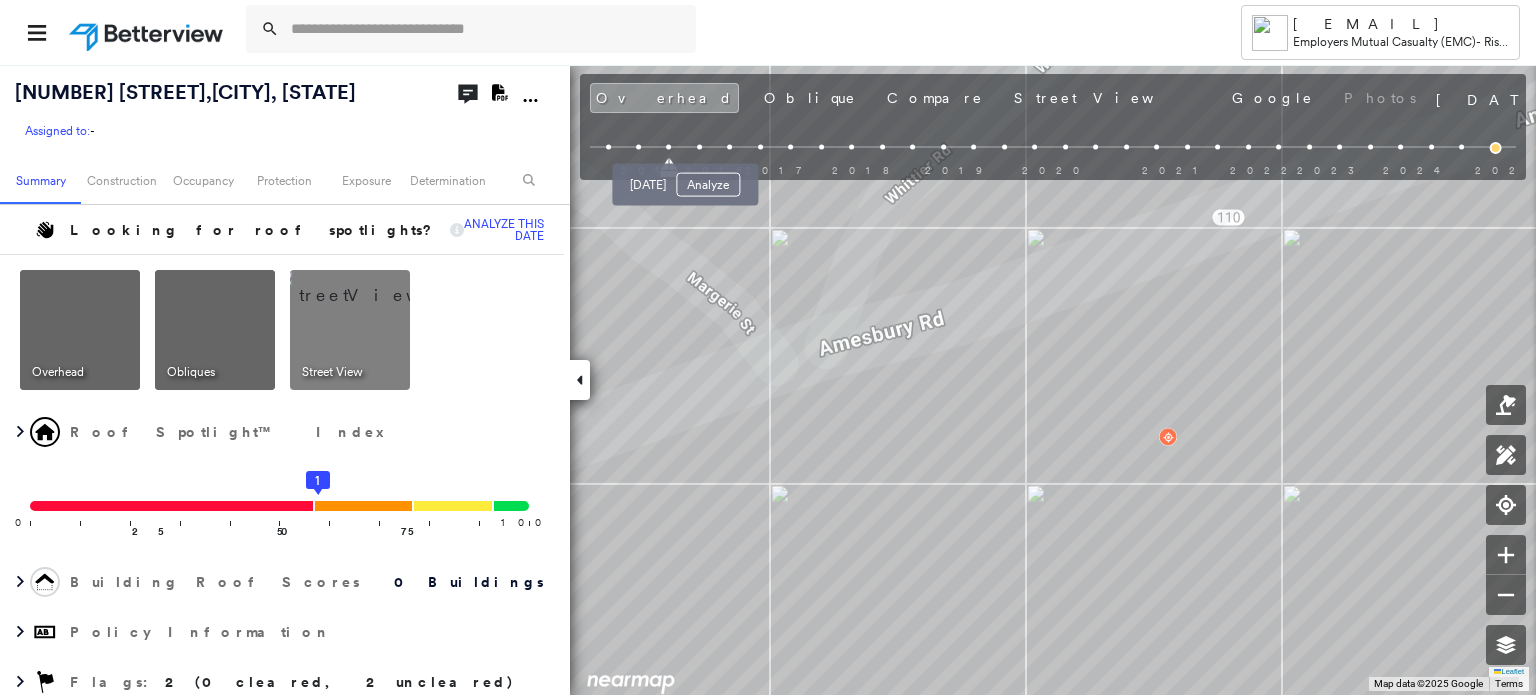 click at bounding box center [699, 147] 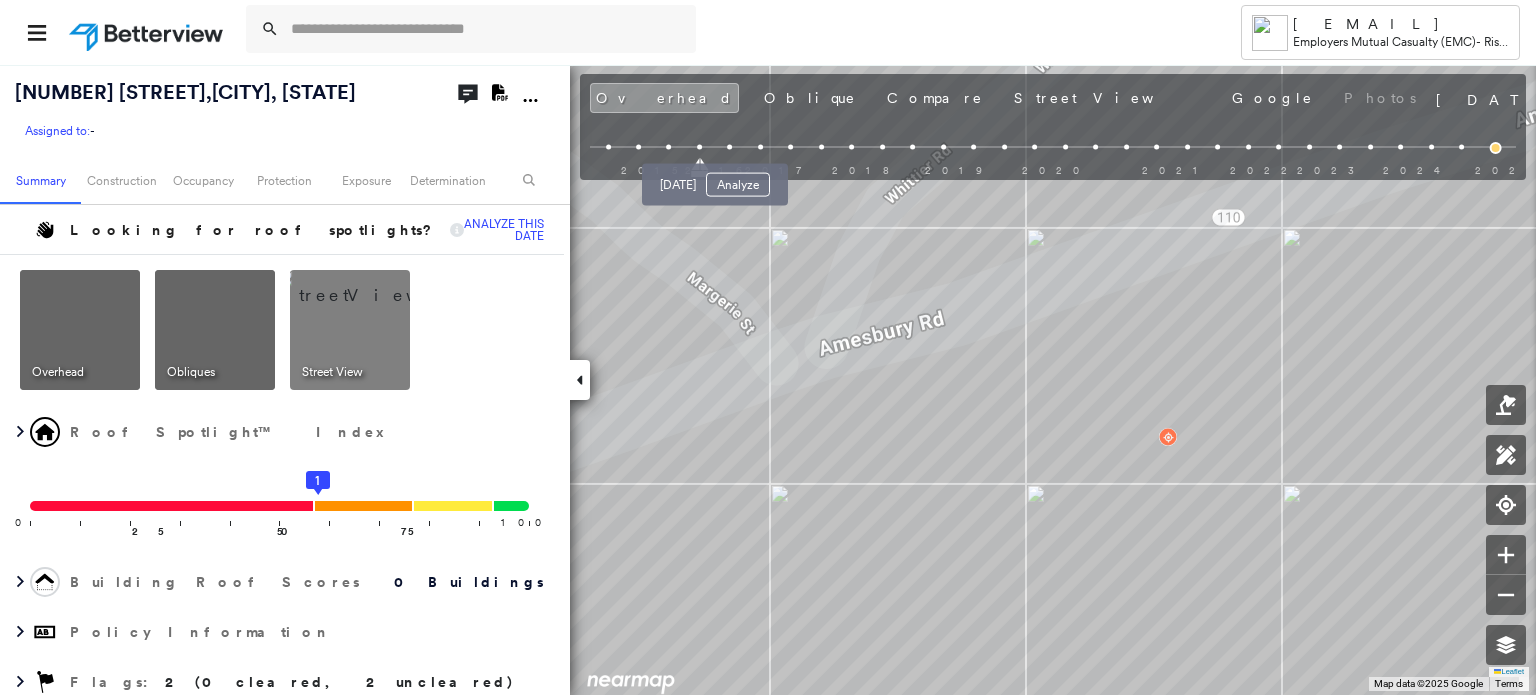 click on "Sep 21, 2016 Analyze" at bounding box center [715, 179] 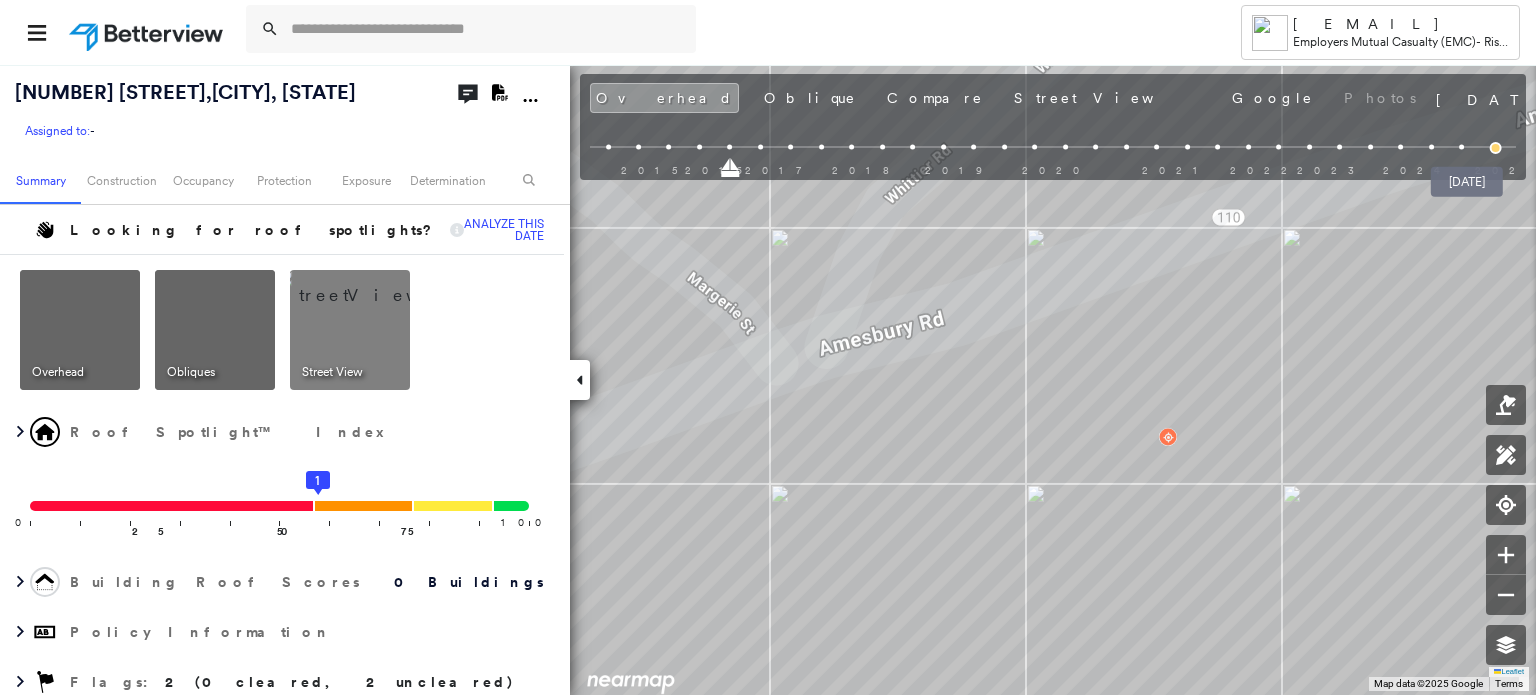 click at bounding box center (1496, 148) 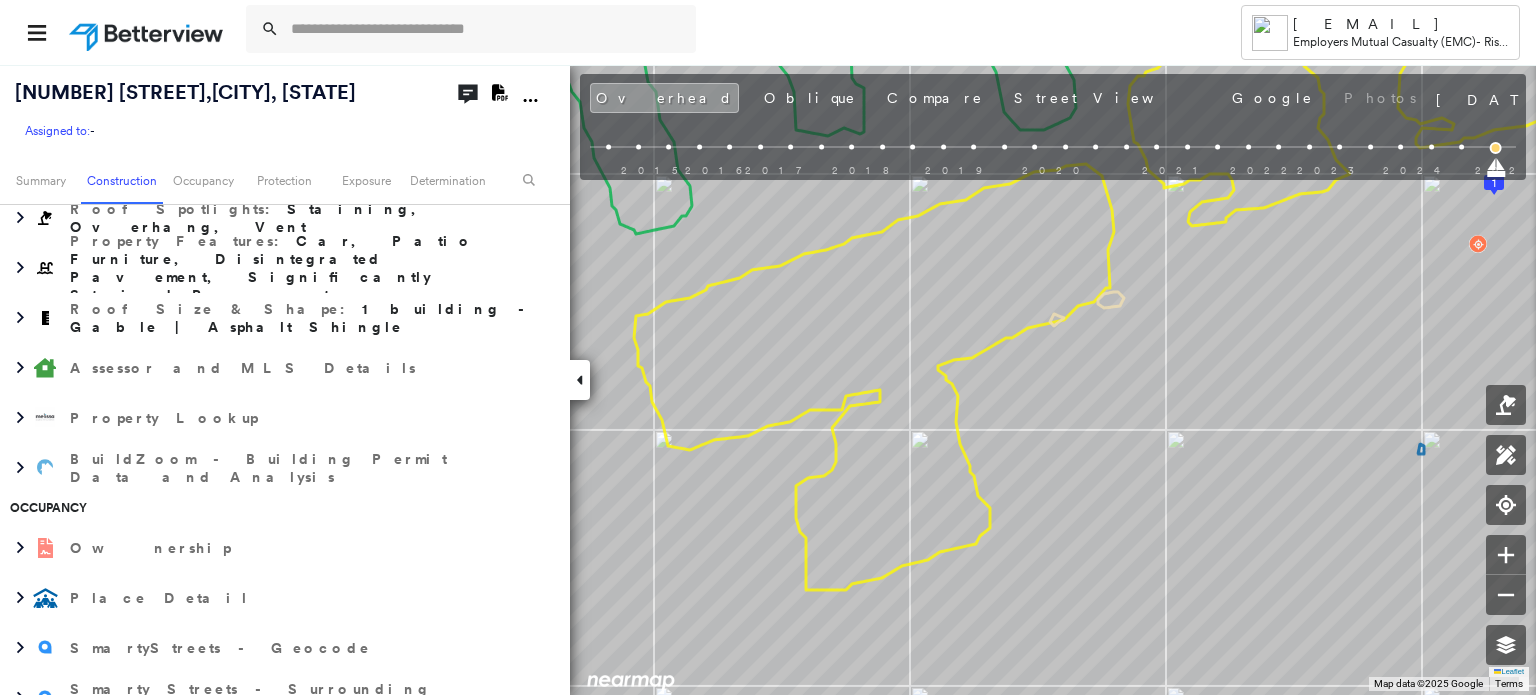 scroll, scrollTop: 0, scrollLeft: 0, axis: both 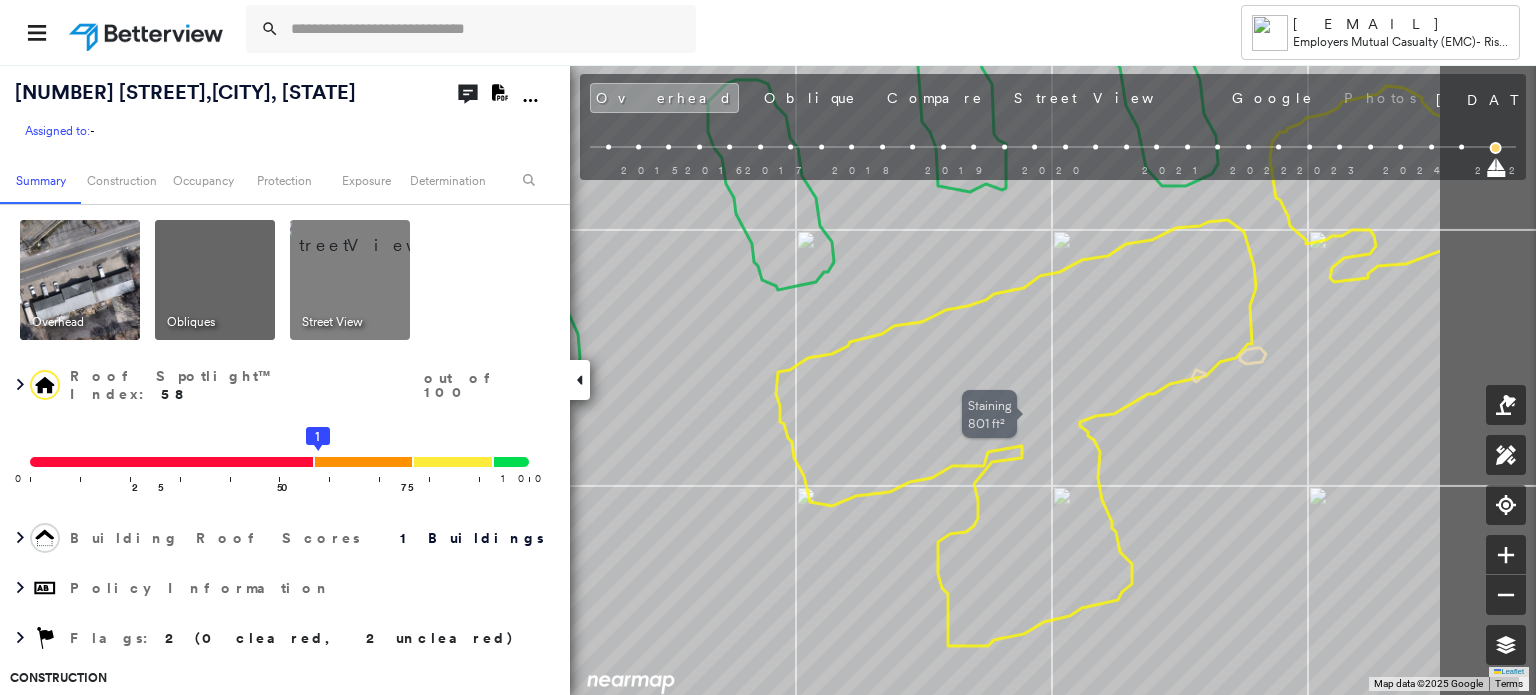 drag, startPoint x: 1196, startPoint y: 499, endPoint x: 964, endPoint y: 464, distance: 234.62523 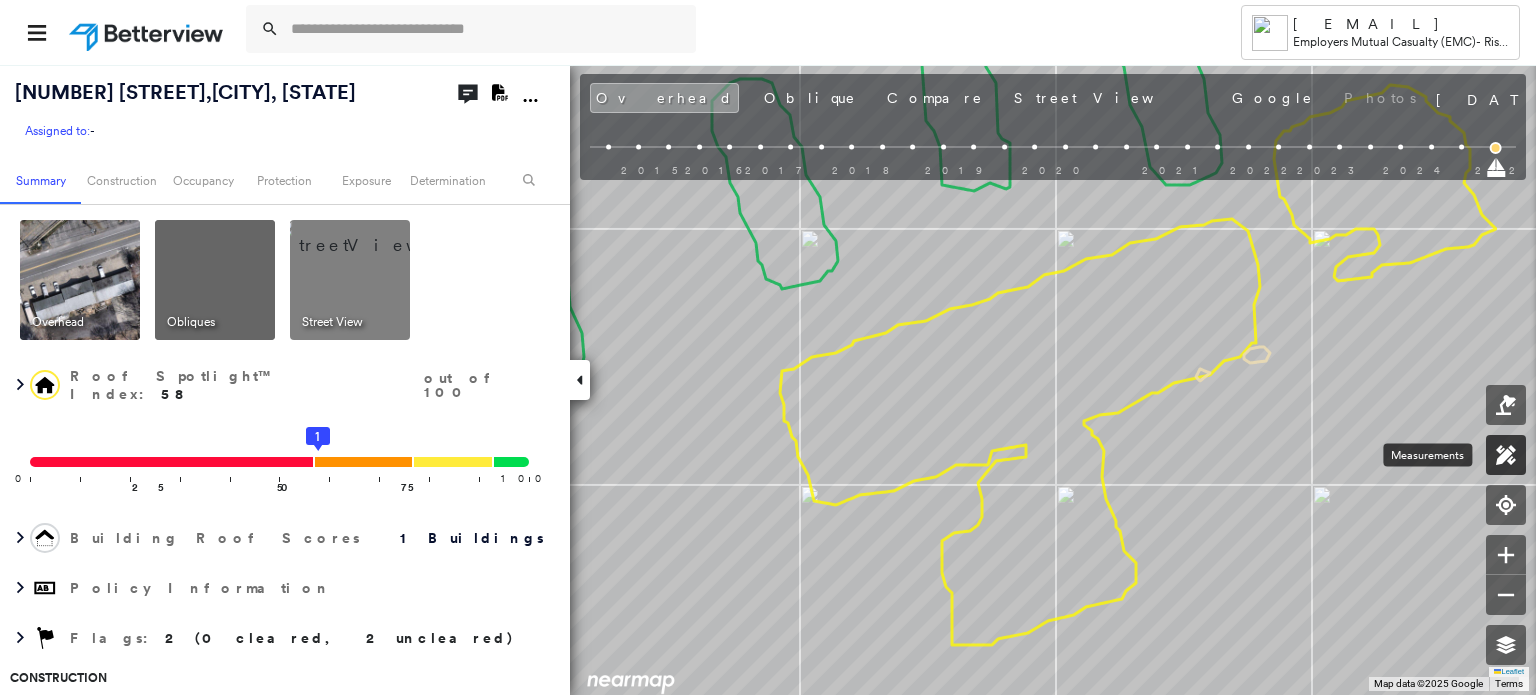 click 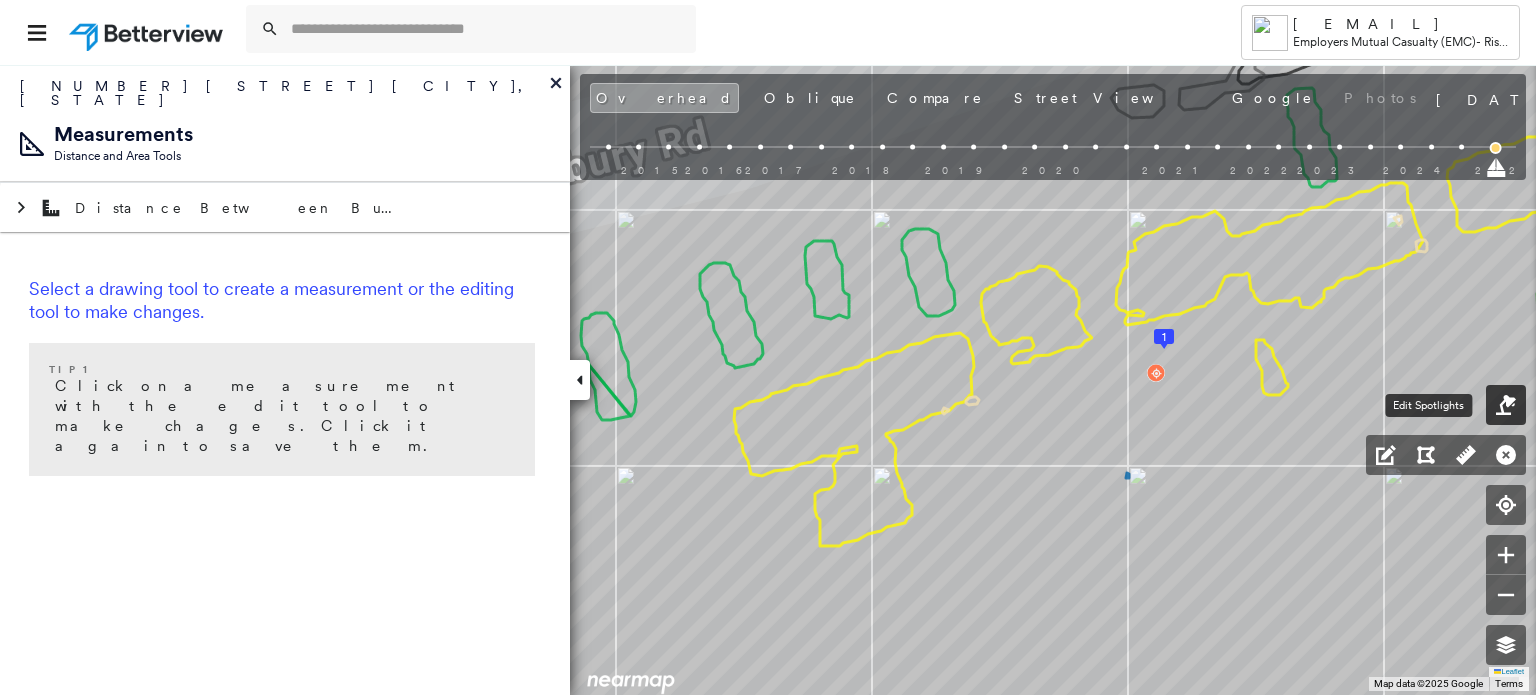 click 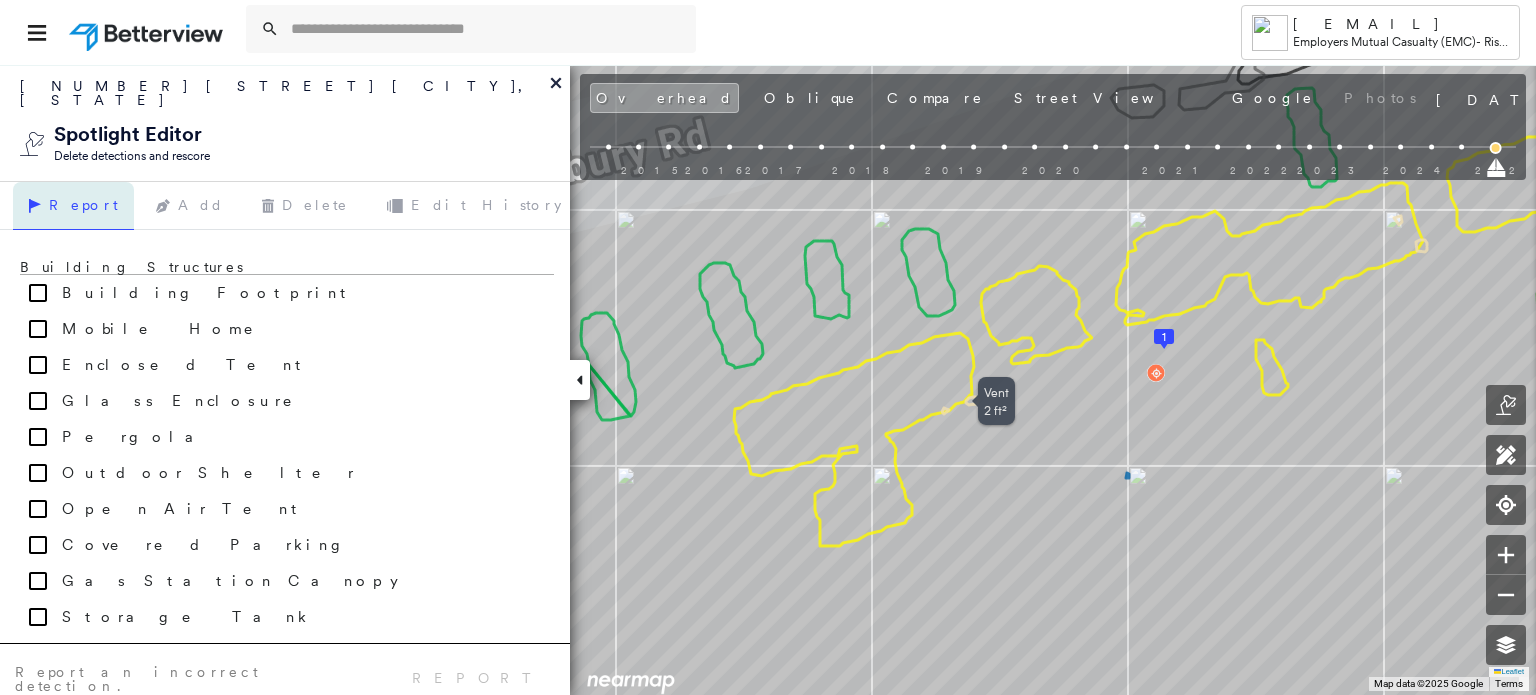 click 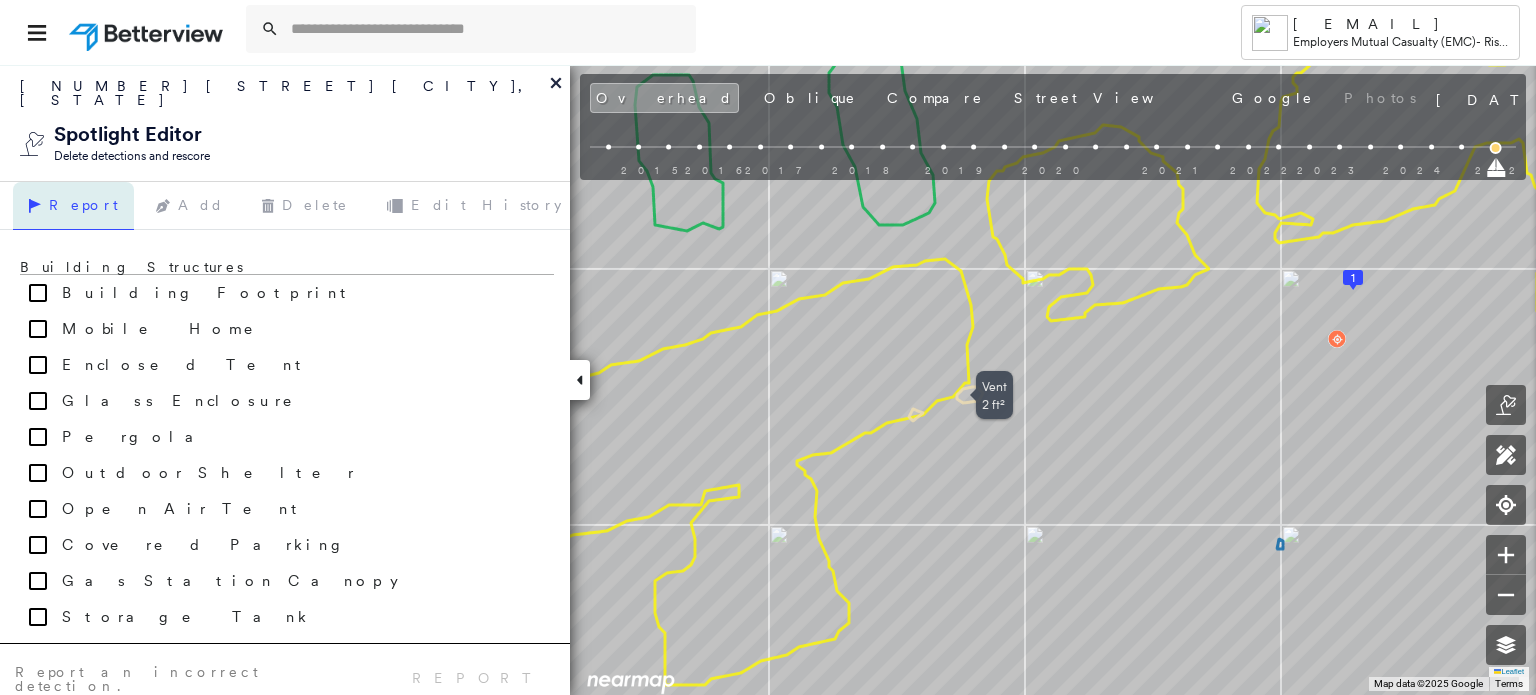 click 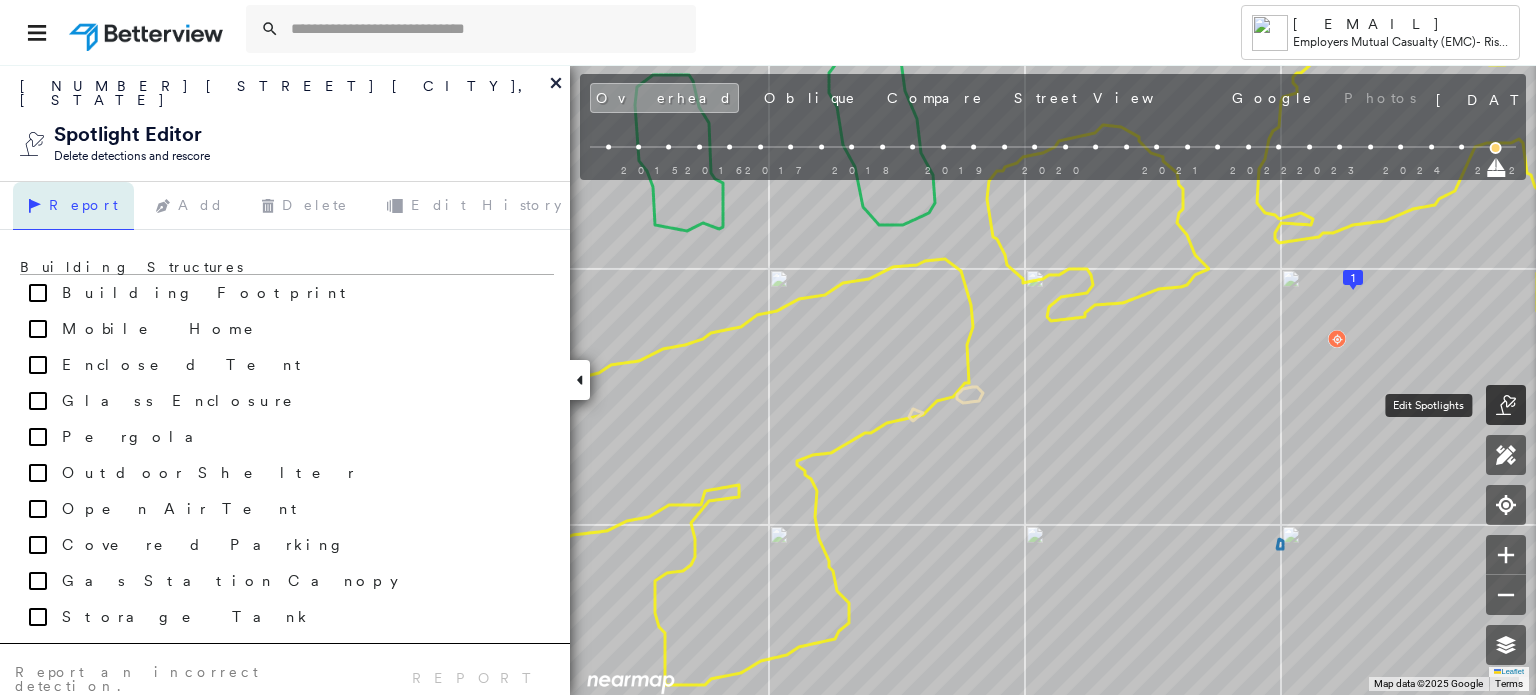 click at bounding box center (1506, 405) 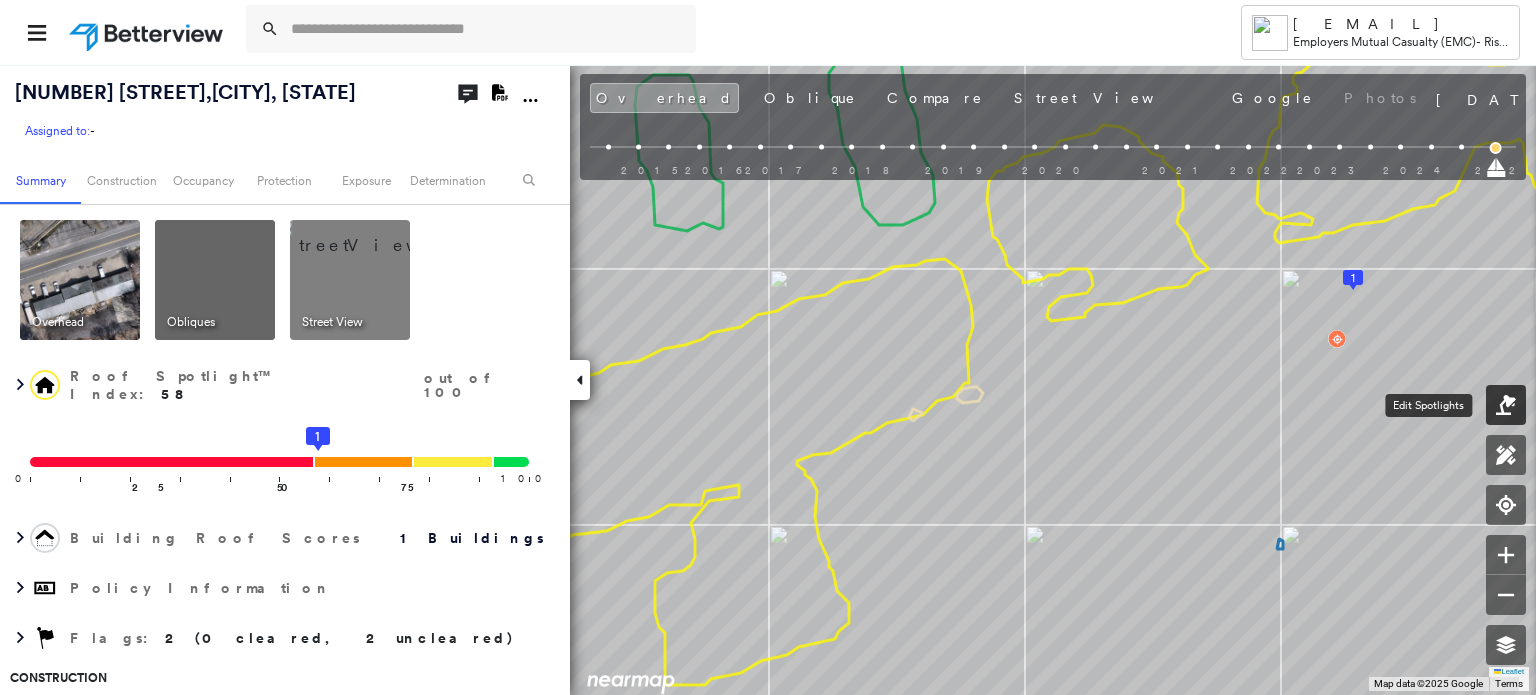 click at bounding box center [1506, 405] 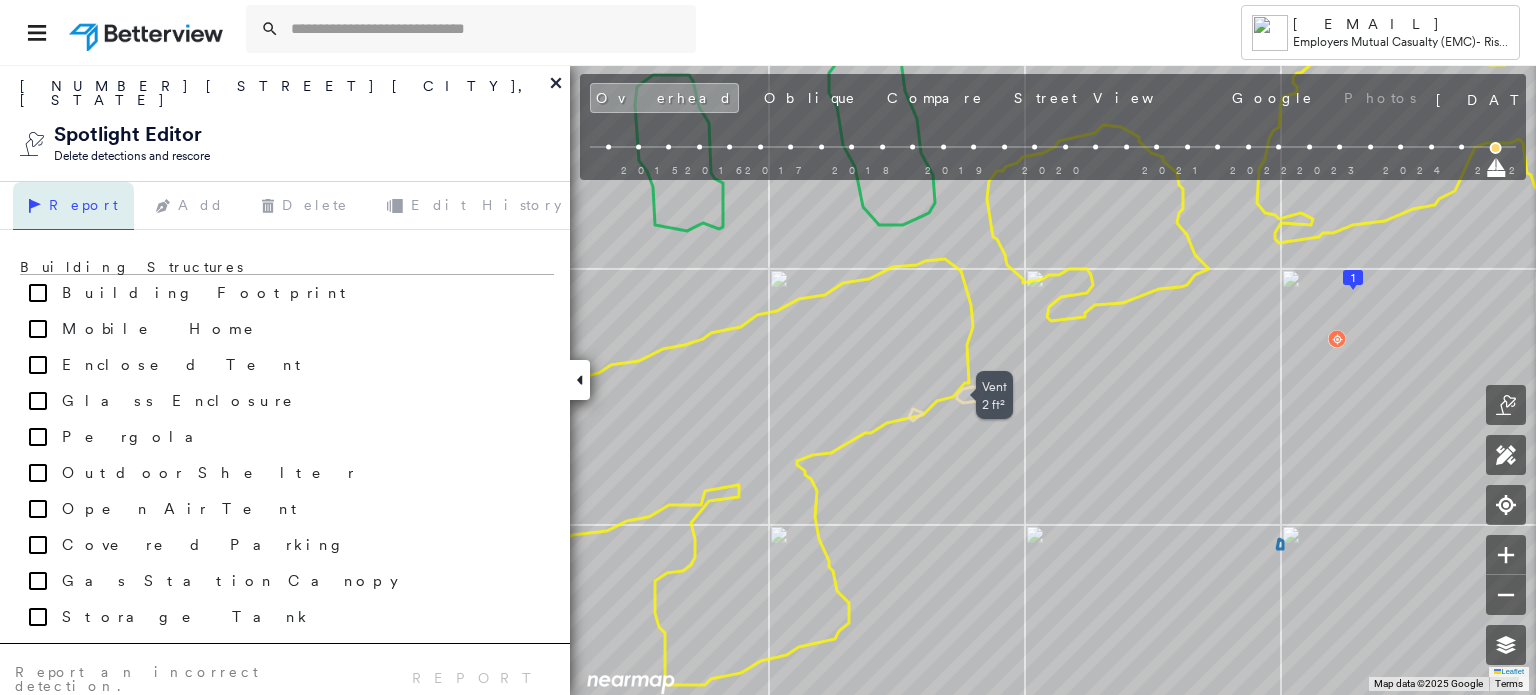 click 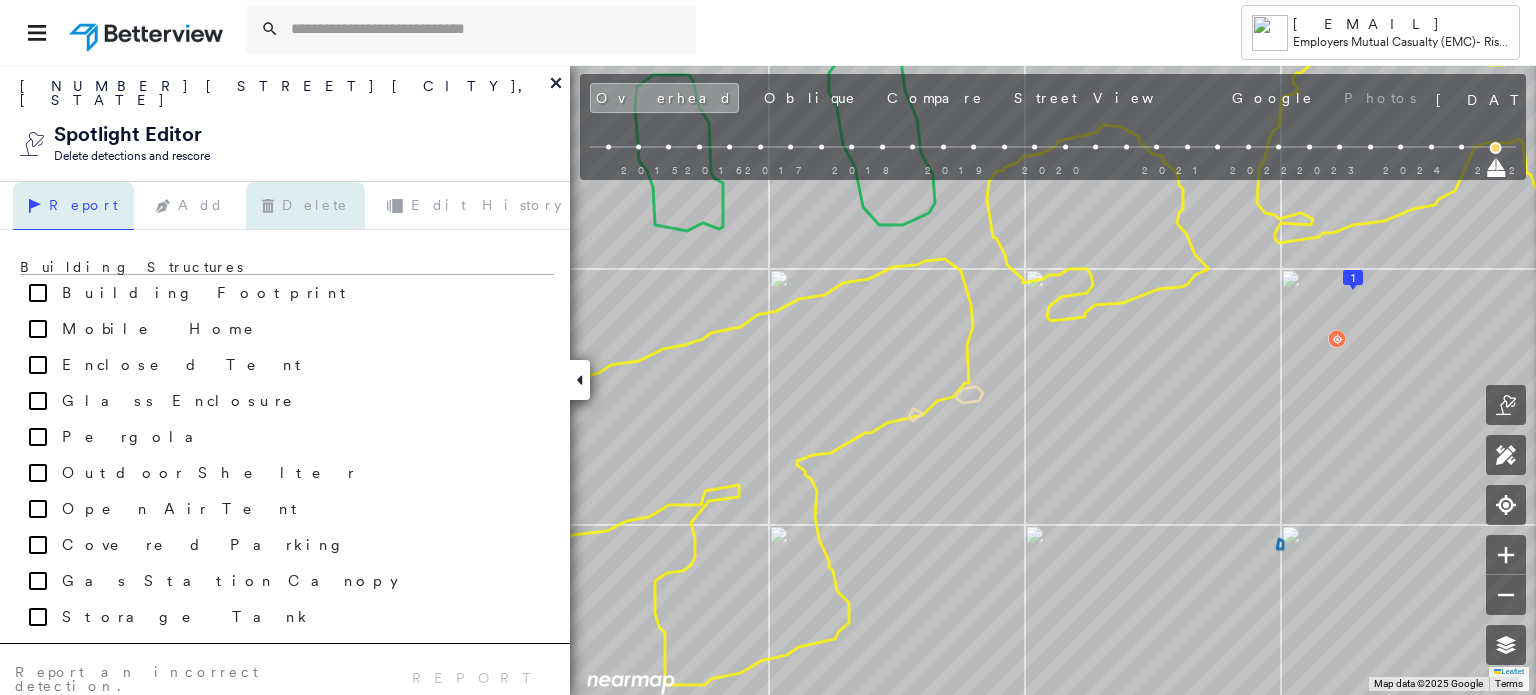 click on "Delete" at bounding box center [305, 206] 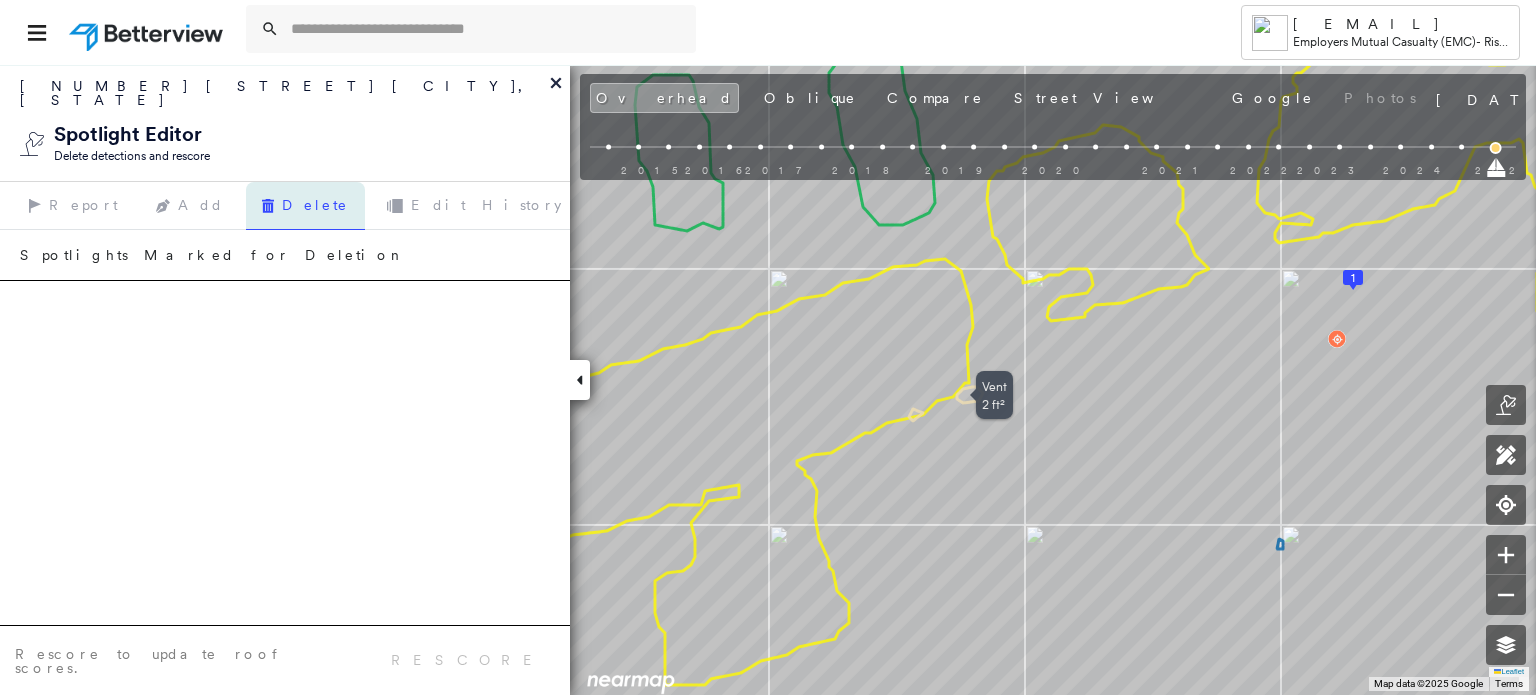 click 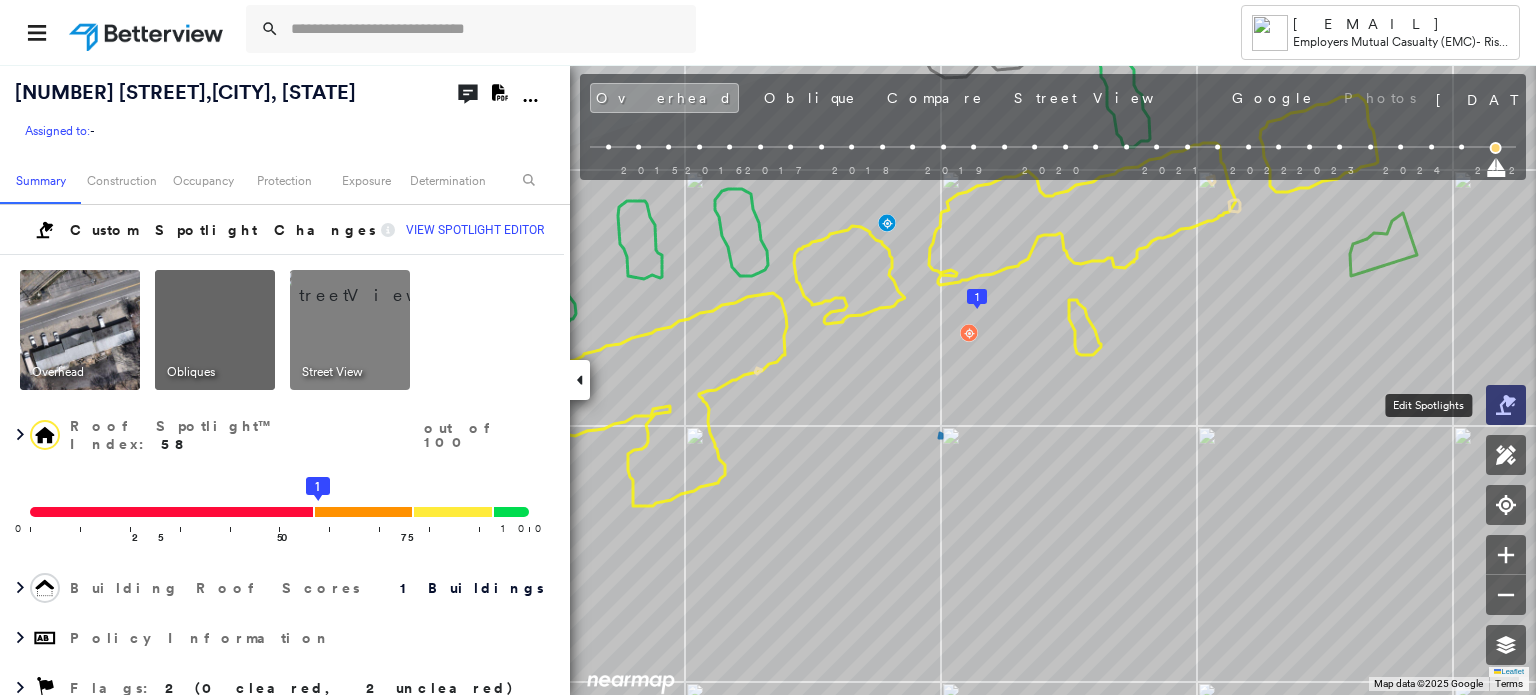 click 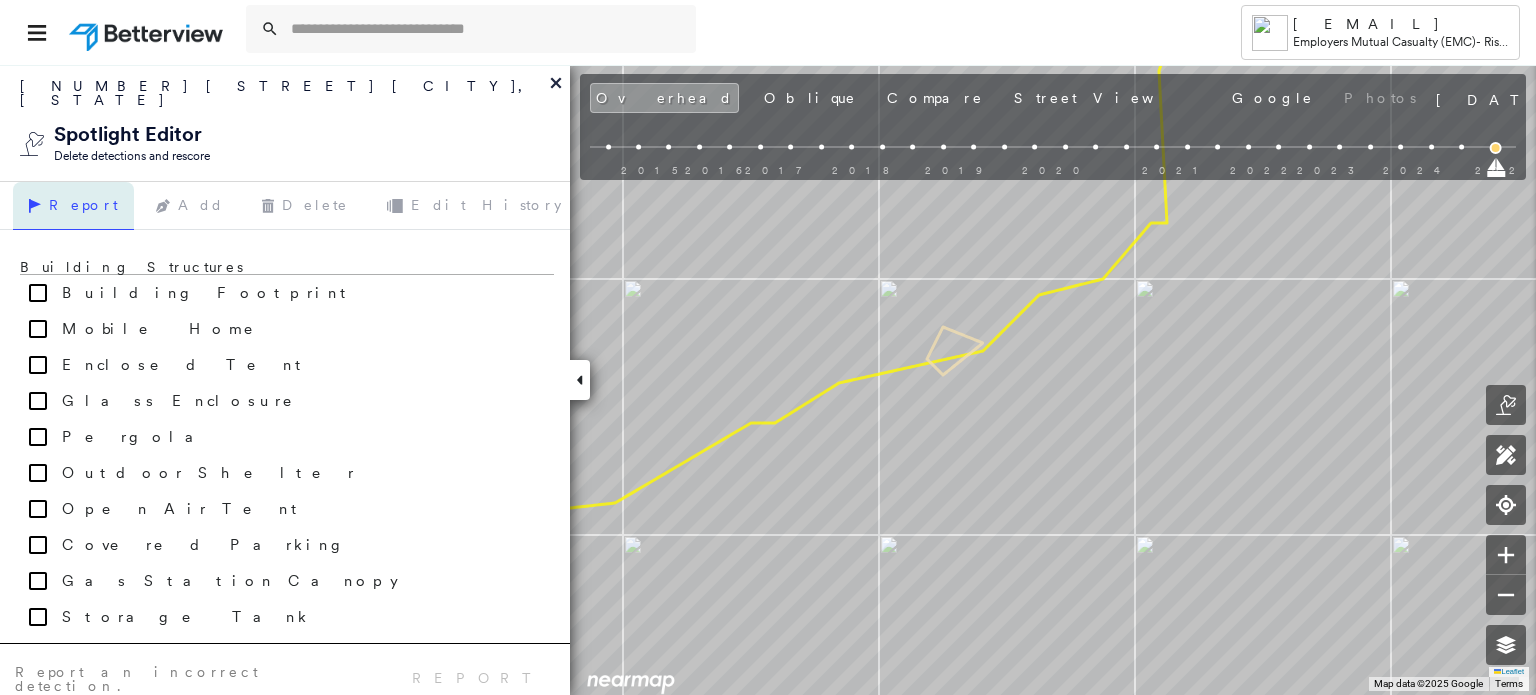 click 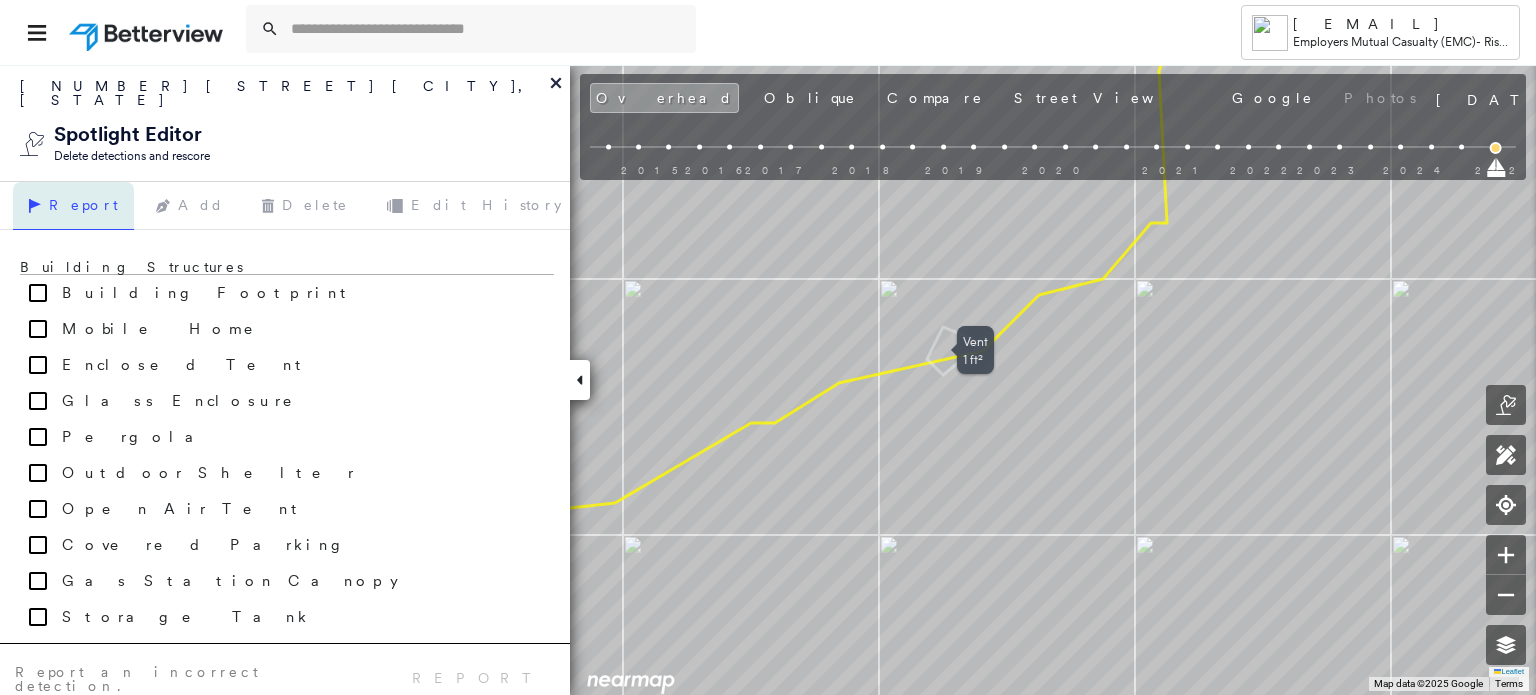 click 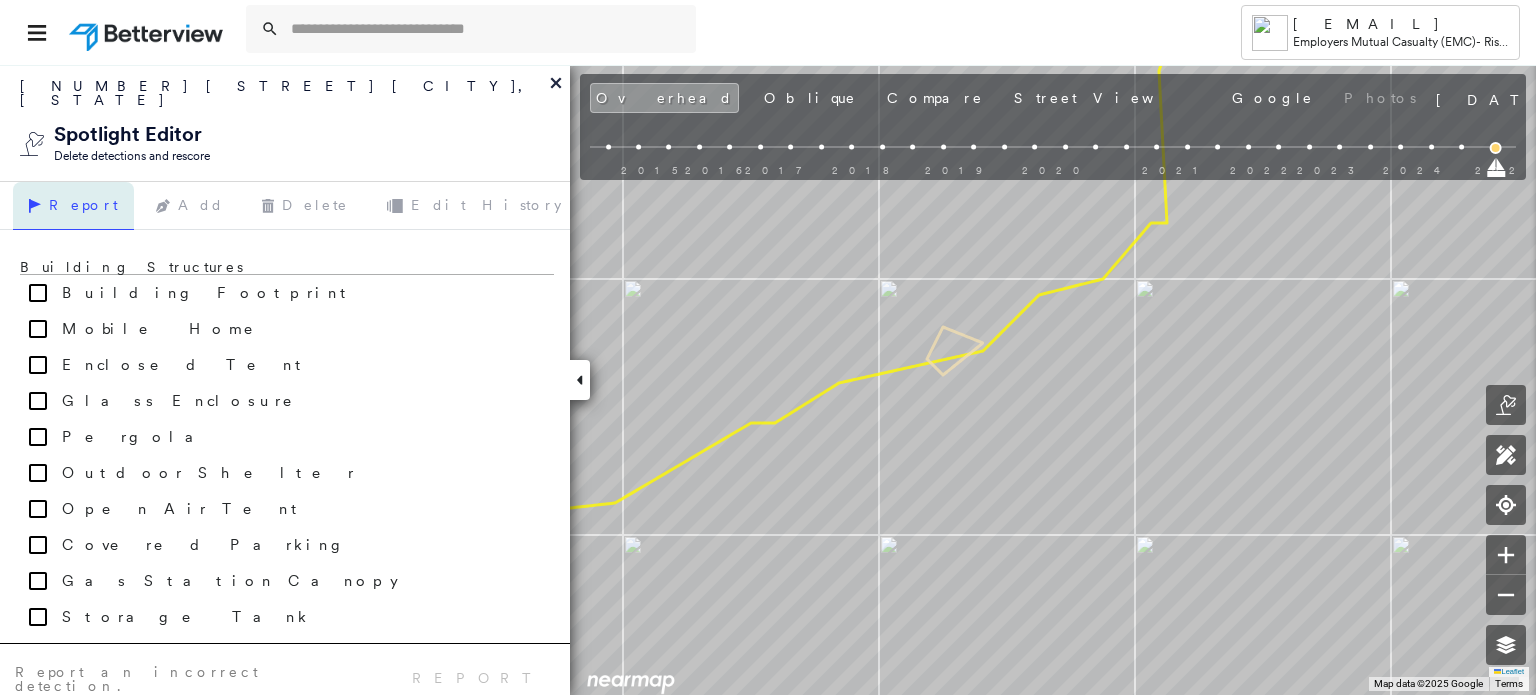 drag, startPoint x: 856, startPoint y: 303, endPoint x: 786, endPoint y: 312, distance: 70.5762 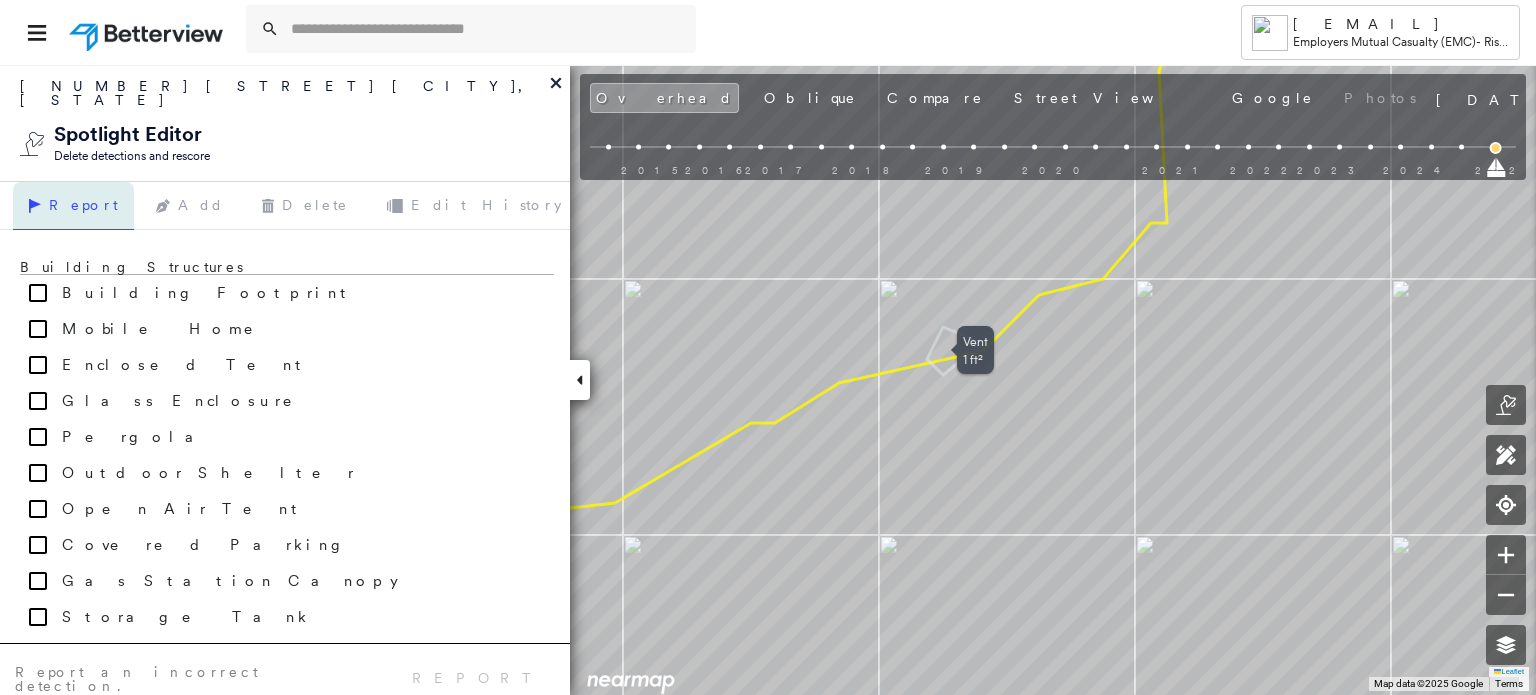 click 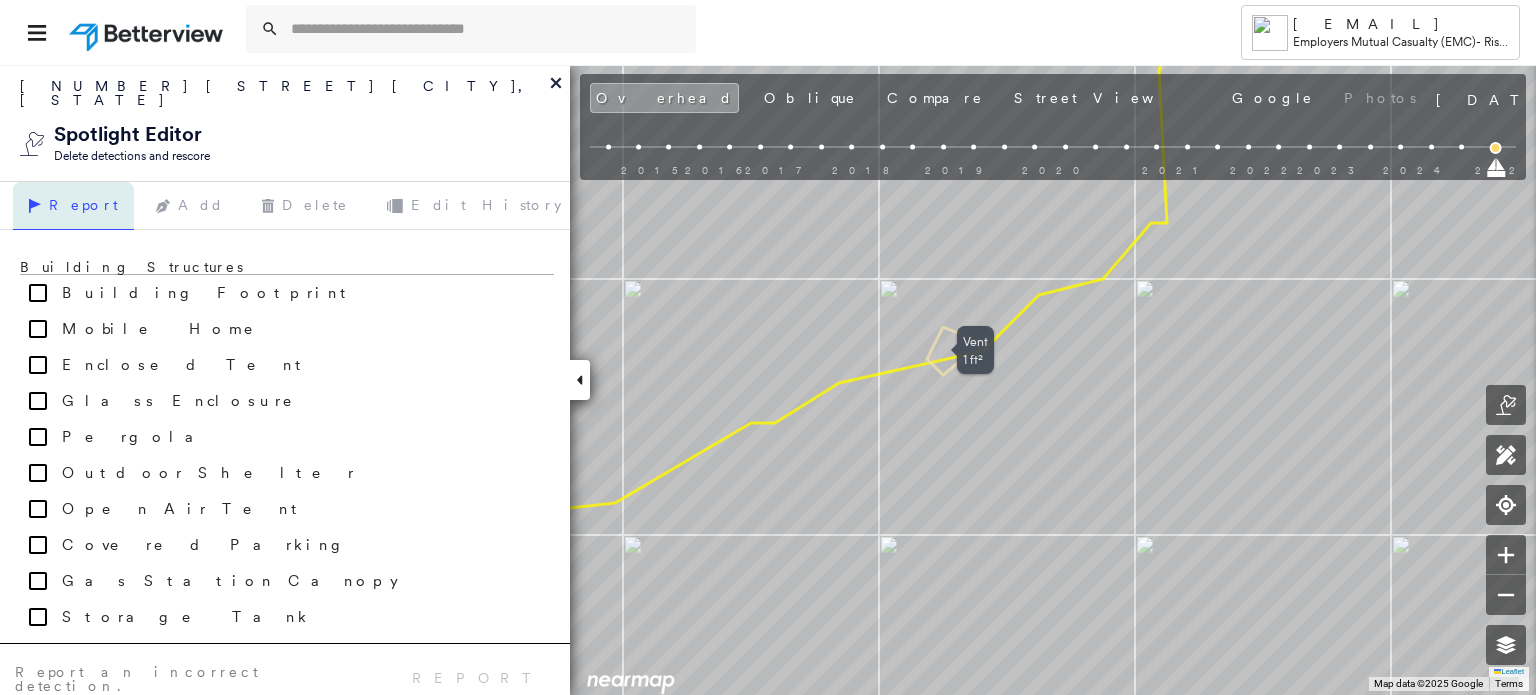 click 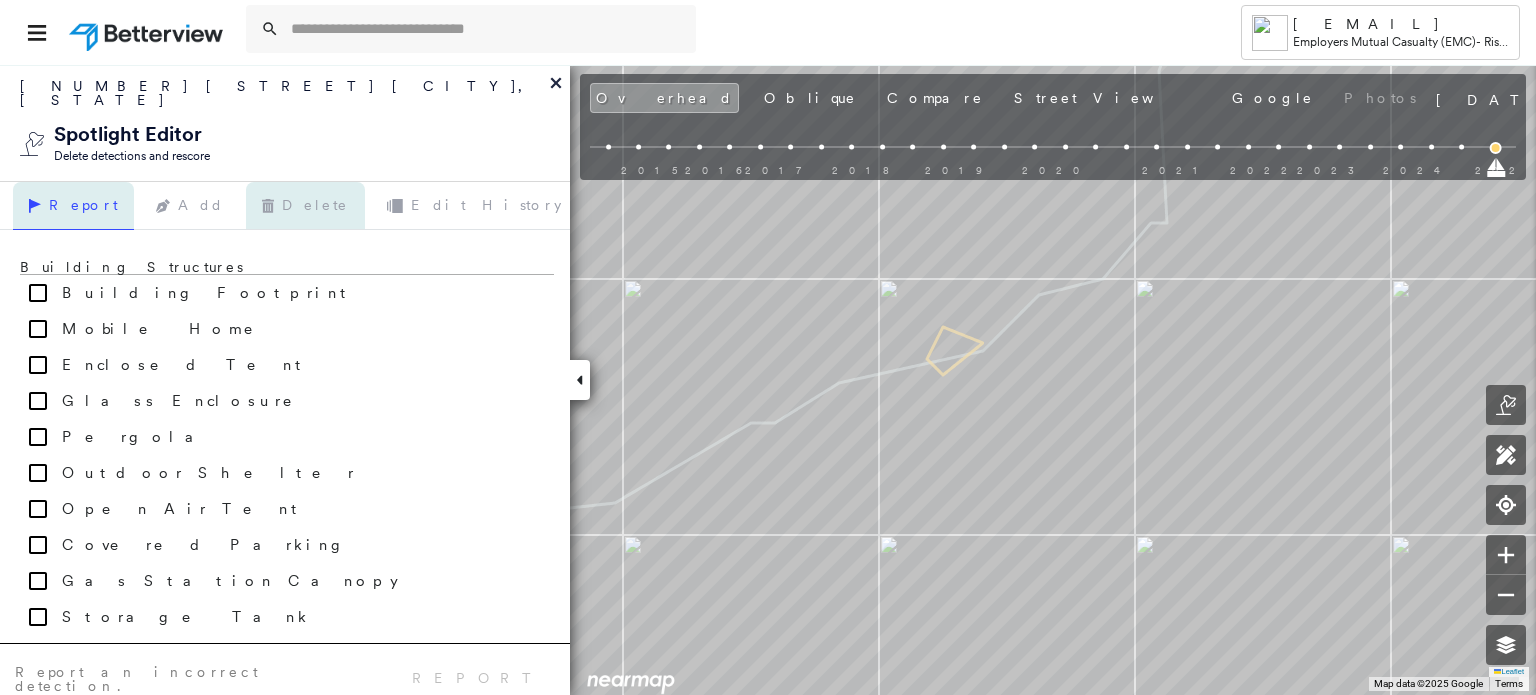 click on "Delete" at bounding box center (305, 206) 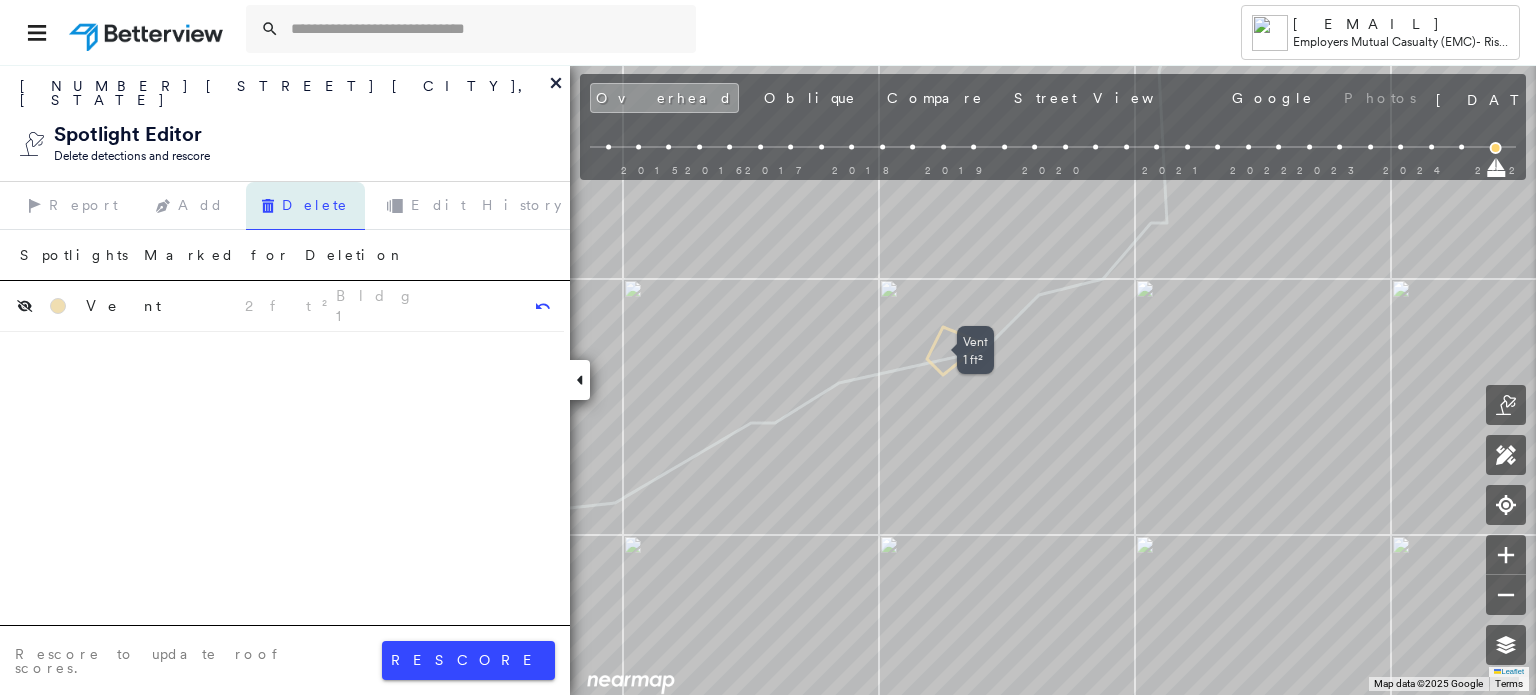 click 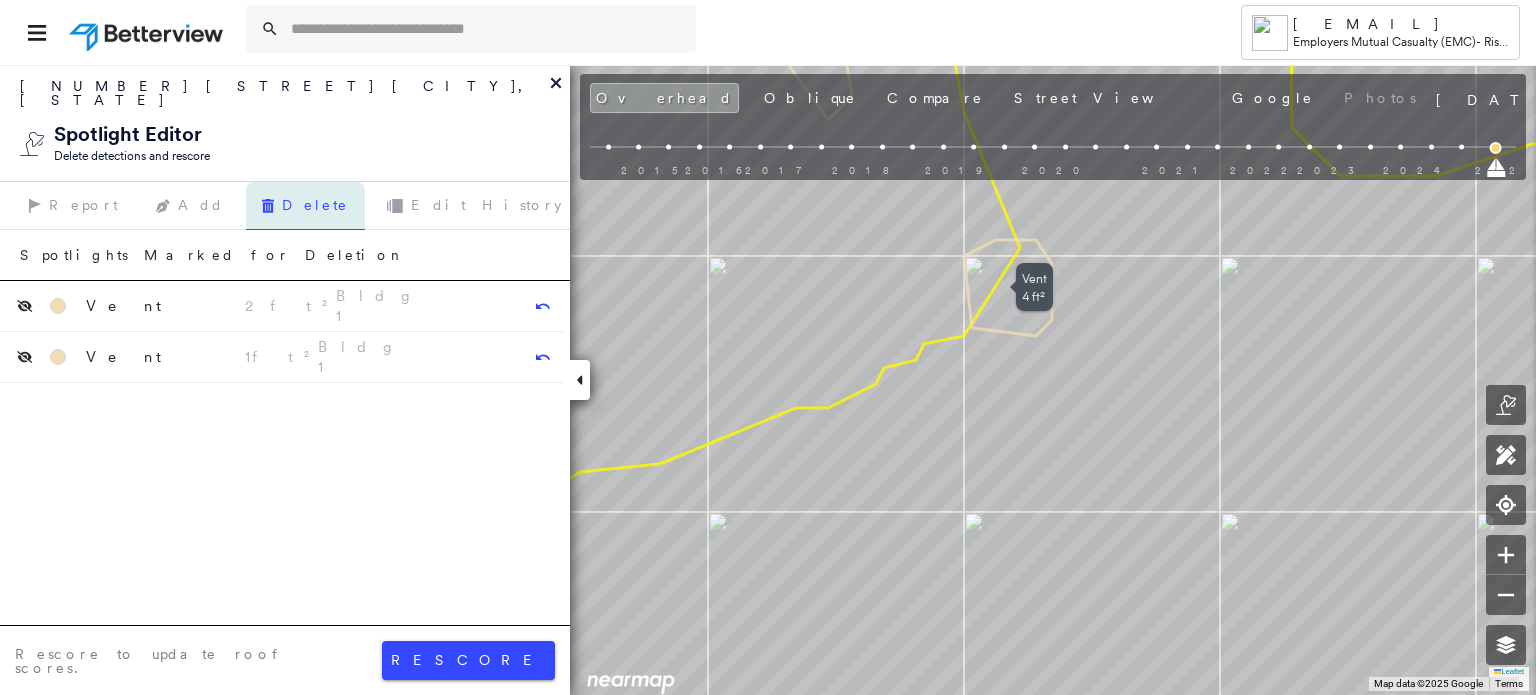 click 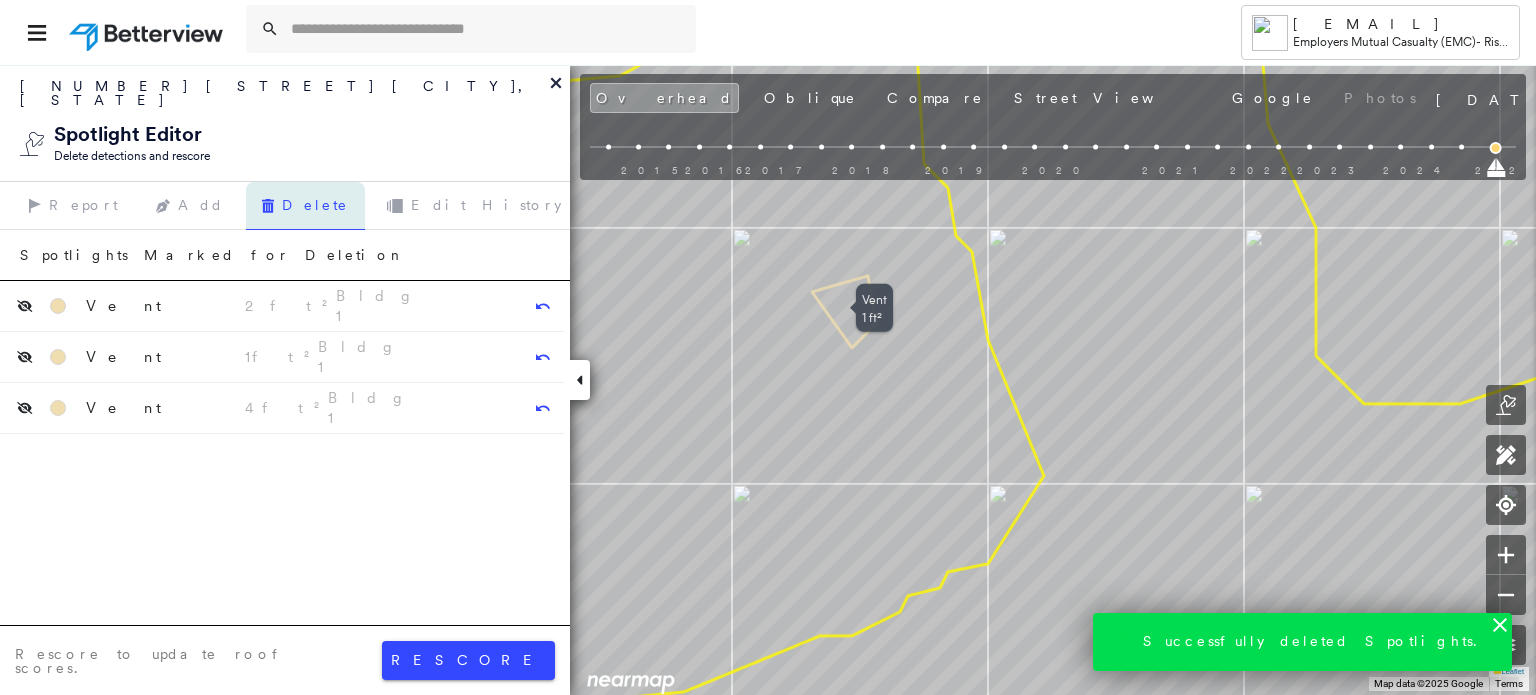drag, startPoint x: 872, startPoint y: 312, endPoint x: 905, endPoint y: 334, distance: 39.661064 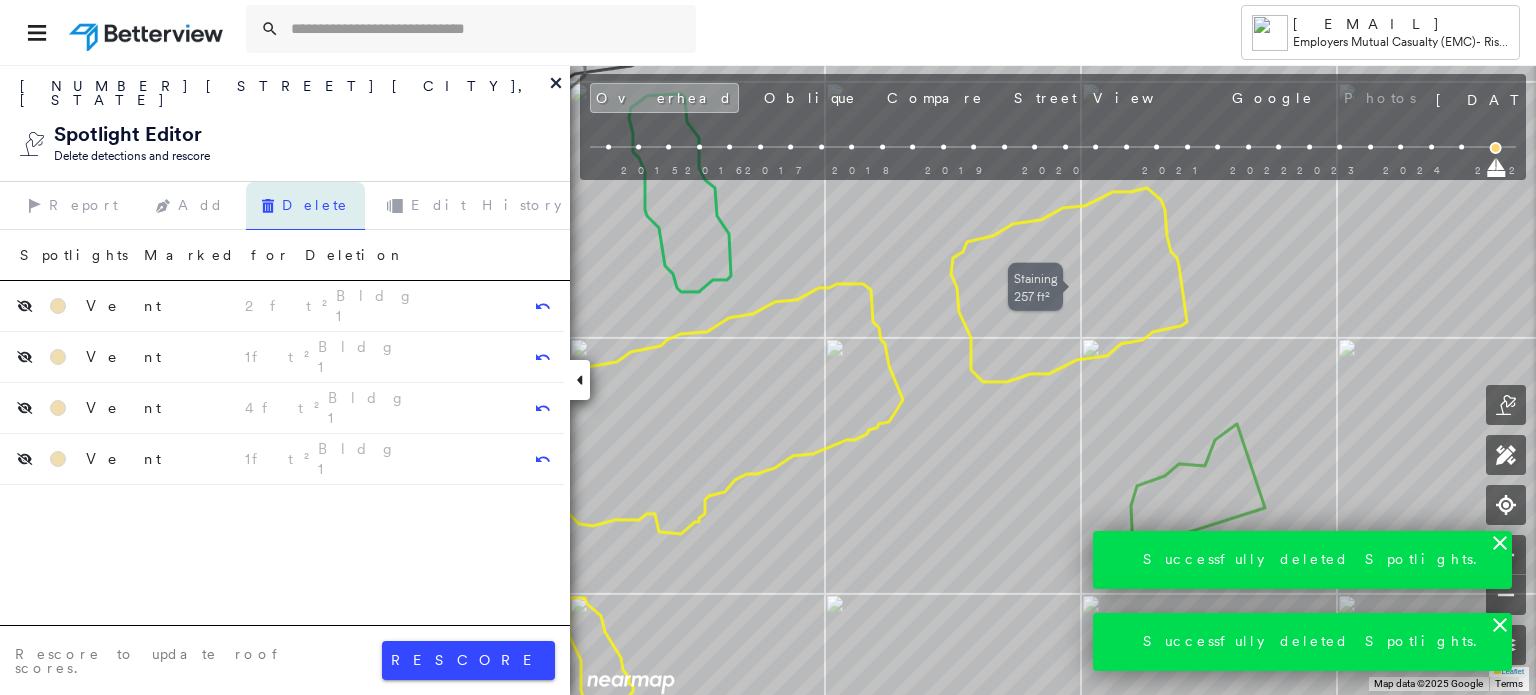 drag, startPoint x: 1080, startPoint y: 387, endPoint x: 986, endPoint y: 358, distance: 98.37174 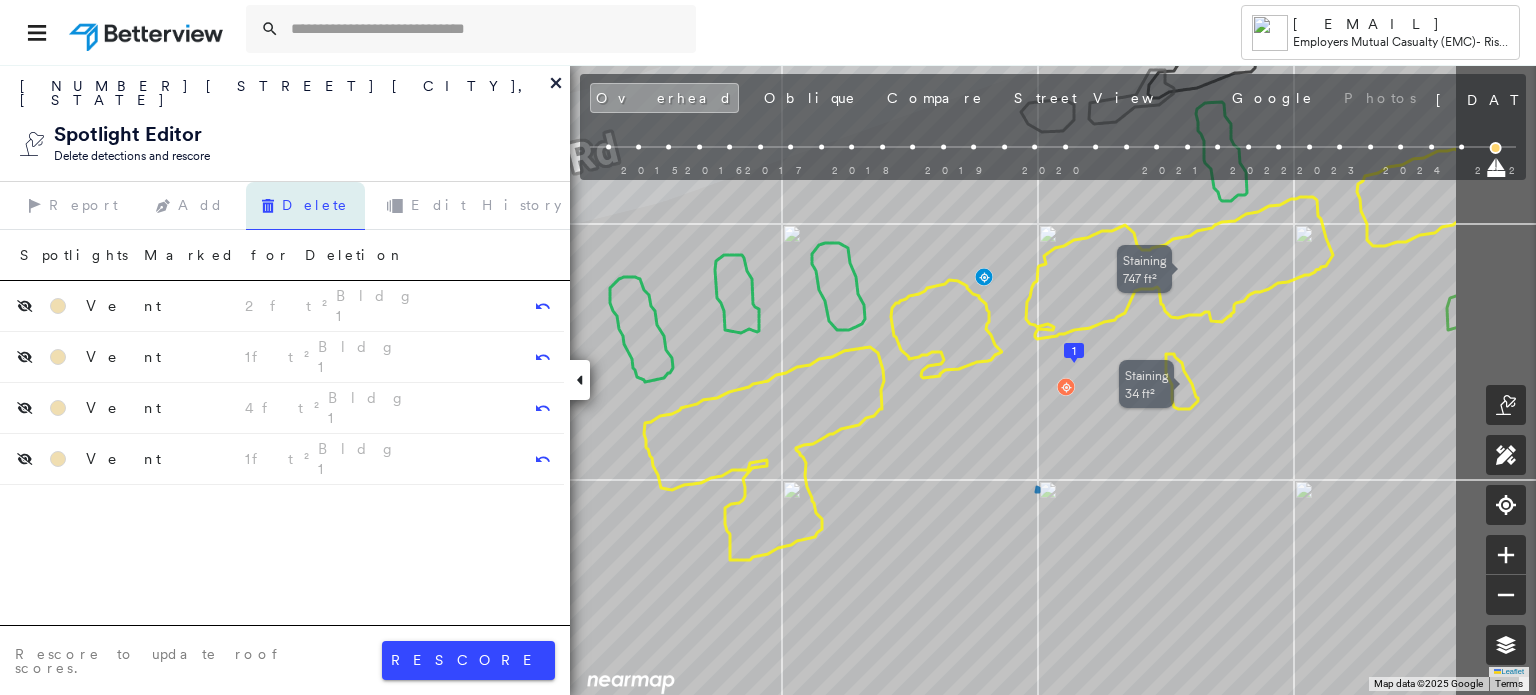 drag, startPoint x: 1328, startPoint y: 264, endPoint x: 1116, endPoint y: 283, distance: 212.84972 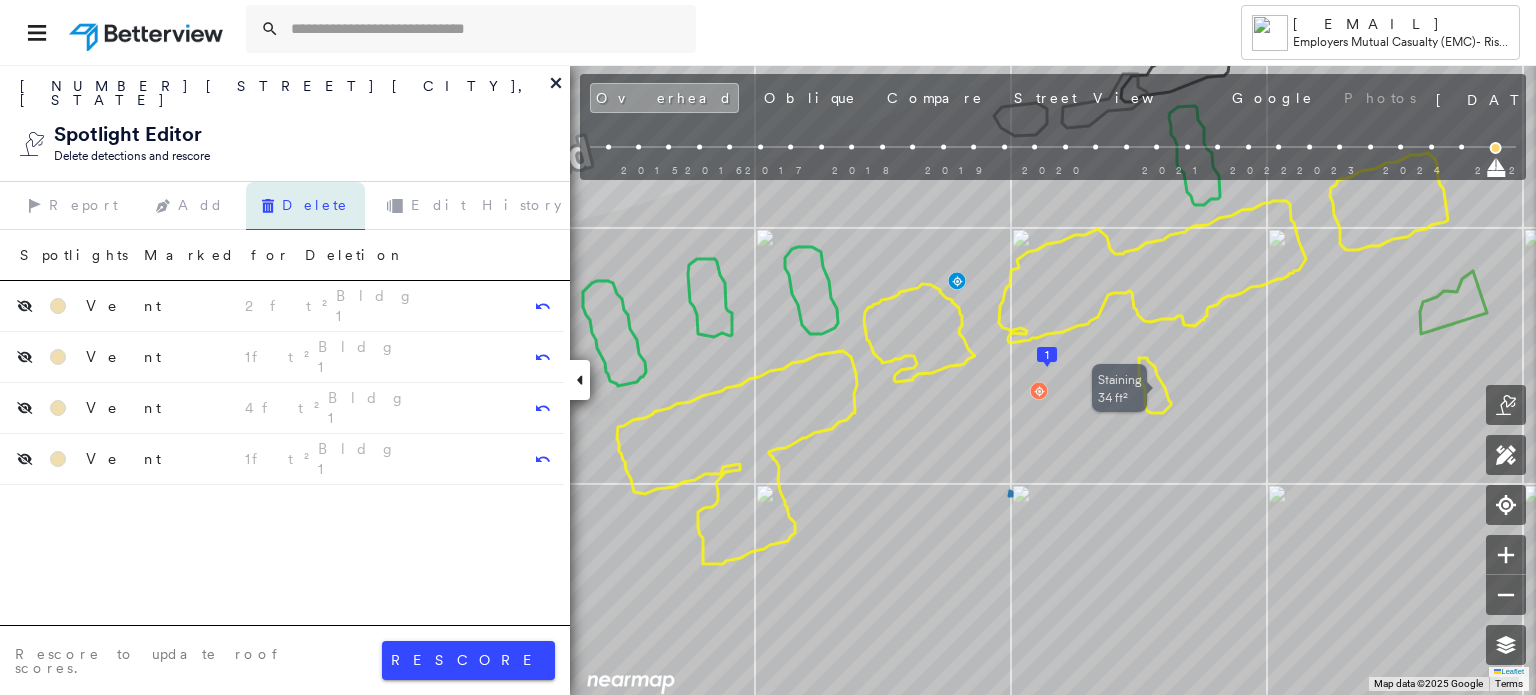 click on "rescore" at bounding box center (468, 660) 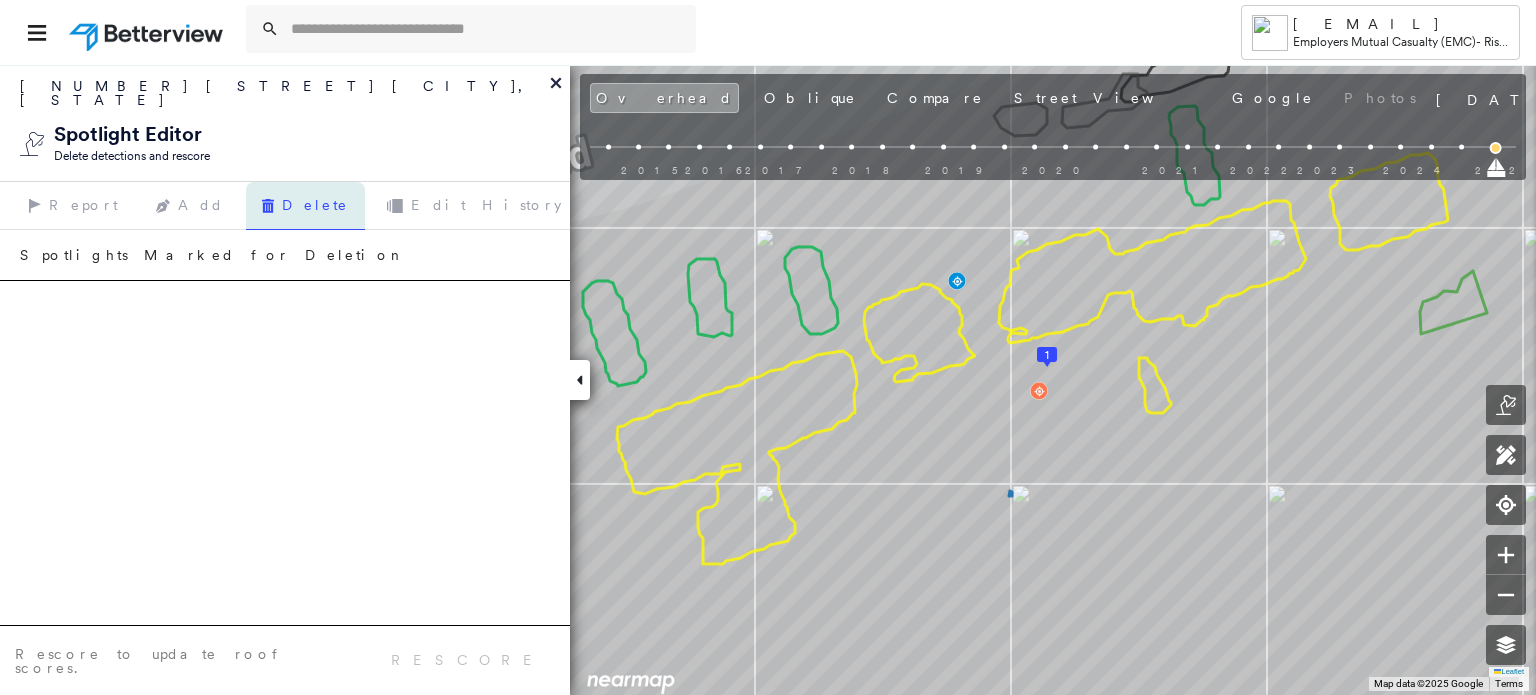 click 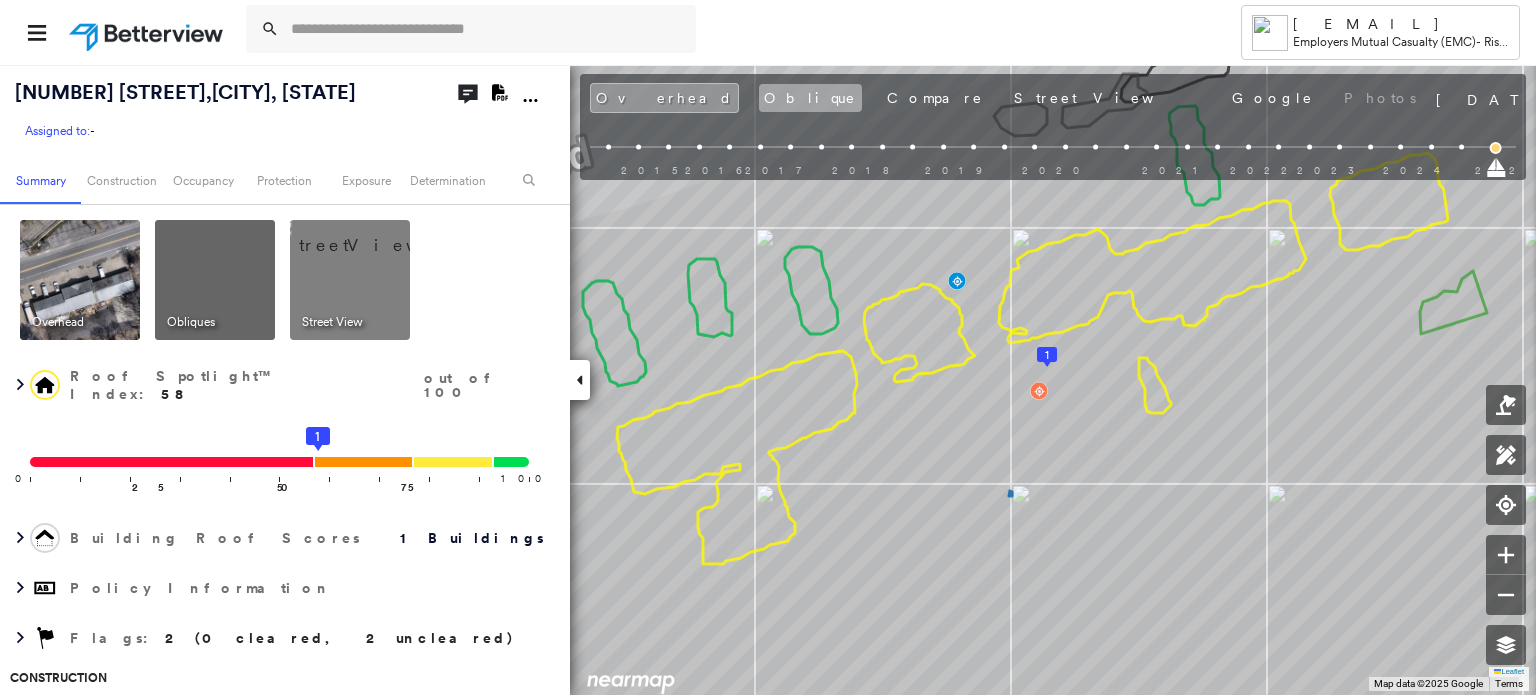 click on "Oblique" at bounding box center (810, 98) 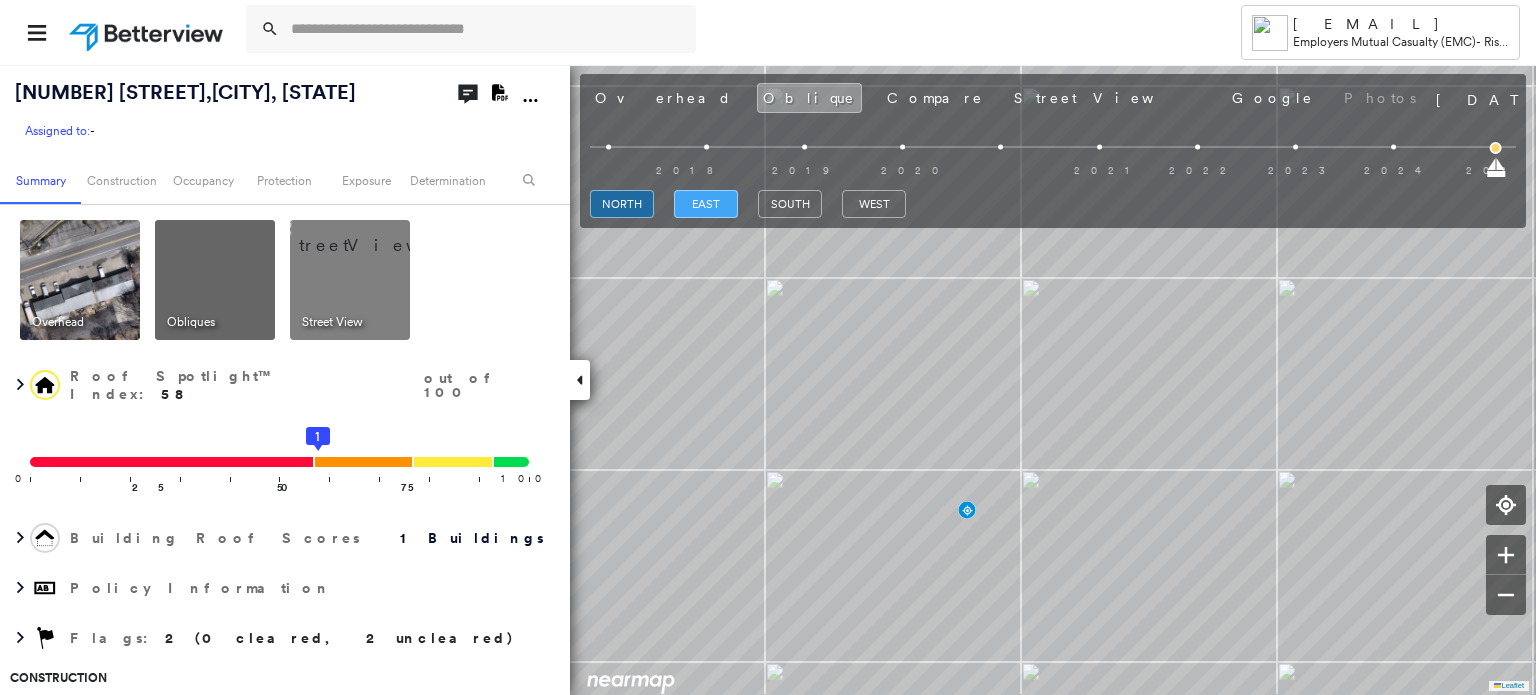 click on "east" at bounding box center [706, 204] 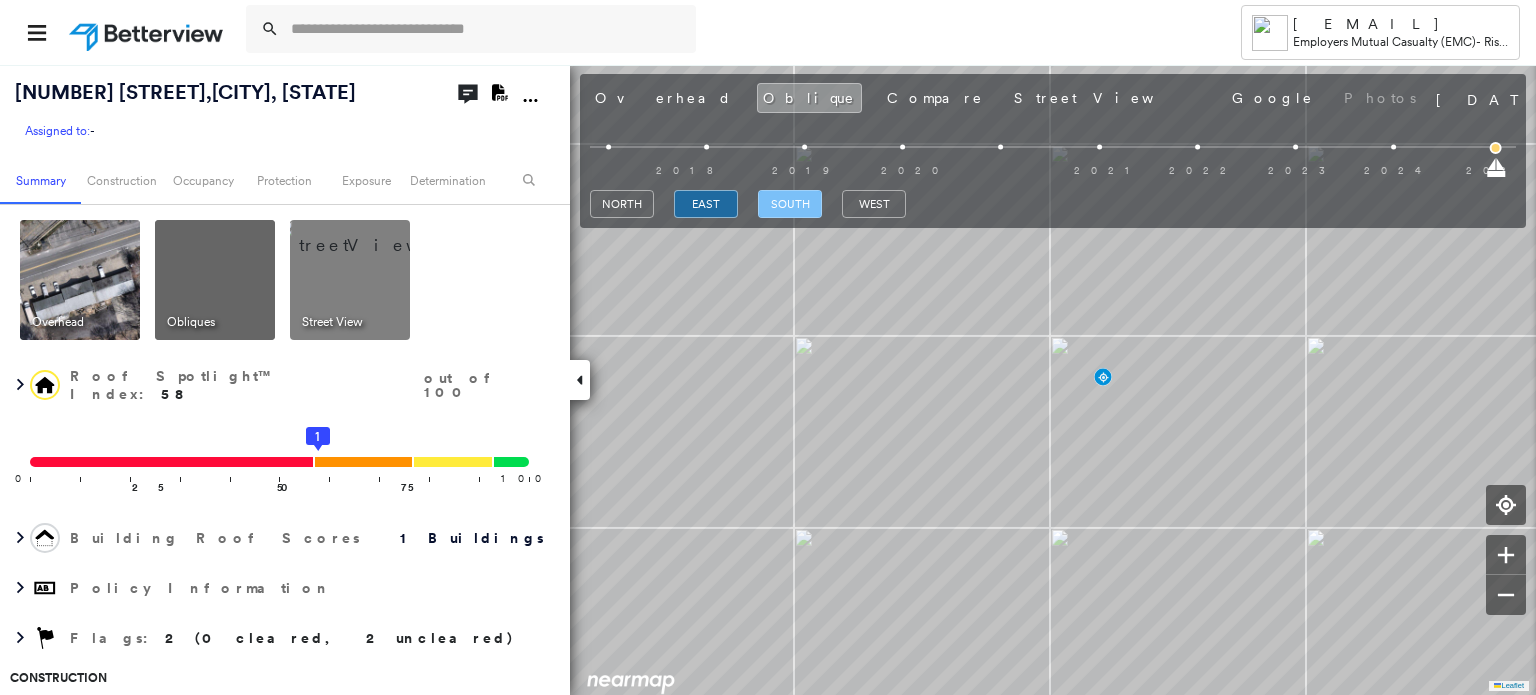 click on "south" at bounding box center [790, 204] 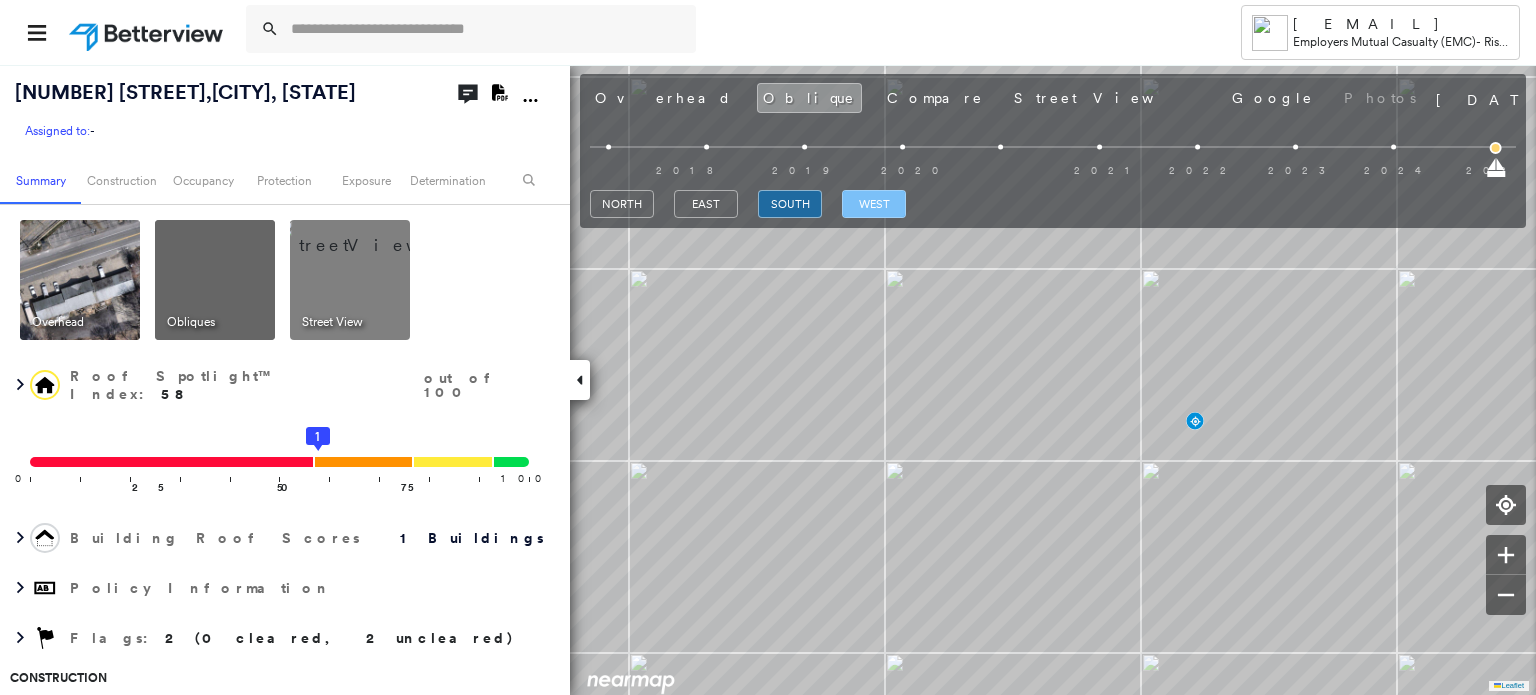 click on "west" at bounding box center (874, 204) 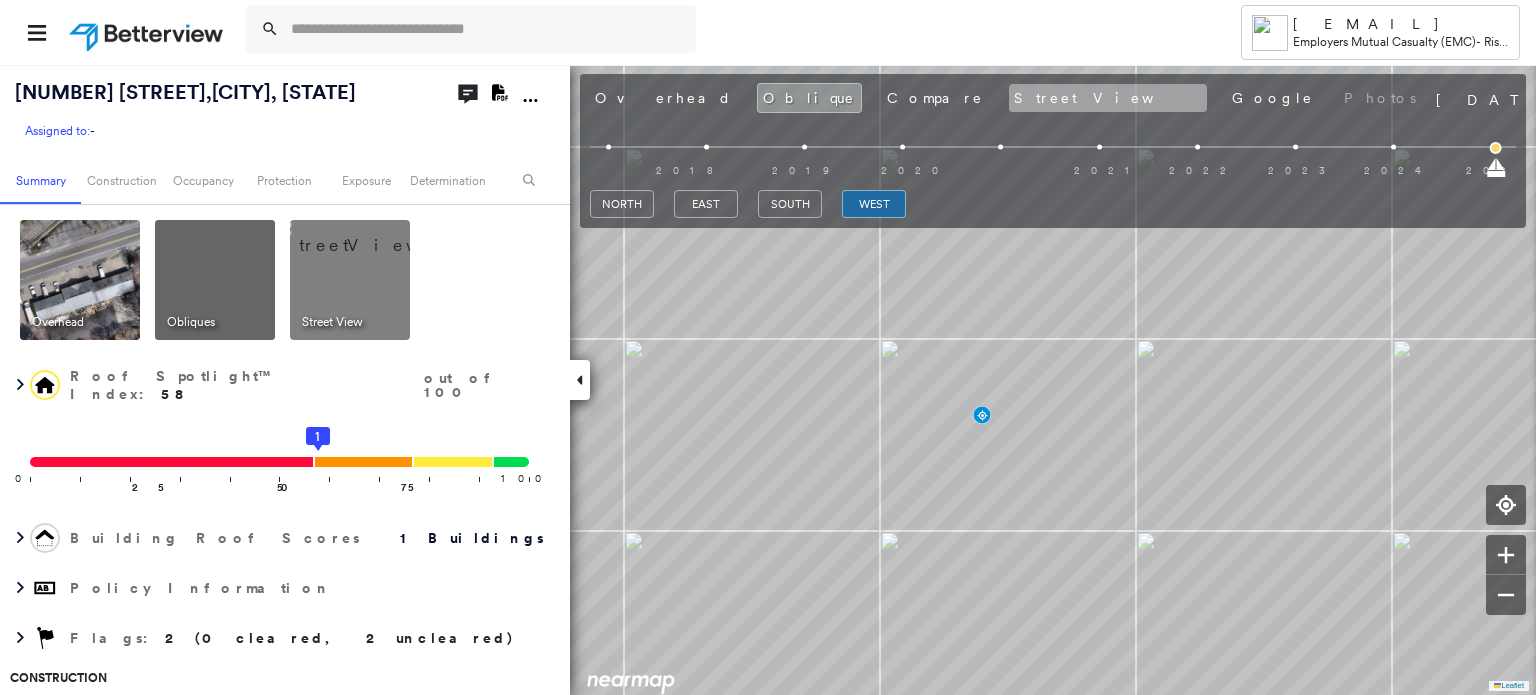 click on "Street View" at bounding box center (1108, 98) 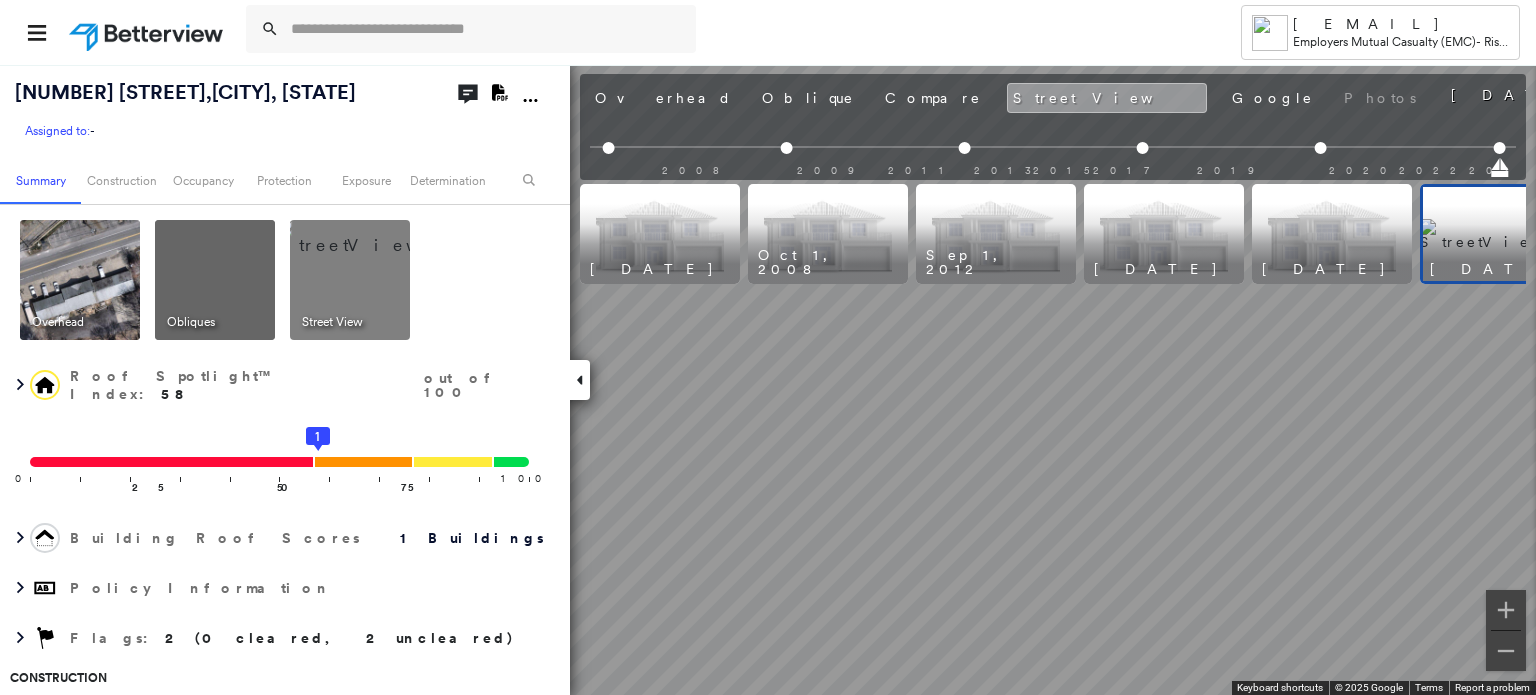 scroll, scrollTop: 0, scrollLeft: 61, axis: horizontal 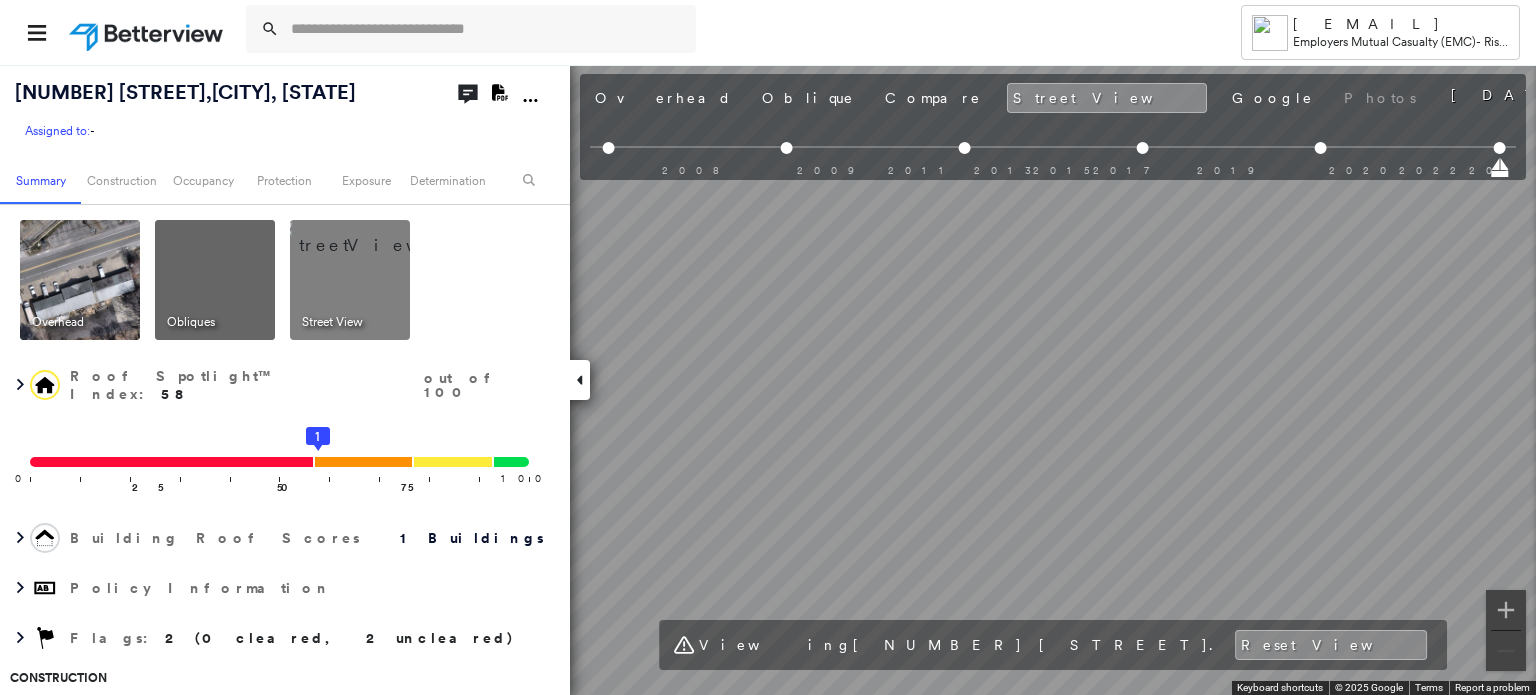 click on "Tower Katie.M.Thoren@EMCIns.com Employers Mutual Casualty (EMC)  -   Risk Improvement 491  Amesbury Rd ,  Haverhill, MA 01830 Assigned to:  - Assigned to:  - Assigned to:  - Open Comments Download PDF Report Summary Construction Occupancy Protection Exposure Determination Overhead Obliques Street View Roof Spotlight™ Index :  58 out of 100 0 100 25 50 75 1 Building Roof Scores 1 Buildings Policy Information Flags :  2 (0 cleared, 2 uncleared) Construction Roof Spotlights :  Staining, Overhang Property Features :  Car, Patio Furniture, Disintegrated Pavement, Significantly Stained Pavement Roof Size & Shape :  1 building  - Gable | Asphalt Shingle Assessor and MLS Details Property Lookup BuildZoom - Building Permit Data and Analysis Occupancy Ownership Place Detail SmartyStreets - Geocode Smarty Streets - Surrounding Properties Protection Protection Exposure FEMA Risk Index Snow Load Regional Hazard: 2   out of  5 Additional Perils Guidewire HazardHub HazardHub Risks MLS Photos Determination Flags :  High" at bounding box center (768, 347) 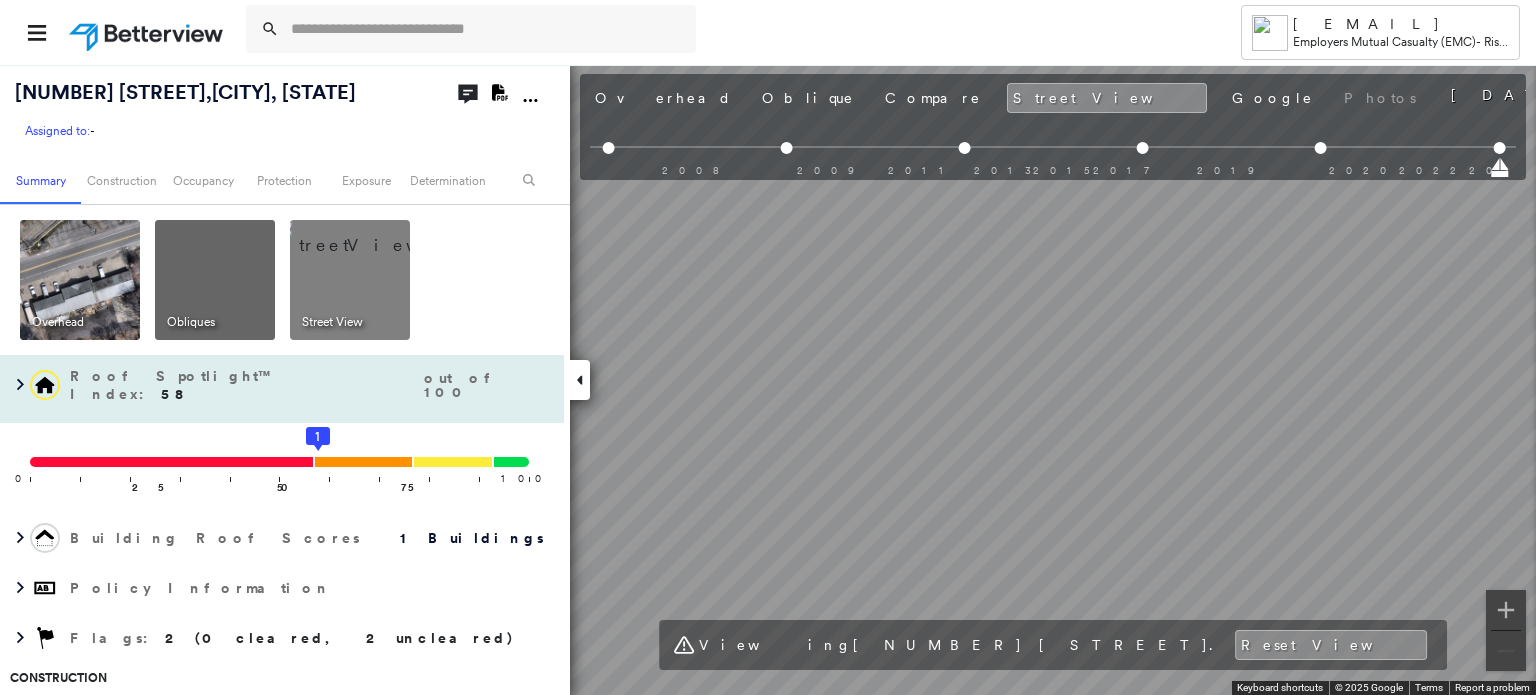 click on "491  Amesbury Rd ,  Haverhill, MA 01830 Assigned to:  - Assigned to:  - Assigned to:  - Open Comments Download PDF Report Summary Construction Occupancy Protection Exposure Determination Overhead Obliques Street View Roof Spotlight™ Index :  58 out of 100 0 100 25 50 75 1 Building Roof Scores 1 Buildings Policy Information Flags :  2 (0 cleared, 2 uncleared) Construction Roof Spotlights :  Staining, Overhang Property Features :  Car, Patio Furniture, Disintegrated Pavement, Significantly Stained Pavement Roof Size & Shape :  1 building  - Gable | Asphalt Shingle Assessor and MLS Details Property Lookup BuildZoom - Building Permit Data and Analysis Occupancy Ownership Place Detail SmartyStreets - Geocode Smarty Streets - Surrounding Properties Protection Protection Exposure FEMA Risk Index Snow Load Regional Hazard: 2   out of  5 Additional Perils Guidewire HazardHub HazardHub Risks MLS Photos Determination Flags :  2 (0 cleared, 2 uncleared) Uncleared Flags (2) Cleared Flags  (0) High High Priority Clear" at bounding box center (768, 379) 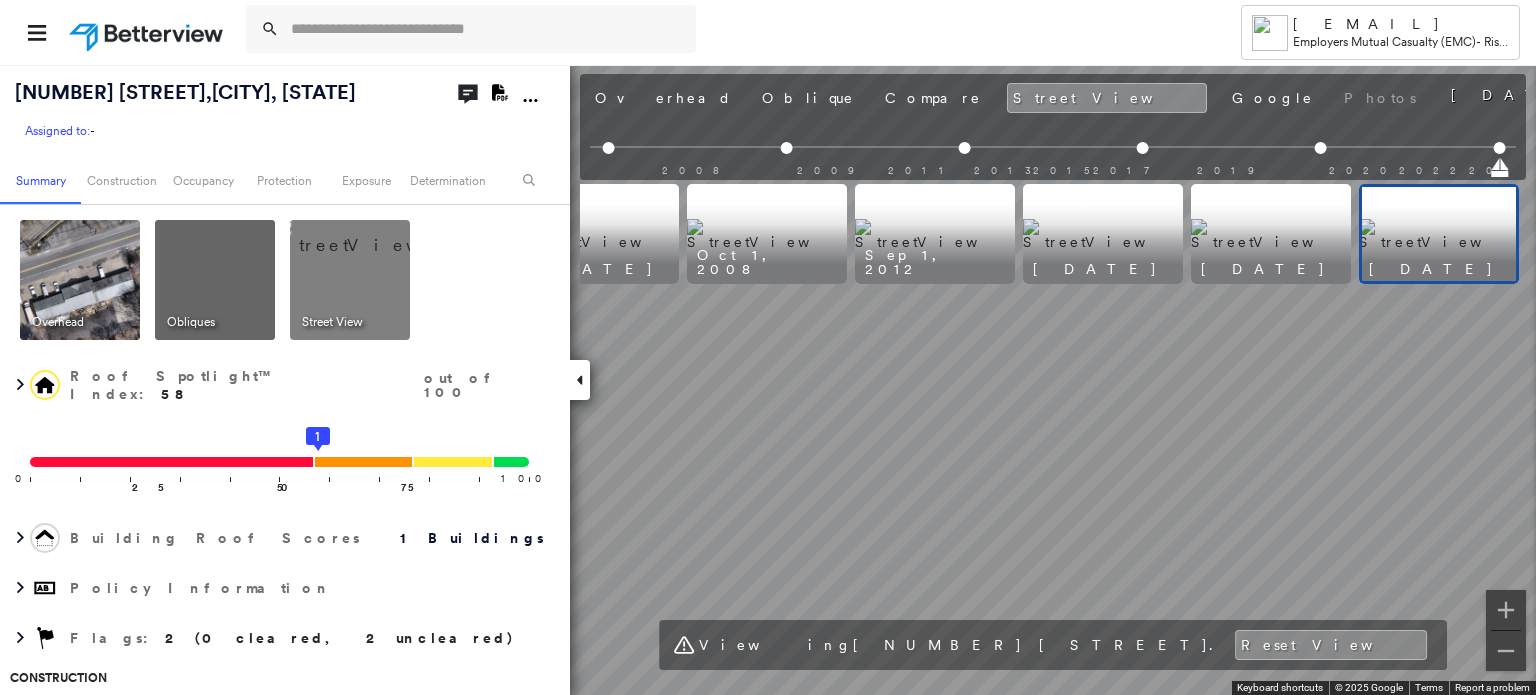 click at bounding box center [1271, 234] 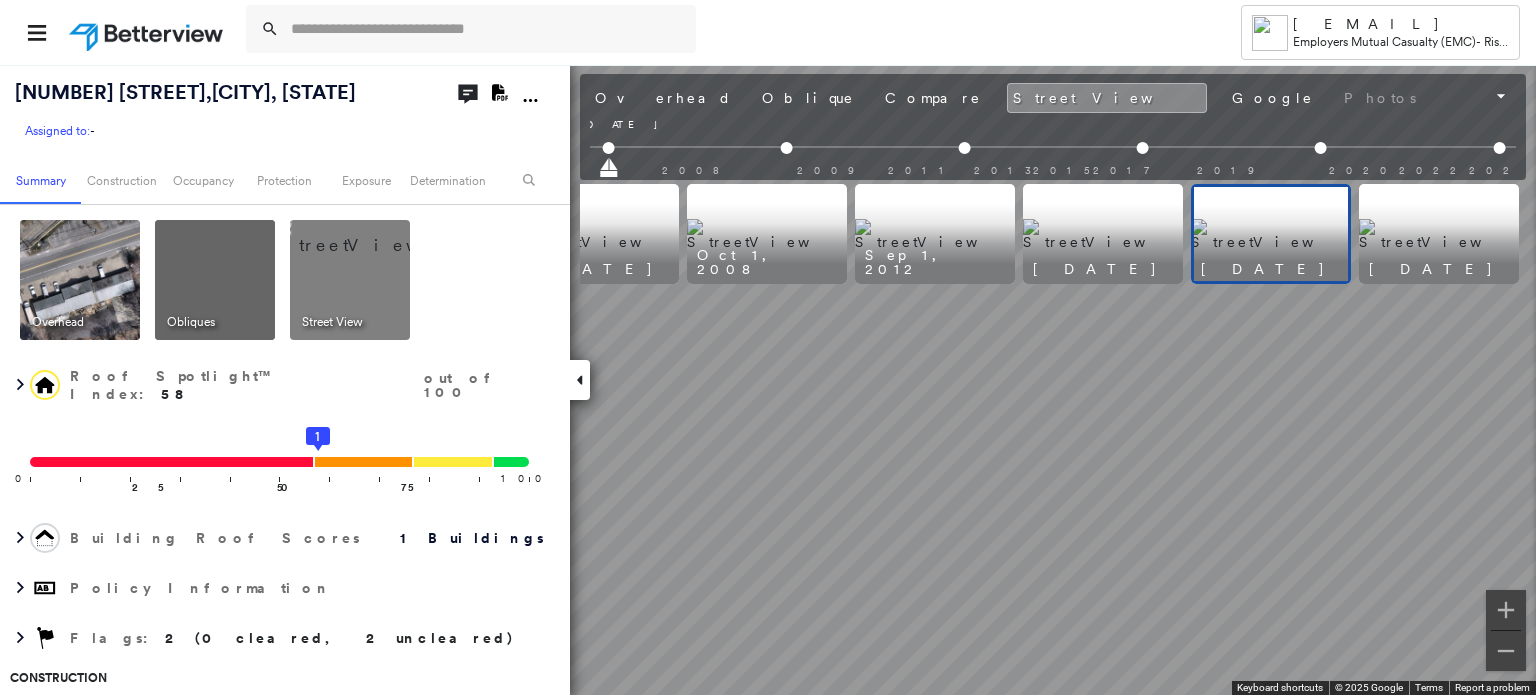 click on "Sep 1, 2007 Sep 1, 2007" at bounding box center (1053, 166) 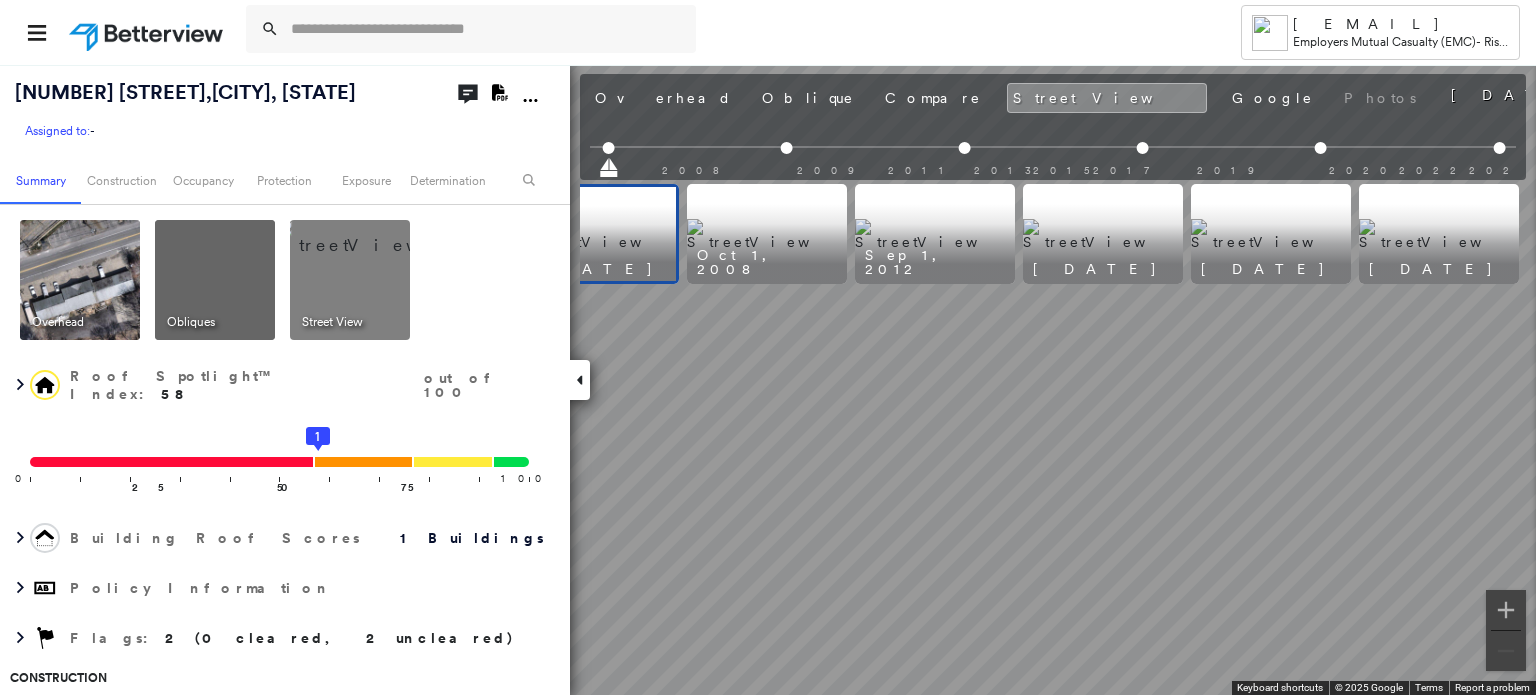 click at bounding box center (786, 148) 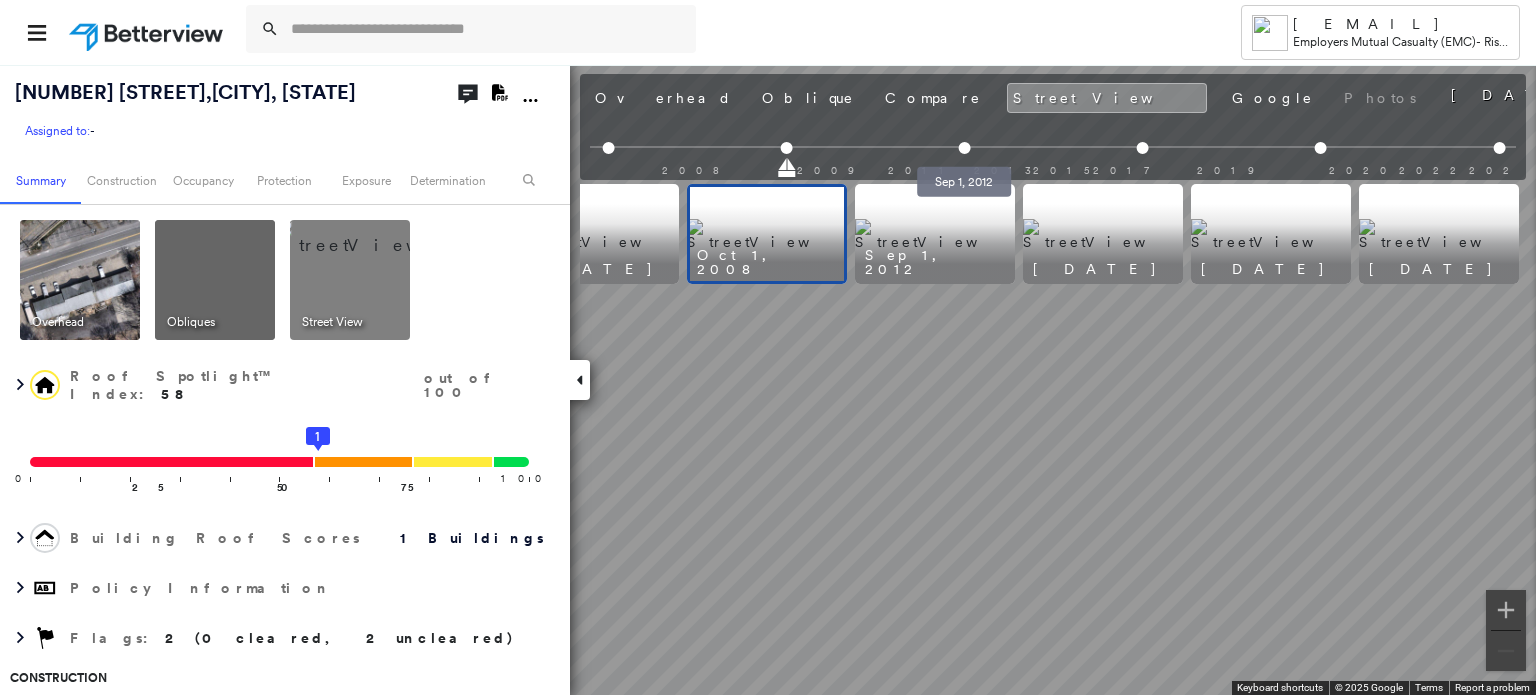 click at bounding box center (964, 148) 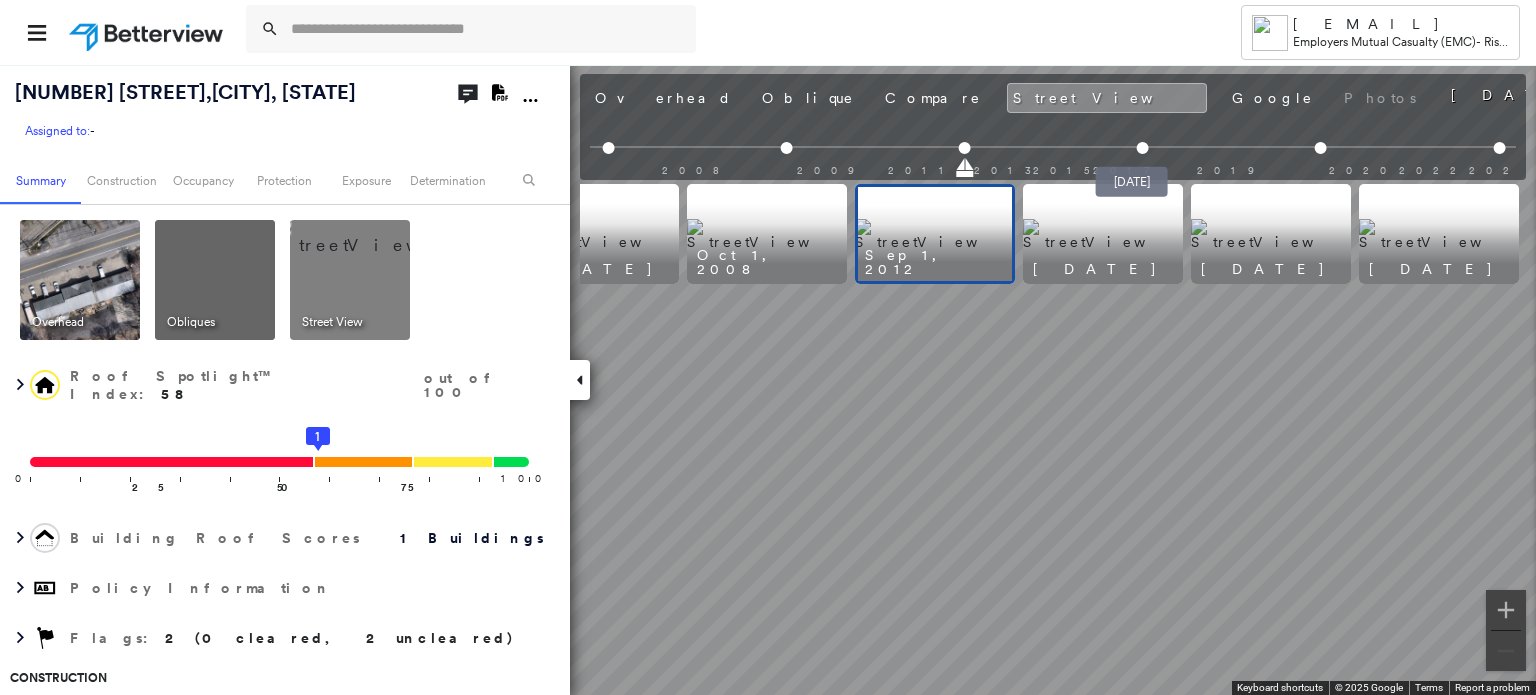 click at bounding box center [1143, 148] 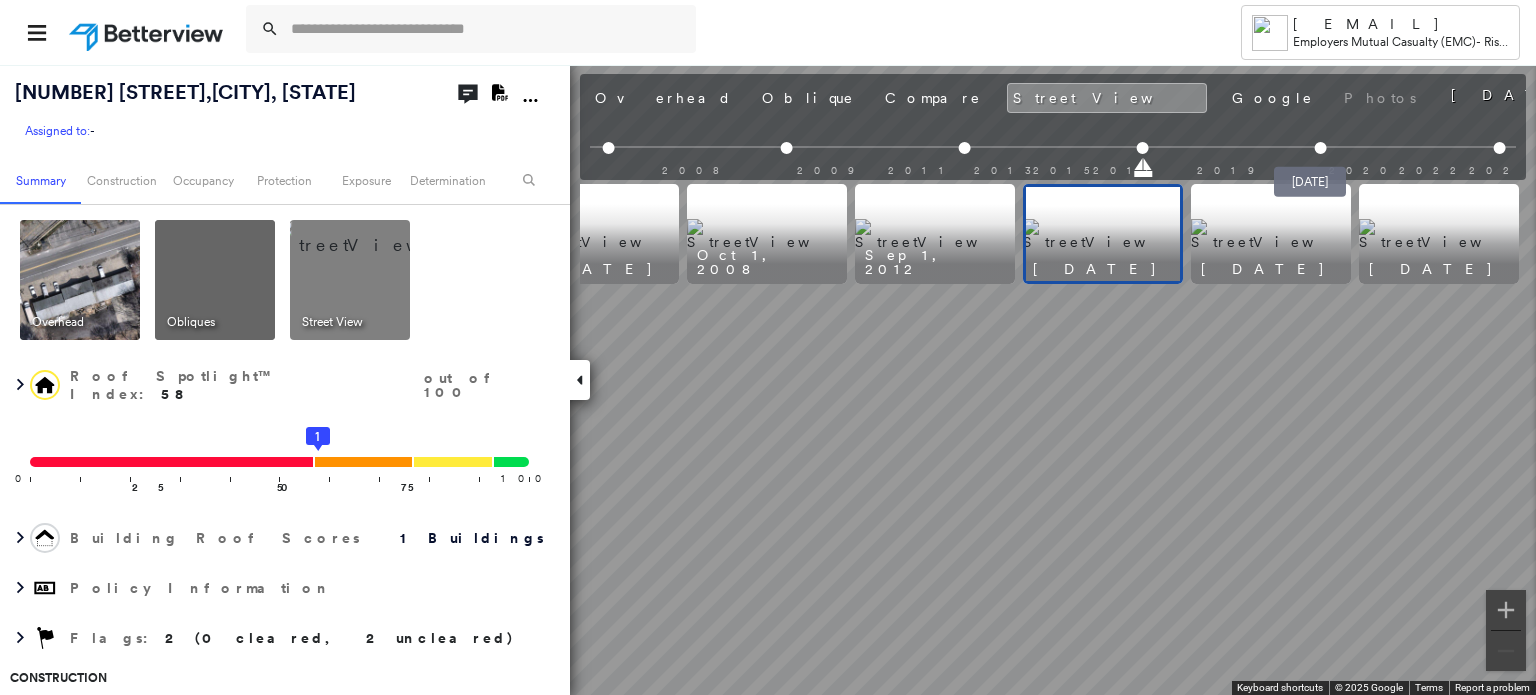 click at bounding box center [1321, 148] 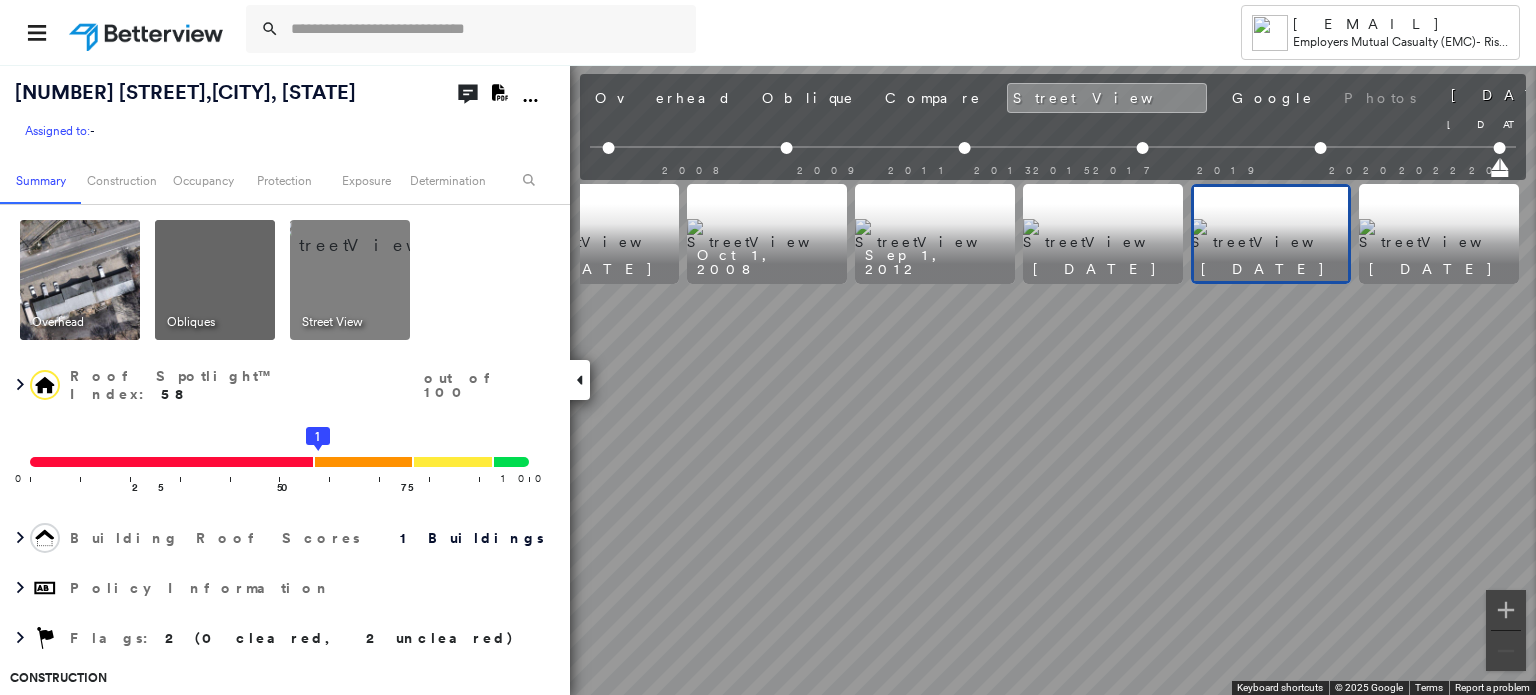 click on "Nov 1, 2024 Nov 1, 2024" at bounding box center [1053, 166] 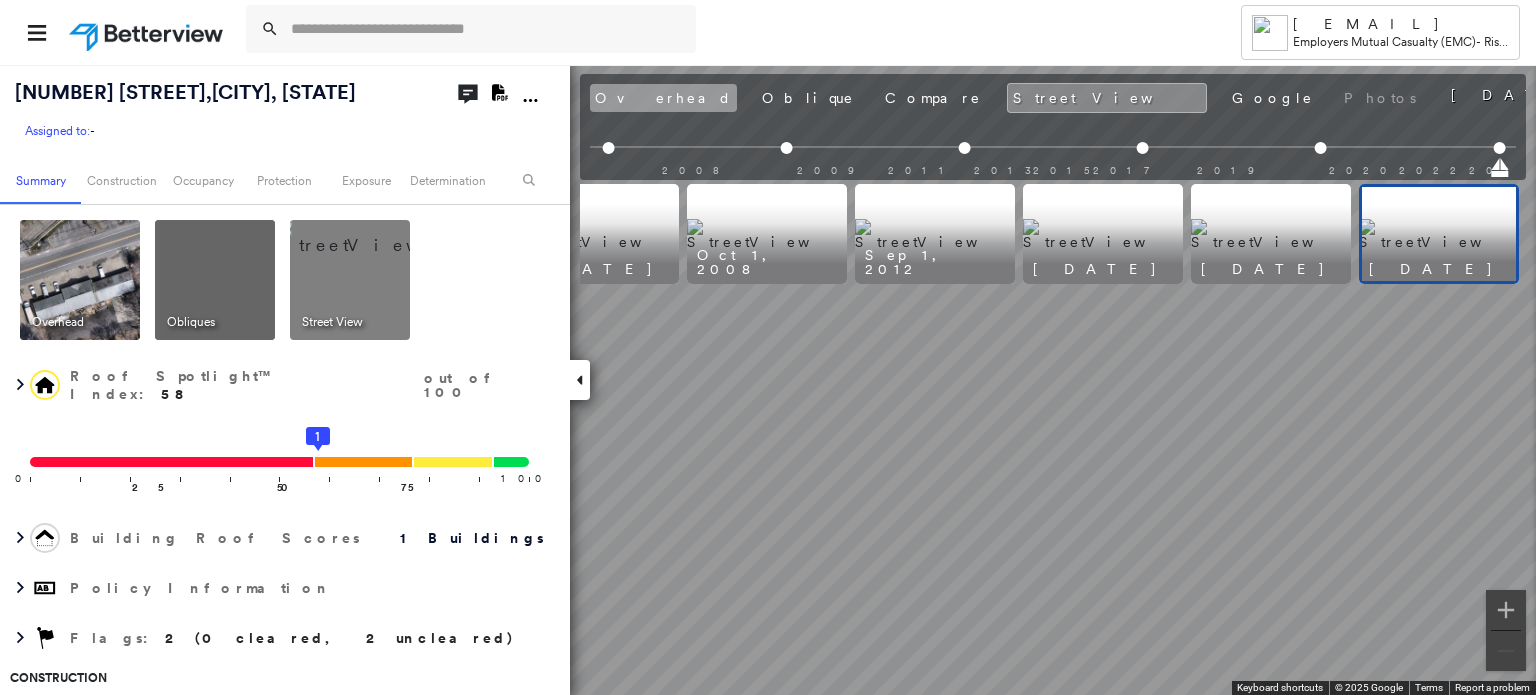click on "Overhead" at bounding box center (663, 98) 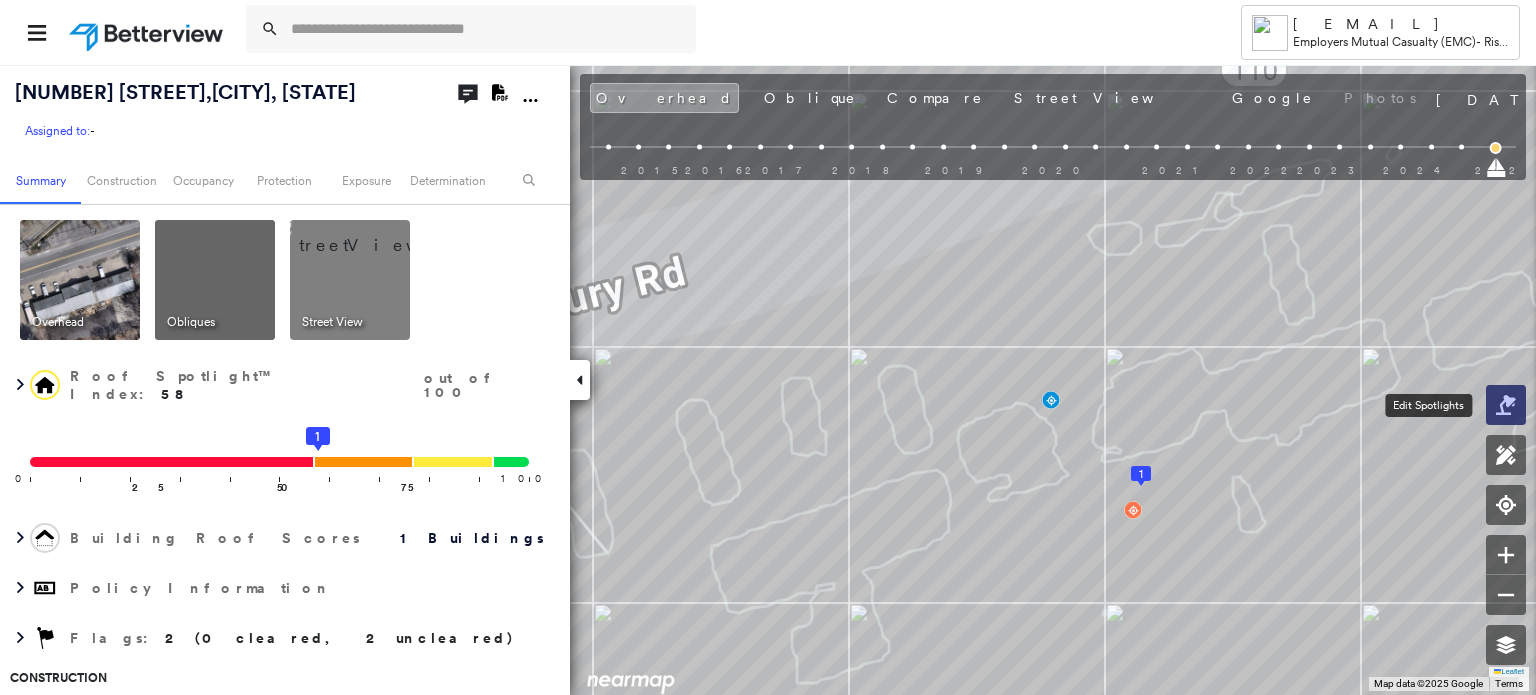 click at bounding box center (1506, 405) 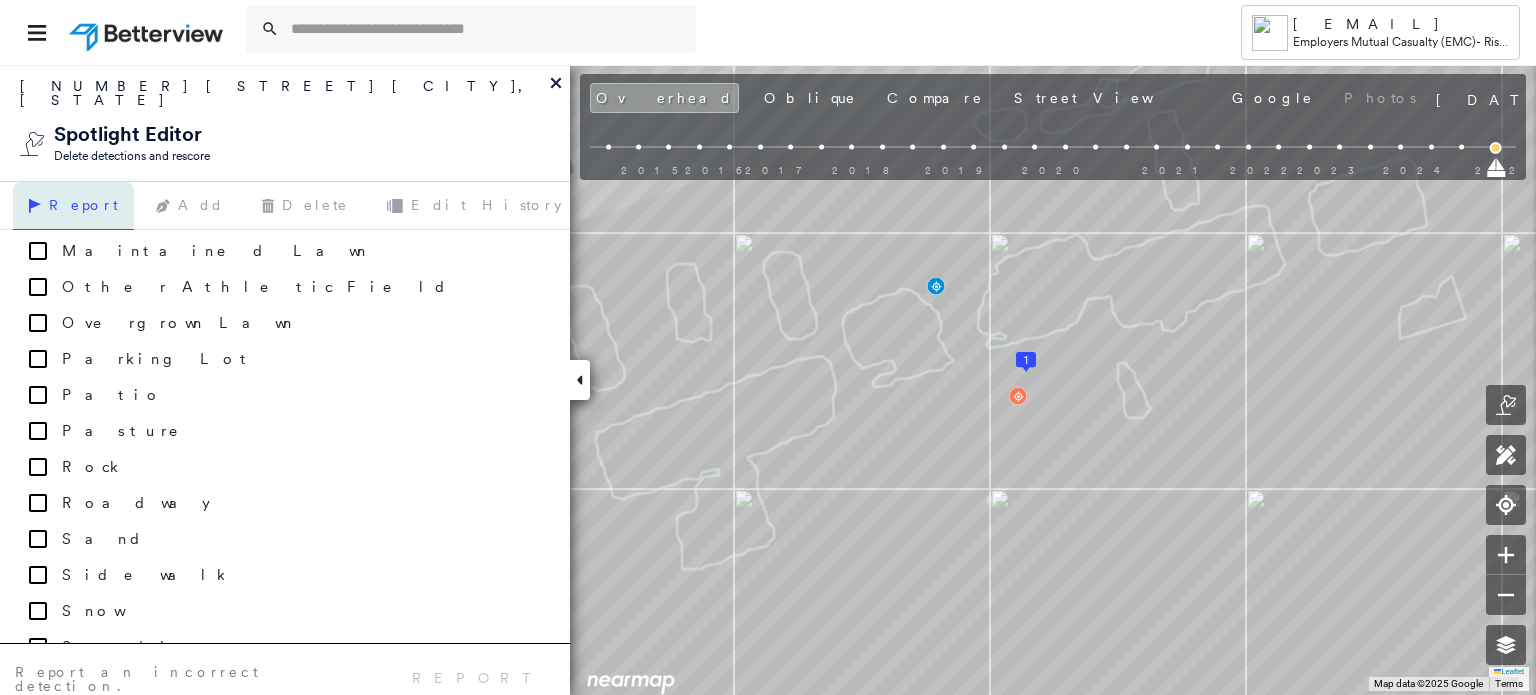 scroll, scrollTop: 1700, scrollLeft: 0, axis: vertical 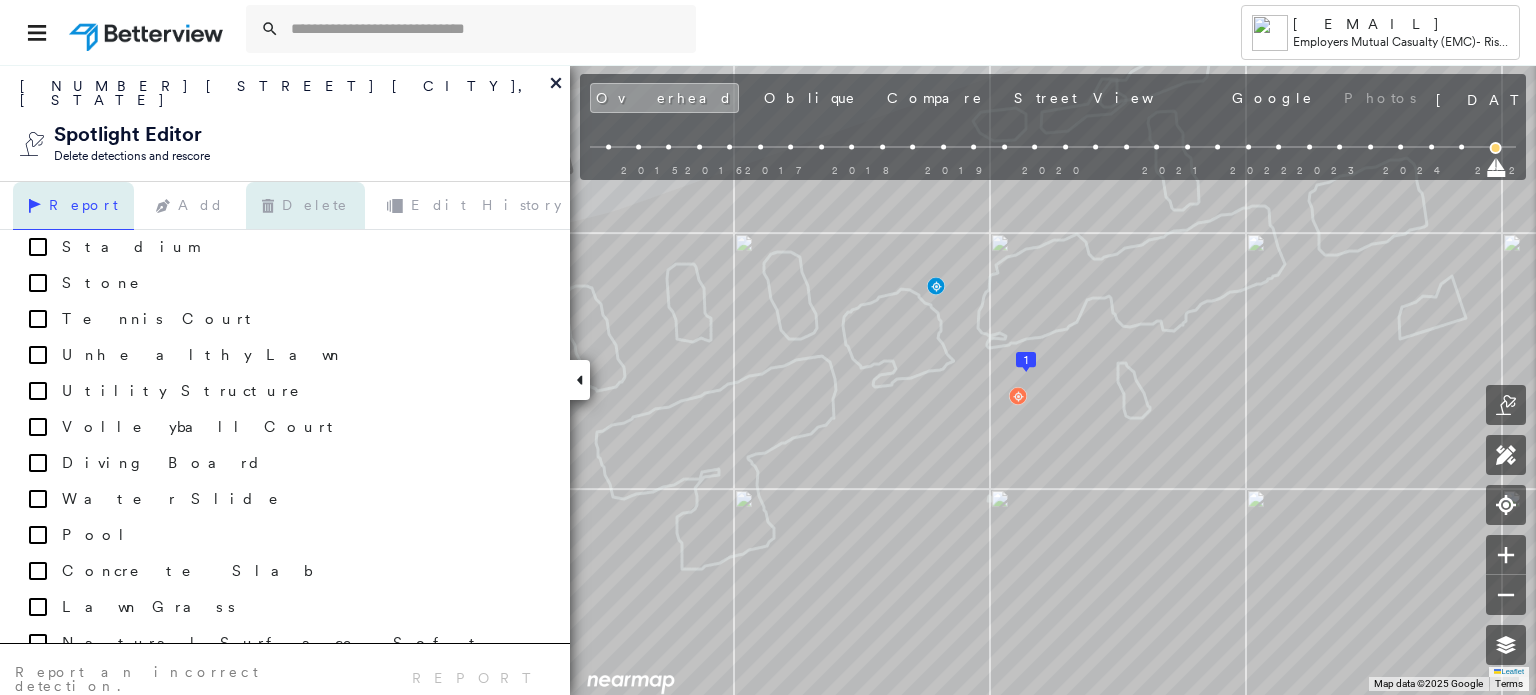 drag, startPoint x: 296, startPoint y: 201, endPoint x: 363, endPoint y: 215, distance: 68.44706 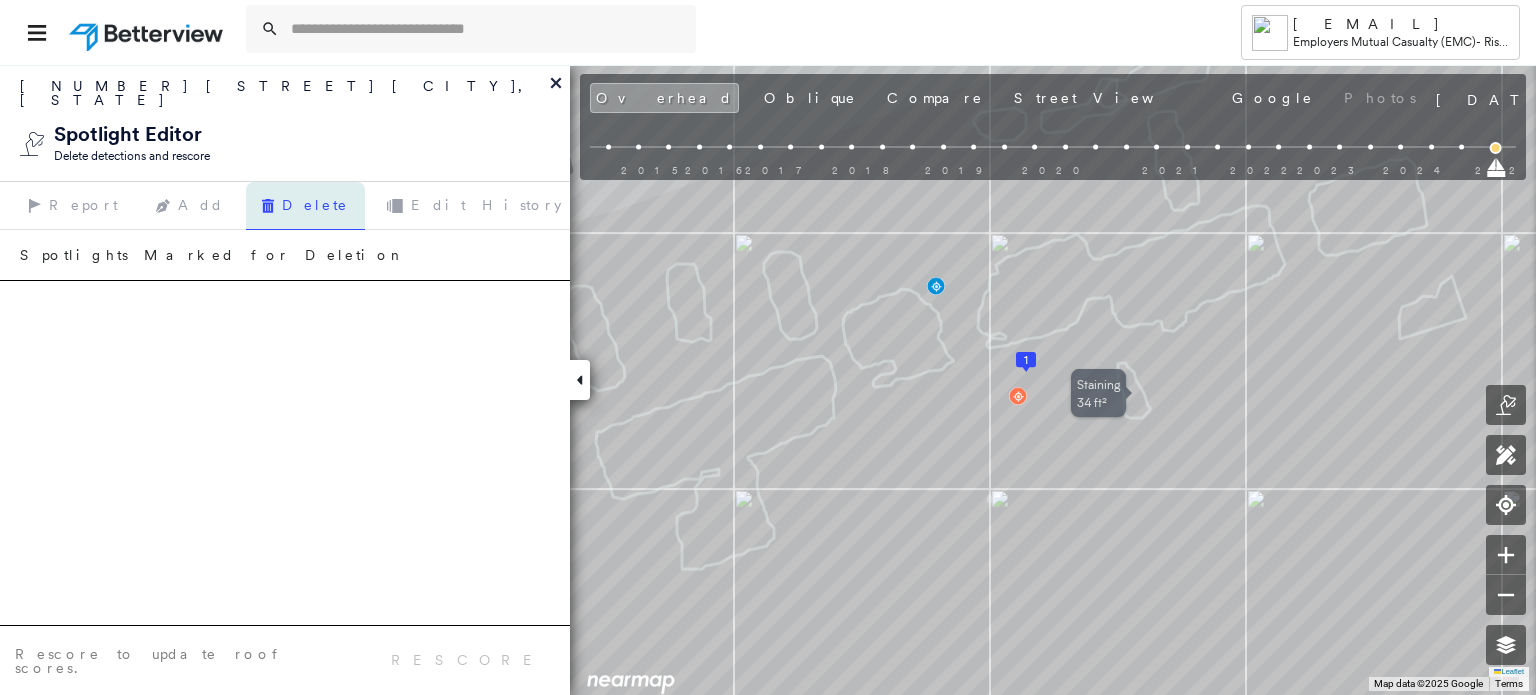 click 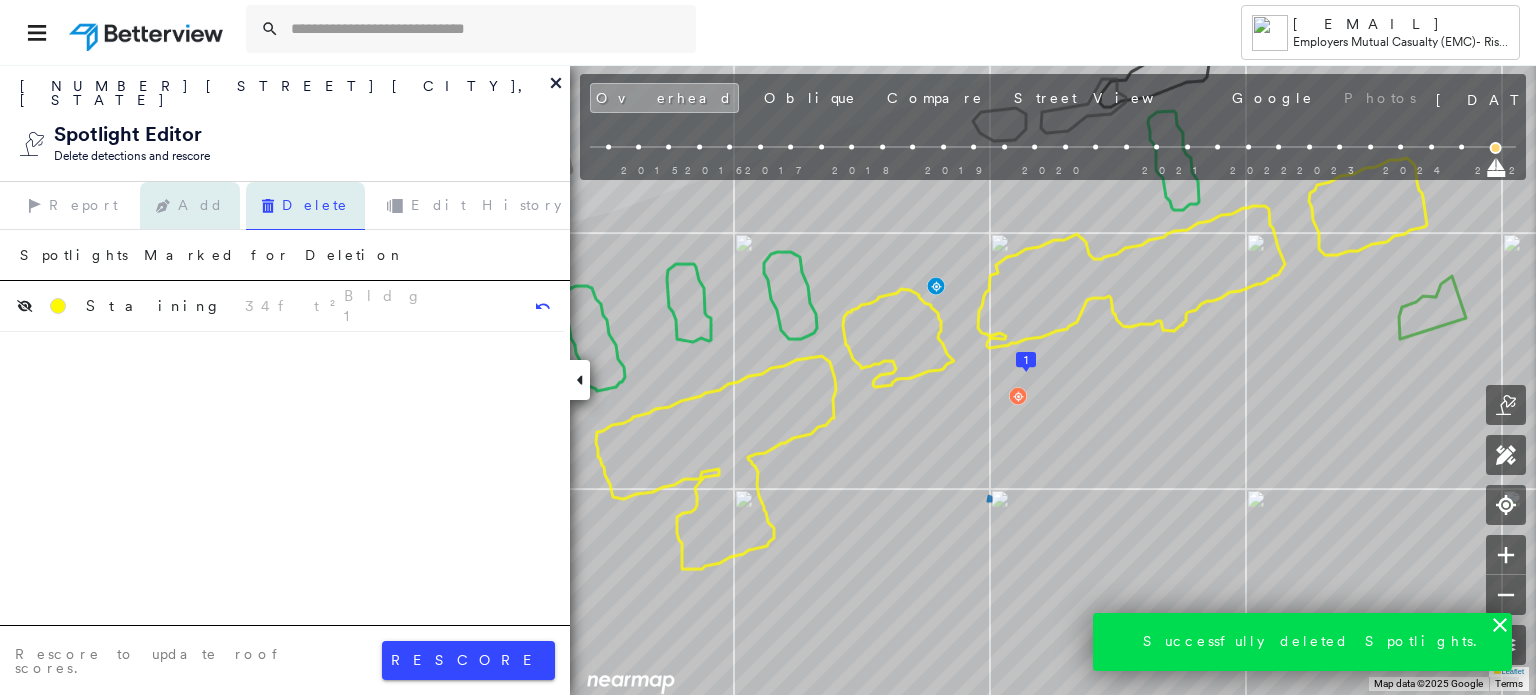 click 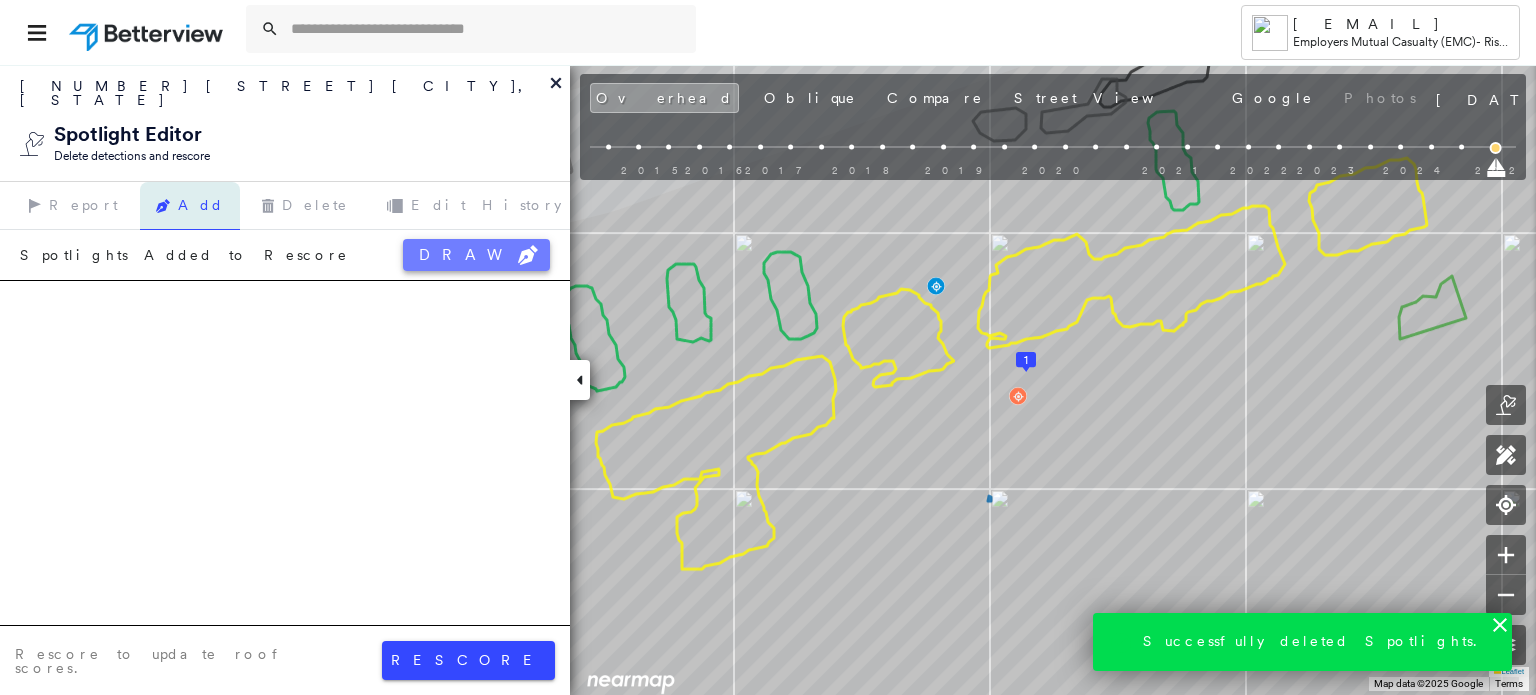 click on "DRAW" at bounding box center (476, 255) 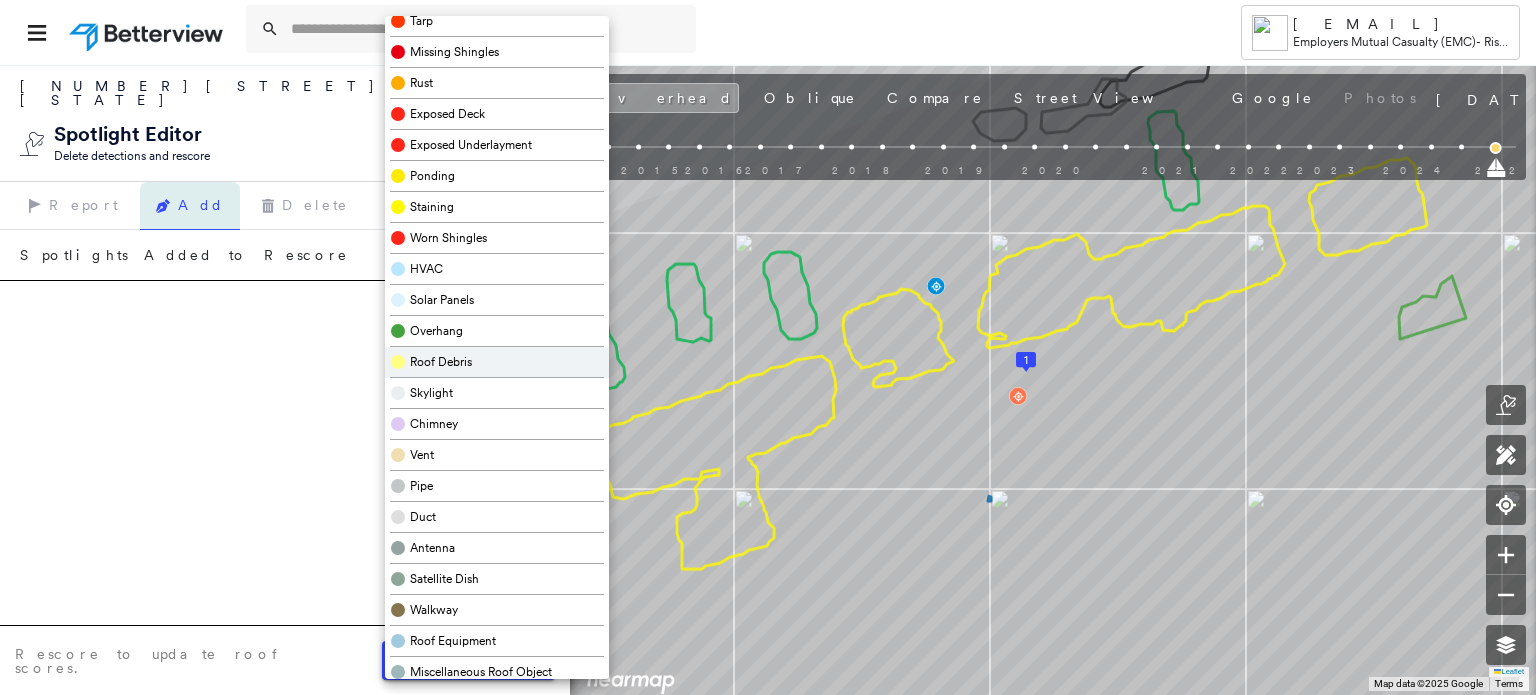 scroll, scrollTop: 494, scrollLeft: 0, axis: vertical 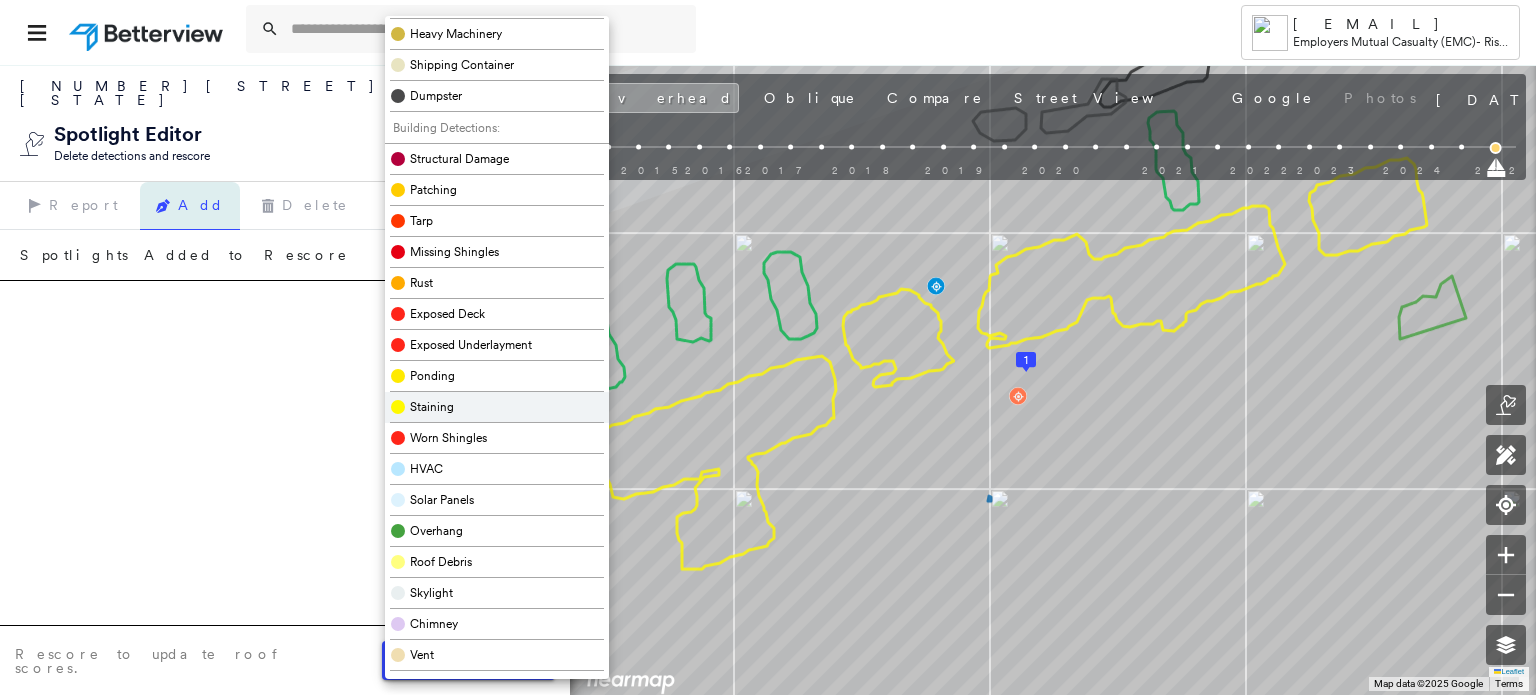 click on "Staining" at bounding box center (432, 407) 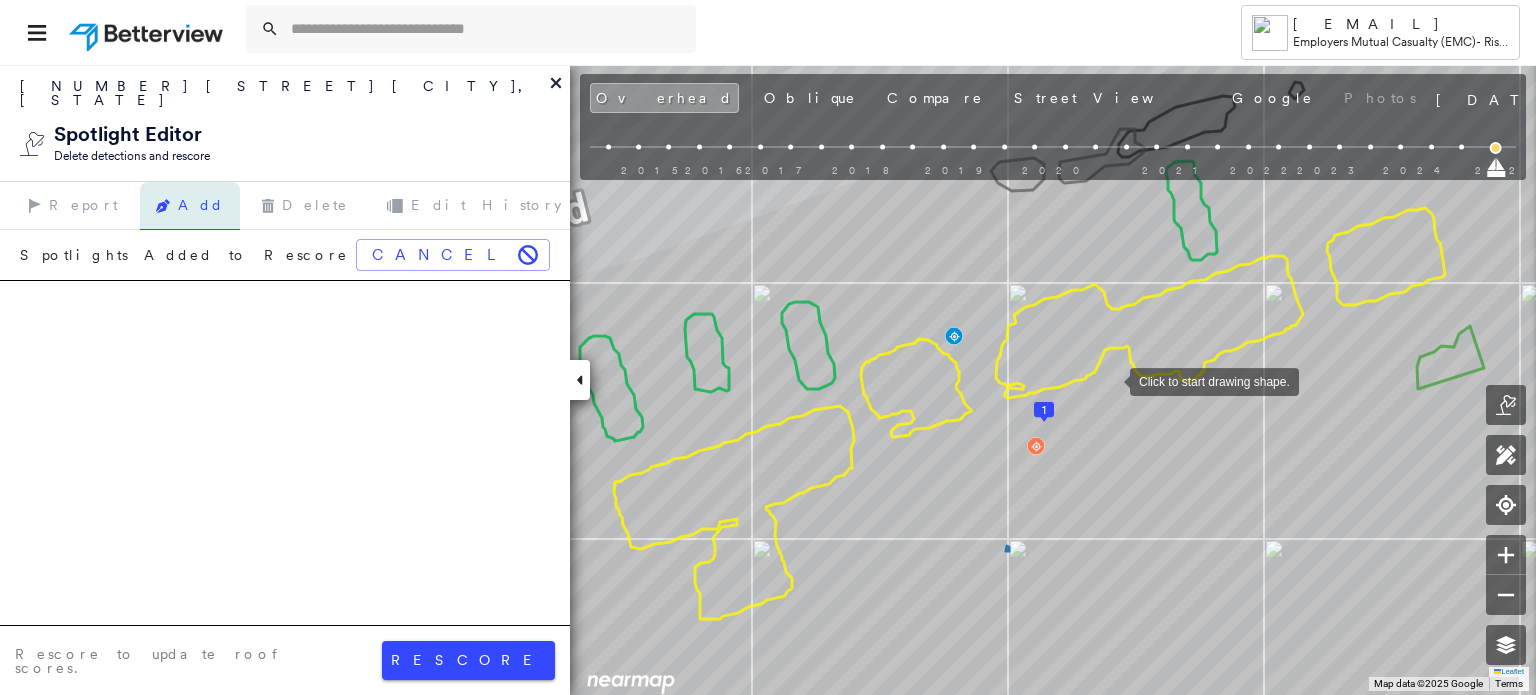 drag, startPoint x: 1096, startPoint y: 347, endPoint x: 1110, endPoint y: 379, distance: 34.928497 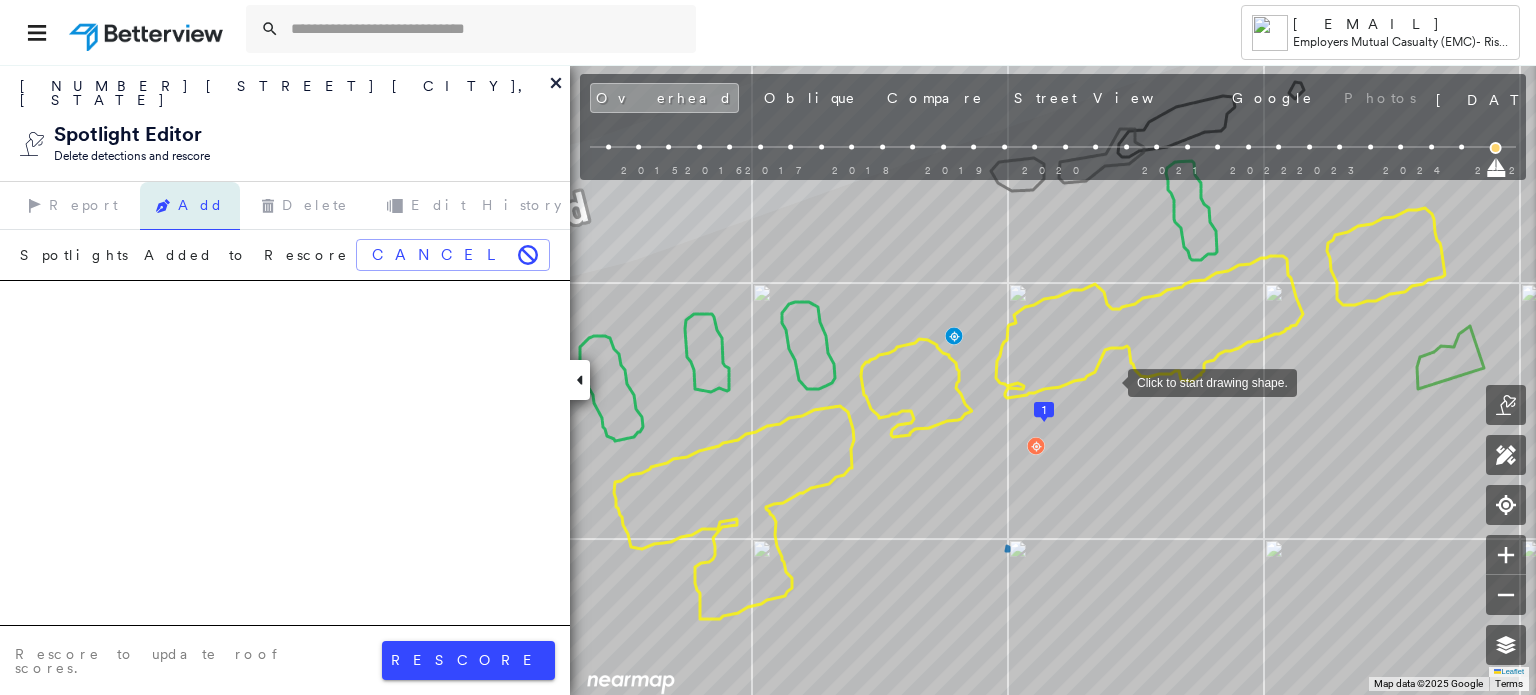 click at bounding box center (1108, 381) 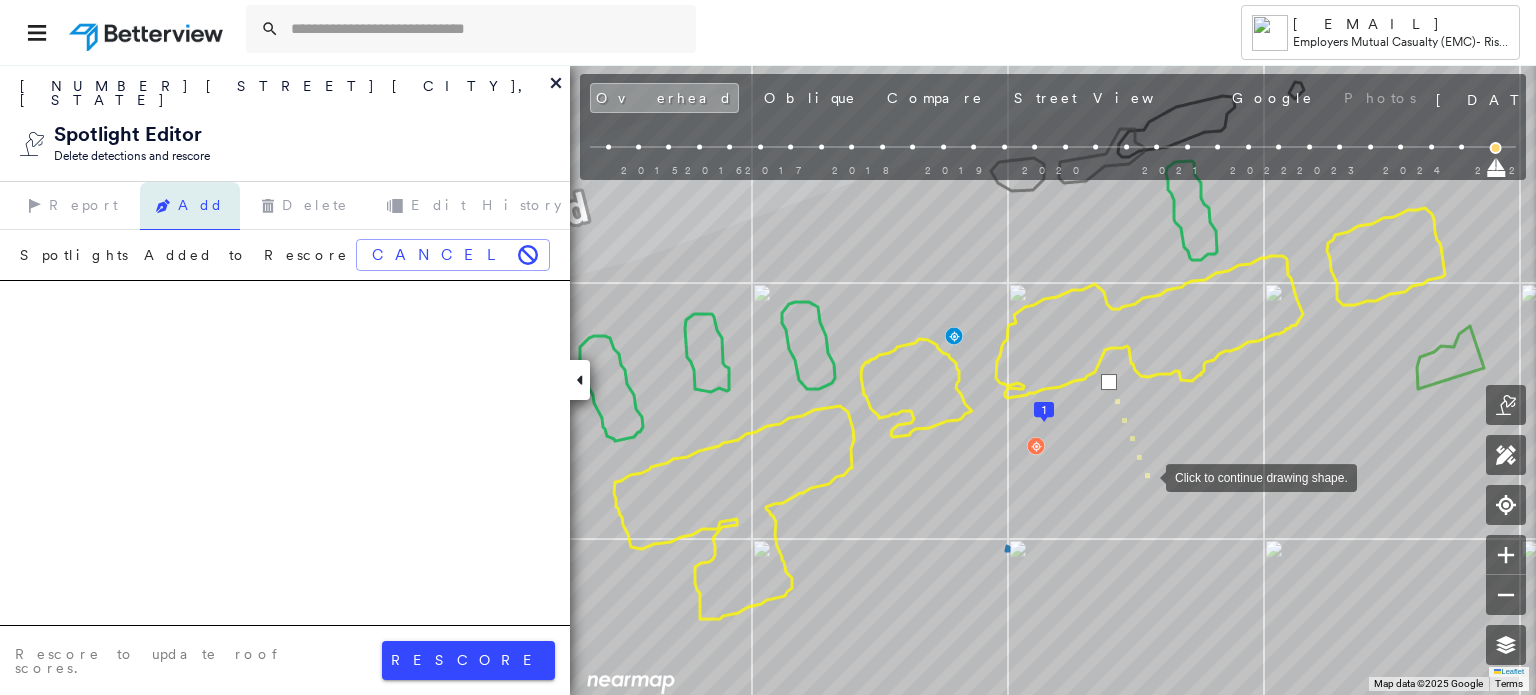 click at bounding box center [1146, 476] 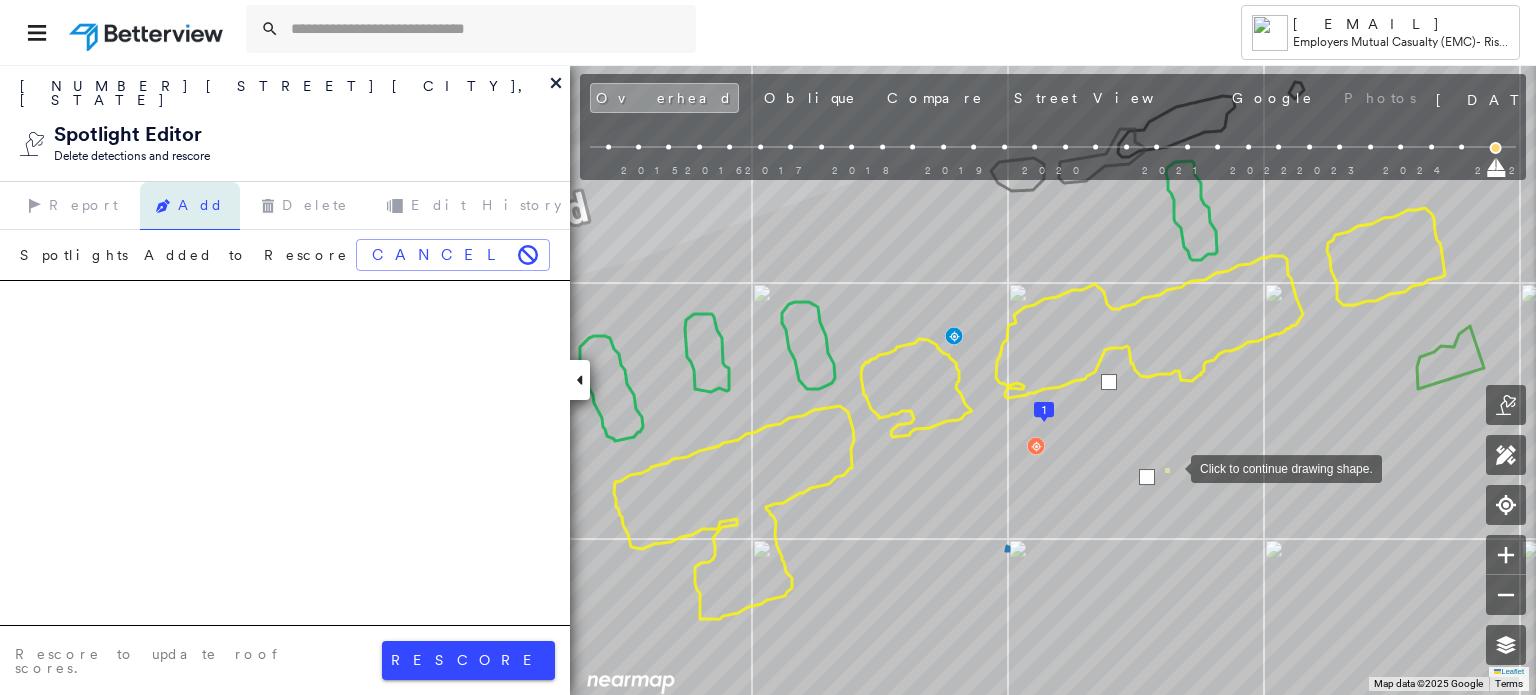 click at bounding box center [1171, 467] 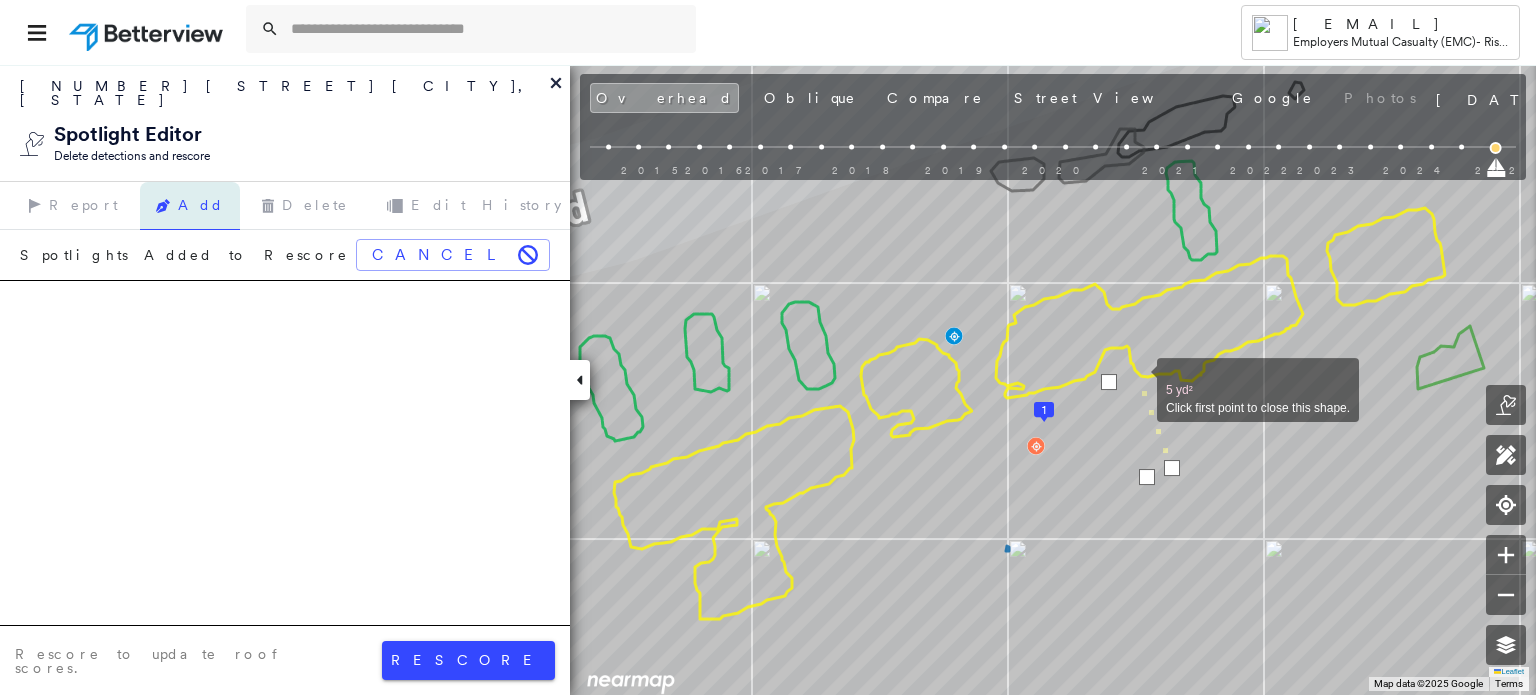 click at bounding box center [1137, 379] 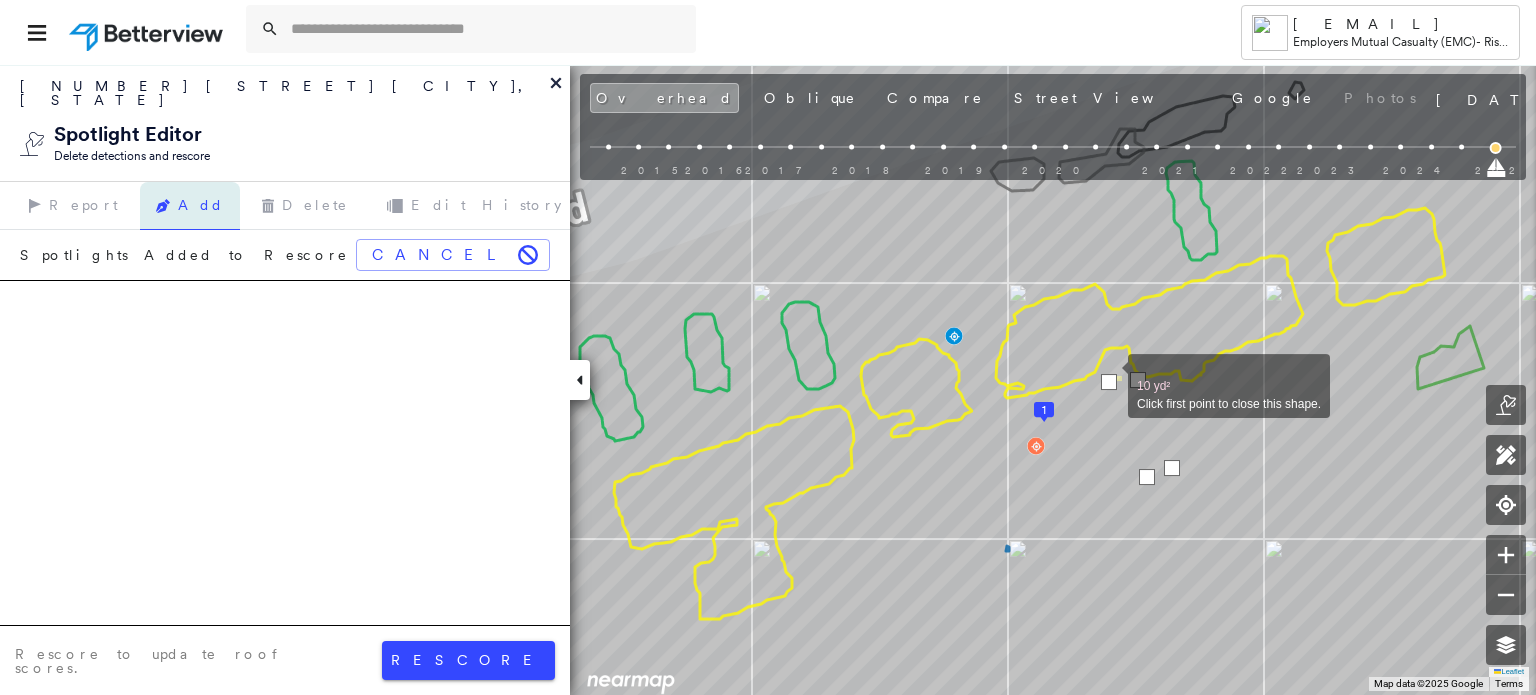 click at bounding box center (1109, 382) 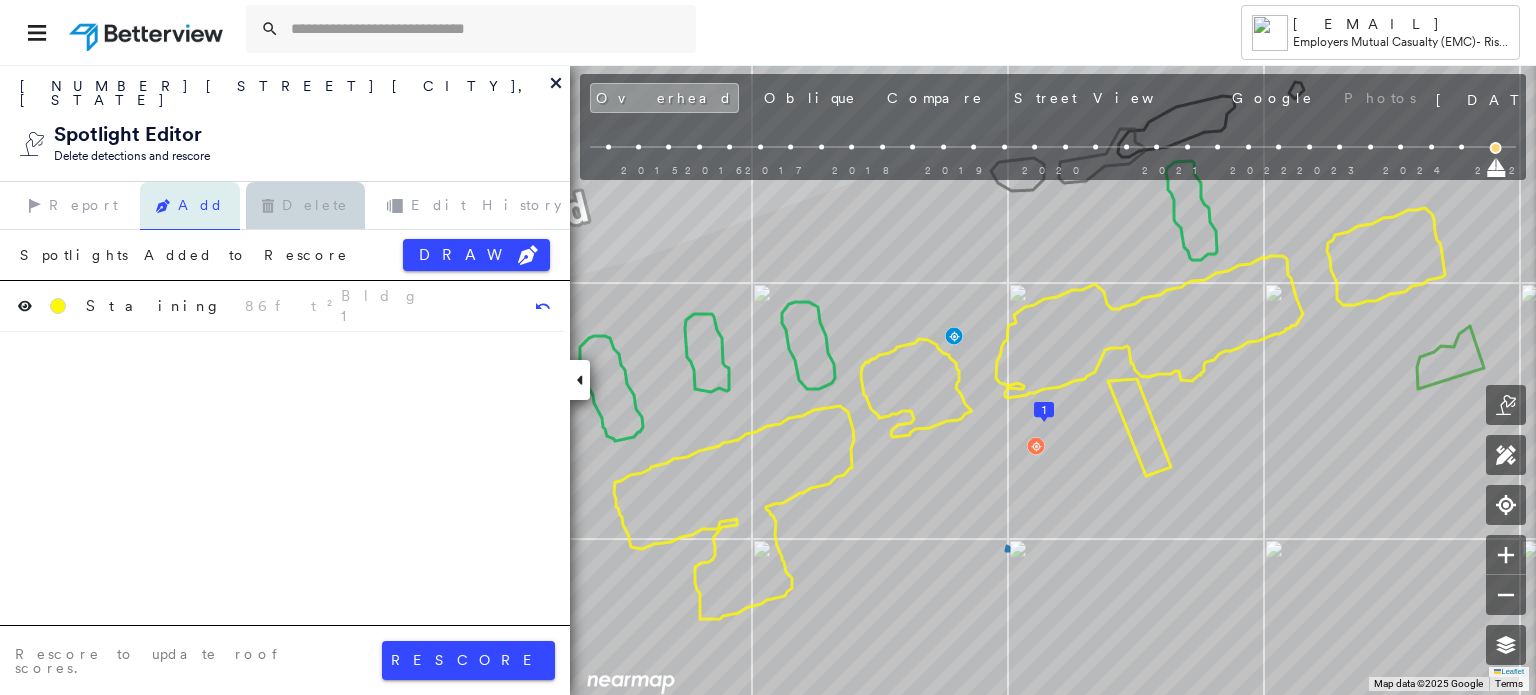 click on "Delete" at bounding box center [305, 206] 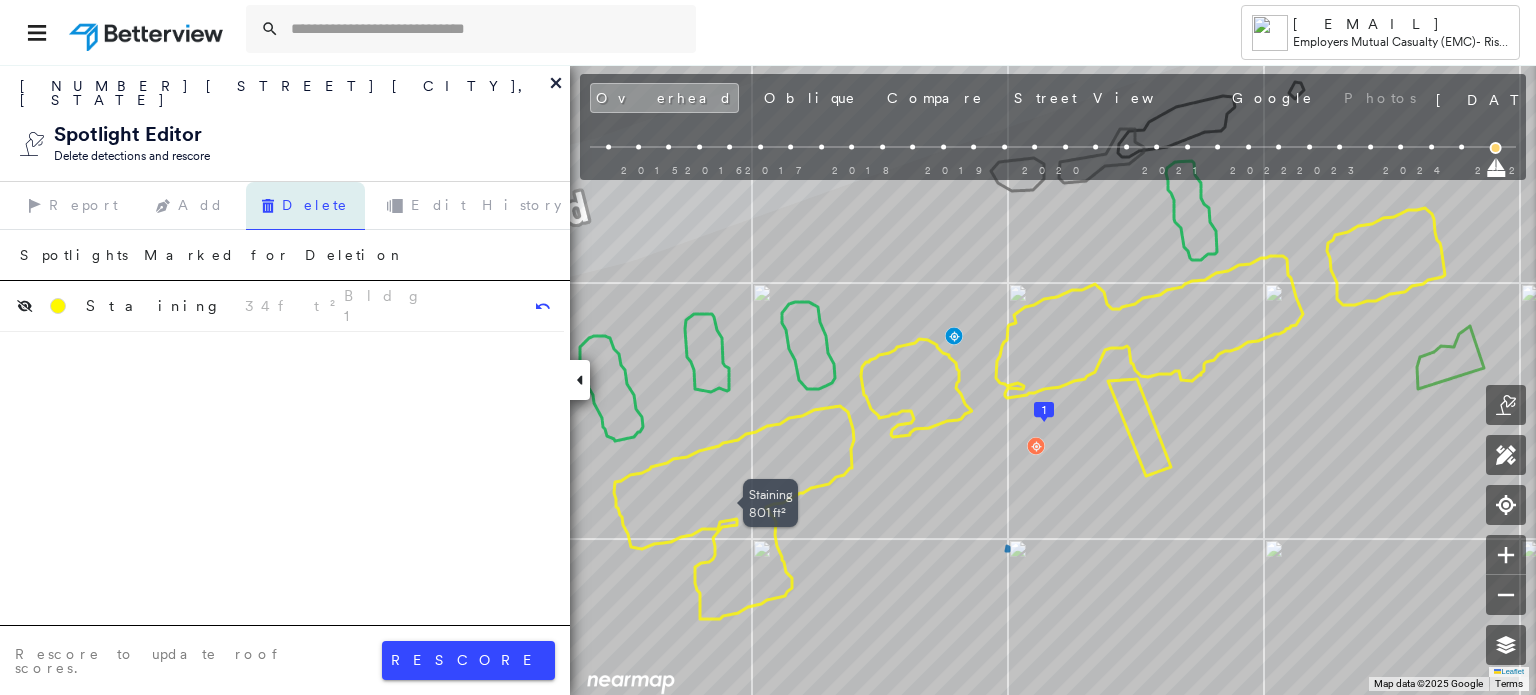 click 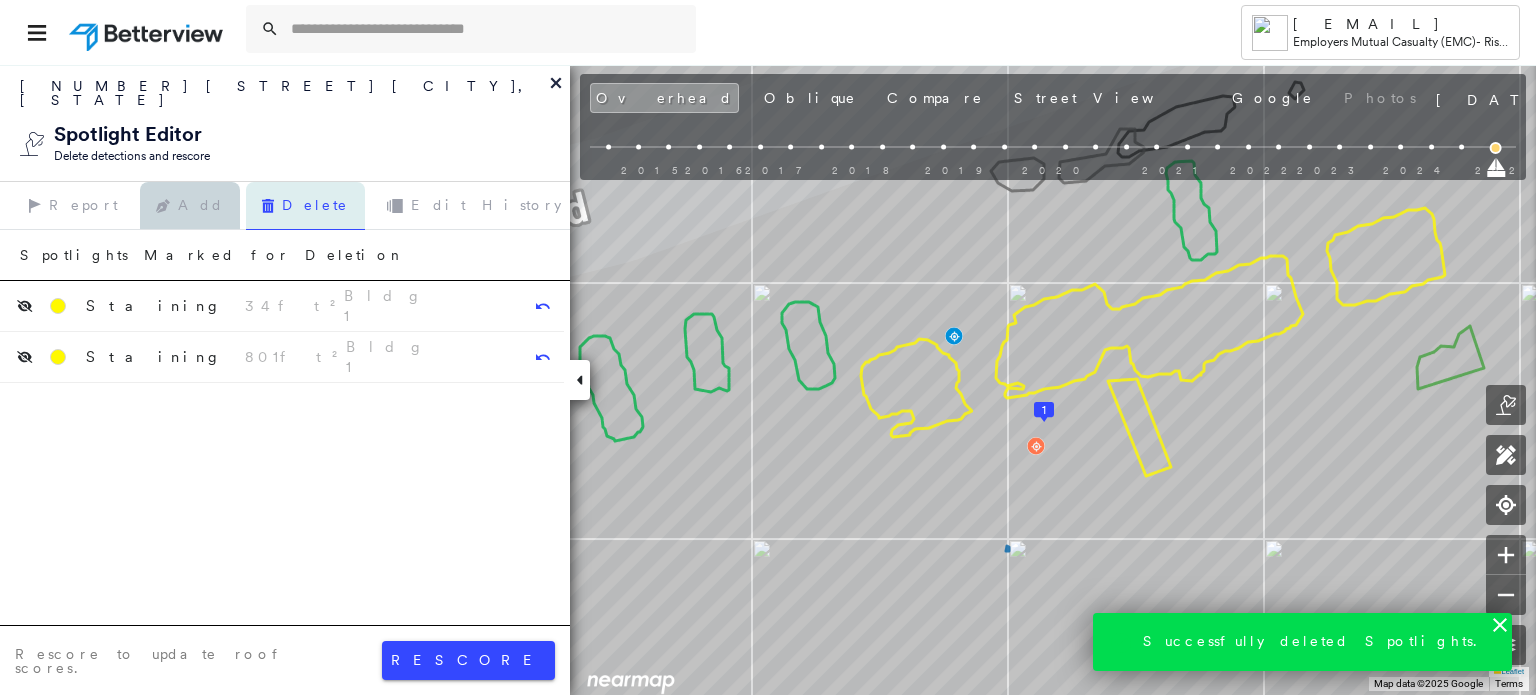 click on "Add" at bounding box center [190, 206] 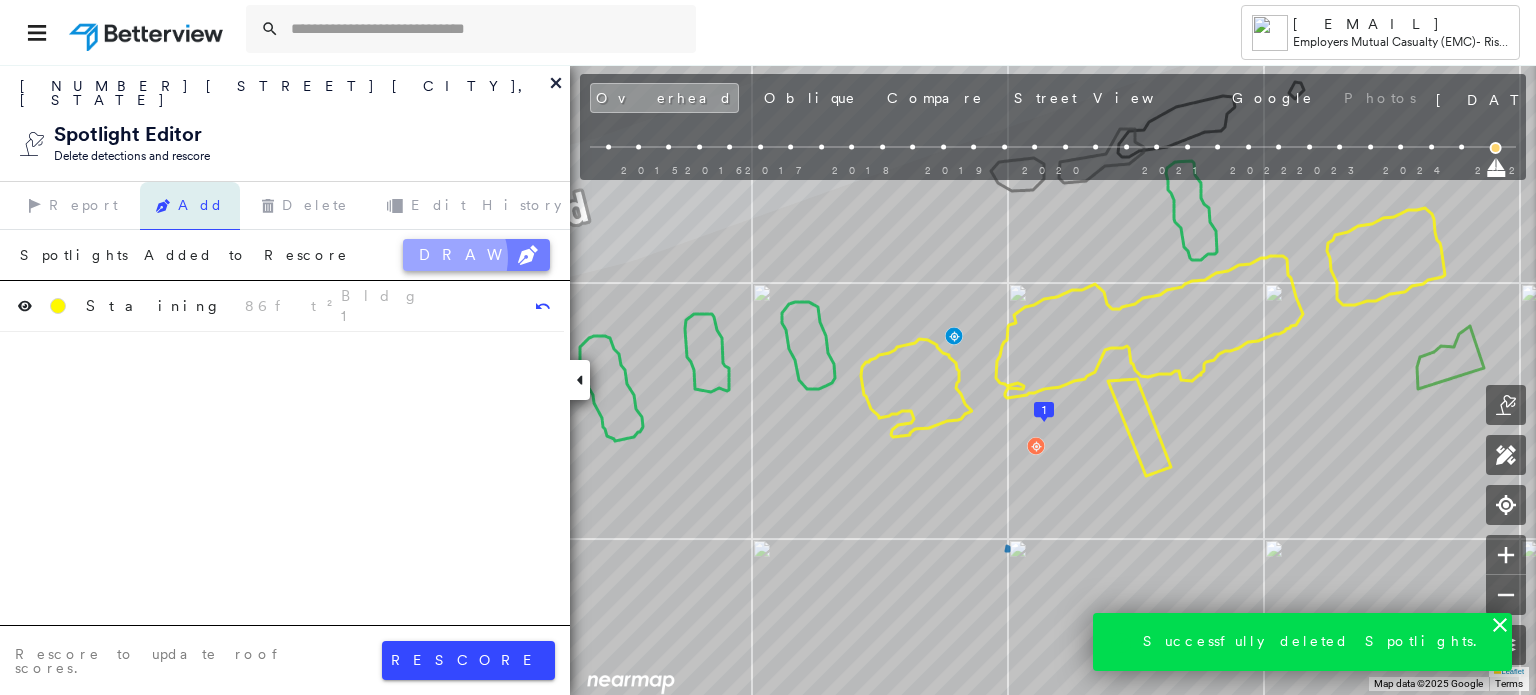 click on "DRAW" at bounding box center [476, 255] 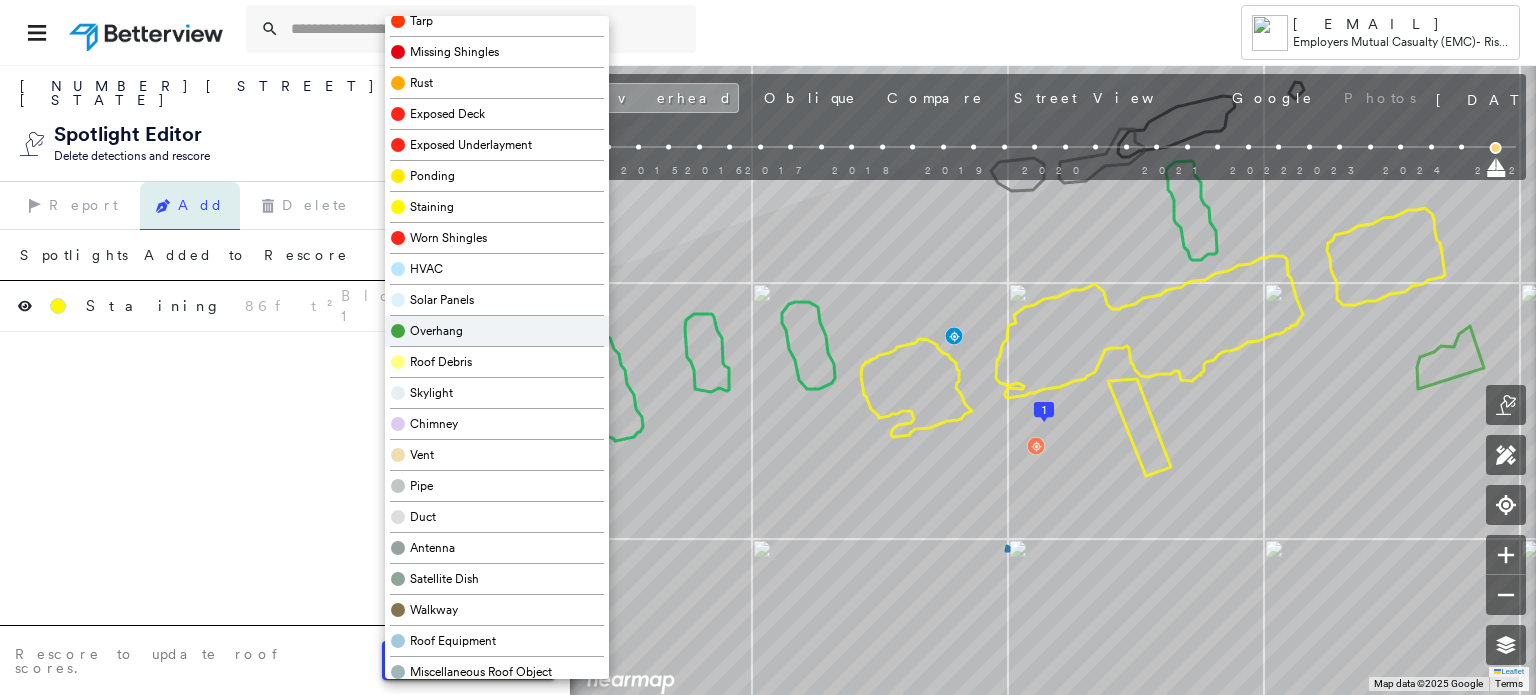 scroll, scrollTop: 494, scrollLeft: 0, axis: vertical 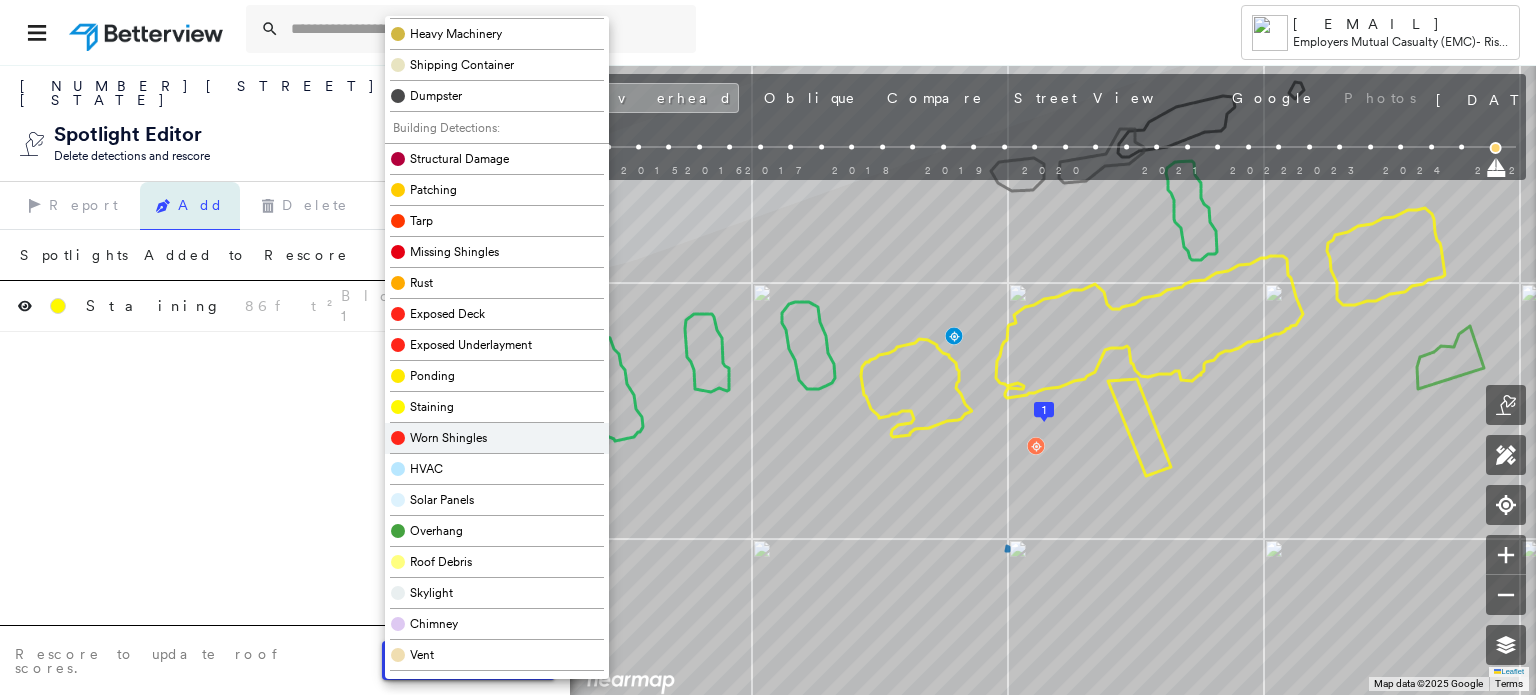 click on "Worn Shingles" at bounding box center [448, 438] 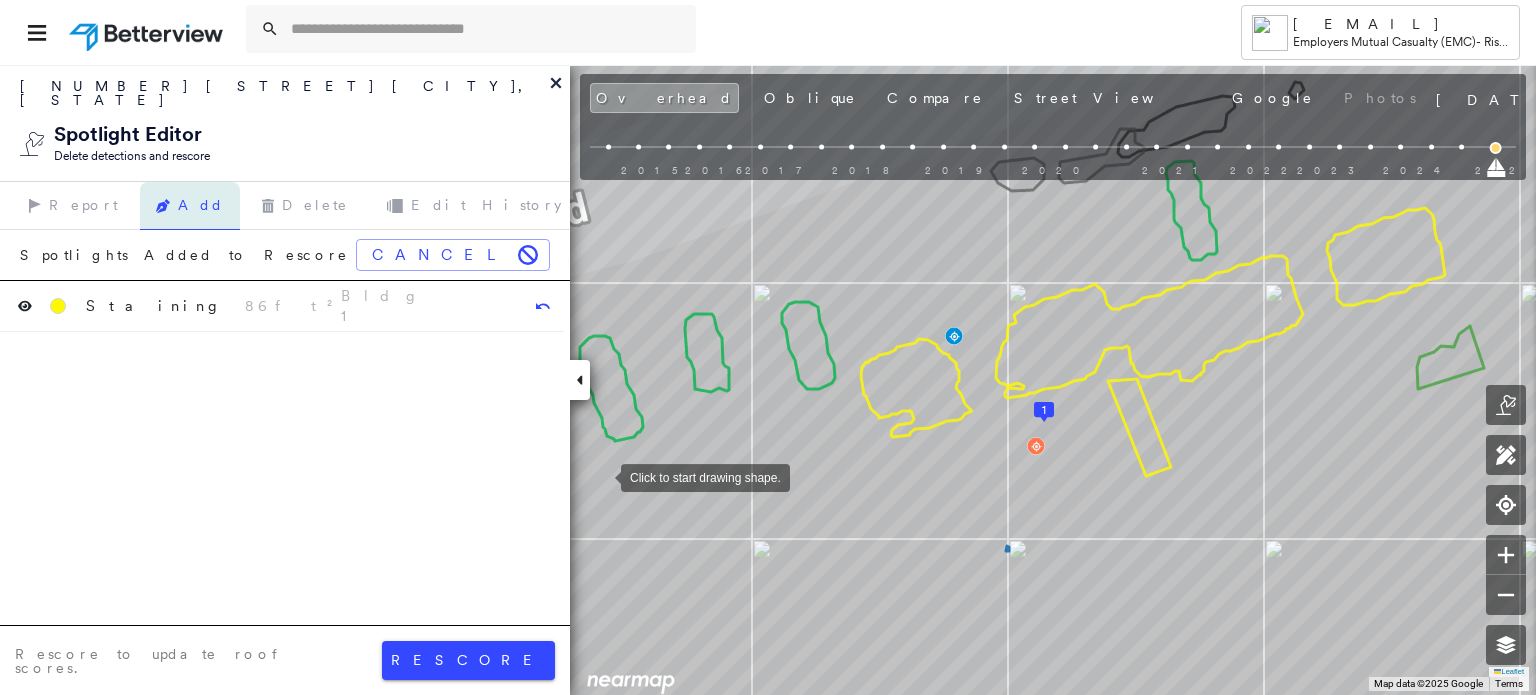 click at bounding box center [601, 476] 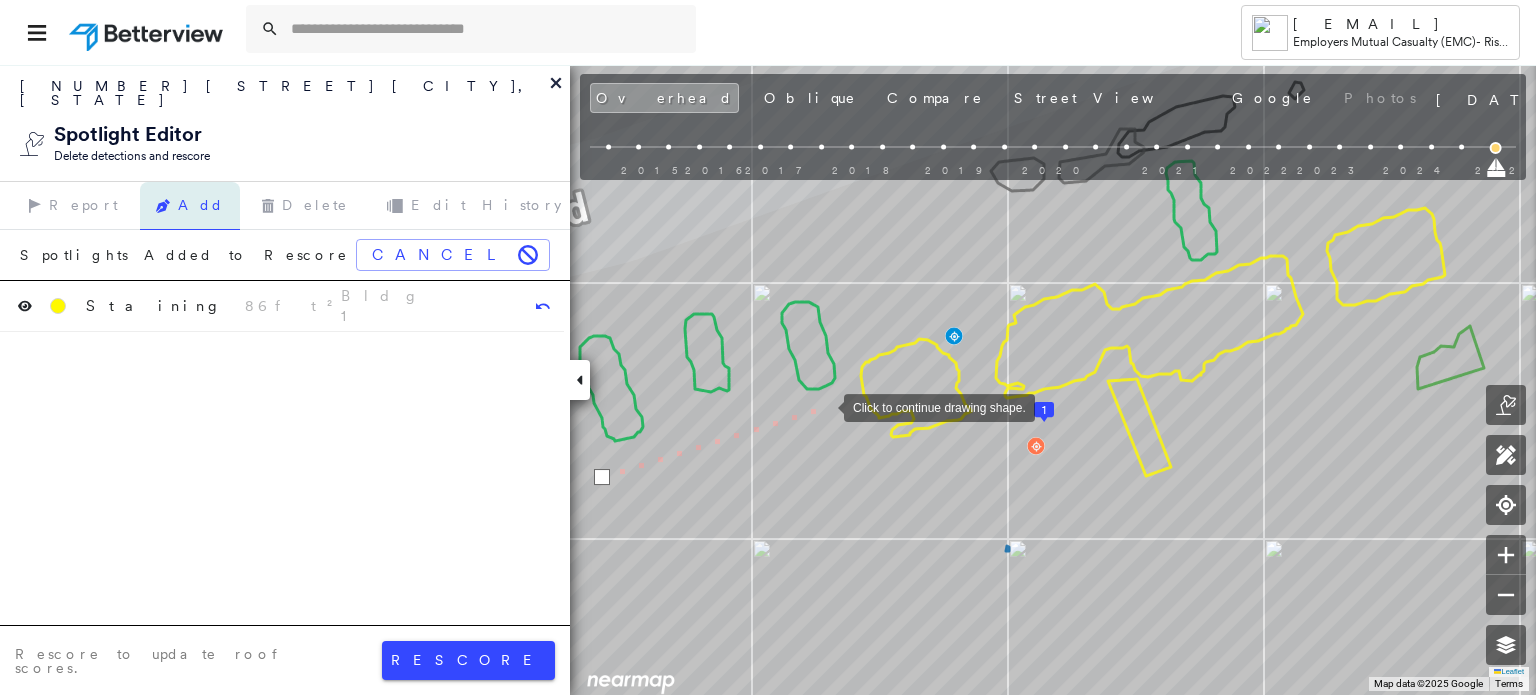click at bounding box center (824, 406) 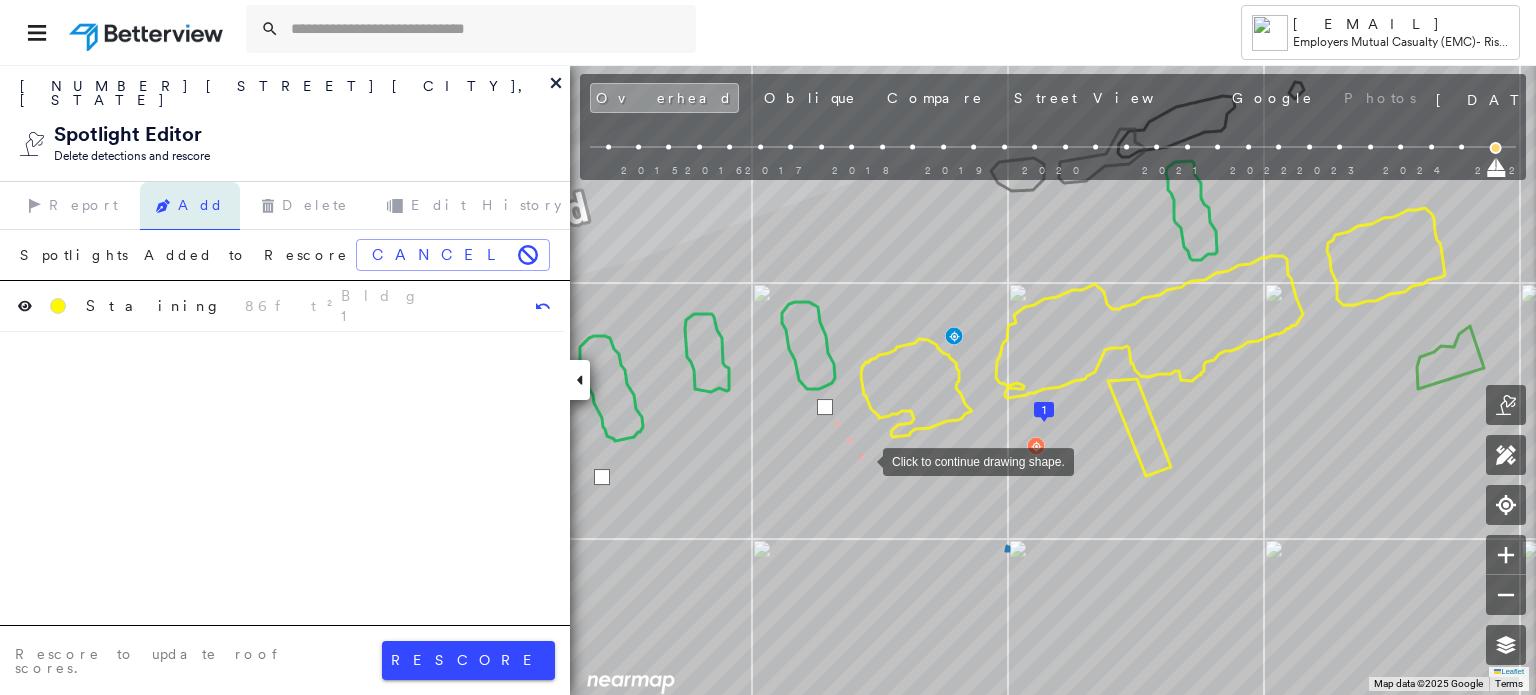 click at bounding box center [863, 460] 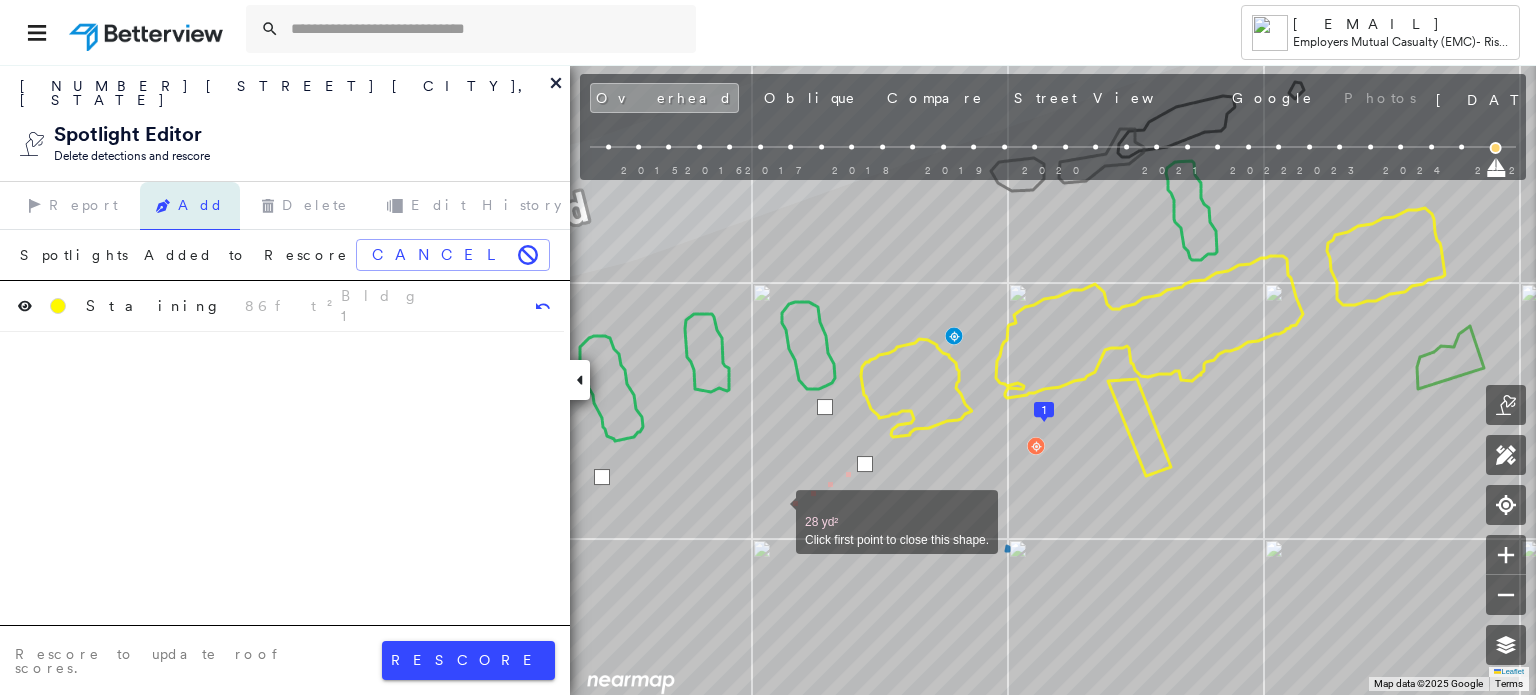 click at bounding box center (776, 511) 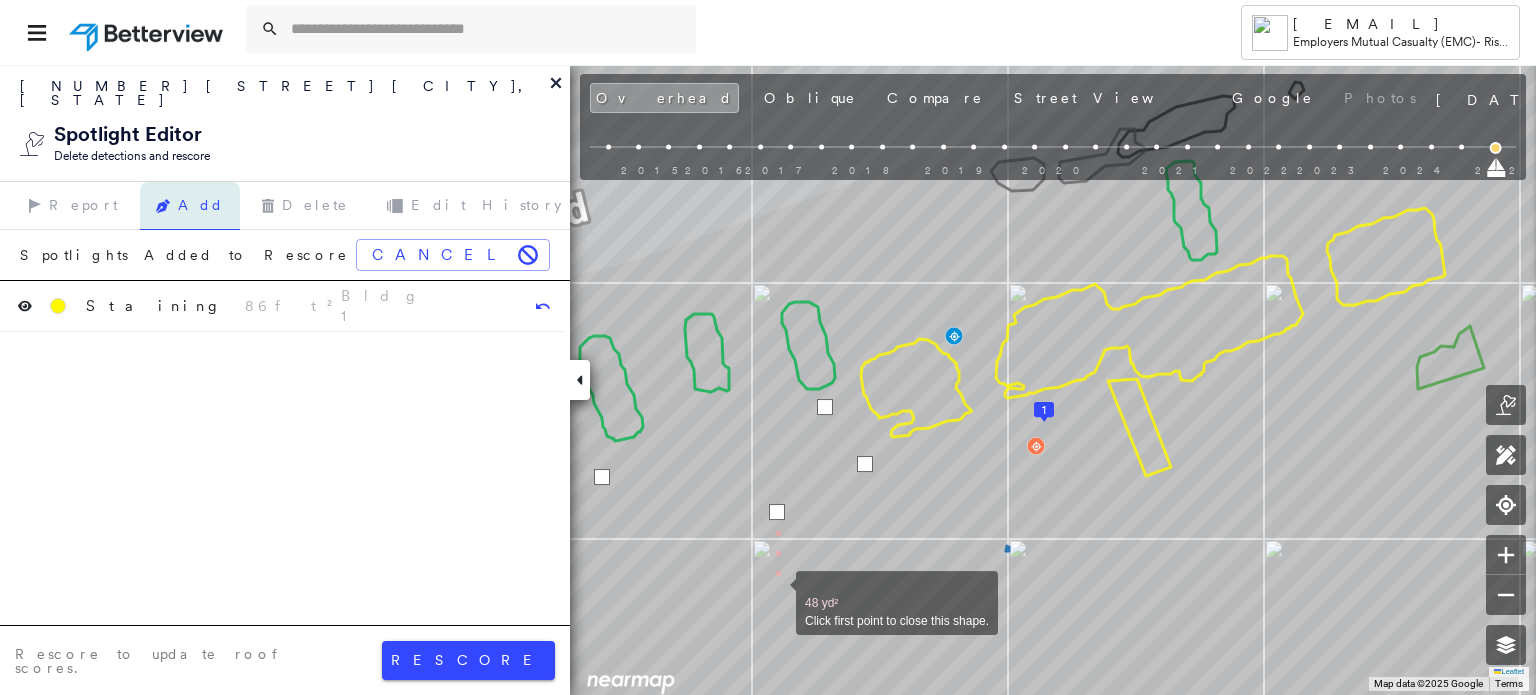 click at bounding box center (776, 592) 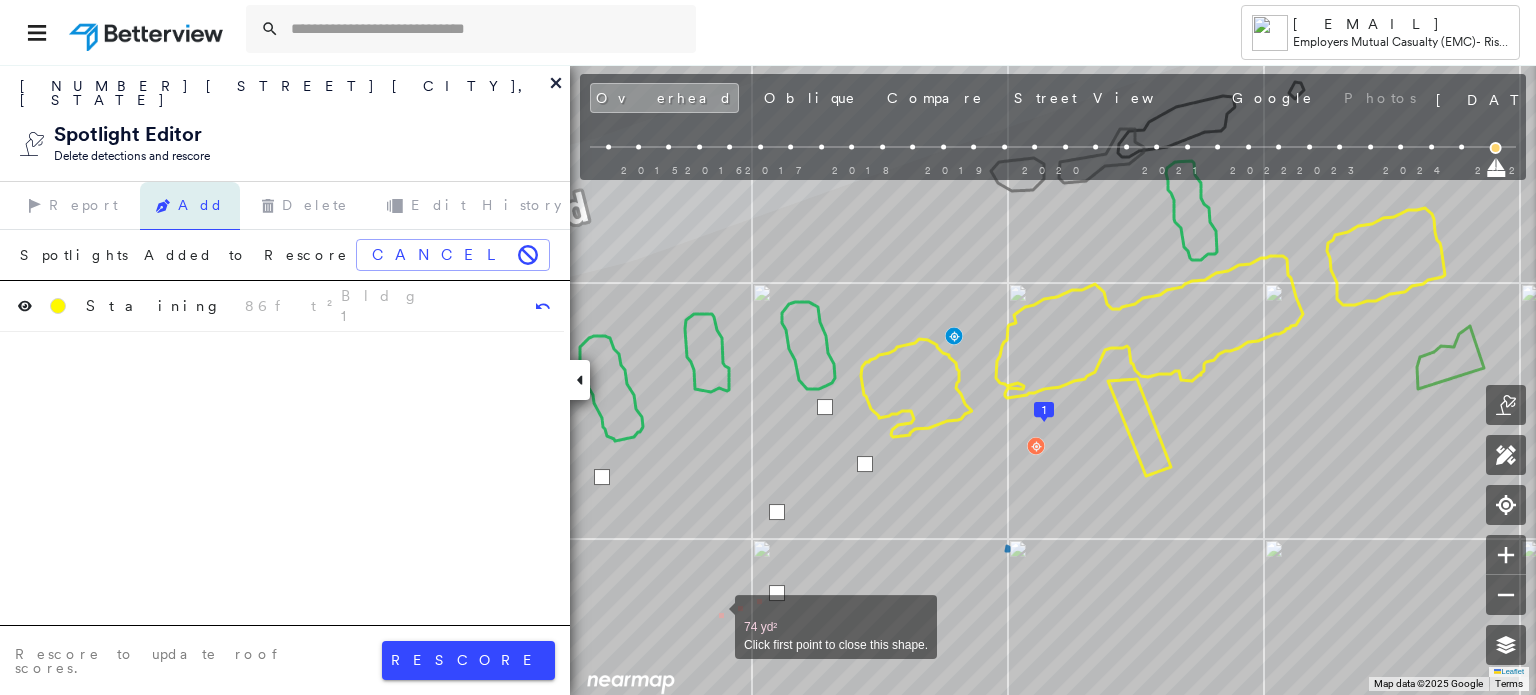 click at bounding box center (715, 616) 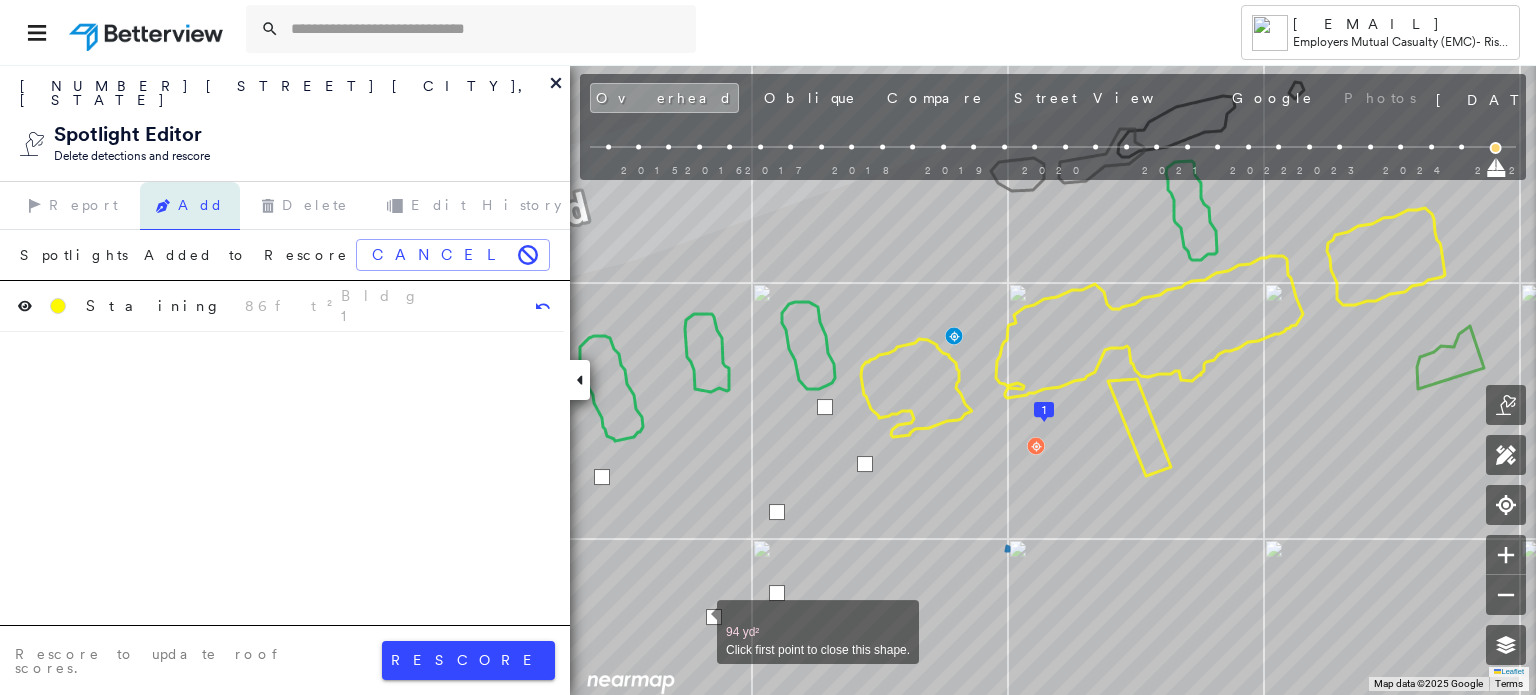 click at bounding box center (697, 621) 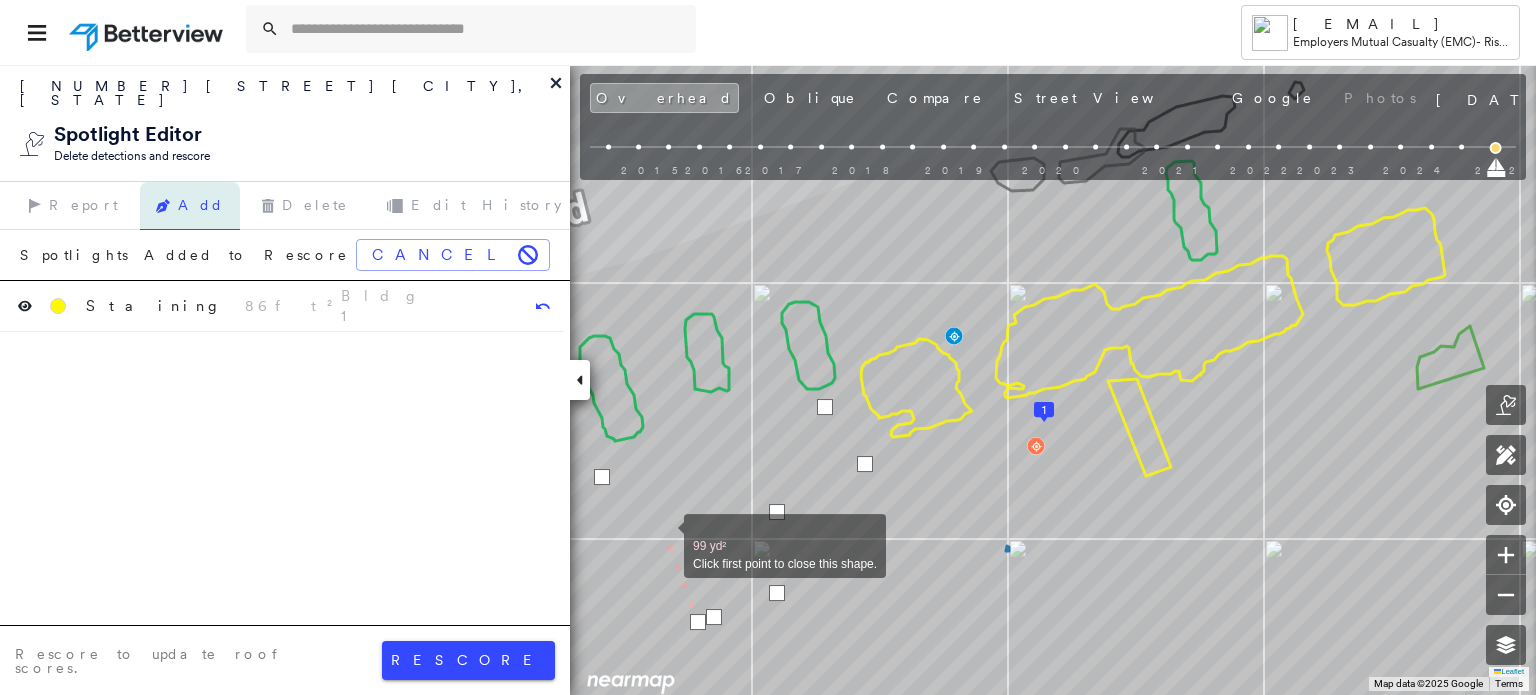 click at bounding box center (664, 535) 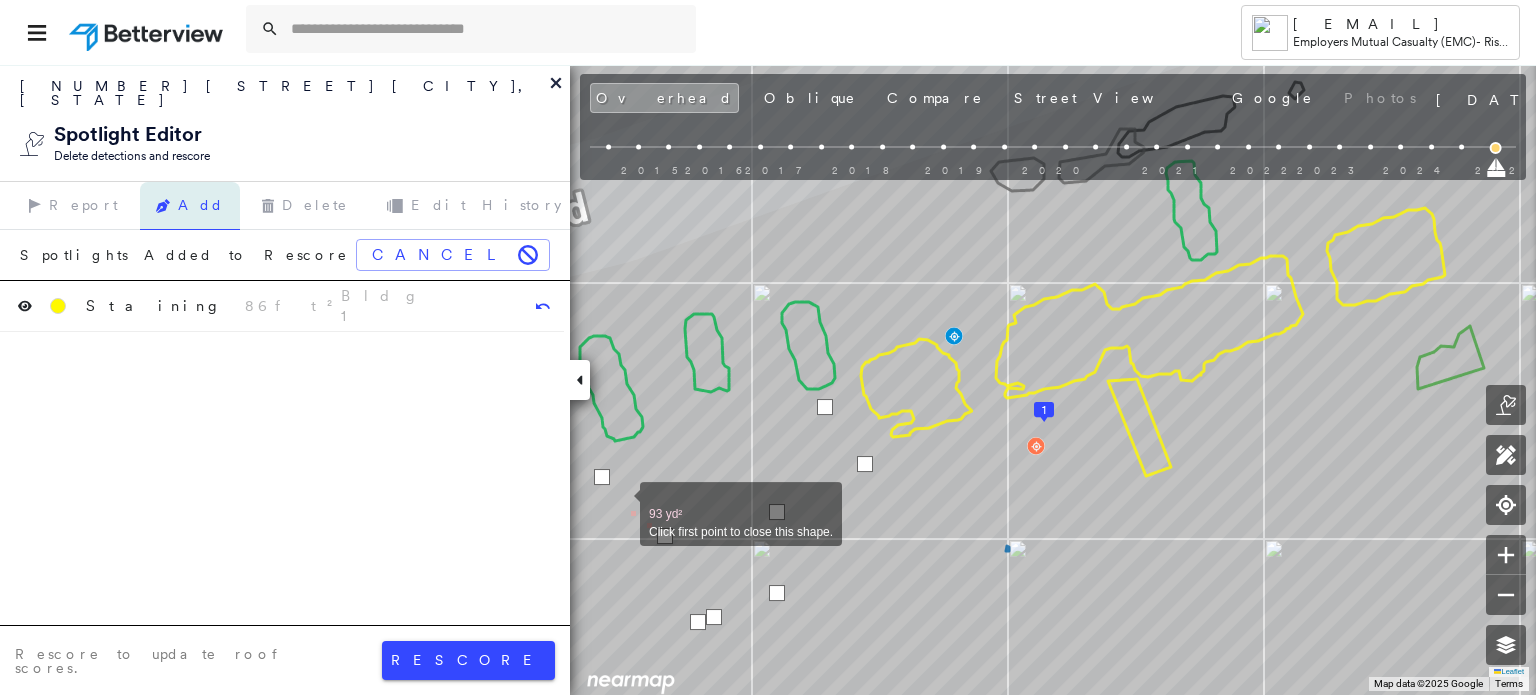 click at bounding box center (620, 503) 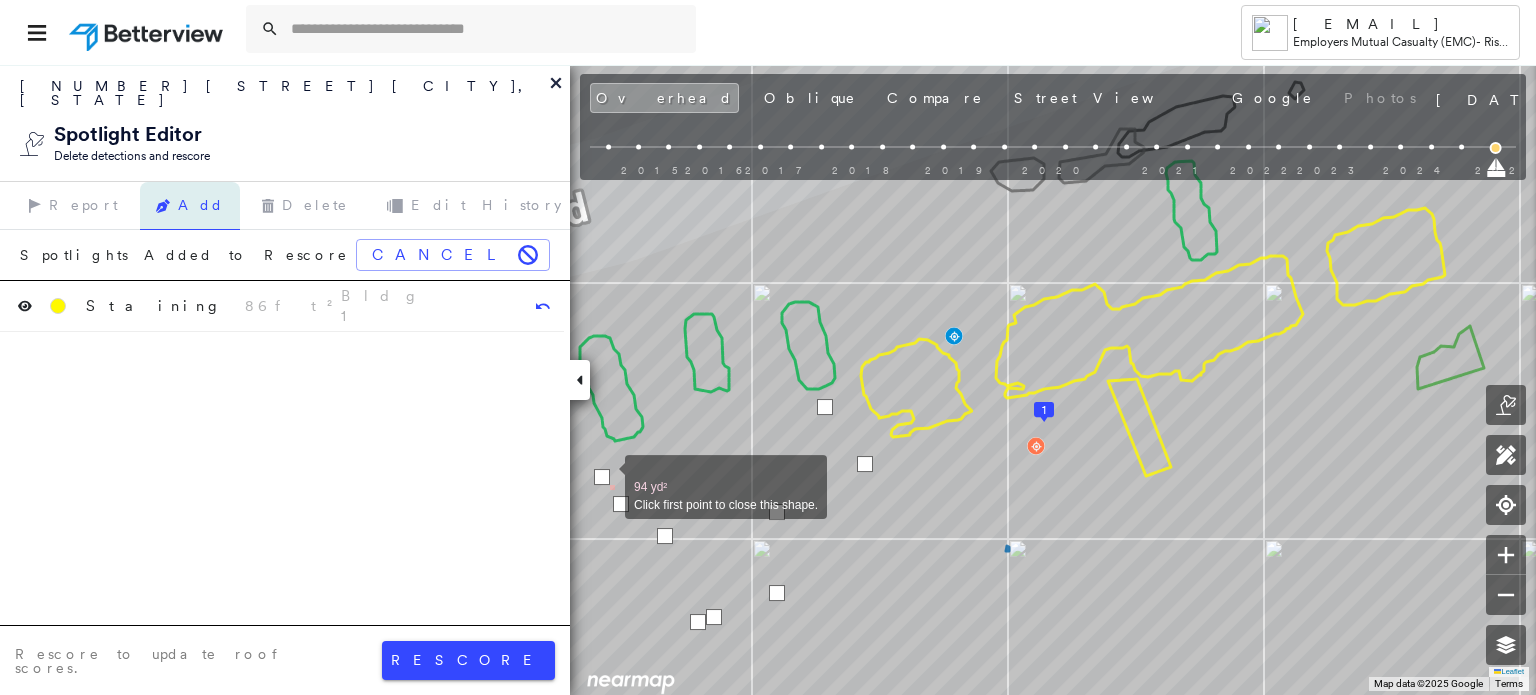 click at bounding box center [602, 477] 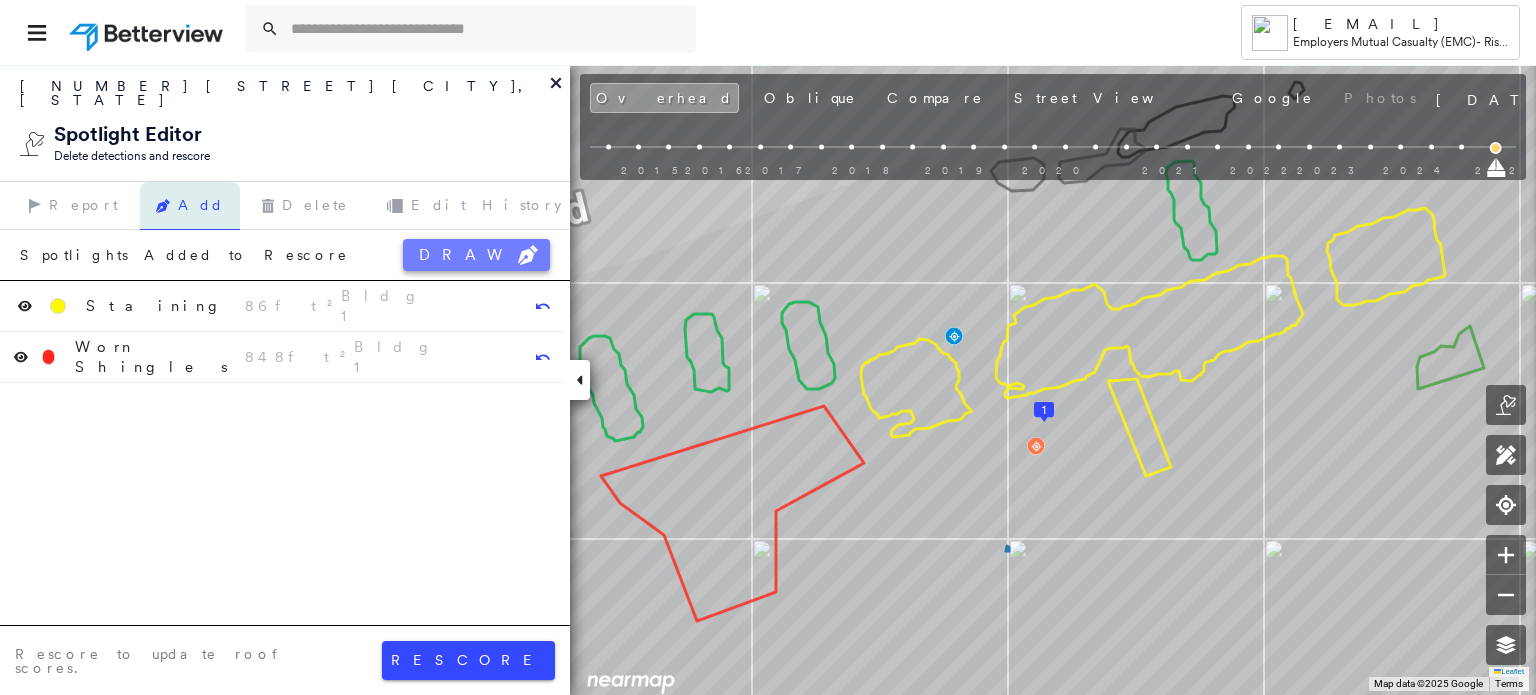click 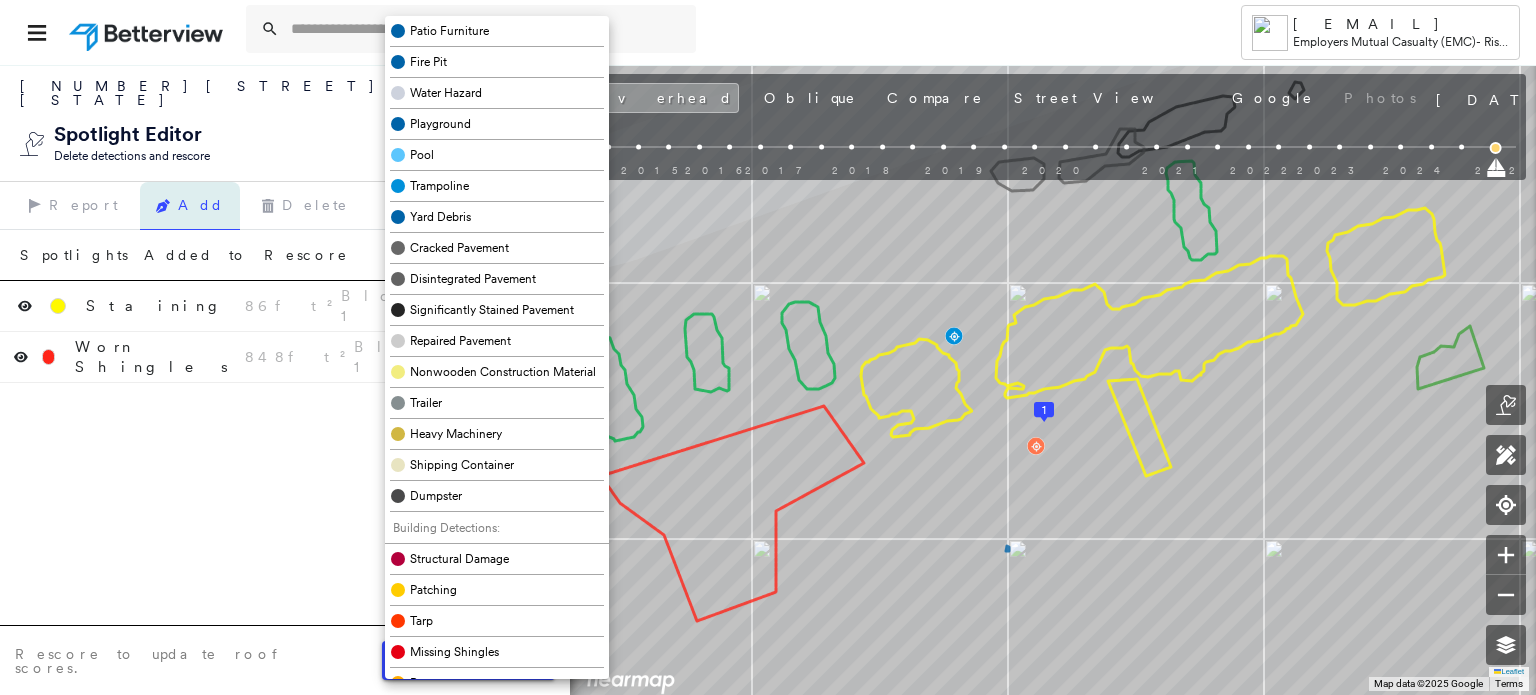 scroll, scrollTop: 0, scrollLeft: 0, axis: both 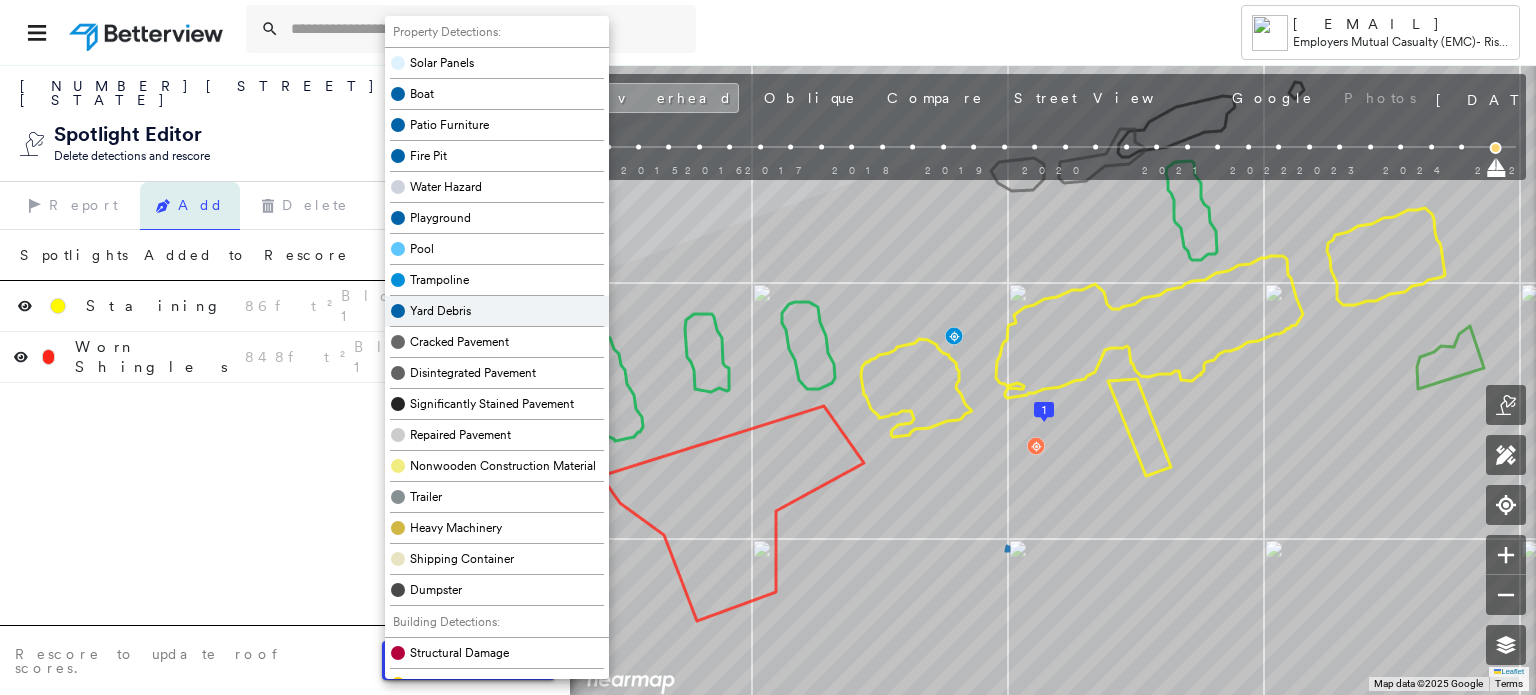 click on "Yard Debris" at bounding box center (497, 311) 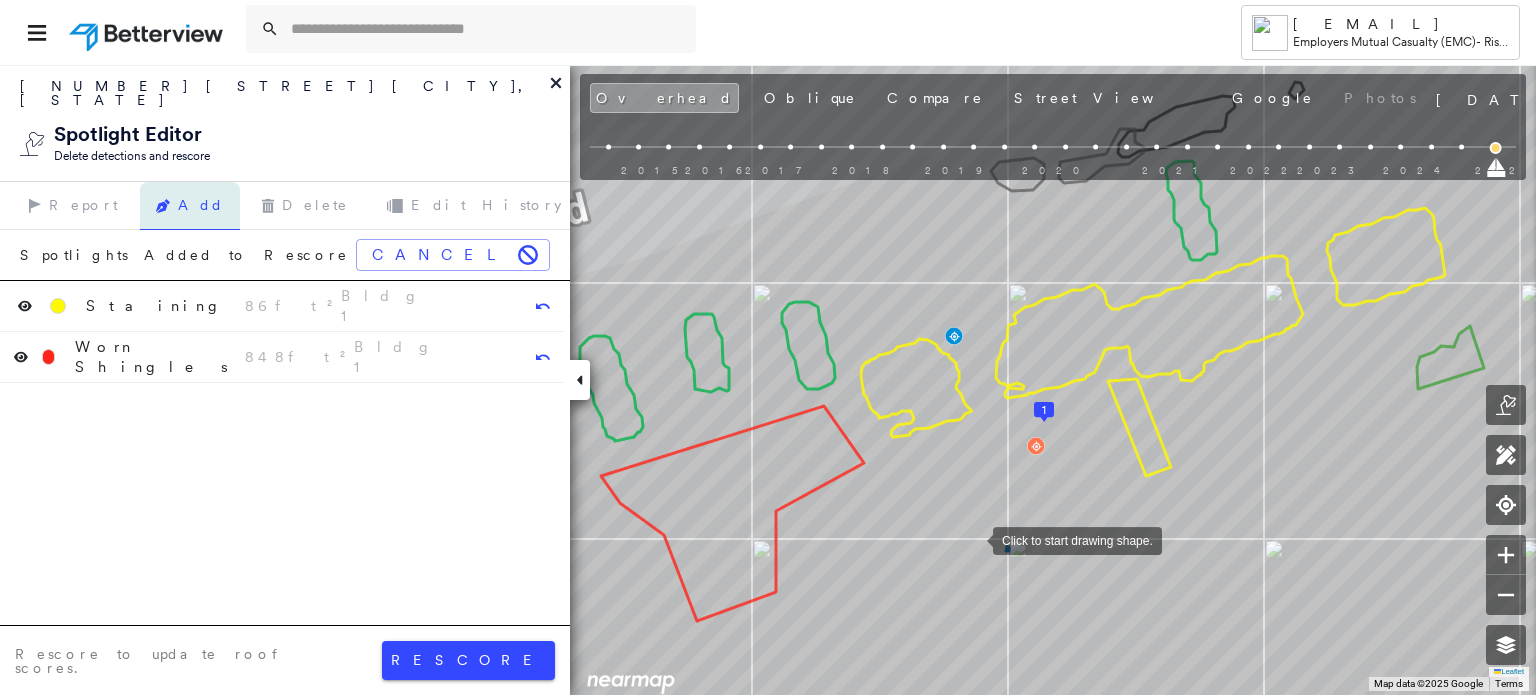 drag, startPoint x: 973, startPoint y: 539, endPoint x: 1079, endPoint y: 500, distance: 112.94689 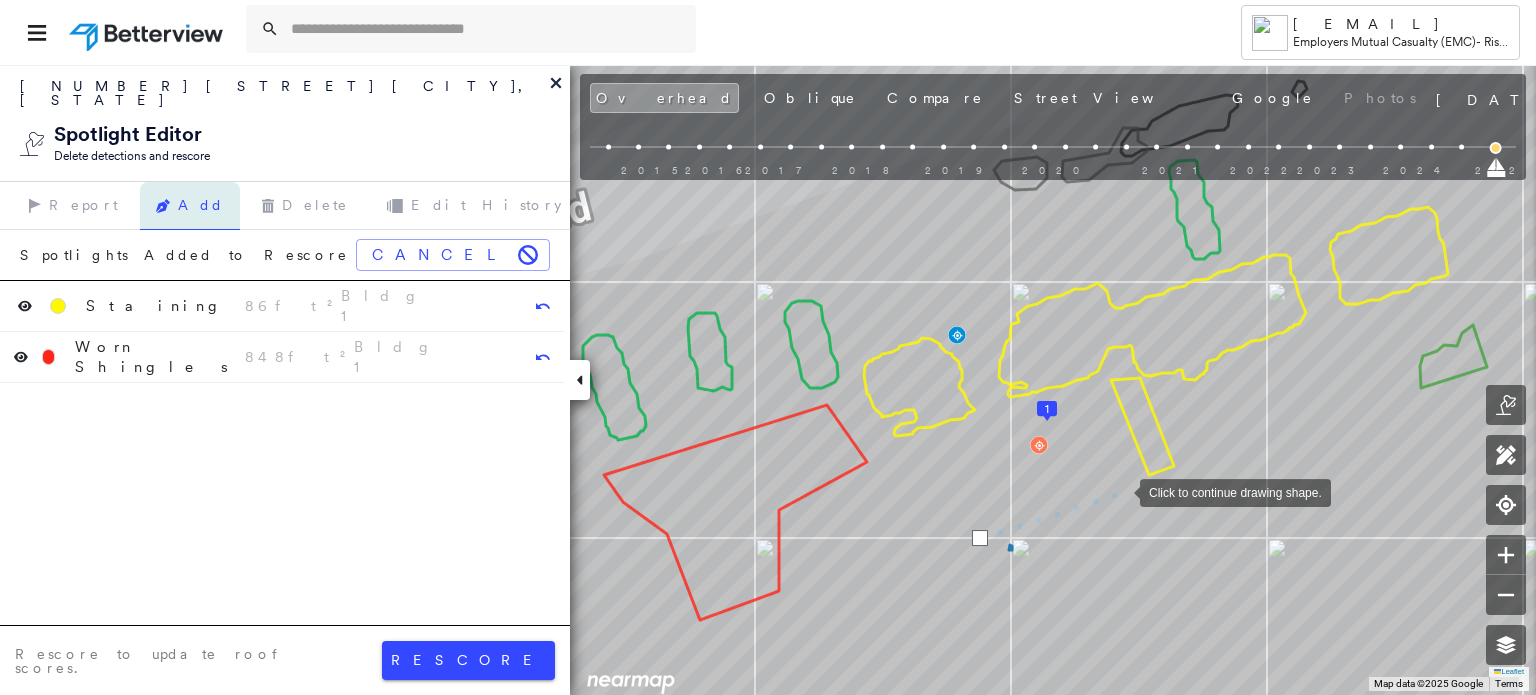 click at bounding box center (1120, 491) 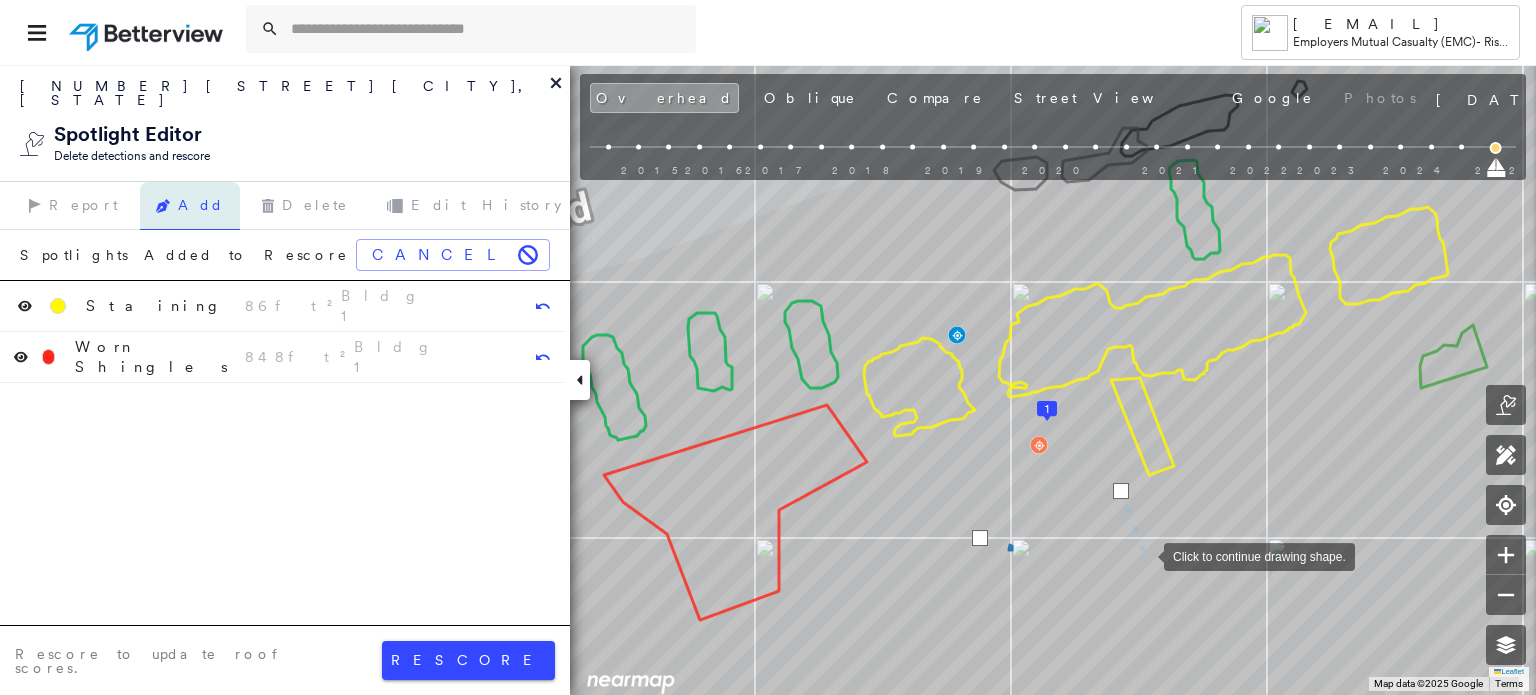 click at bounding box center (1144, 555) 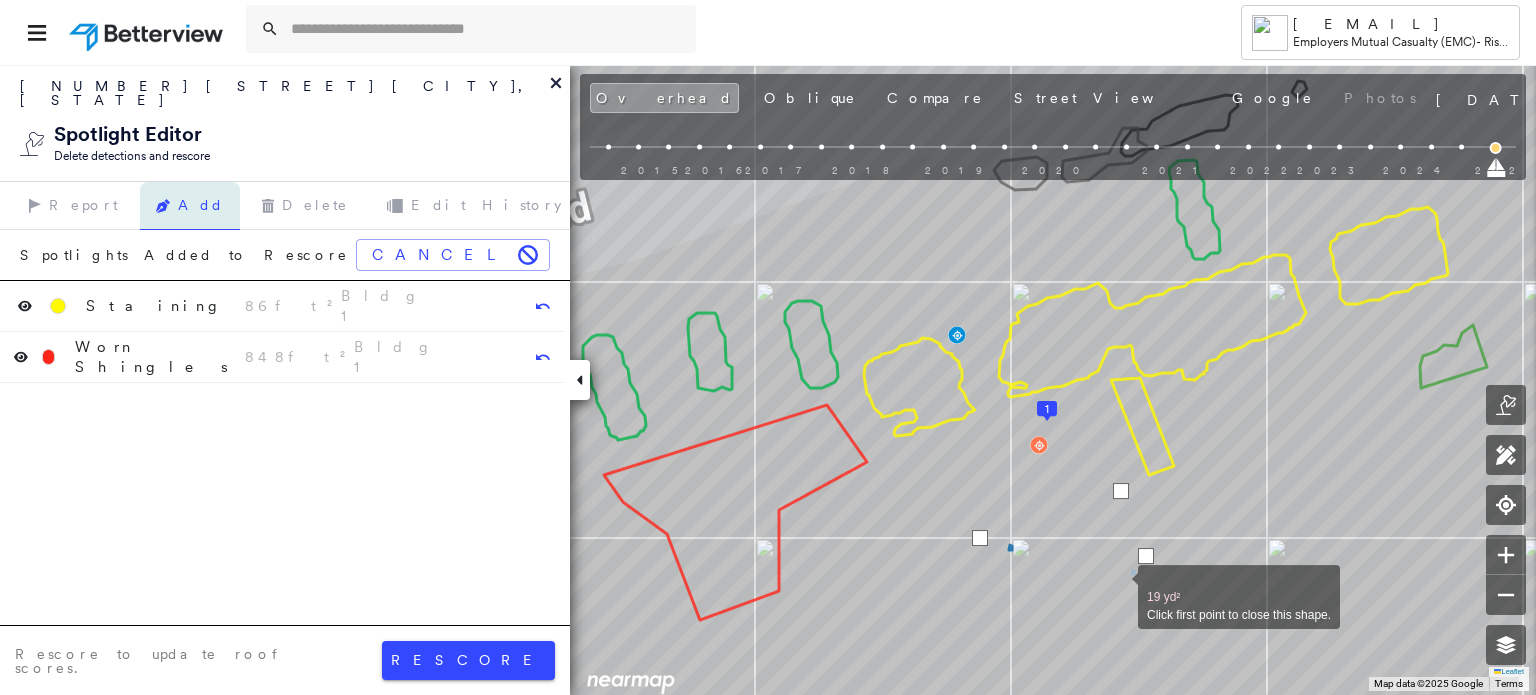 drag, startPoint x: 1116, startPoint y: 585, endPoint x: 1105, endPoint y: 591, distance: 12.529964 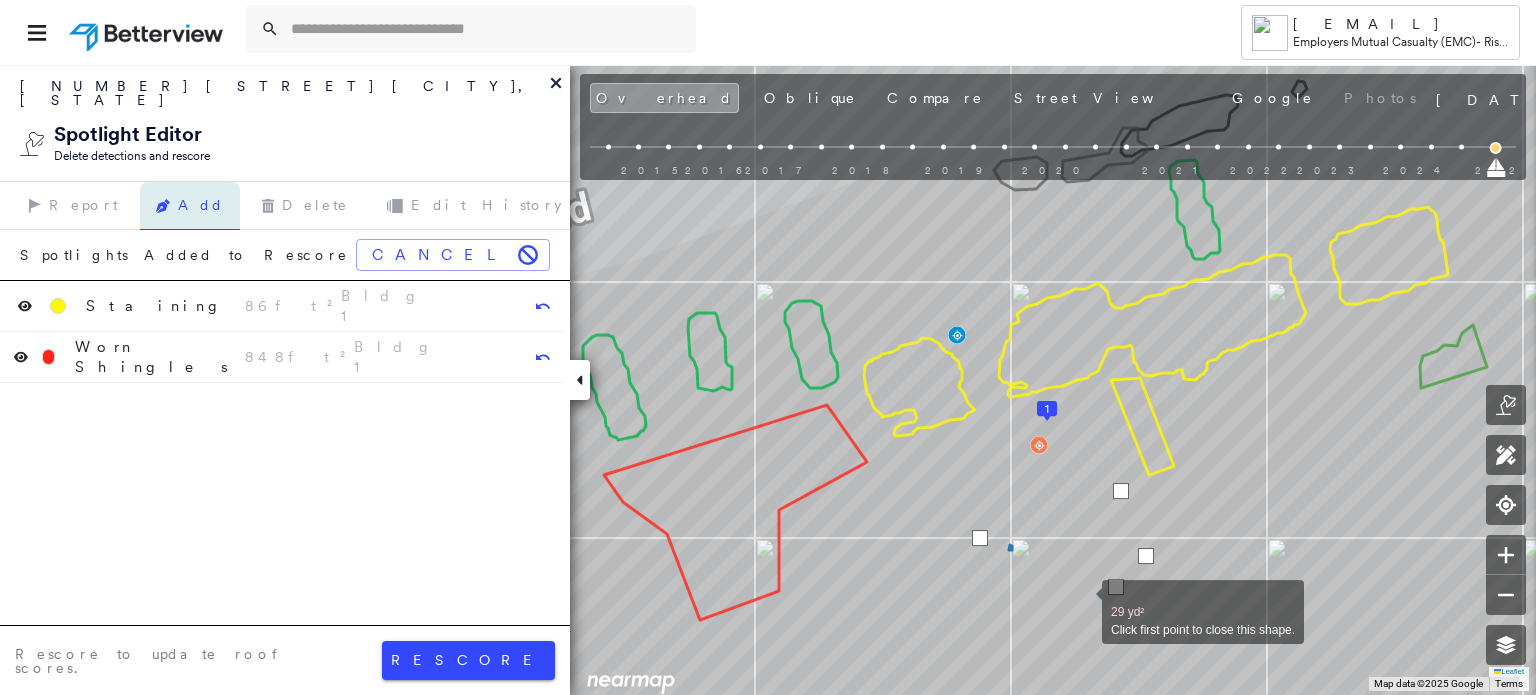 drag, startPoint x: 1082, startPoint y: 601, endPoint x: 1060, endPoint y: 603, distance: 22.090721 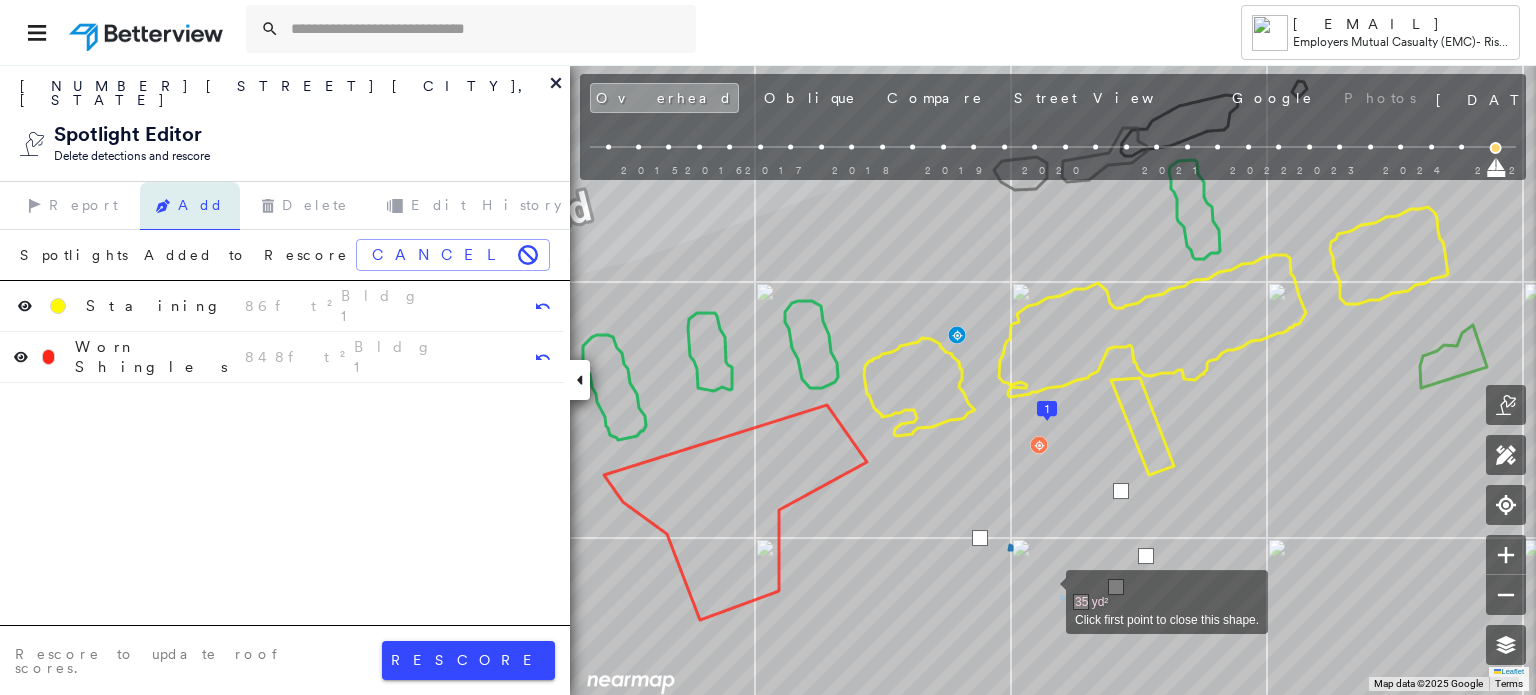 click at bounding box center (1046, 591) 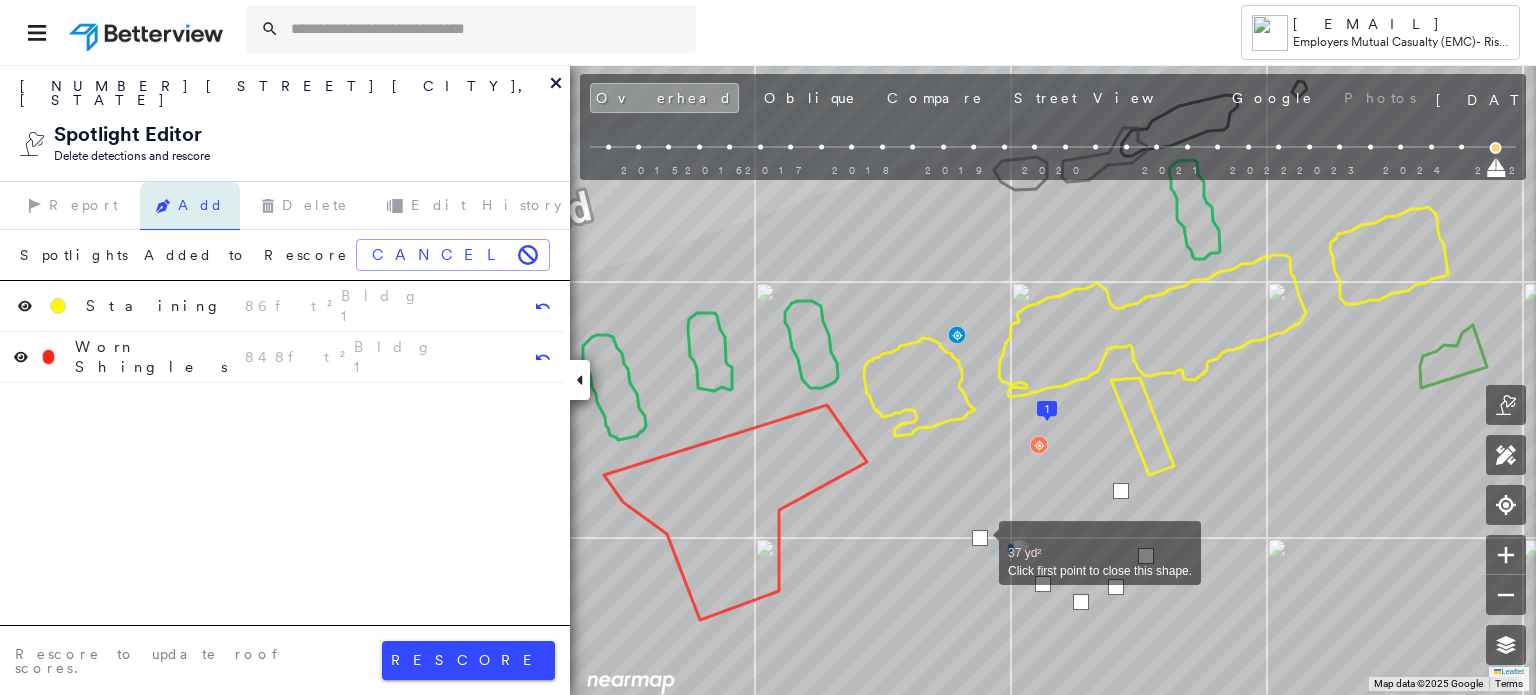 click at bounding box center (980, 538) 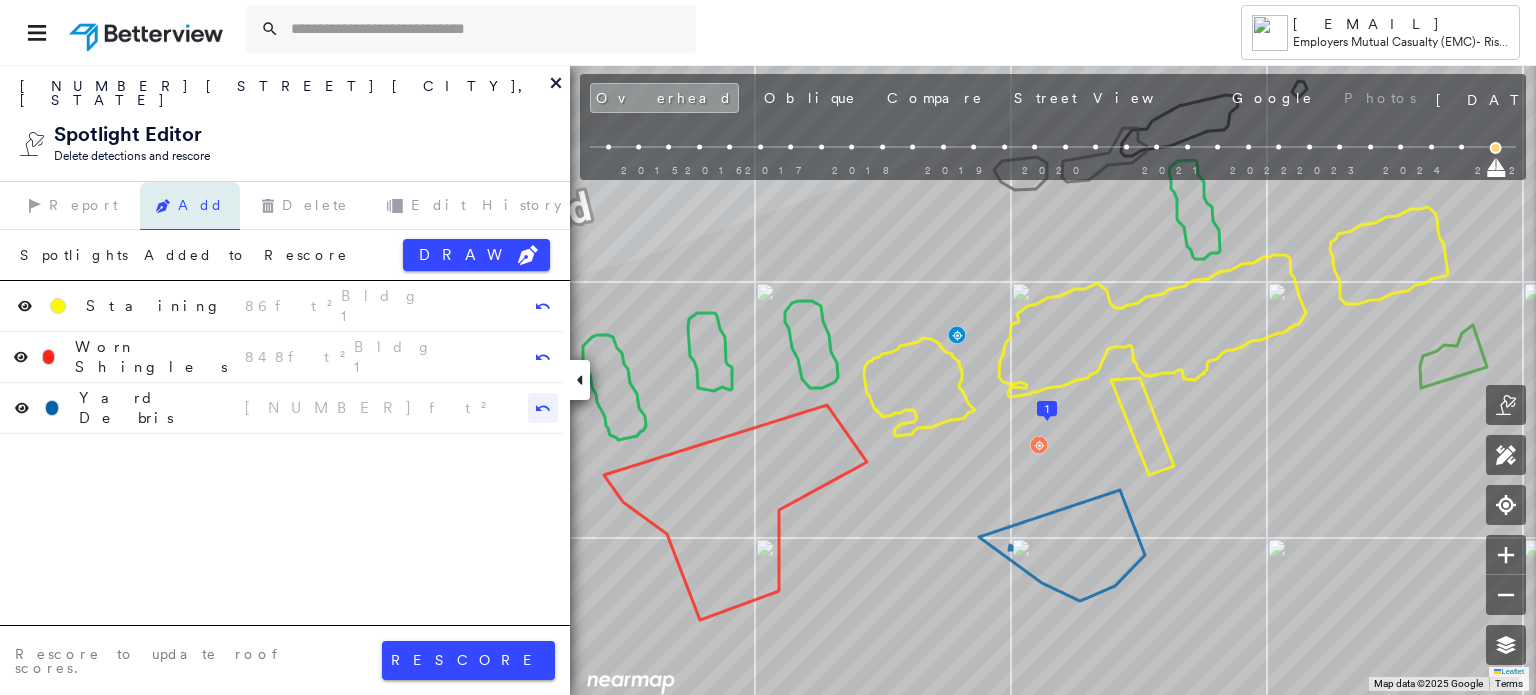 click 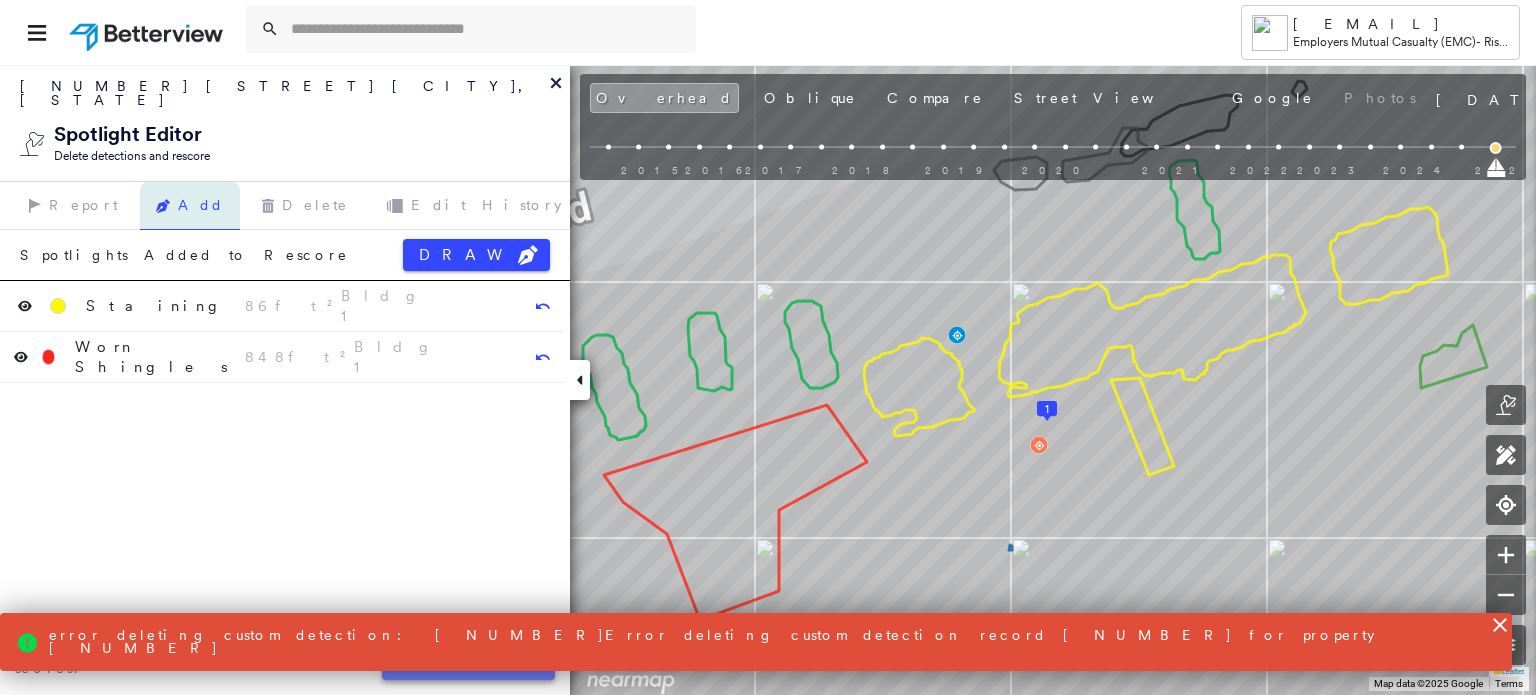click on "rescore" at bounding box center (468, 660) 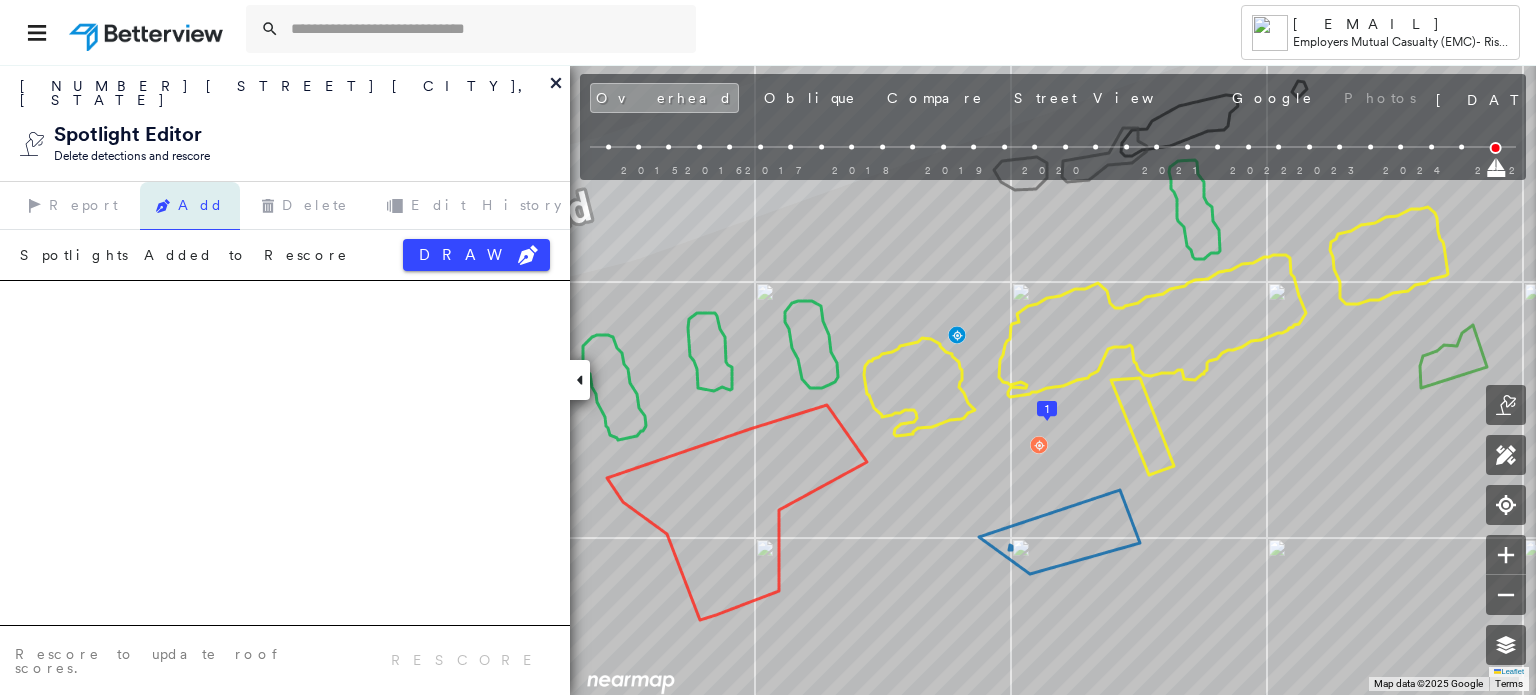 click 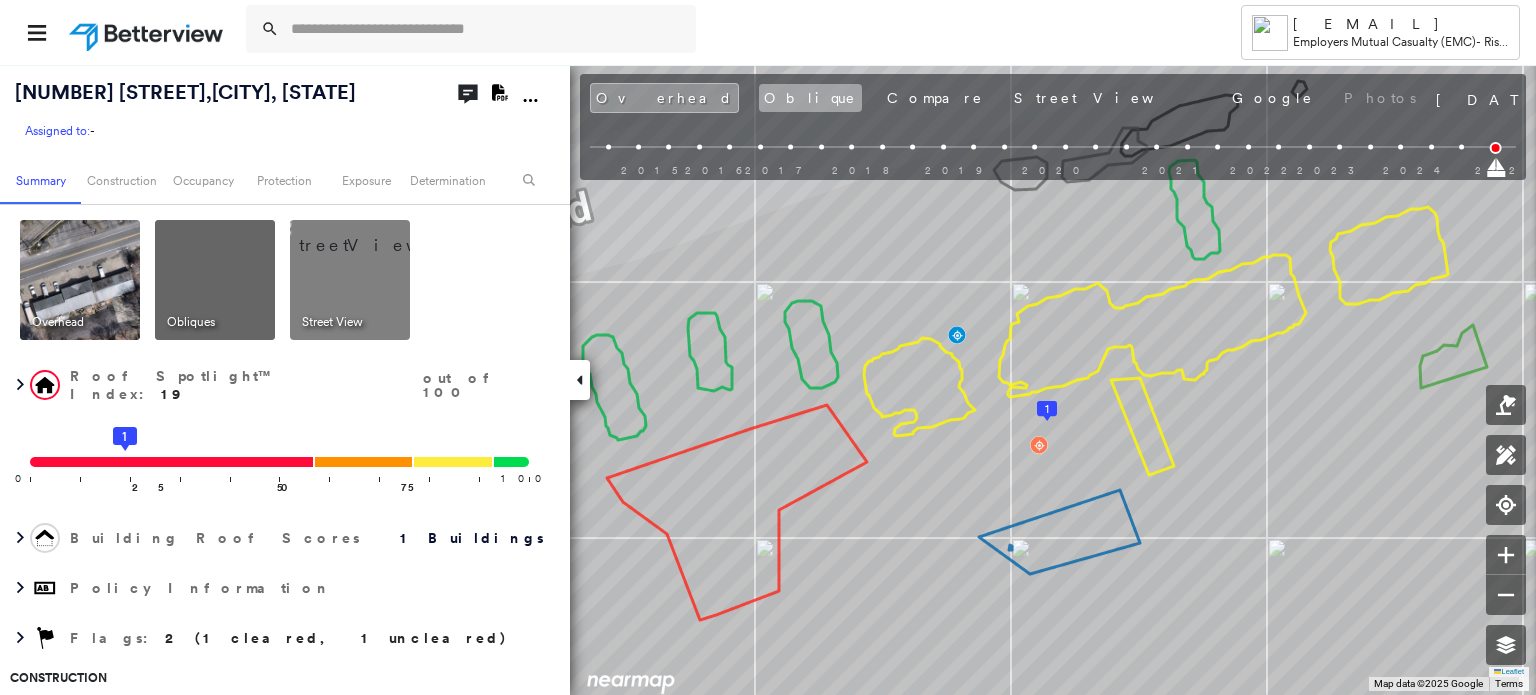 click on "Oblique" at bounding box center [810, 98] 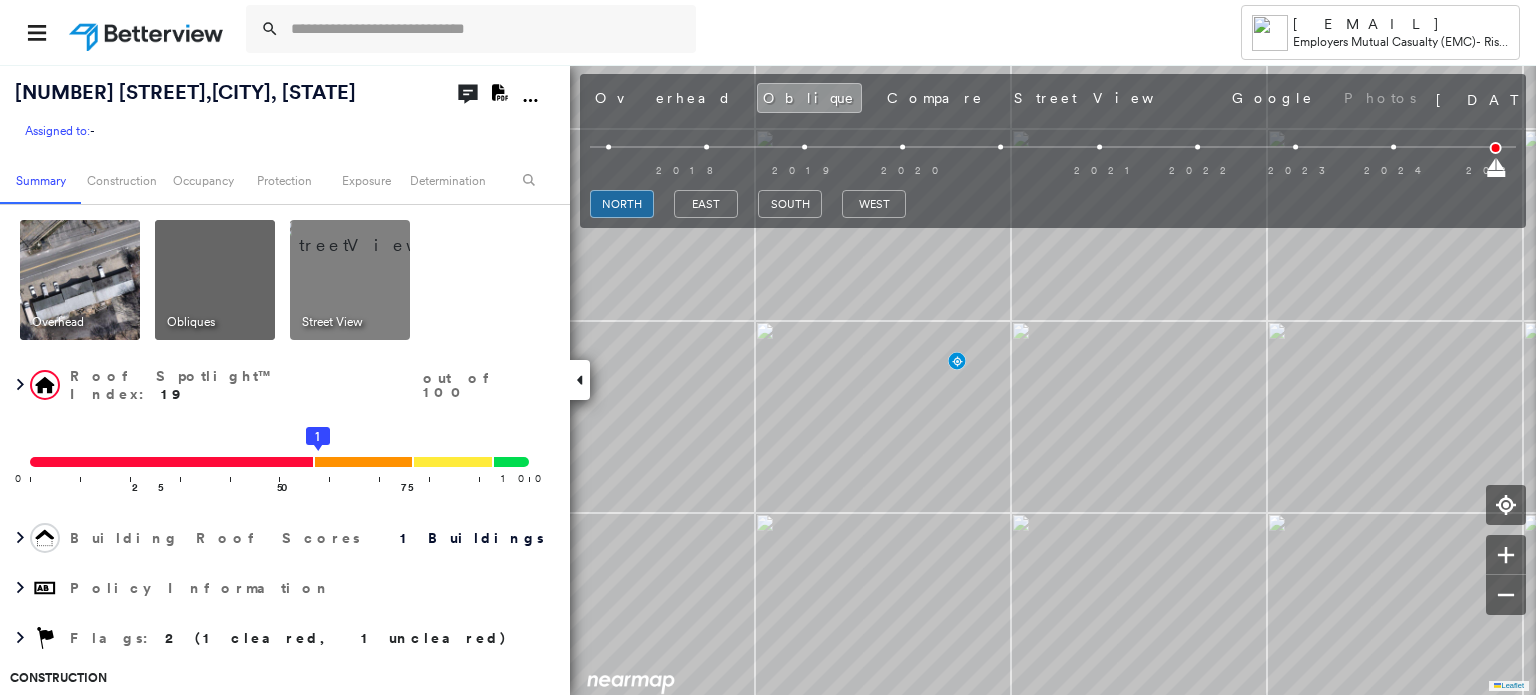 click on "east" at bounding box center [706, 207] 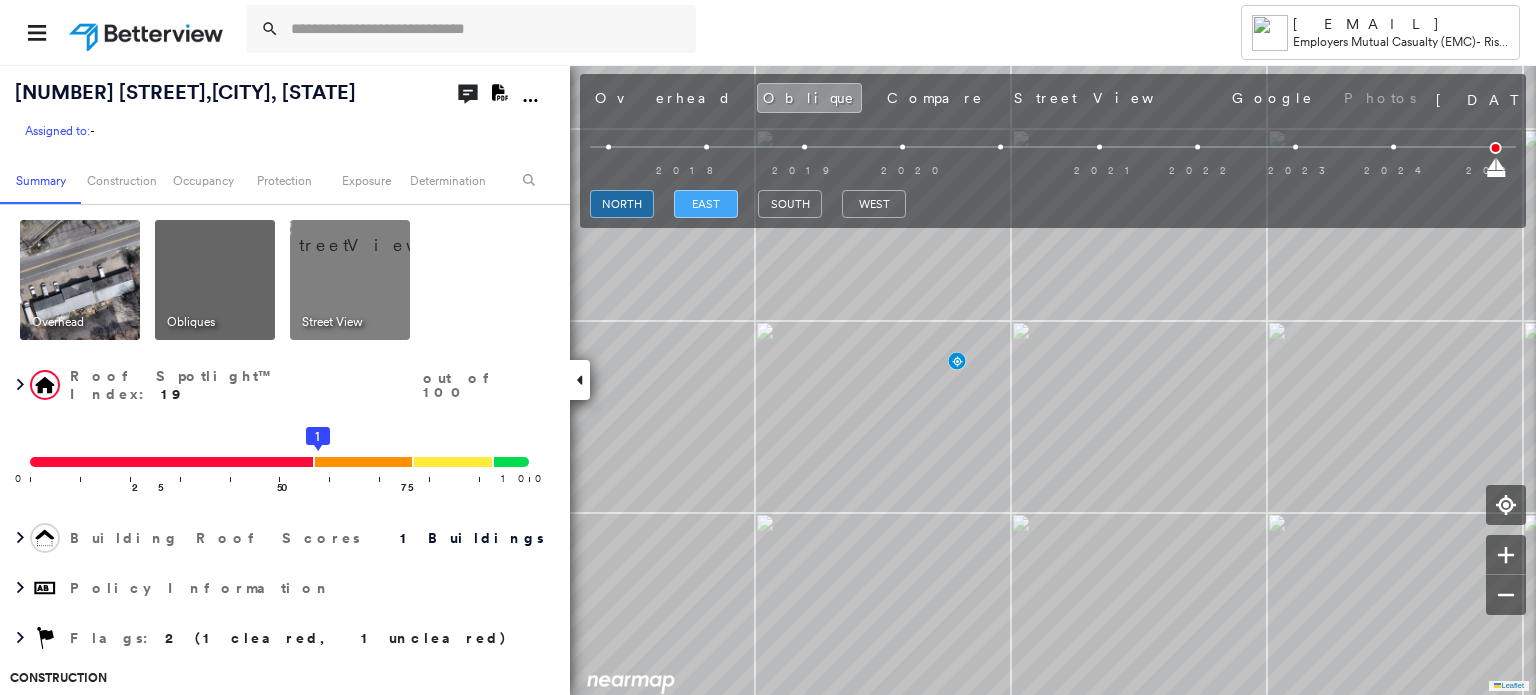 click on "east" at bounding box center [706, 204] 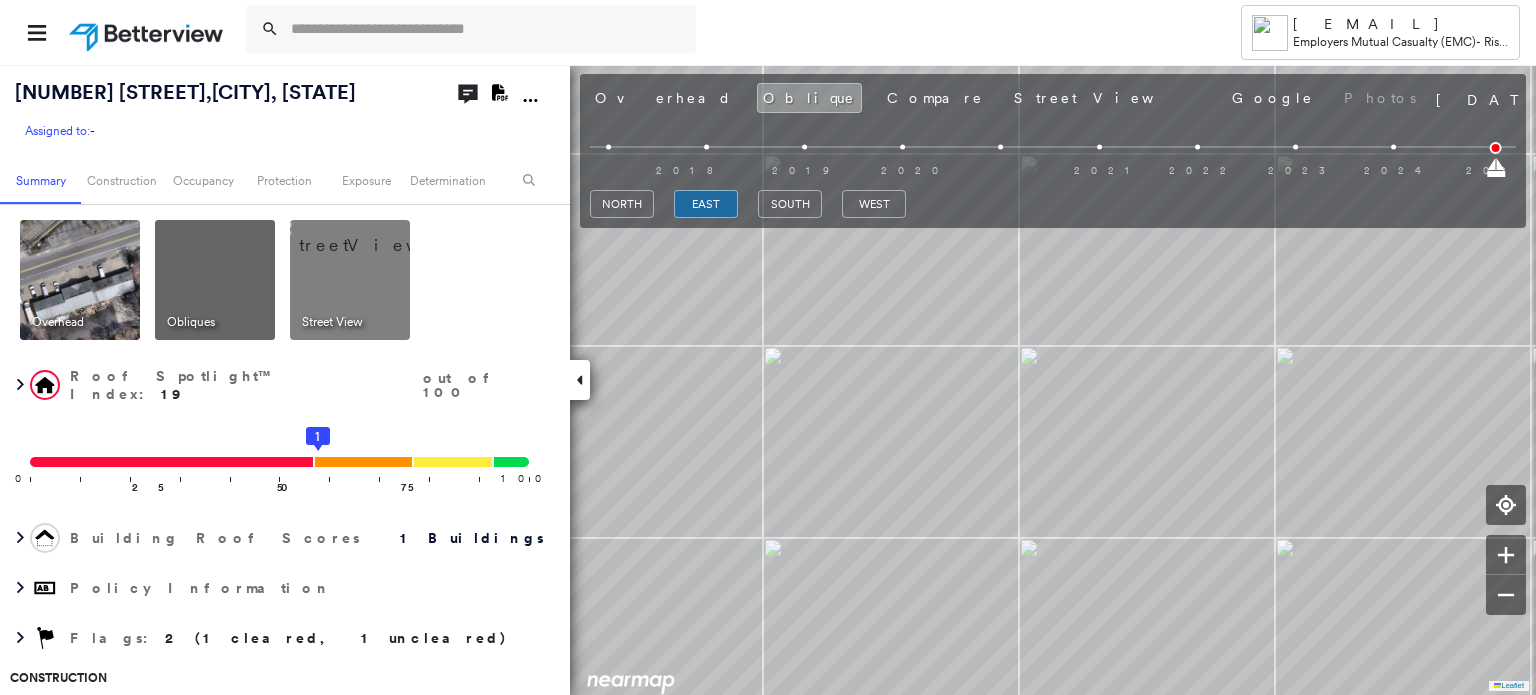 click at bounding box center (1393, 147) 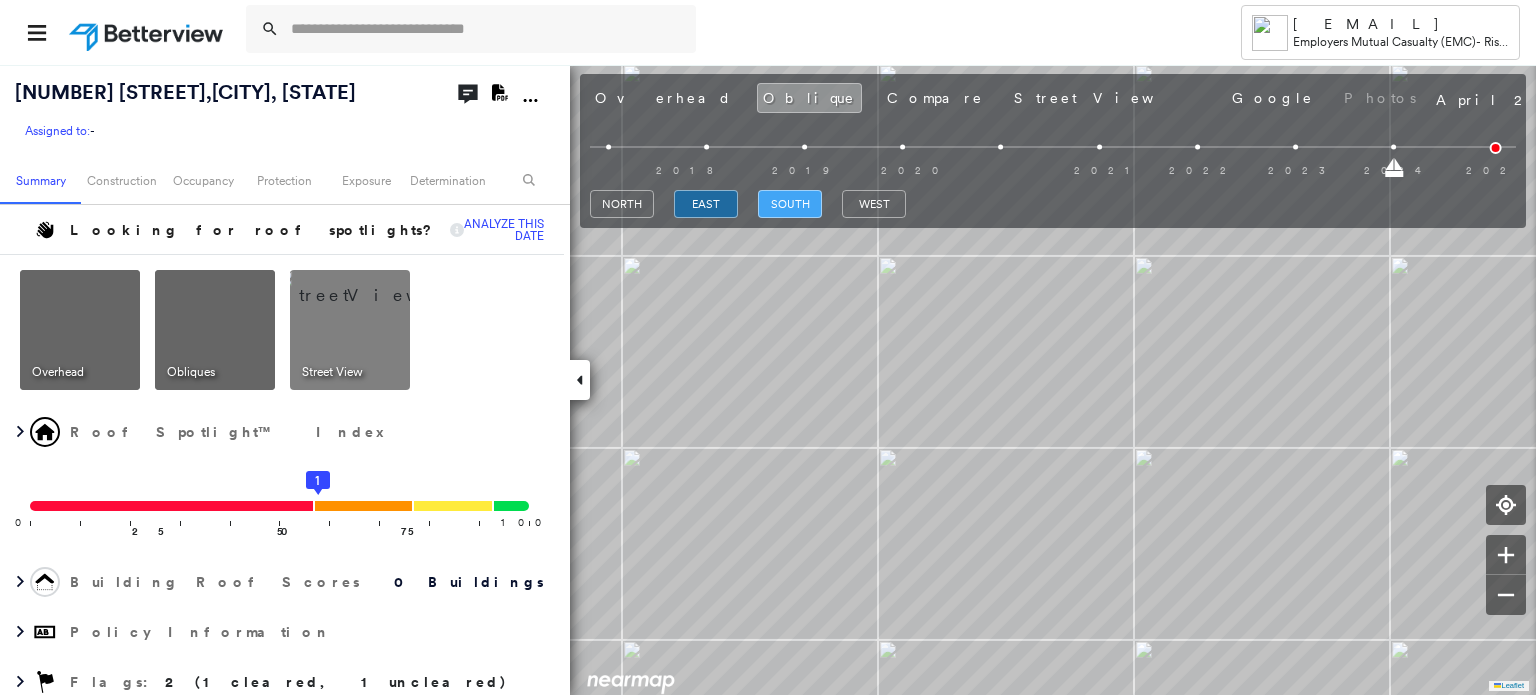 click on "south" at bounding box center [790, 204] 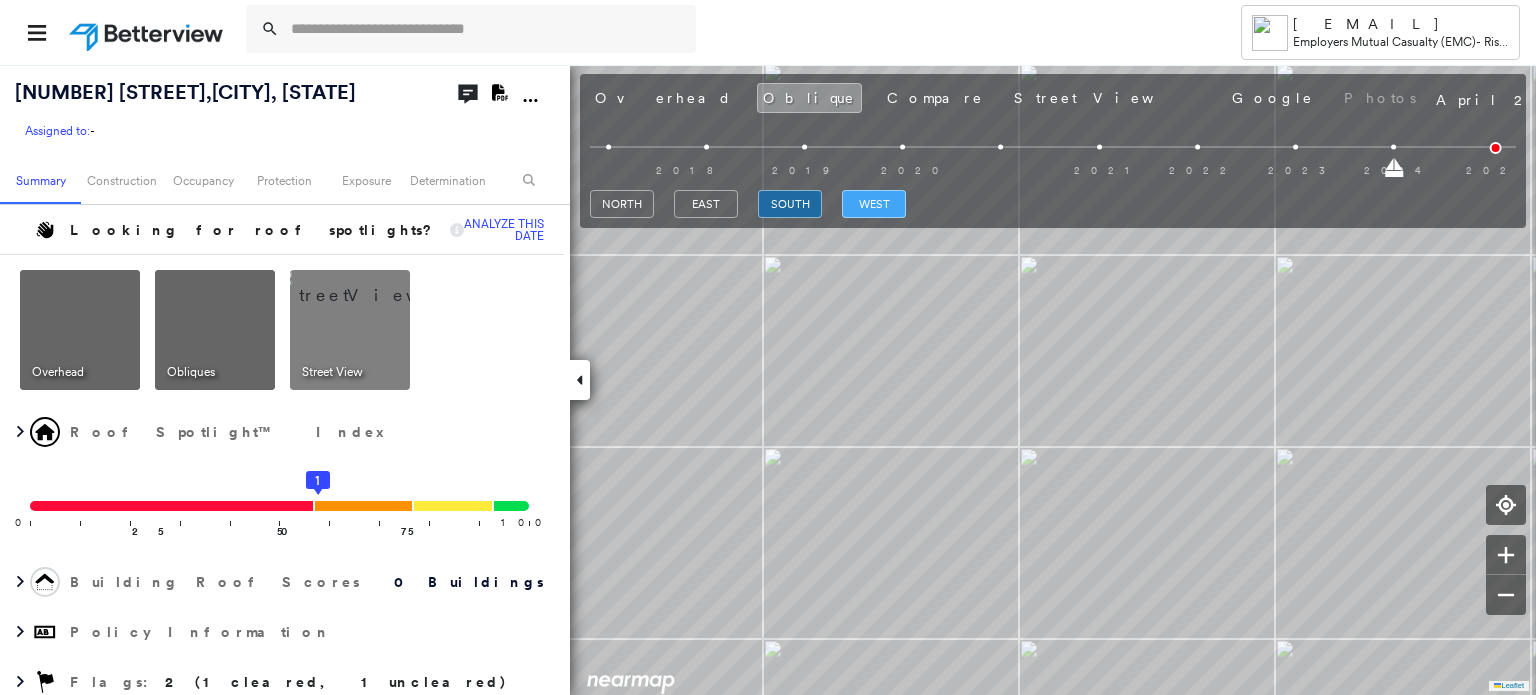click on "west" at bounding box center (874, 204) 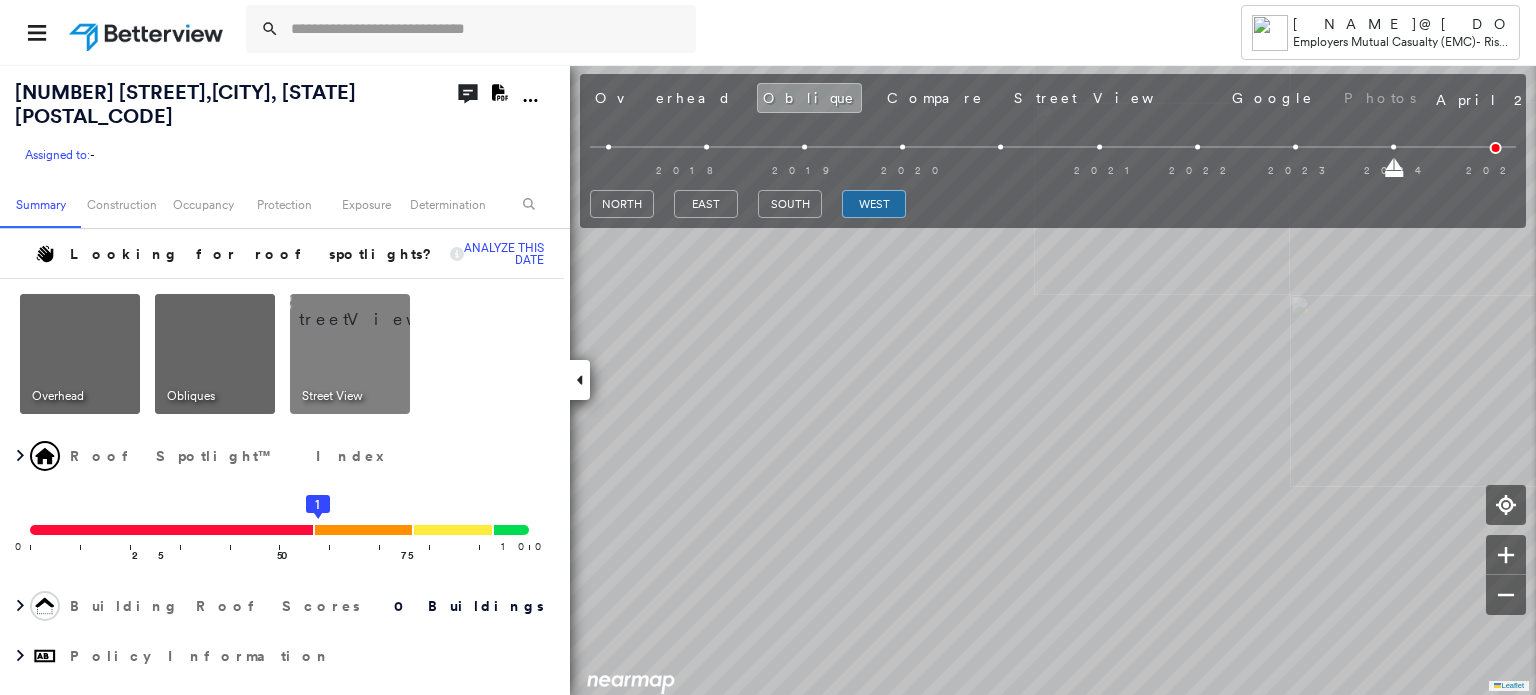 scroll, scrollTop: 0, scrollLeft: 0, axis: both 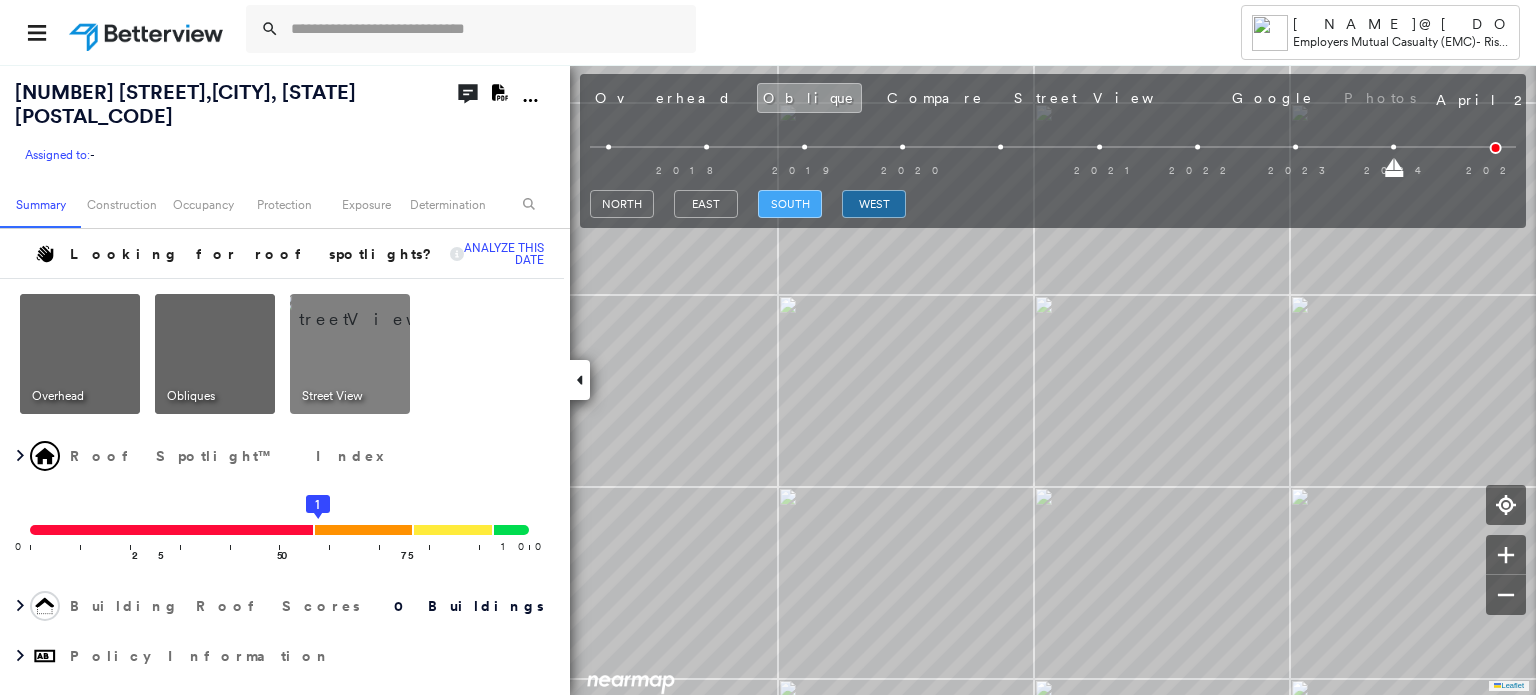 click on "south" at bounding box center (790, 204) 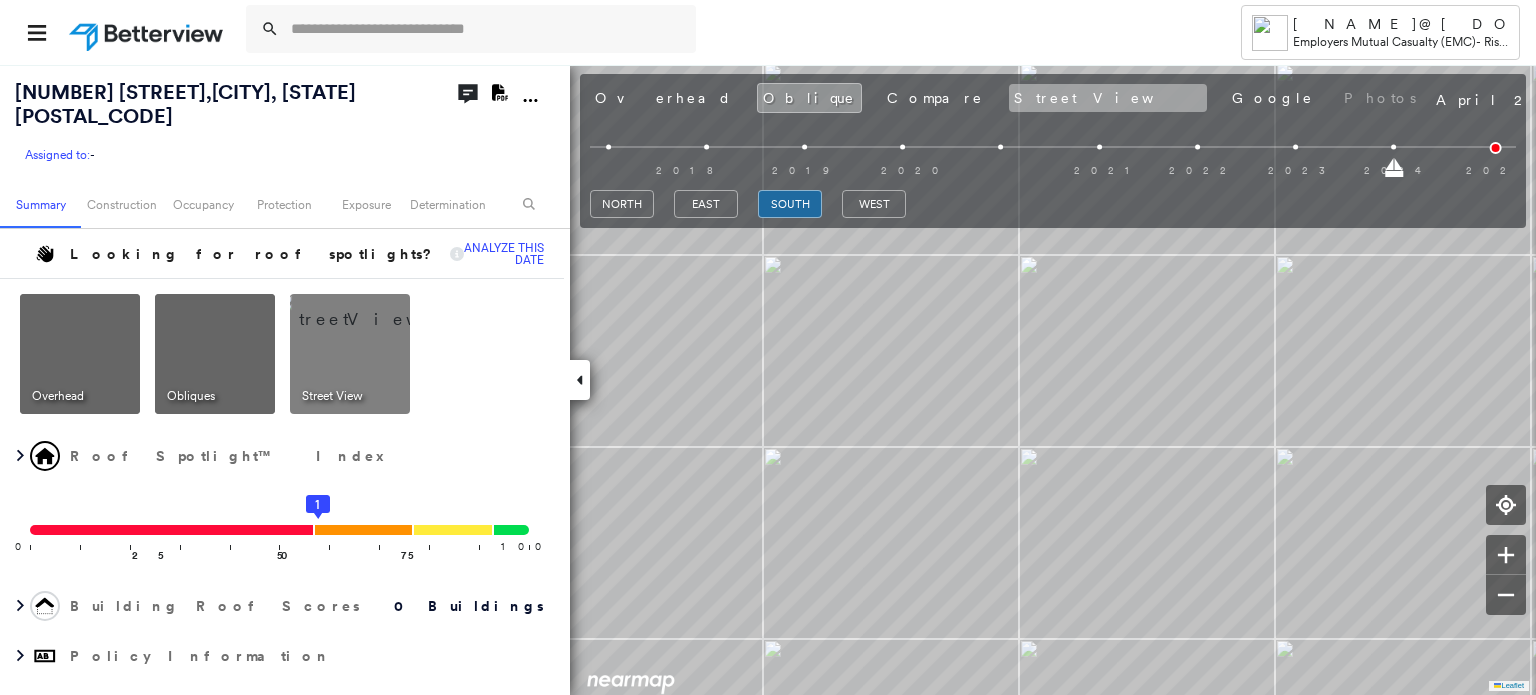 click on "Street View" at bounding box center (1108, 98) 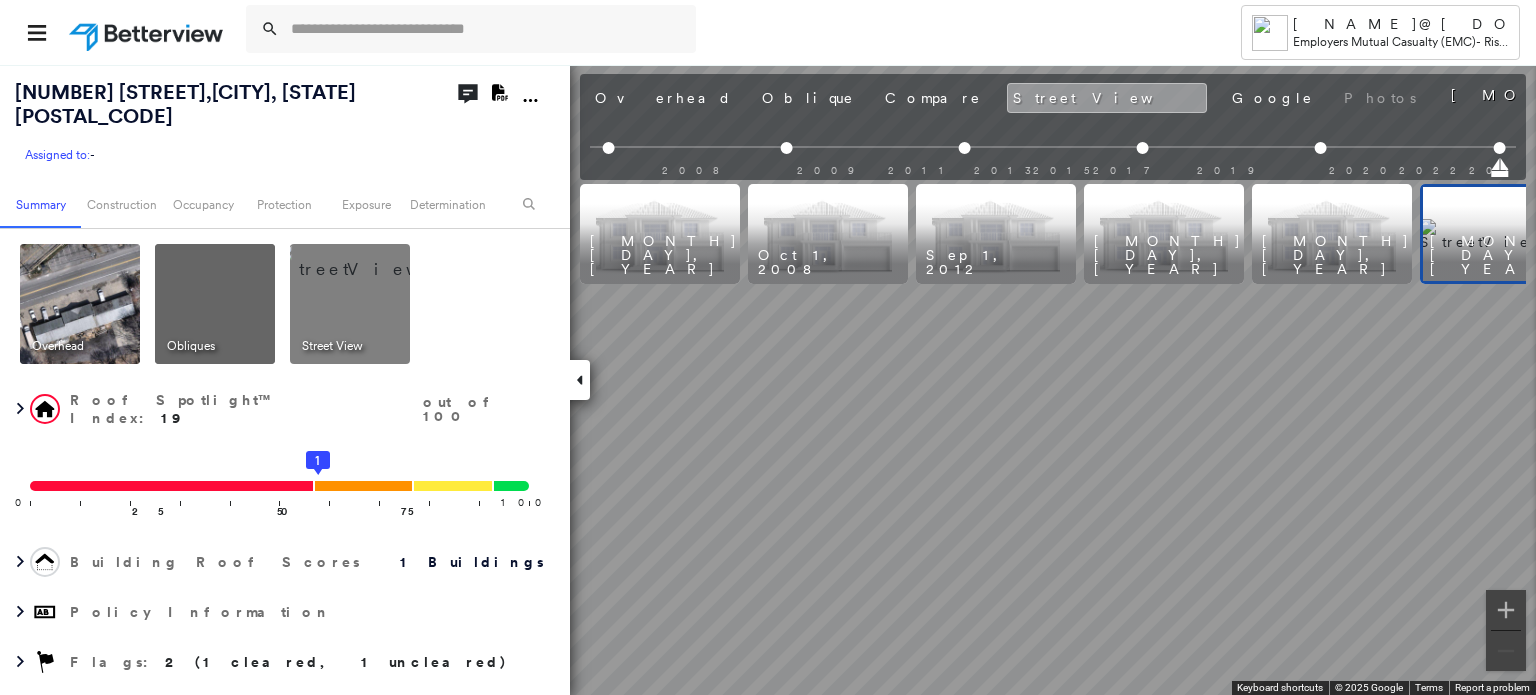 scroll, scrollTop: 0, scrollLeft: 61, axis: horizontal 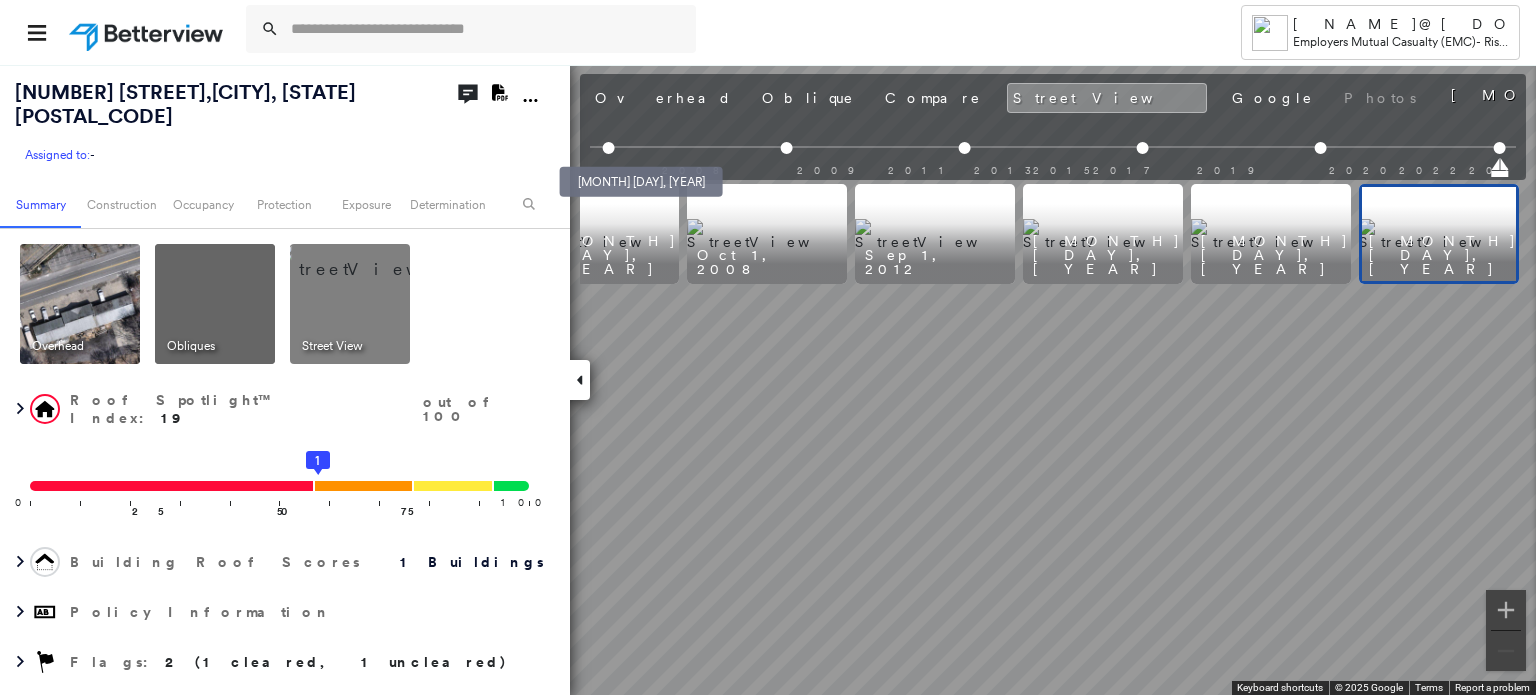 click at bounding box center [608, 148] 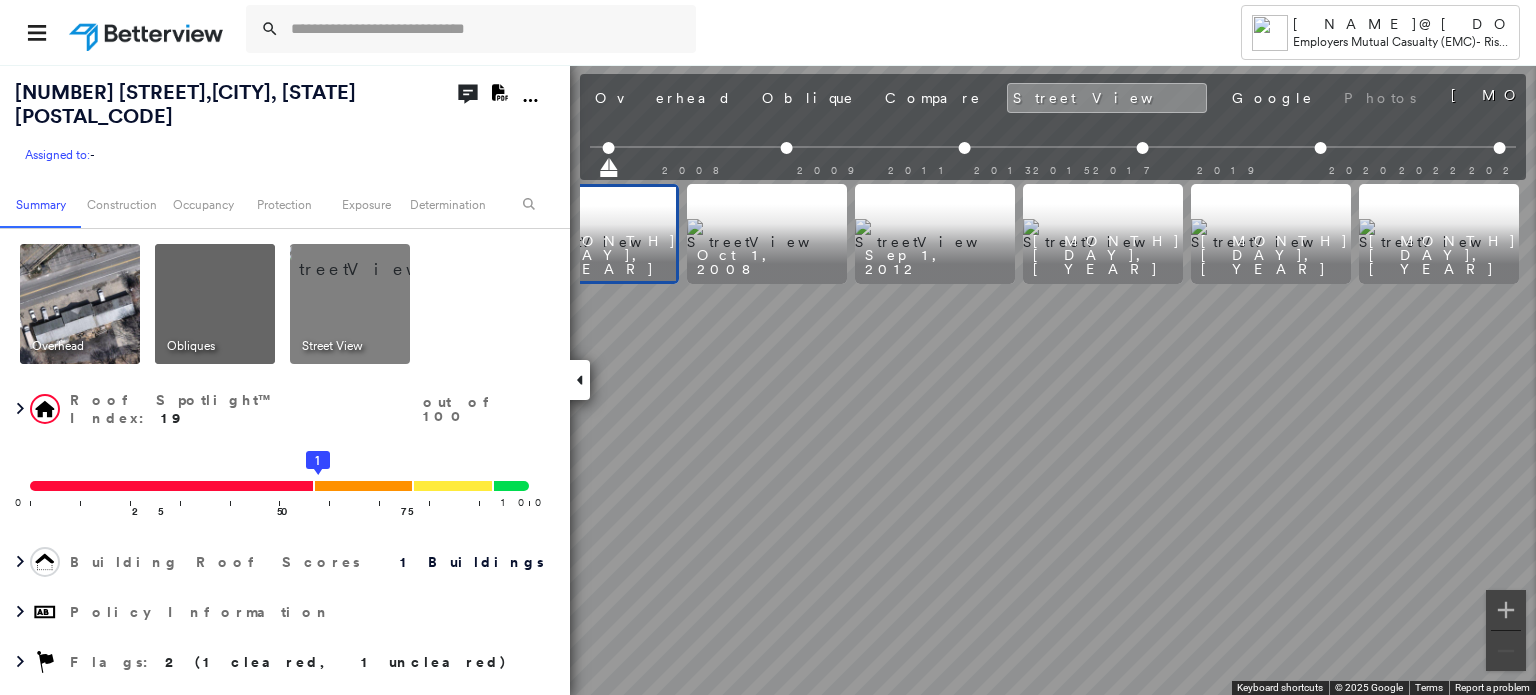 click on "491  Amesbury Rd ,  Haverhill, MA 01830 Assigned to:  - Assigned to:  - Assigned to:  - Open Comments Download PDF Report Summary Construction Occupancy Protection Exposure Determination Overhead Obliques Street View Roof Spotlight™ Index :  19 out of 100 0 100 25 50 75 1 Building Roof Scores 1 Buildings Policy Information Flags :  2 (1 cleared, 1 uncleared) Construction Roof Spotlights :  Staining, Worn Shingles, Overhang Property Features :  Car, Patio Furniture, Yard Debris, Disintegrated Pavement, Significantly Stained Pavement Roof Size & Shape :  1 building  - Gable | Asphalt Shingle Assessor and MLS Details Property Lookup BuildZoom - Building Permit Data and Analysis Occupancy Ownership Place Detail SmartyStreets - Geocode Smarty Streets - Surrounding Properties Protection Protection Exposure FEMA Risk Index Snow Load Regional Hazard: 2   out of  5 Additional Perils Guidewire HazardHub HazardHub Risks MLS Photos Determination Flags :  2 (1 cleared, 1 uncleared) Uncleared Flags (1) Cleared Flags  (1)" at bounding box center (768, 379) 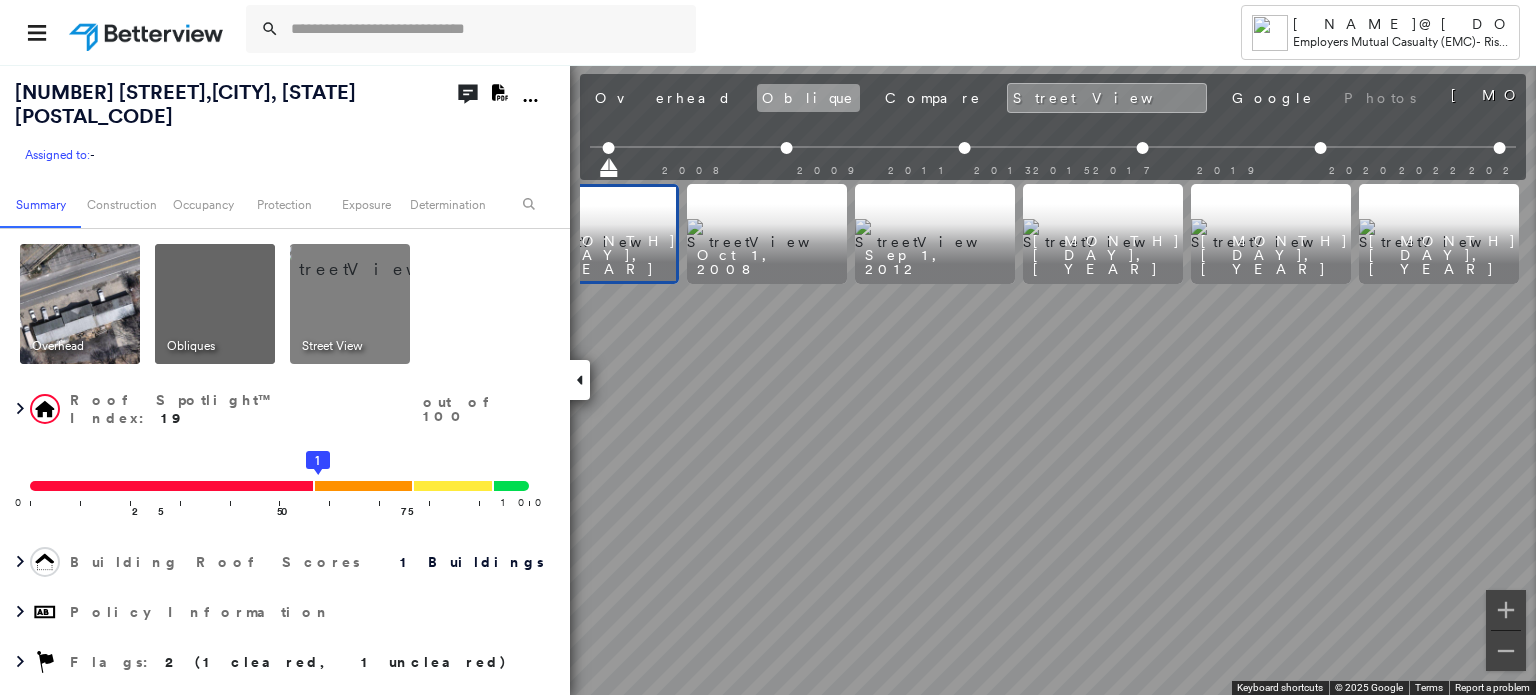 click on "Oblique" at bounding box center (808, 98) 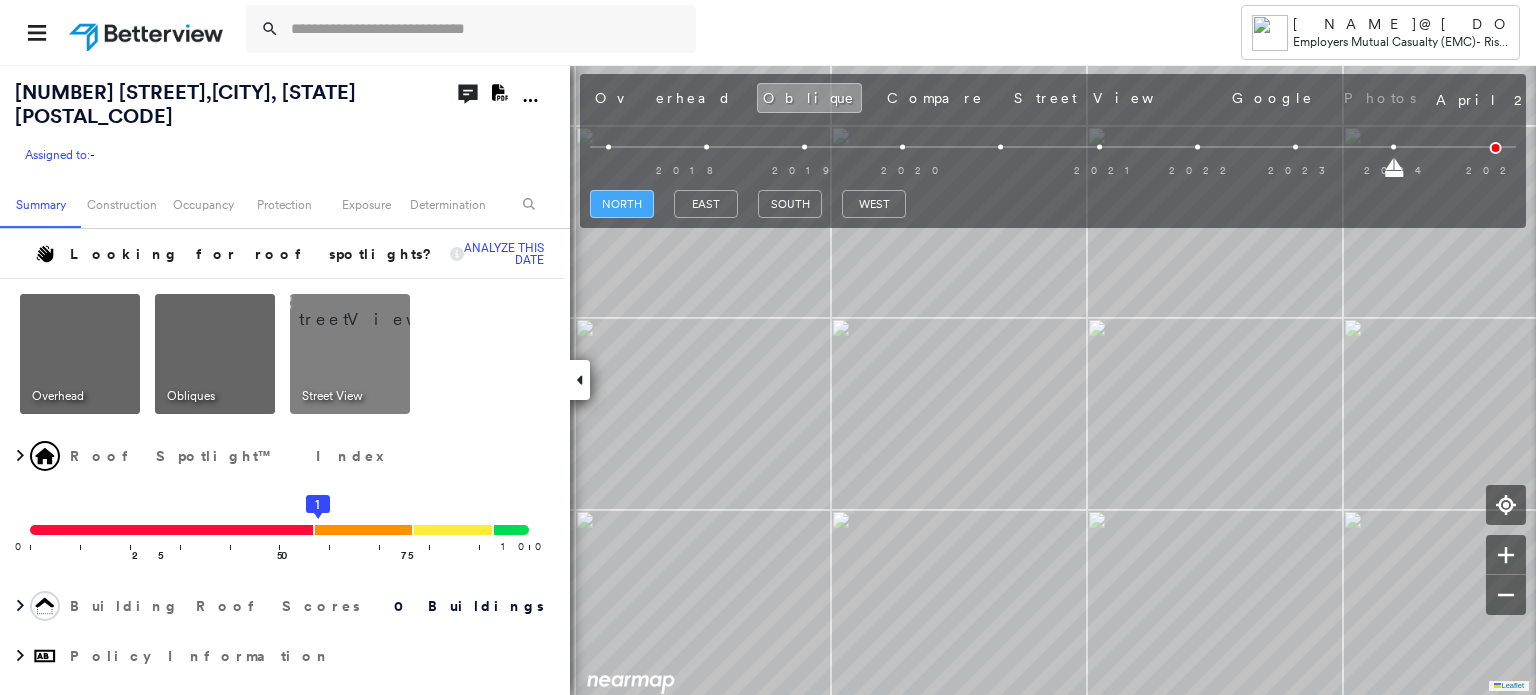 click on "north" at bounding box center (622, 204) 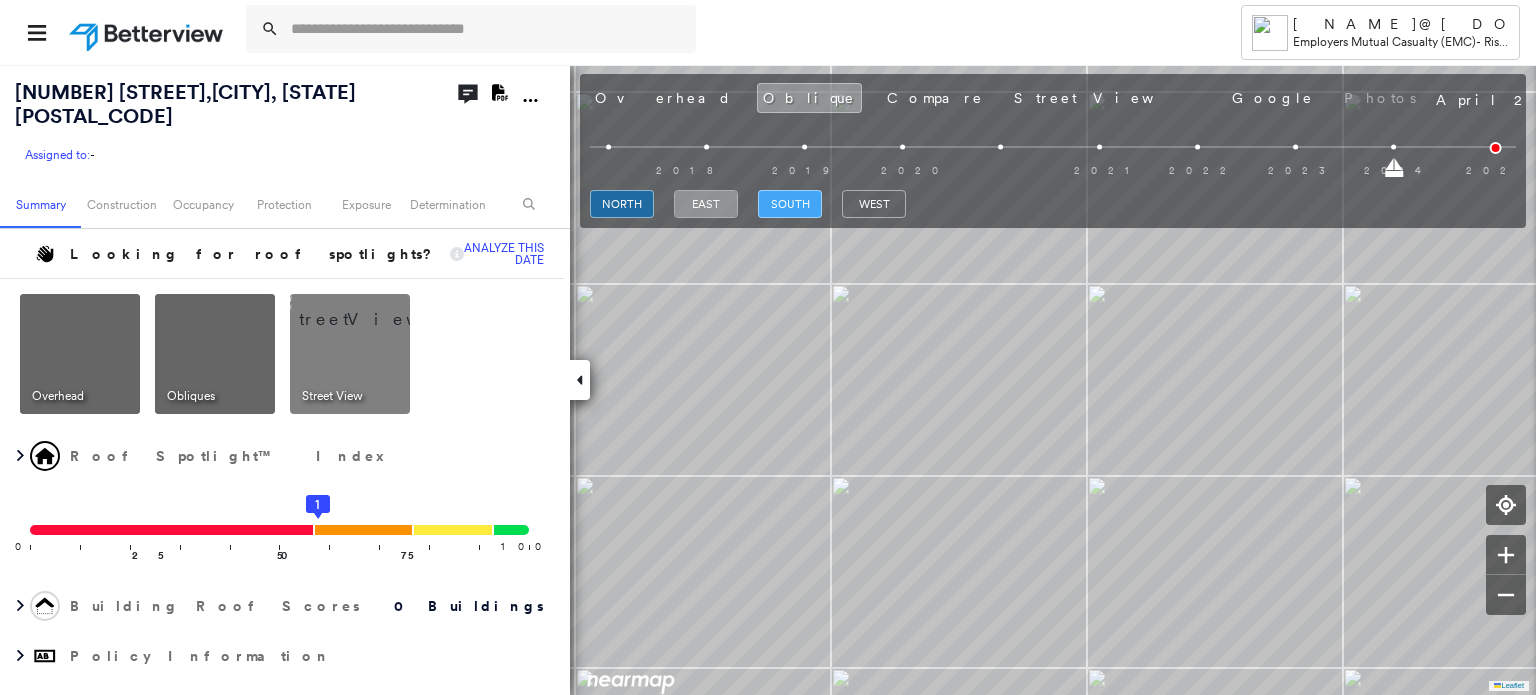 drag, startPoint x: 704, startPoint y: 204, endPoint x: 796, endPoint y: 206, distance: 92.021736 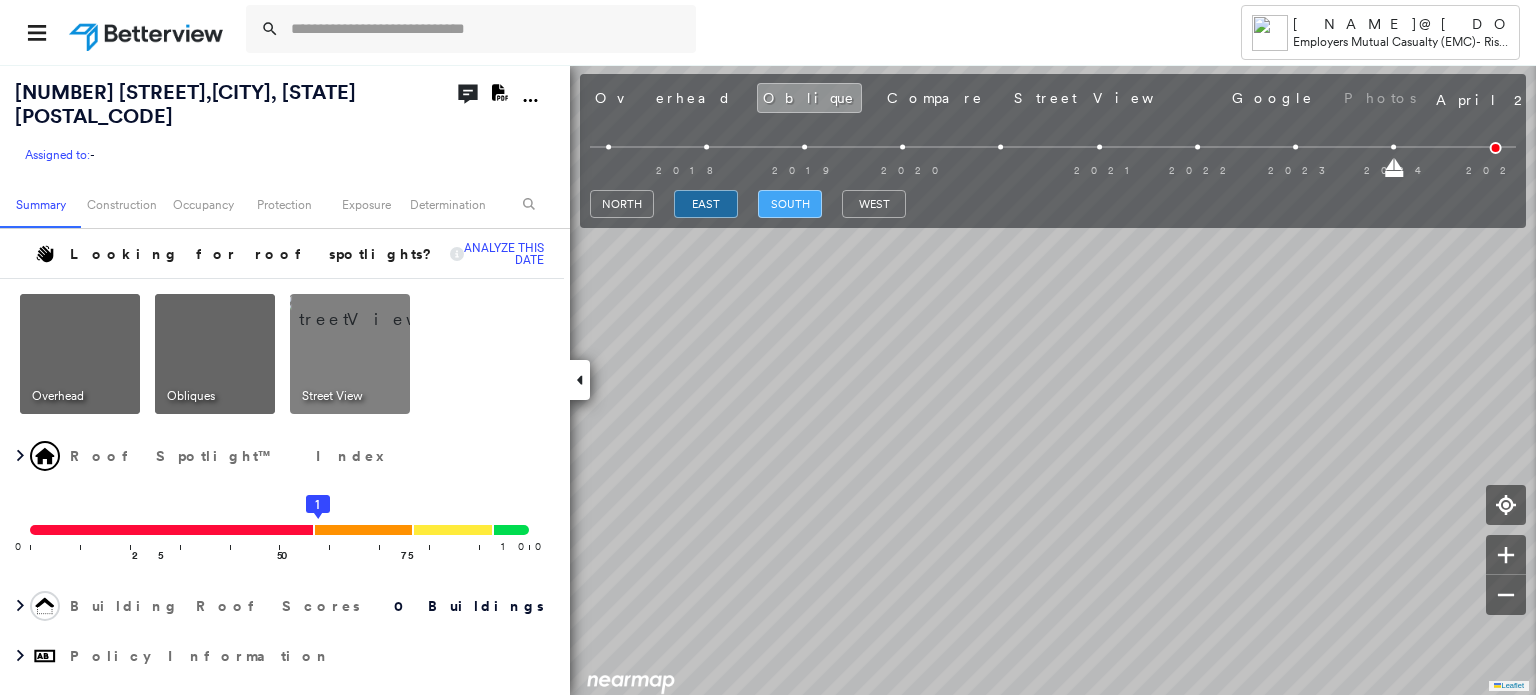 click on "south" at bounding box center (790, 204) 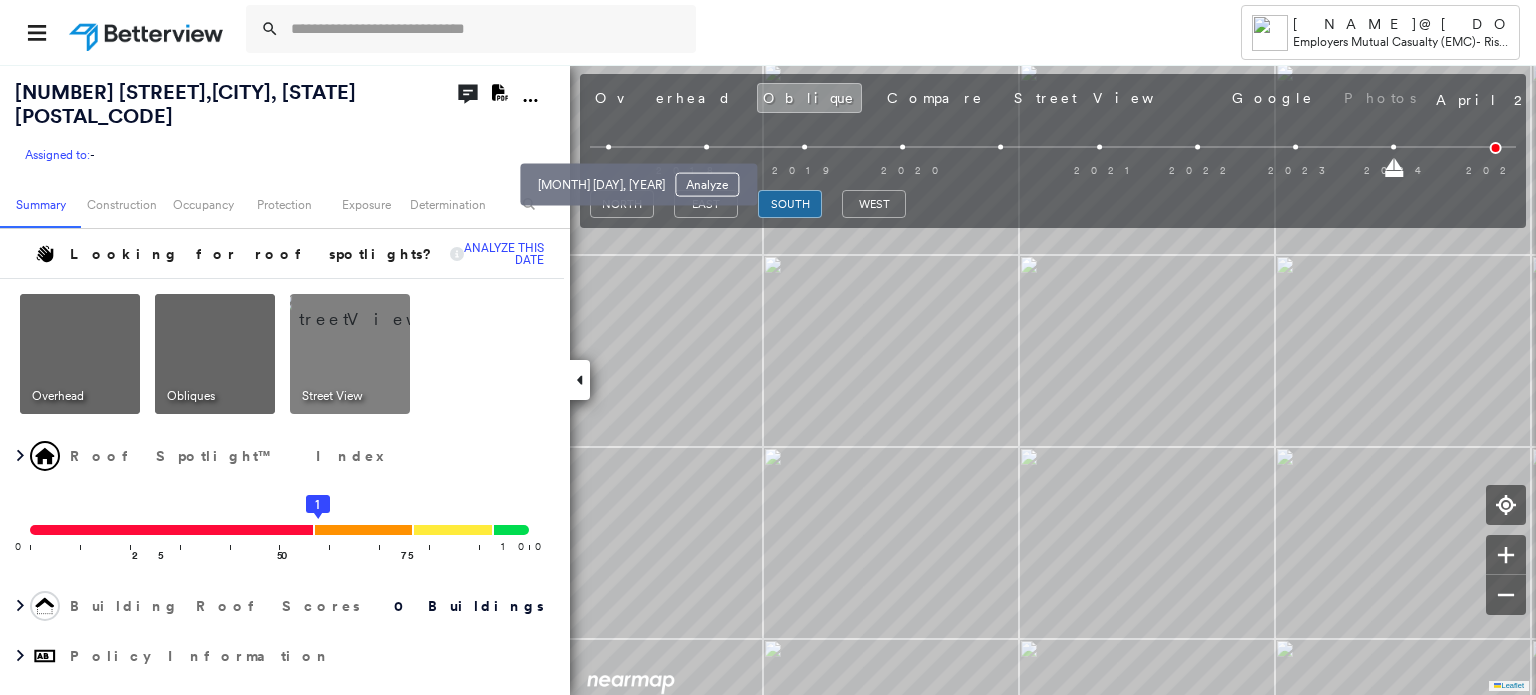 click at bounding box center (608, 147) 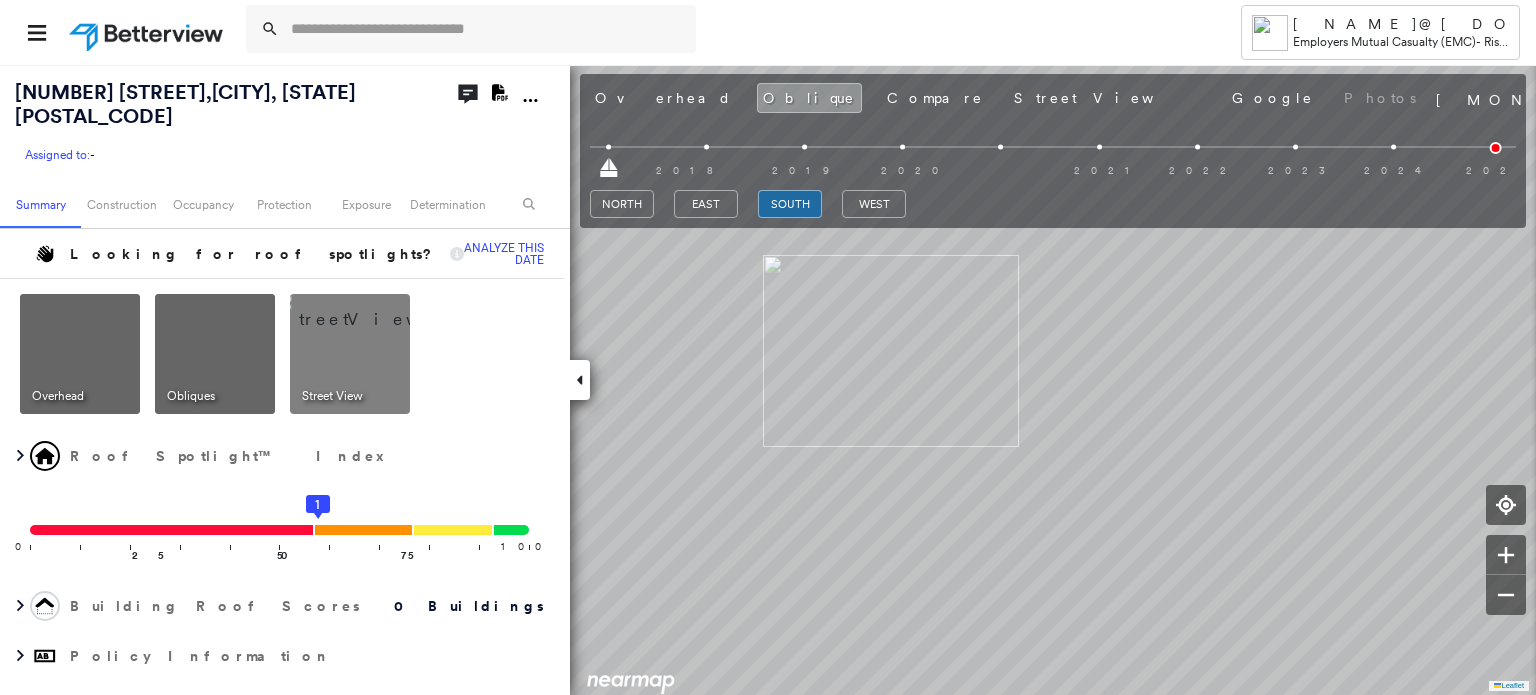 drag, startPoint x: 651, startPoint y: 104, endPoint x: 653, endPoint y: 167, distance: 63.03174 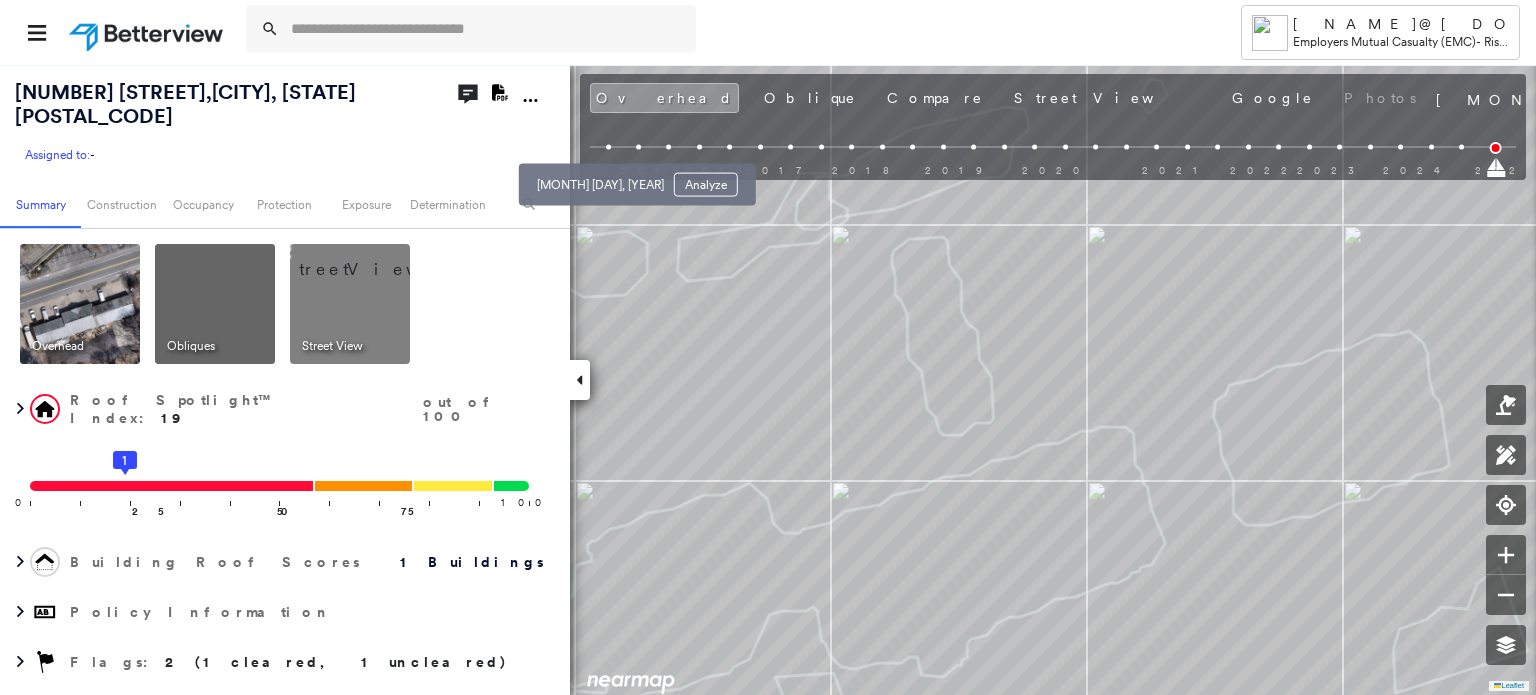 click at bounding box center (608, 147) 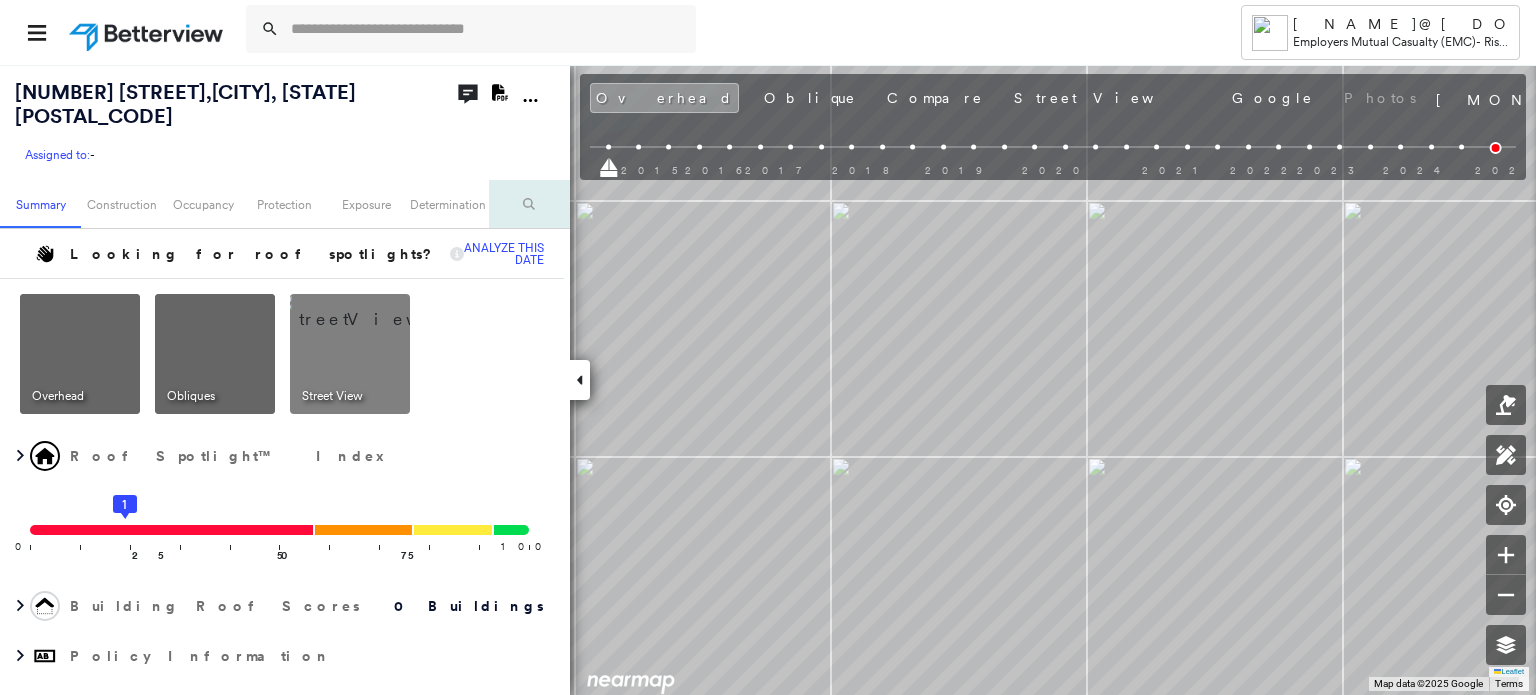 drag, startPoint x: 596, startPoint y: 163, endPoint x: 568, endPoint y: 159, distance: 28.284271 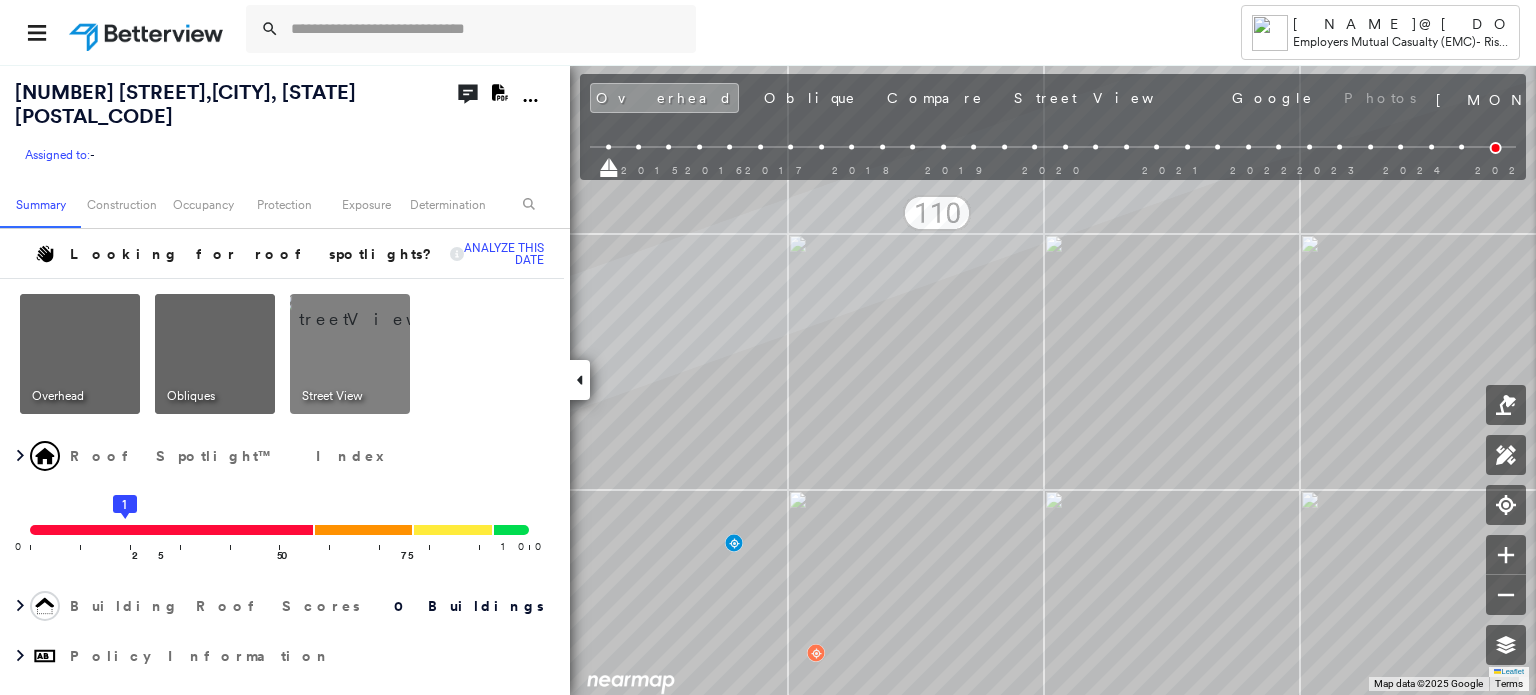 click on "[DATE]" at bounding box center [1668, 95] 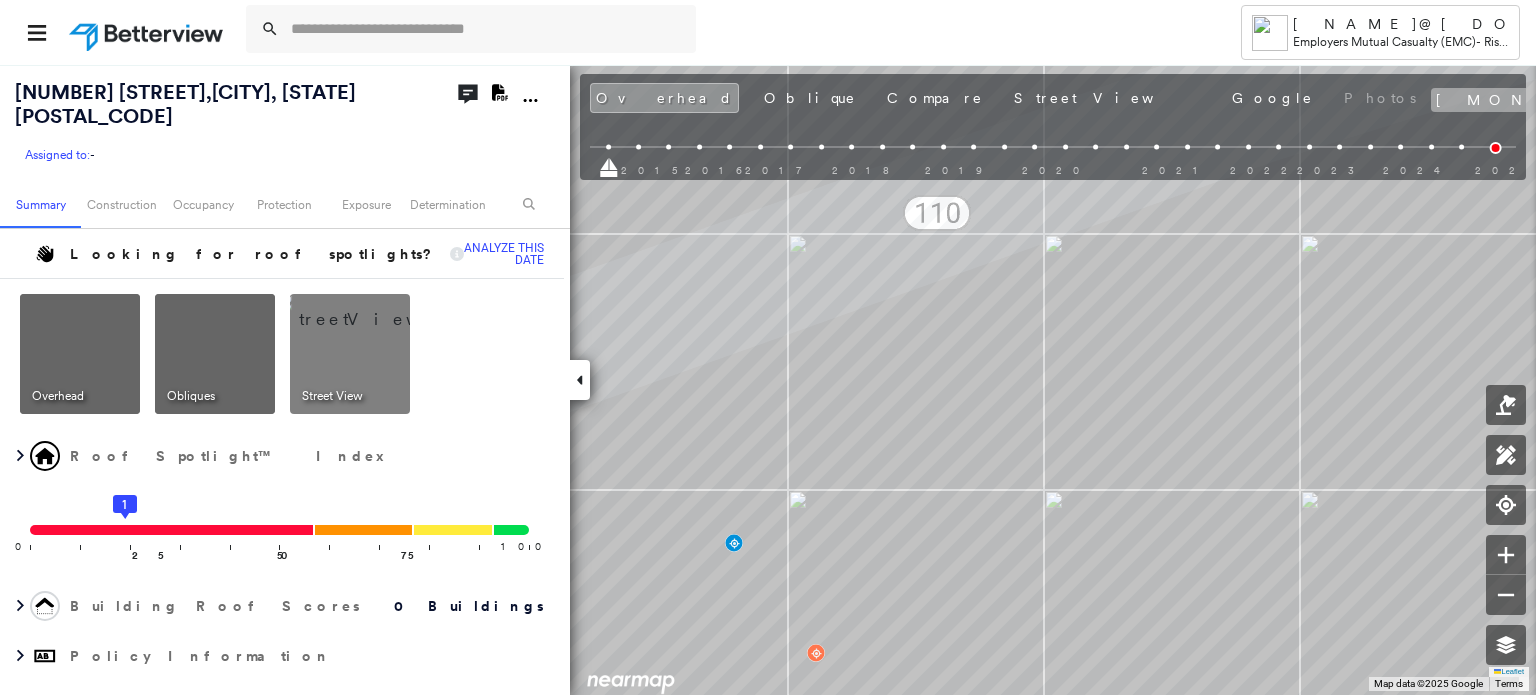 click on "[DATE]" at bounding box center [1652, 100] 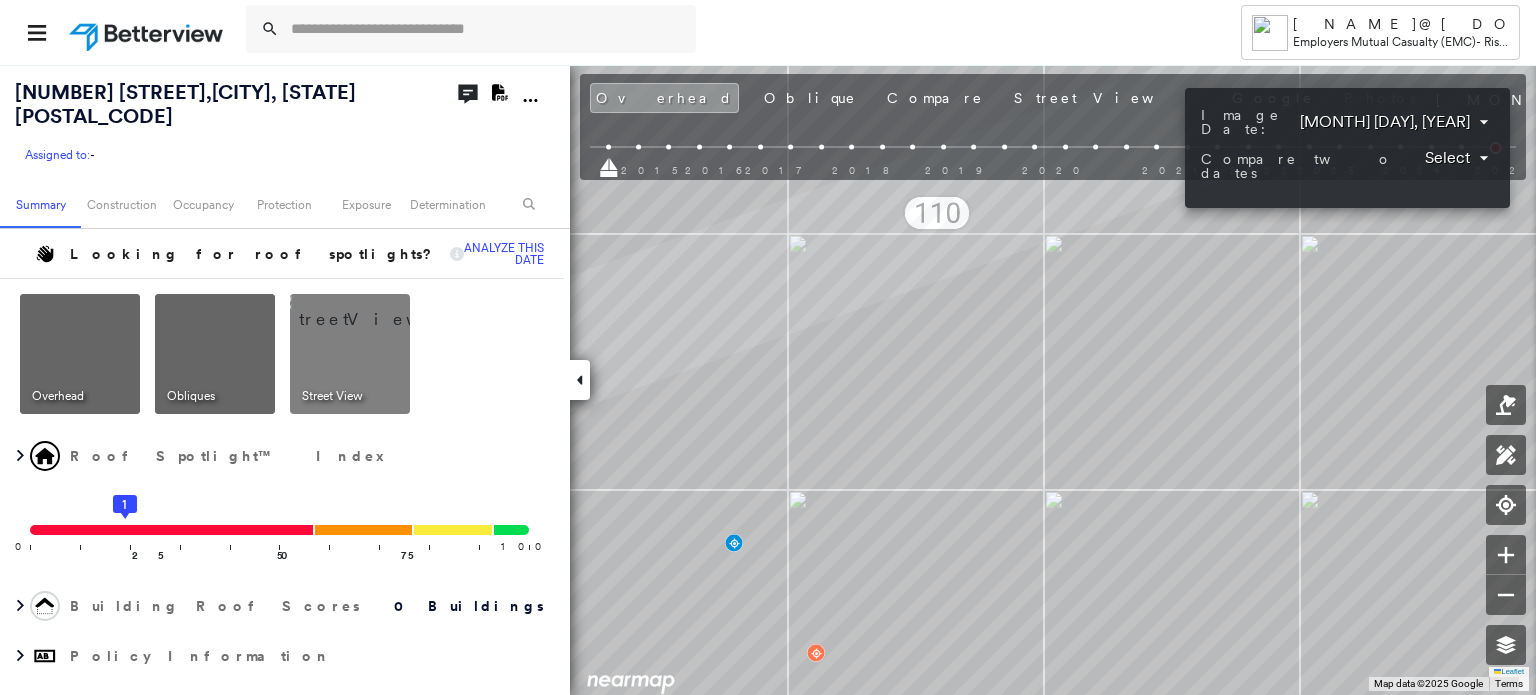 click on "Tower Katie.M.Thoren@EMCIns.com Employers Mutual Casualty (EMC)  -   Risk Improvement 491  Amesbury Rd ,  Haverhill, MA 01830 Assigned to:  - Assigned to:  - Assigned to:  - Open Comments Download PDF Report Summary Construction Occupancy Protection Exposure Determination Looking for roof spotlights? Analyze this date Overhead Obliques Street View Roof Spotlight™ Index 0 100 25 1 50 75 Building Roof Scores 0 Buildings Policy Information Flags :  2 (1 cleared, 1 uncleared) Construction Assessor and MLS Details Property Lookup BuildZoom - Building Permit Data and Analysis Occupancy Ownership Place Detail SmartyStreets - Geocode Smarty Streets - Surrounding Properties Protection Protection Exposure FEMA Risk Index Snow Load Regional Hazard: 2   out of  5 Additional Perils Guidewire HazardHub HazardHub Risks MLS Photos Determination Flags :  2 (1 cleared, 1 uncleared) Uncleared Flags (1) Cleared Flags  (1) High High Priority Flagged 08/04/25 Clear Action Taken New Entry History Quote/New Business General Save" at bounding box center [768, 347] 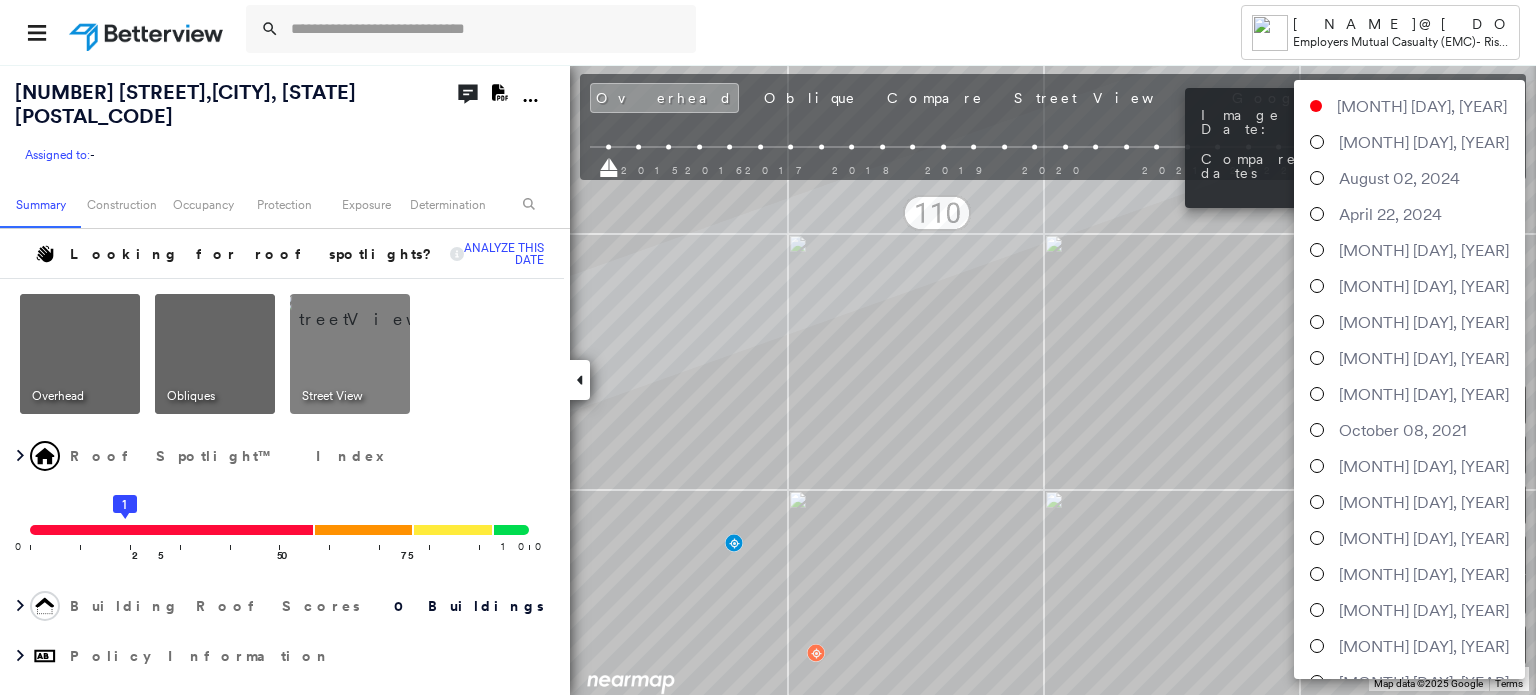 scroll, scrollTop: 496, scrollLeft: 0, axis: vertical 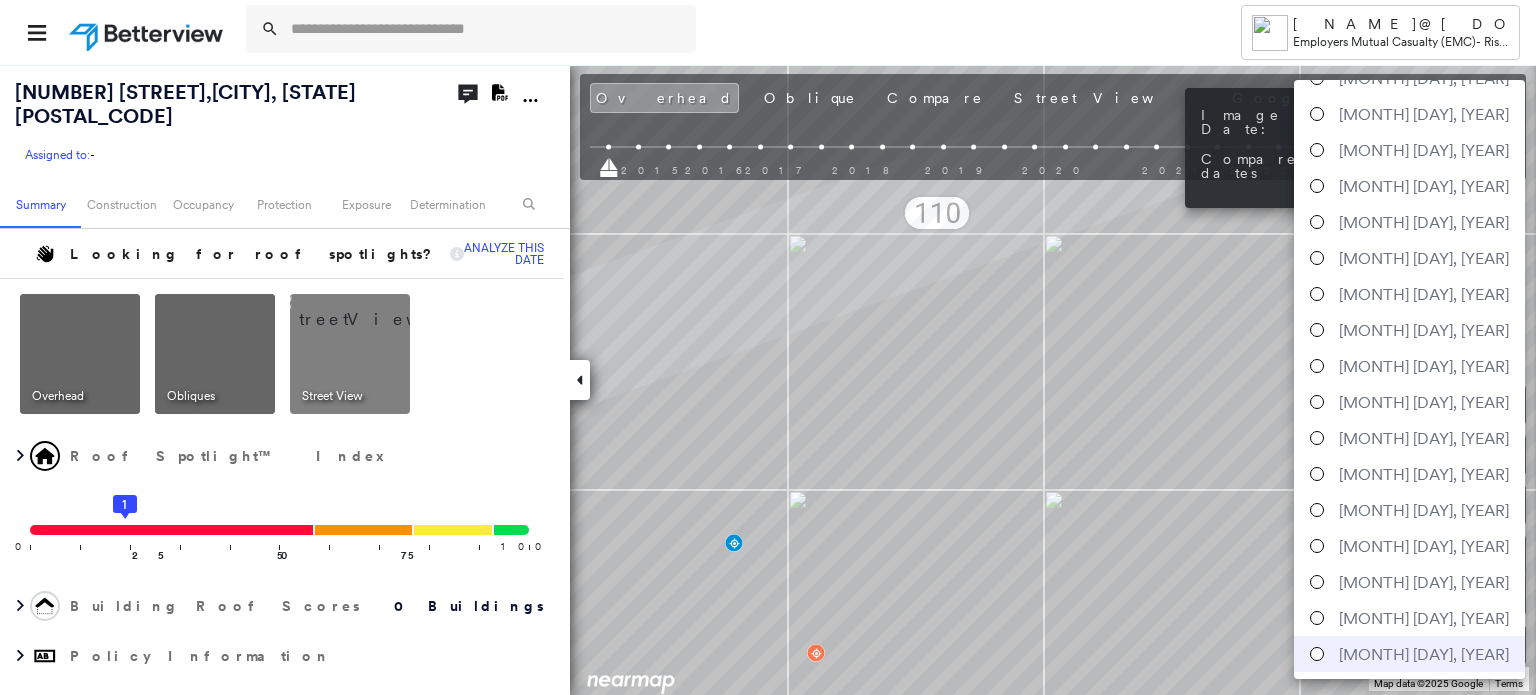 click on "[DATE]" at bounding box center (1424, 654) 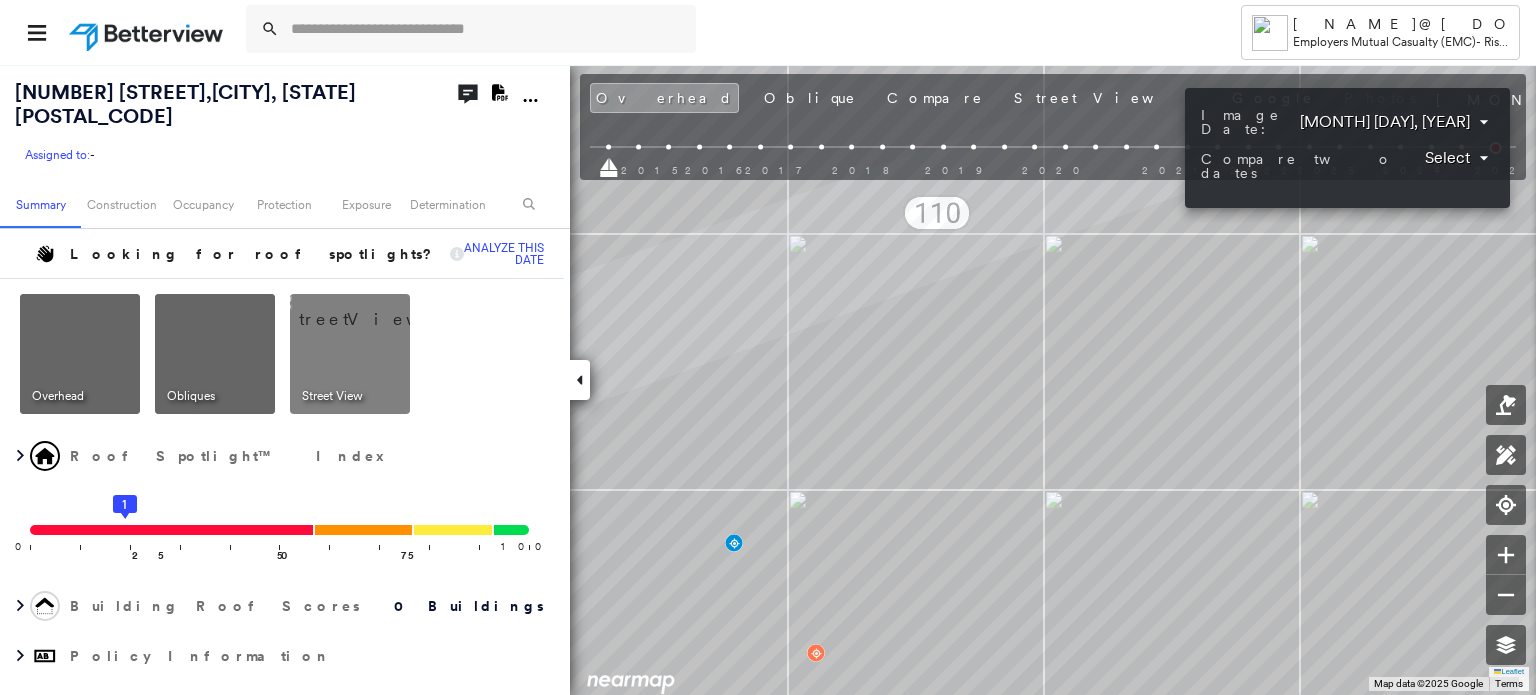 click at bounding box center [768, 347] 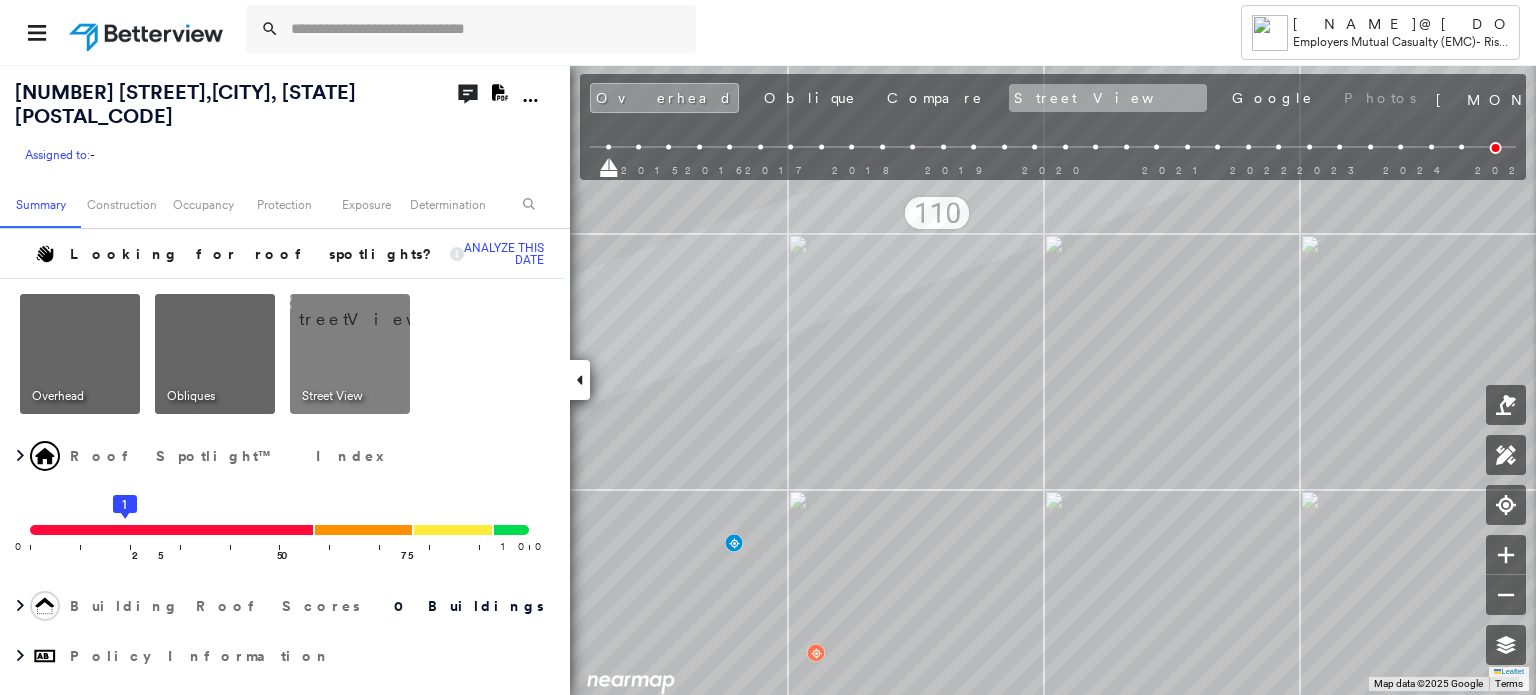 click on "Street View" at bounding box center (1108, 98) 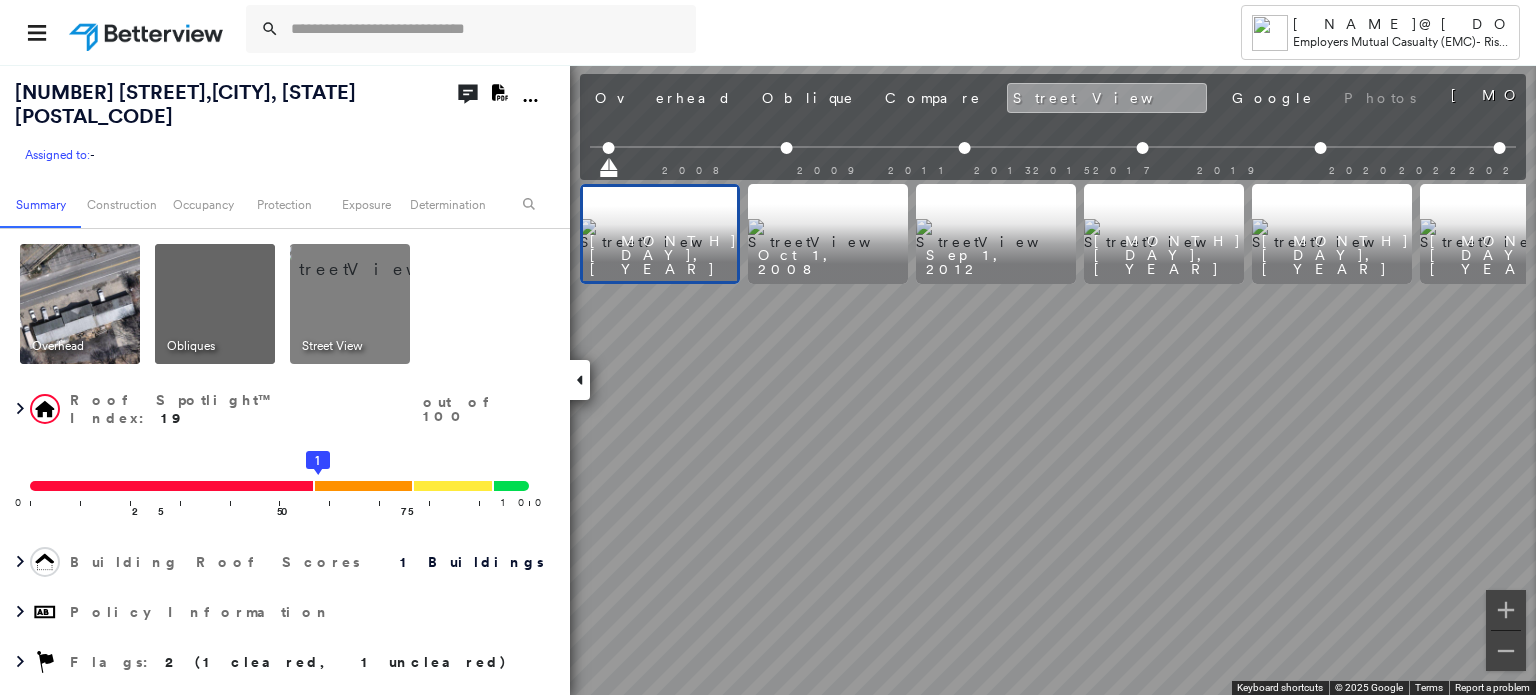 scroll, scrollTop: 0, scrollLeft: 61, axis: horizontal 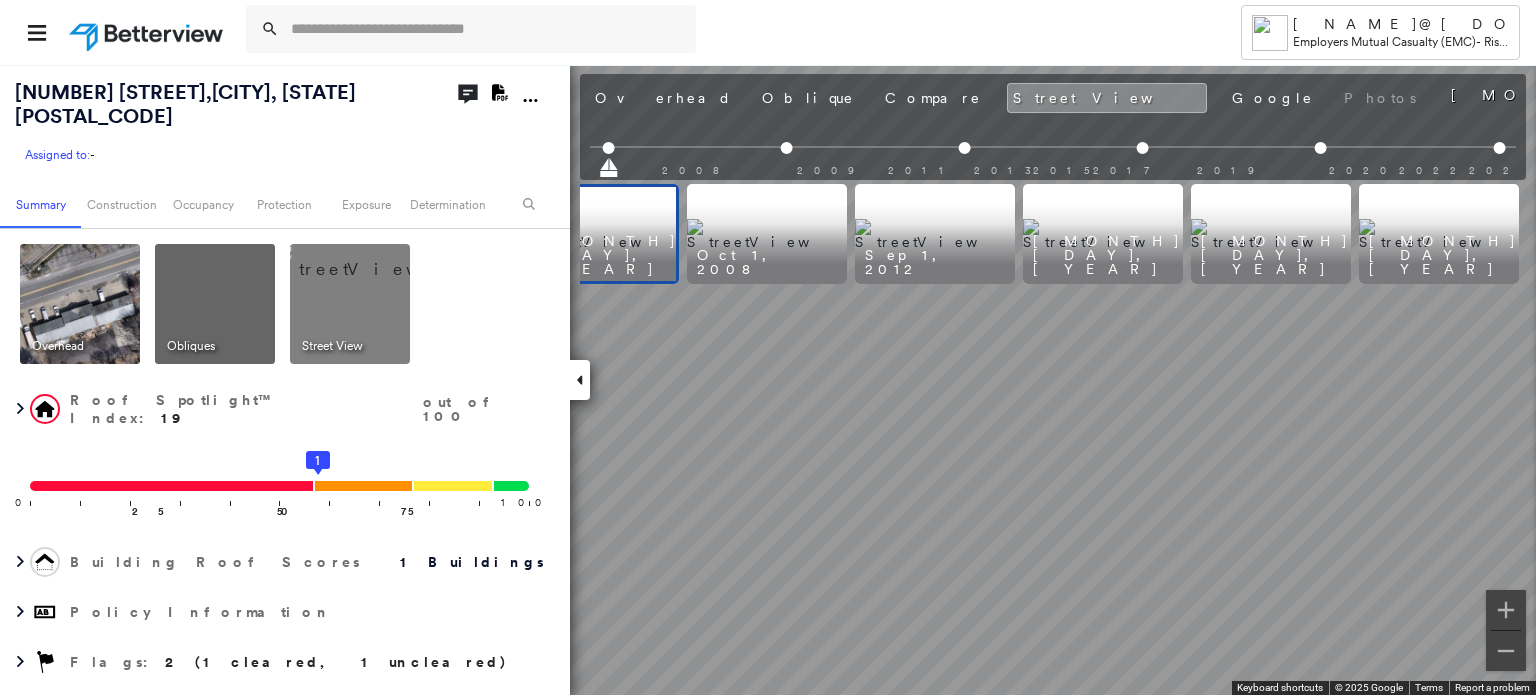 click at bounding box center [935, 234] 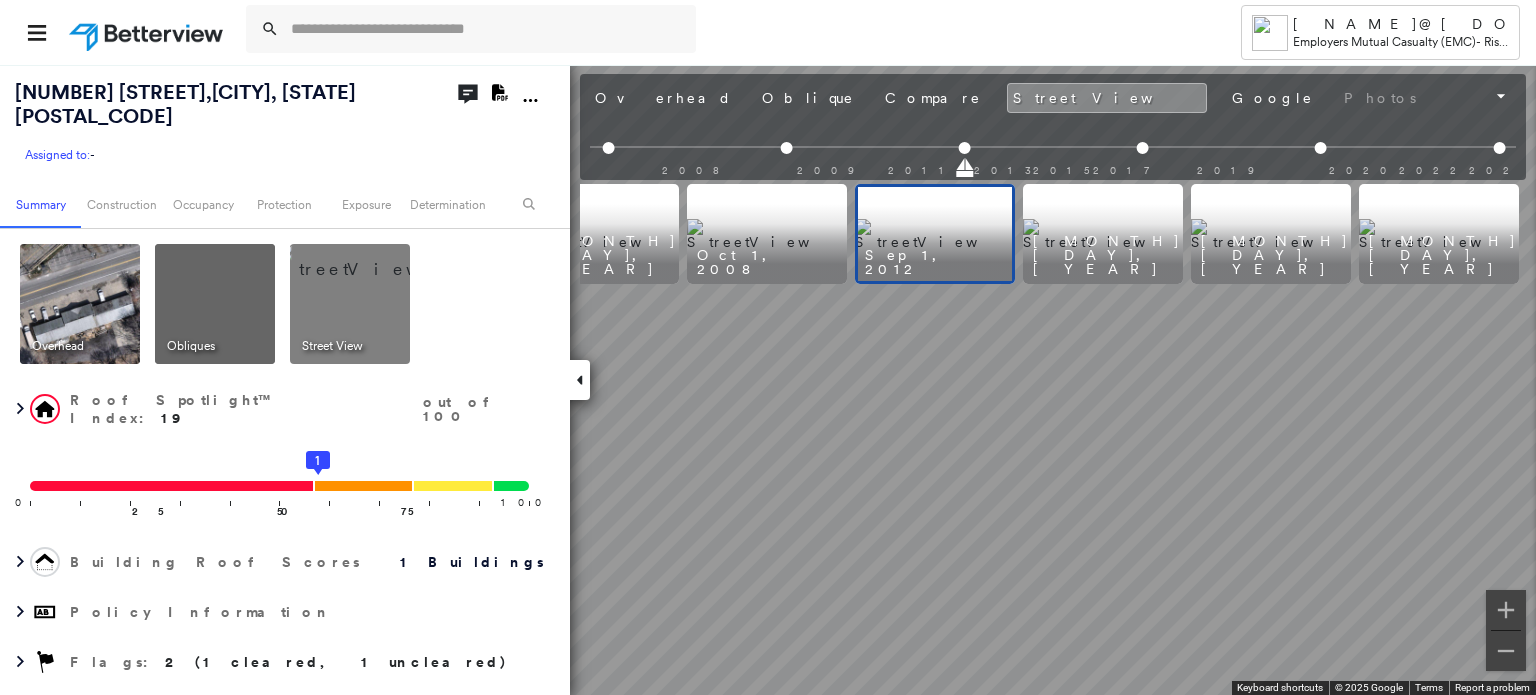 click at bounding box center (1053, 166) 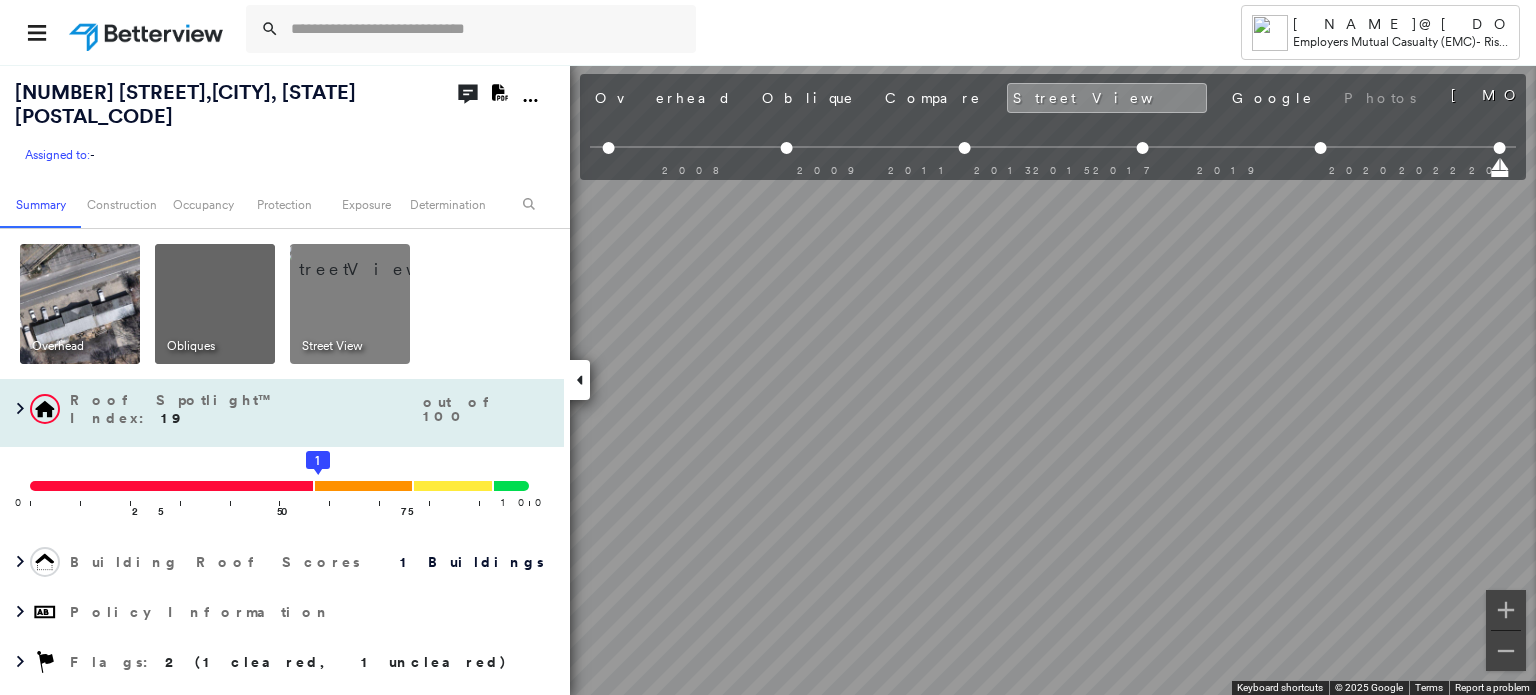click on "491  Amesbury Rd ,  Haverhill, MA 01830 Assigned to:  - Assigned to:  - Assigned to:  - Open Comments Download PDF Report Summary Construction Occupancy Protection Exposure Determination Overhead Obliques Street View Roof Spotlight™ Index :  19 out of 100 0 100 25 50 75 1 Building Roof Scores 1 Buildings Policy Information Flags :  2 (1 cleared, 1 uncleared) Construction Roof Spotlights :  Staining, Worn Shingles, Overhang Property Features :  Car, Patio Furniture, Yard Debris, Disintegrated Pavement, Significantly Stained Pavement Roof Size & Shape :  1 building  - Gable | Asphalt Shingle Assessor and MLS Details Property Lookup BuildZoom - Building Permit Data and Analysis Occupancy Ownership Place Detail SmartyStreets - Geocode Smarty Streets - Surrounding Properties Protection Protection Exposure FEMA Risk Index Snow Load Regional Hazard: 2   out of  5 Additional Perils Guidewire HazardHub HazardHub Risks MLS Photos Determination Flags :  2 (1 cleared, 1 uncleared) Uncleared Flags (1) Cleared Flags  (1)" at bounding box center [768, 379] 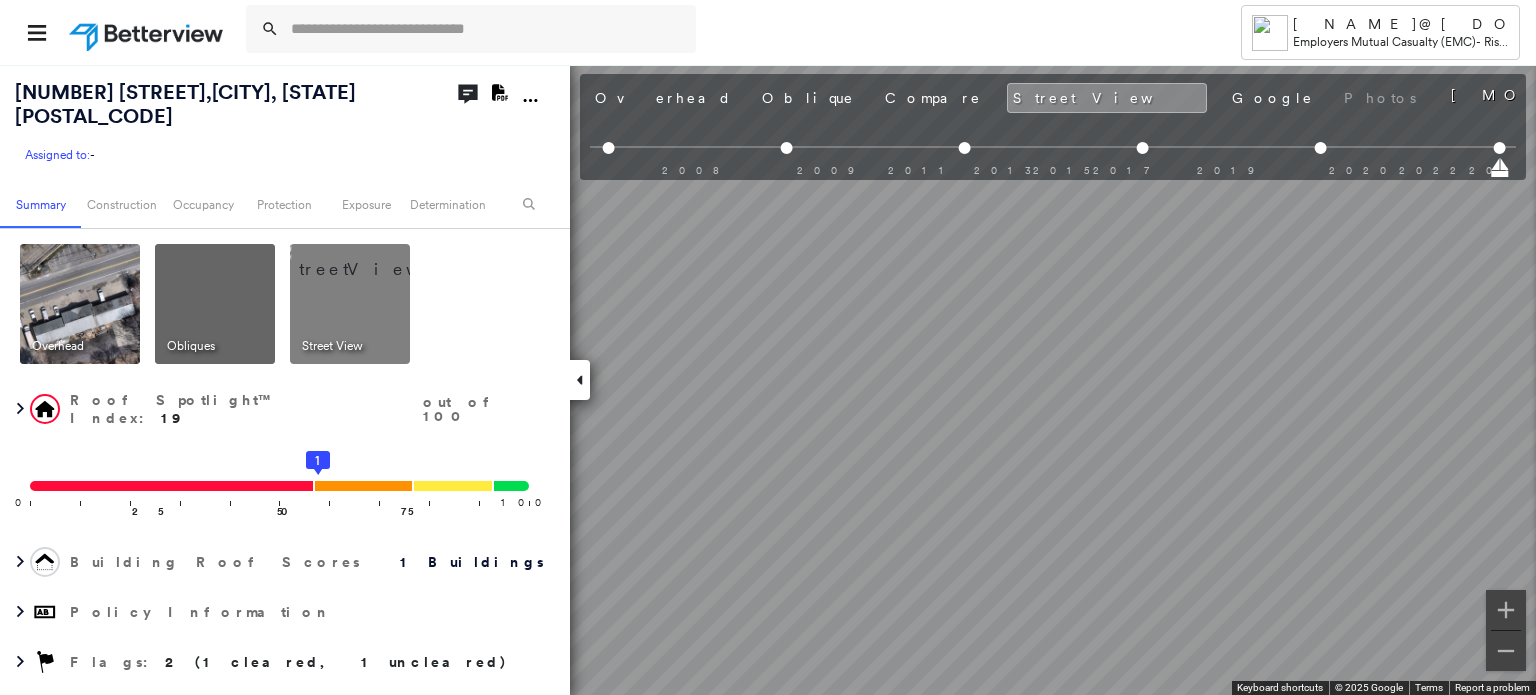 click on "491  Amesbury Rd ,  Haverhill, MA 01830 Assigned to:  - Assigned to:  - Assigned to:  - Open Comments Download PDF Report Summary Construction Occupancy Protection Exposure Determination Overhead Obliques Street View Roof Spotlight™ Index :  19 out of 100 0 100 25 50 75 1 Building Roof Scores 1 Buildings Policy Information Flags :  2 (1 cleared, 1 uncleared) Construction Roof Spotlights :  Staining, Worn Shingles, Overhang Property Features :  Car, Patio Furniture, Yard Debris, Disintegrated Pavement, Significantly Stained Pavement Roof Size & Shape :  1 building  - Gable | Asphalt Shingle Assessor and MLS Details Property Lookup BuildZoom - Building Permit Data and Analysis Occupancy Ownership Place Detail SmartyStreets - Geocode Smarty Streets - Surrounding Properties Protection Protection Exposure FEMA Risk Index Snow Load Regional Hazard: 2   out of  5 Additional Perils Guidewire HazardHub HazardHub Risks MLS Photos Determination Flags :  2 (1 cleared, 1 uncleared) Uncleared Flags (1) Cleared Flags  (1)" at bounding box center (768, 379) 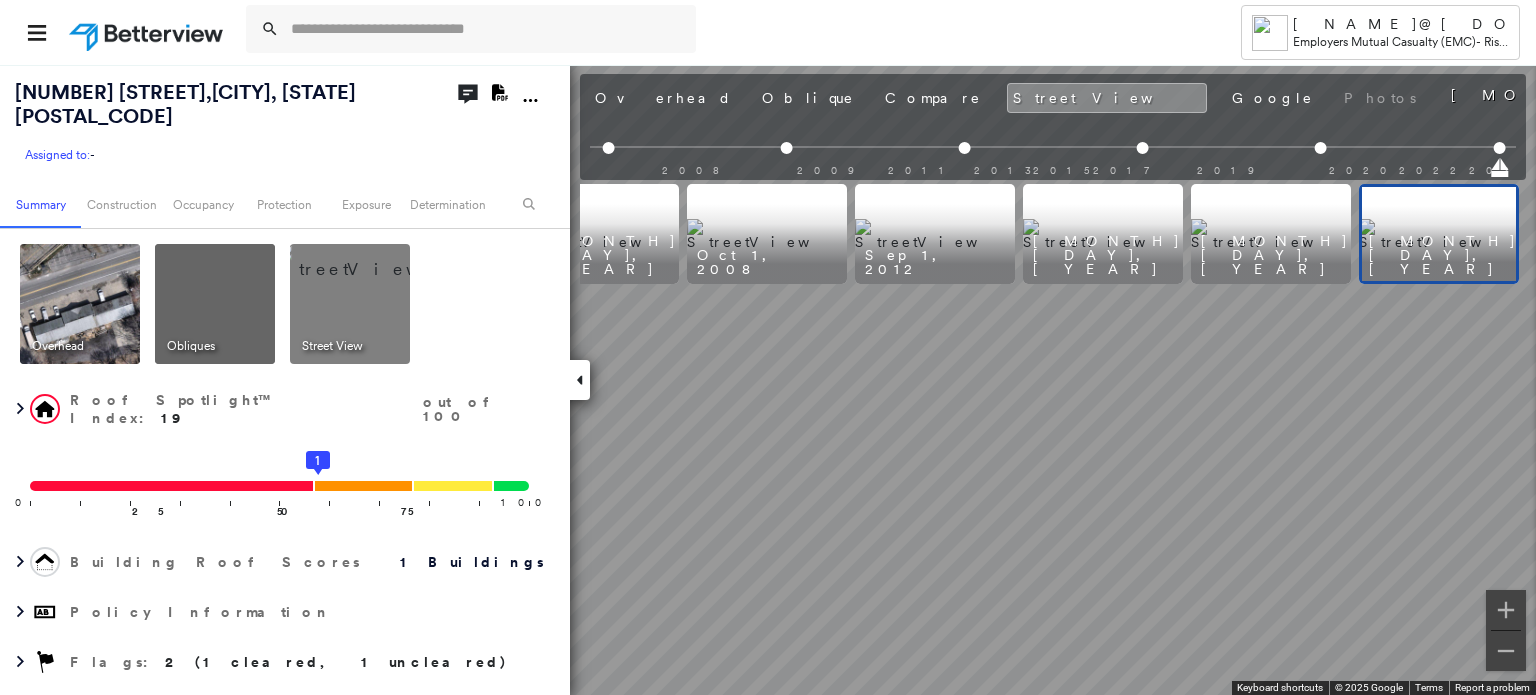 click at bounding box center (1053, 166) 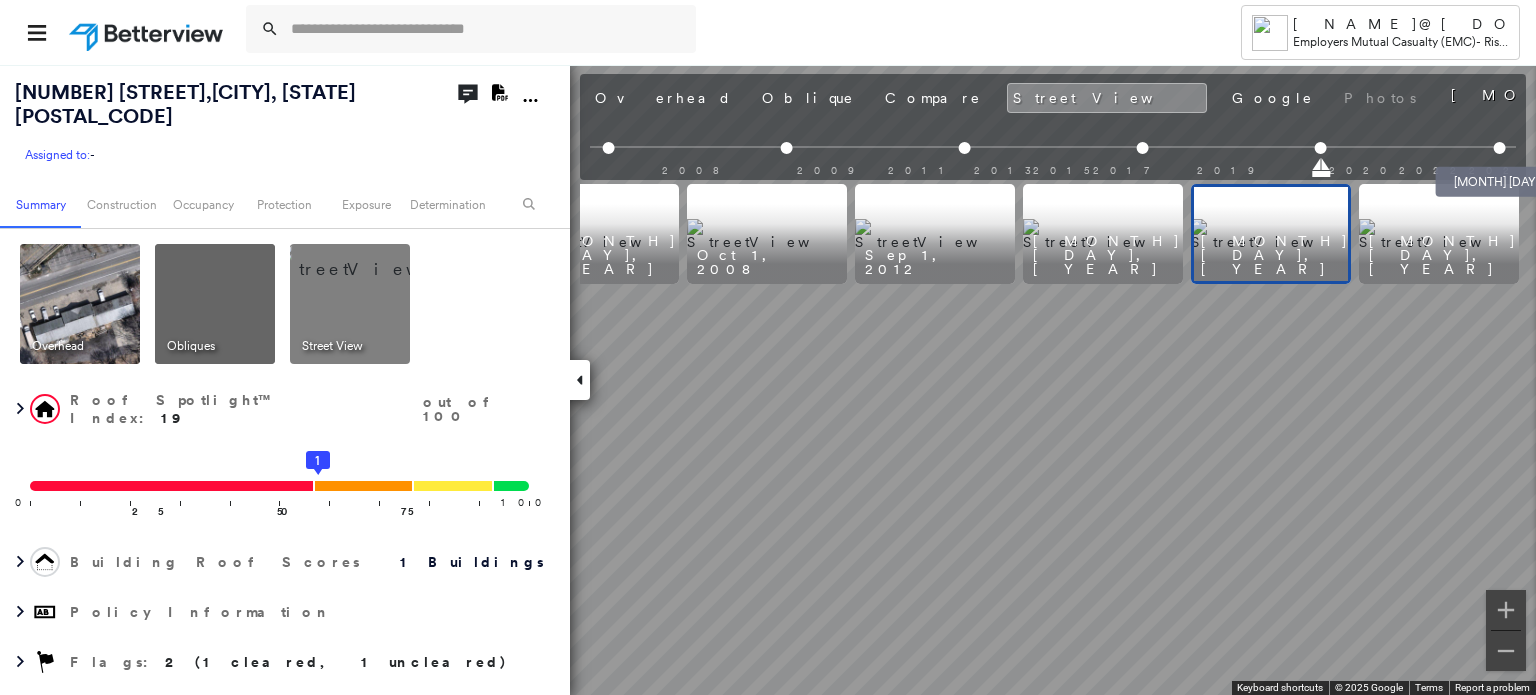 click at bounding box center [1499, 148] 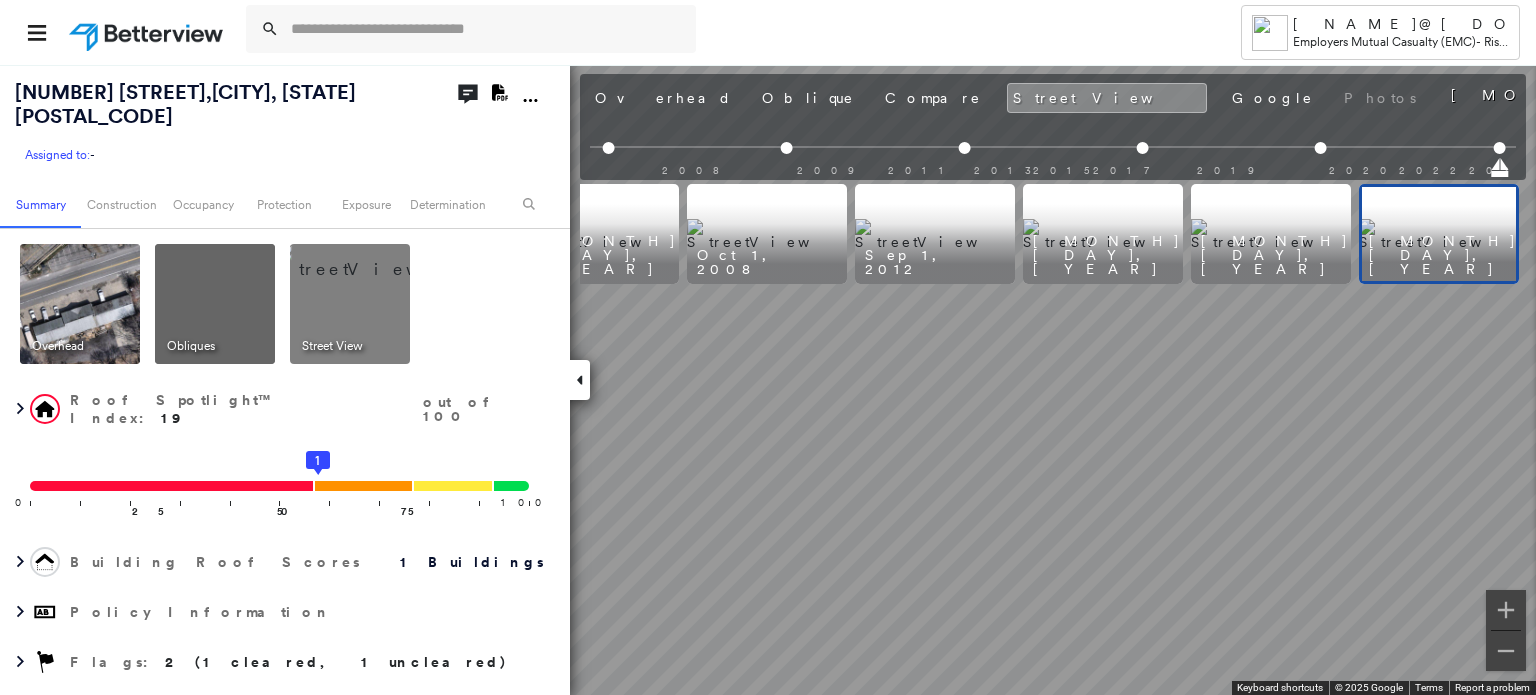 drag, startPoint x: 599, startPoint y: 109, endPoint x: 609, endPoint y: 112, distance: 10.440307 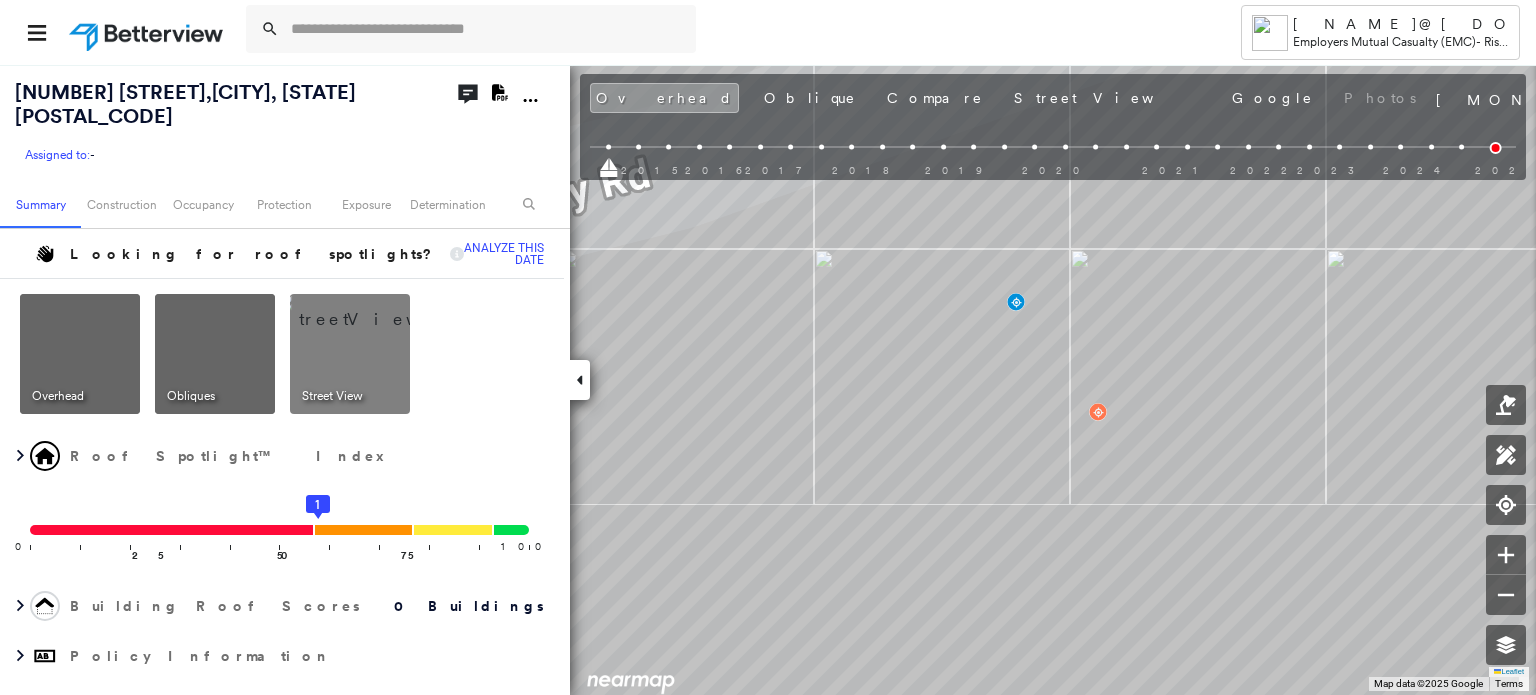 drag, startPoint x: 1483, startPoint y: 151, endPoint x: 1500, endPoint y: 116, distance: 38.910152 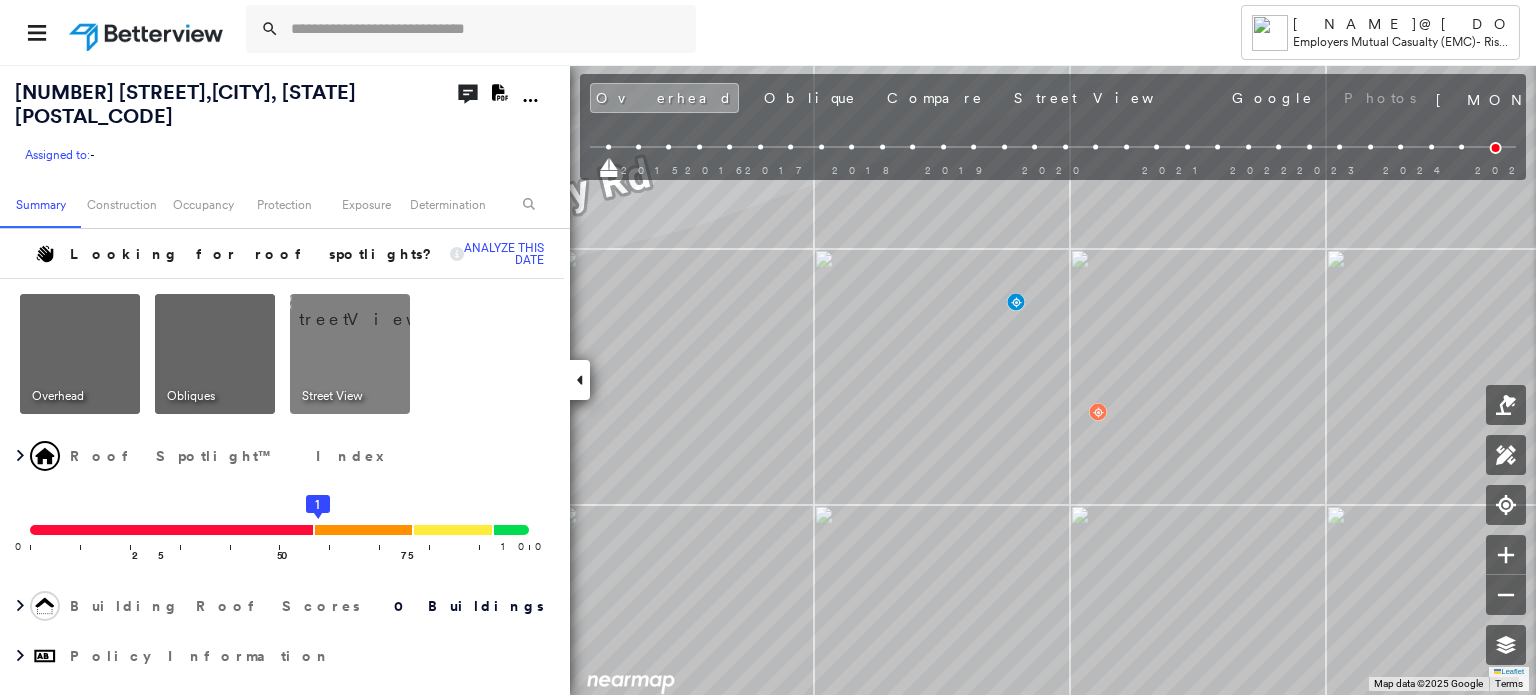 click at bounding box center (1053, 166) 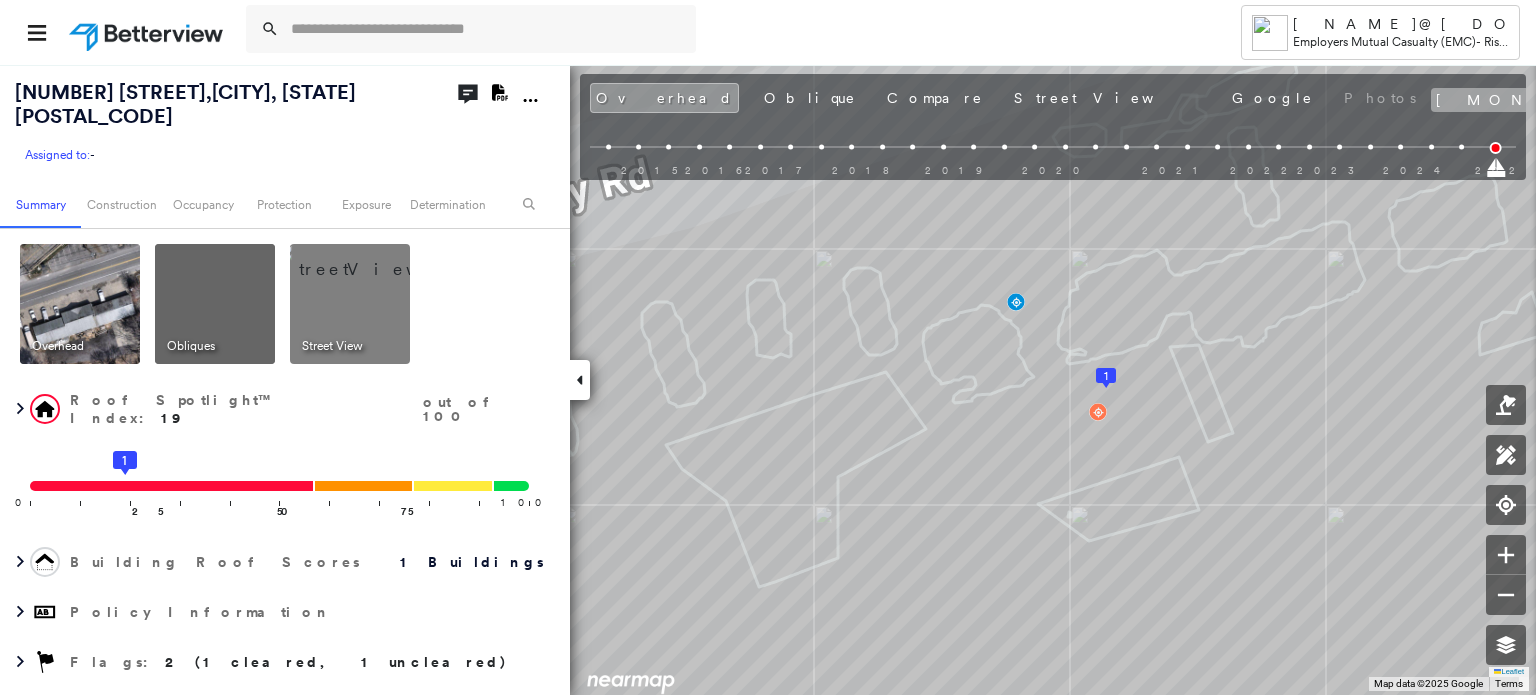 click on "[DATE]" at bounding box center (1660, 100) 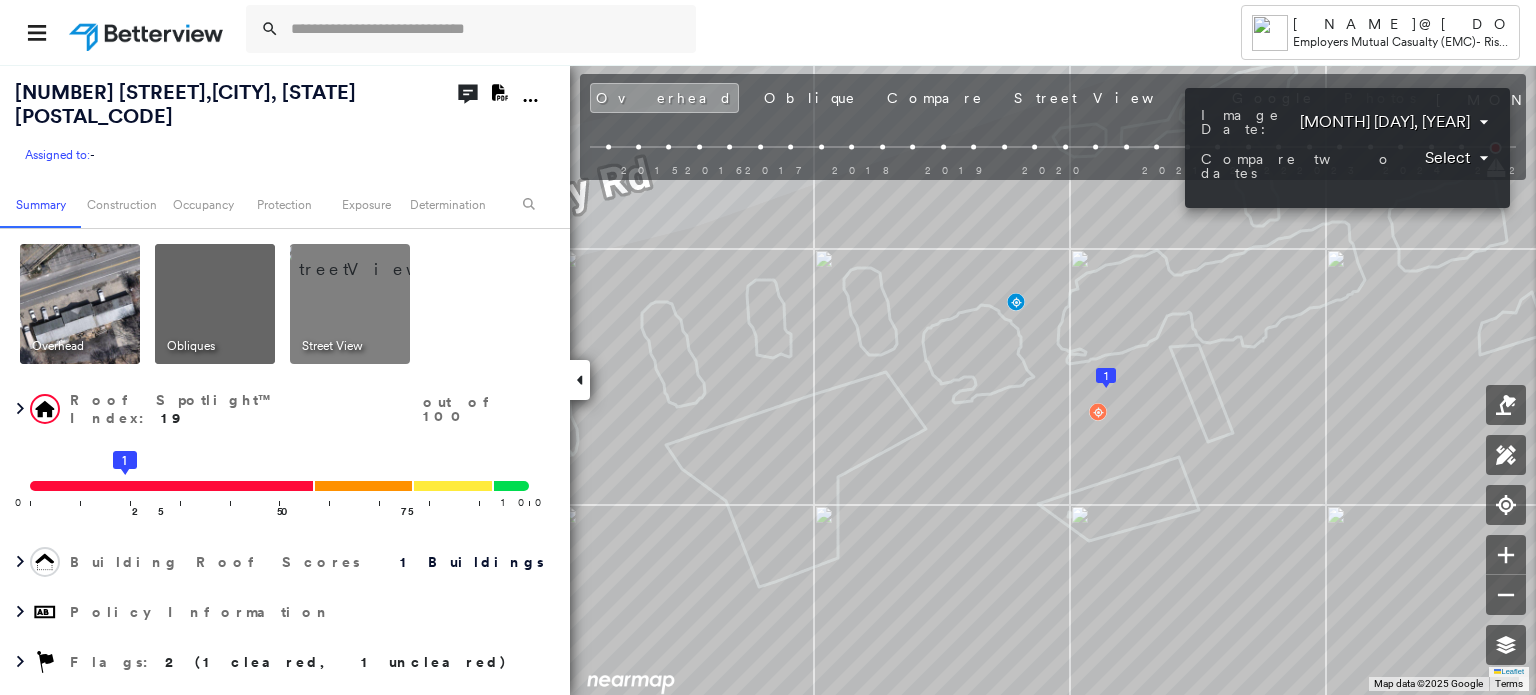 drag, startPoint x: 1467, startPoint y: 424, endPoint x: 1380, endPoint y: 433, distance: 87.46428 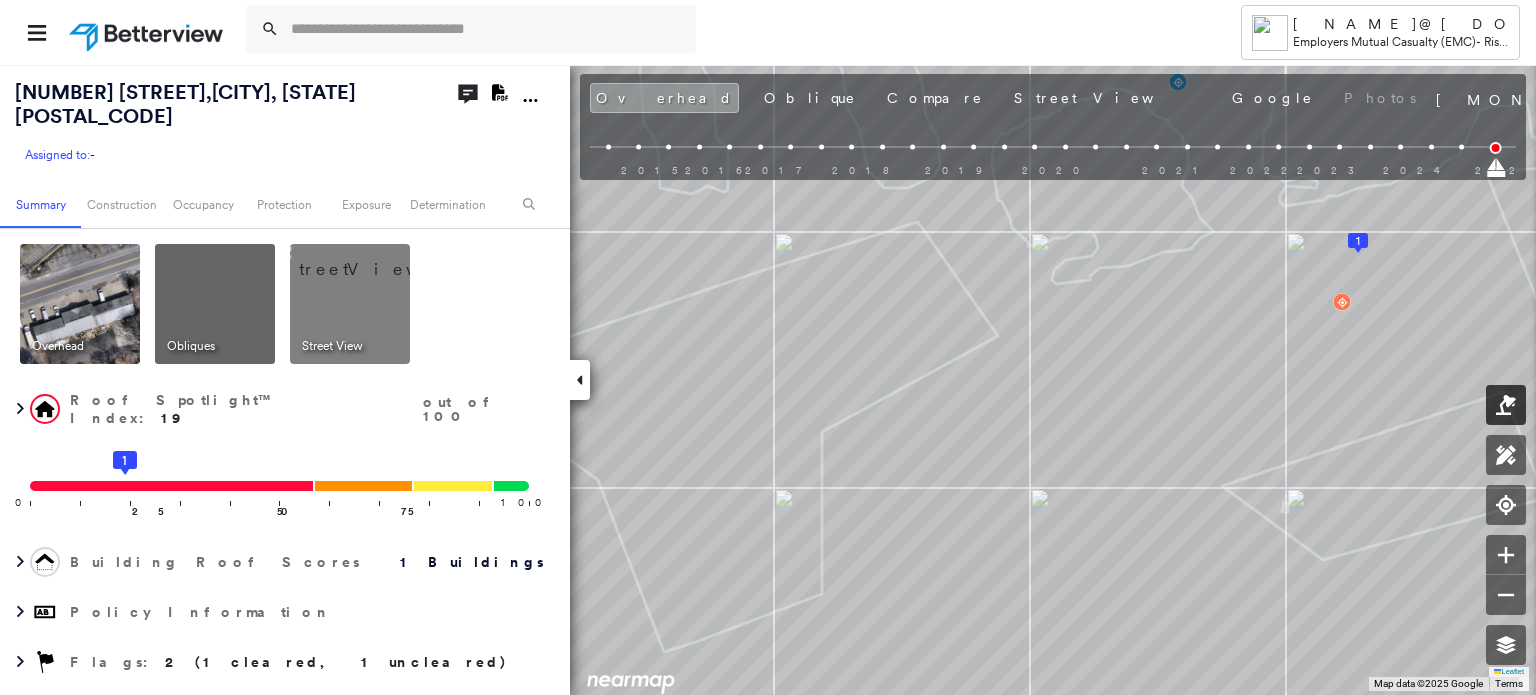 click 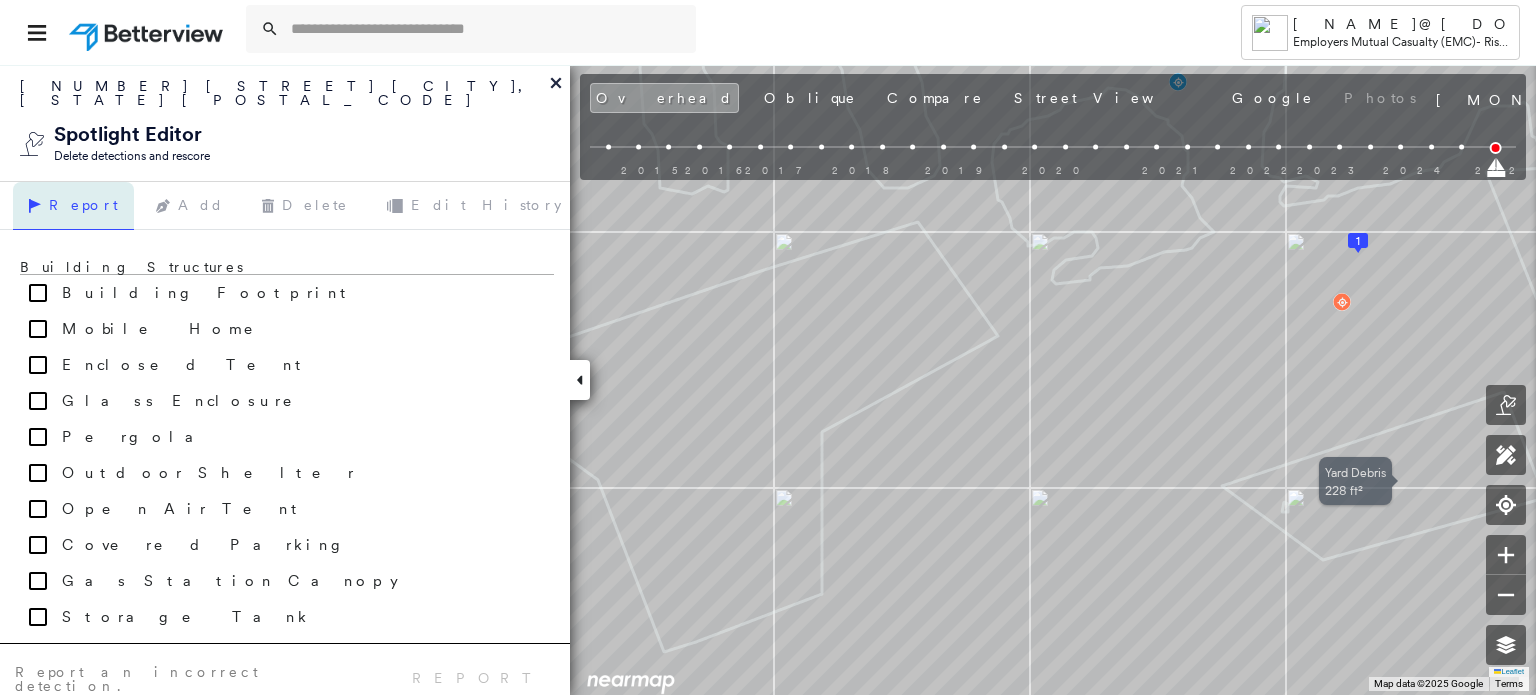 click 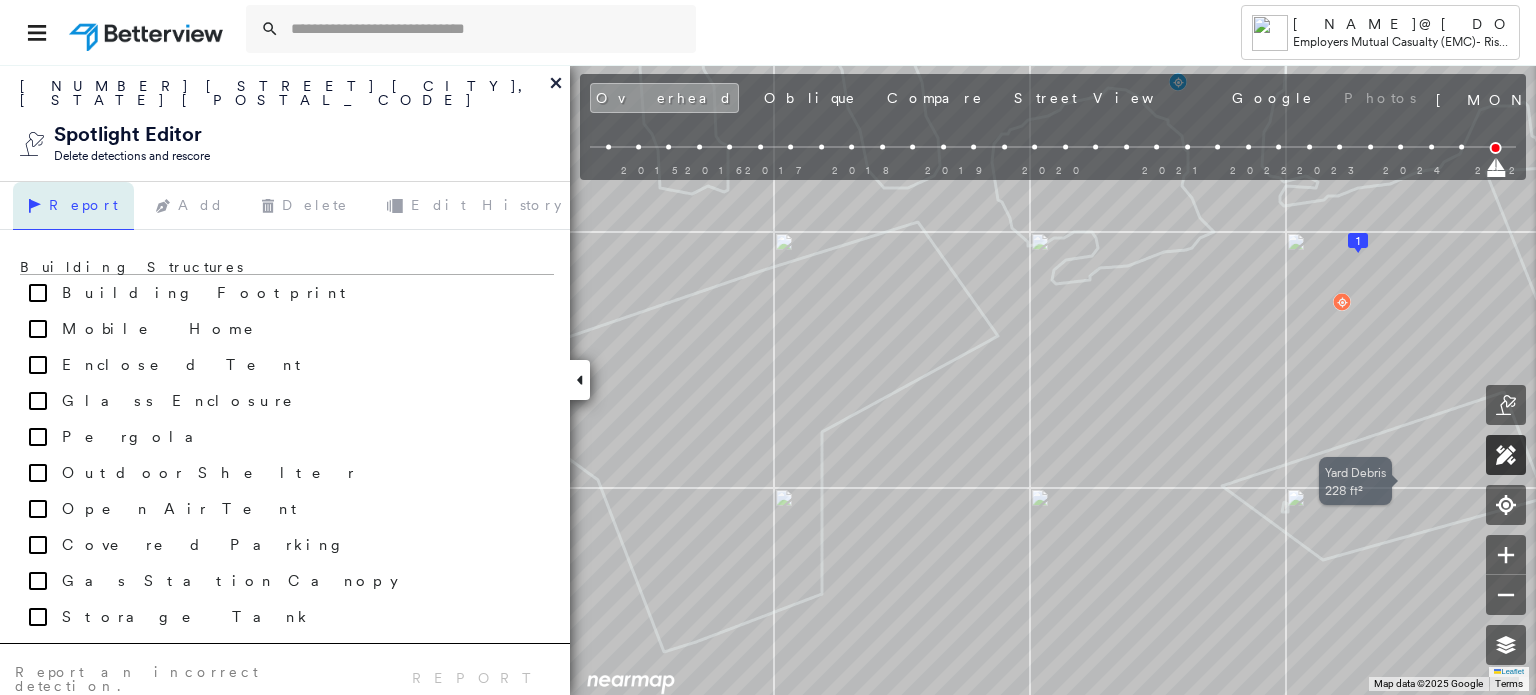 click 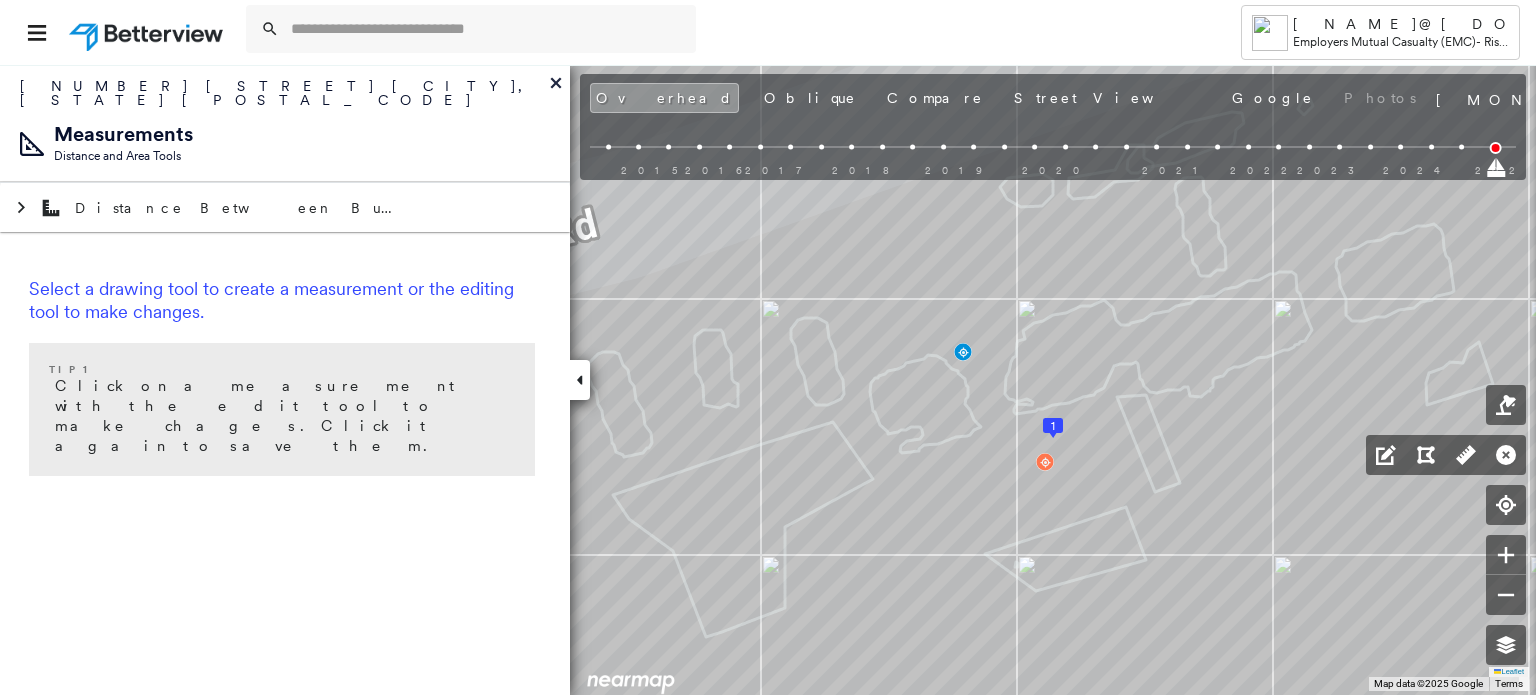 click 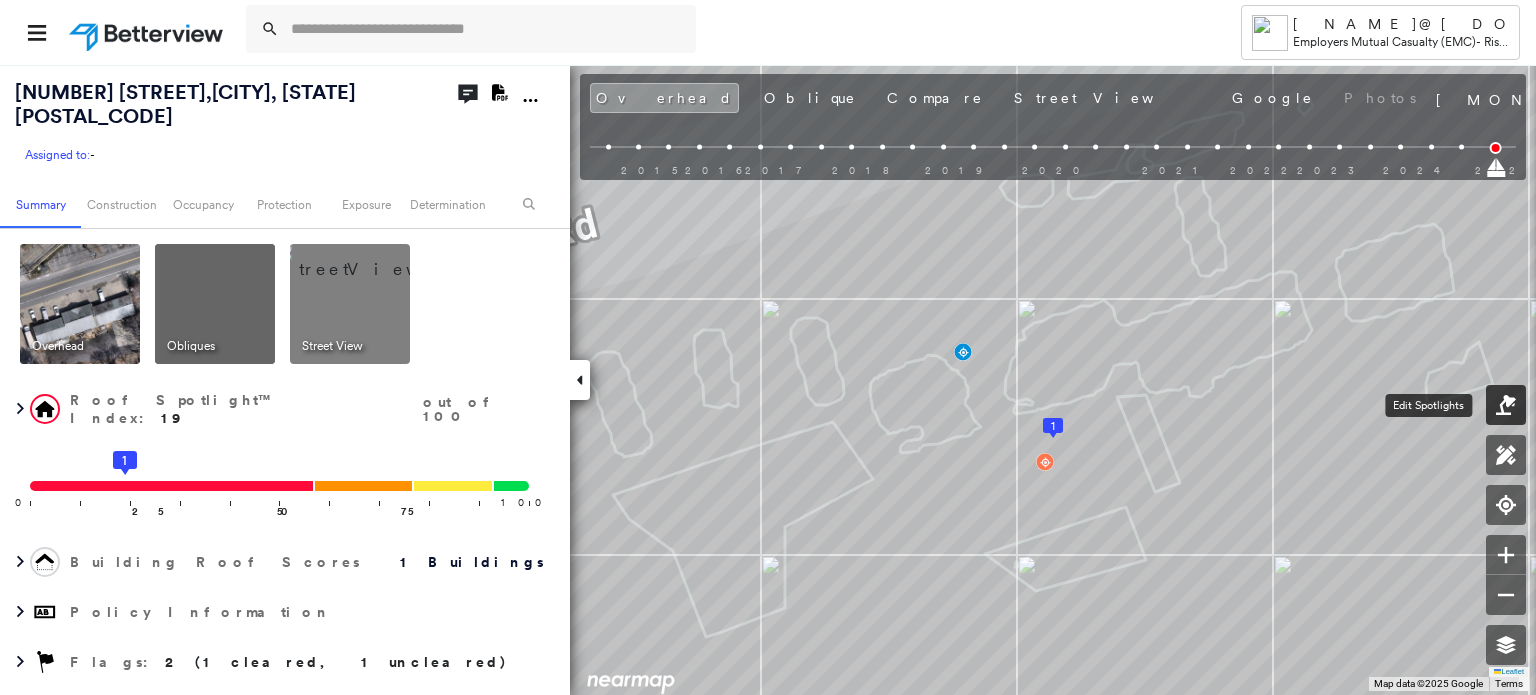 click 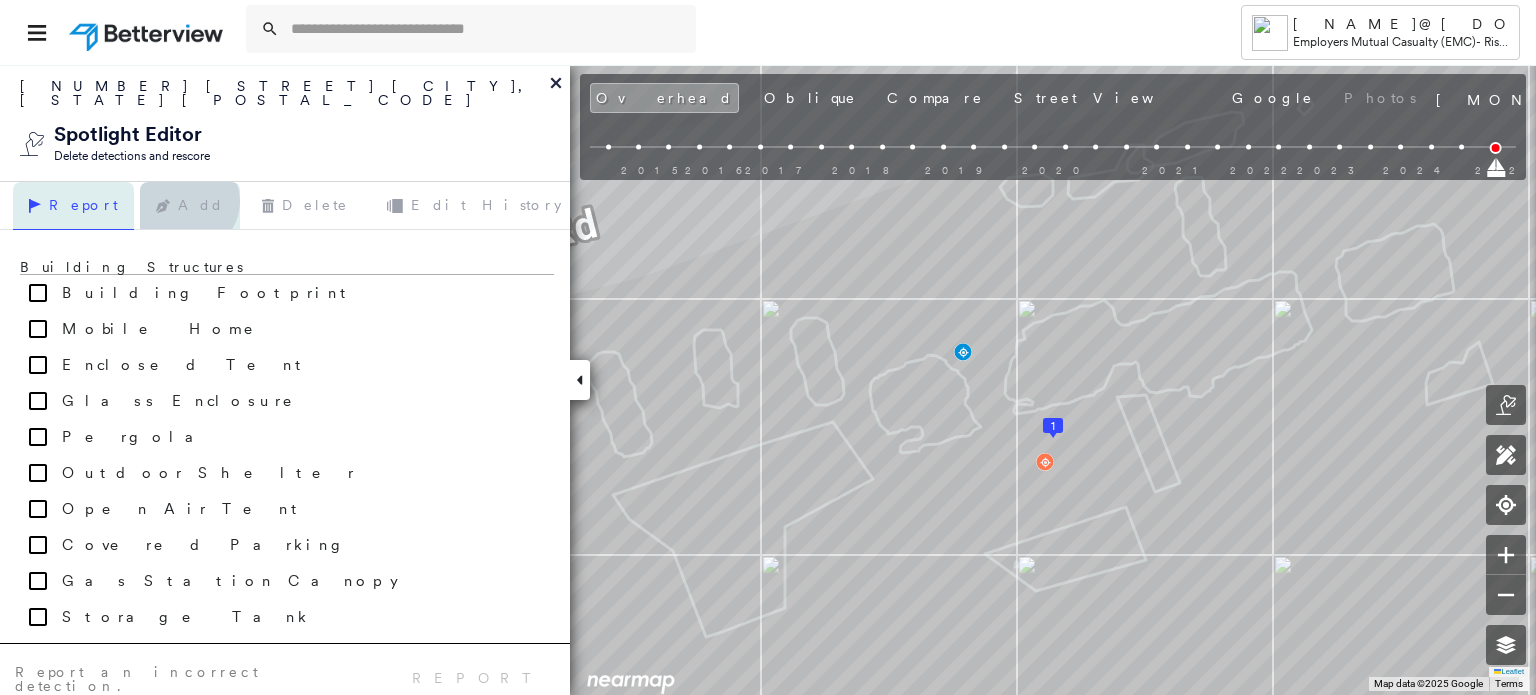 click on "Add" at bounding box center [190, 206] 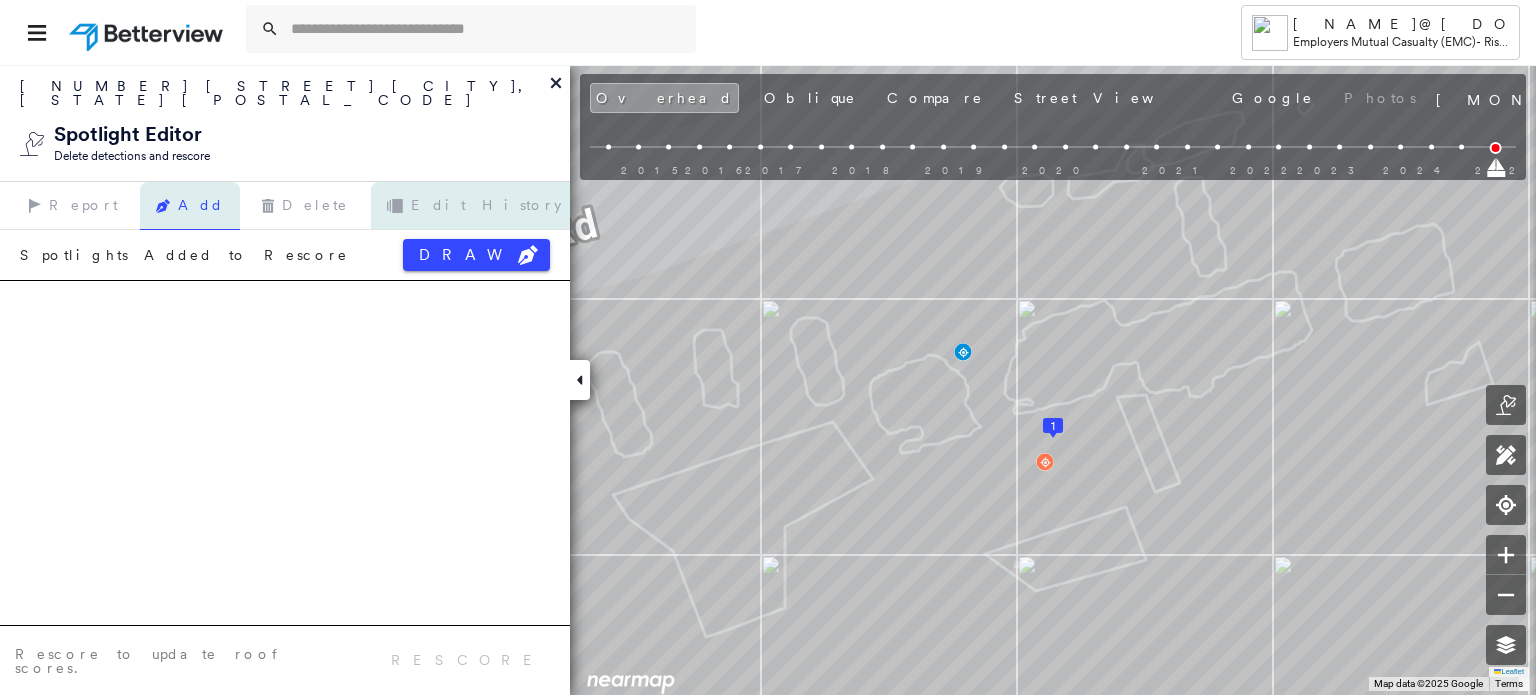 click on "Edit History" at bounding box center [474, 206] 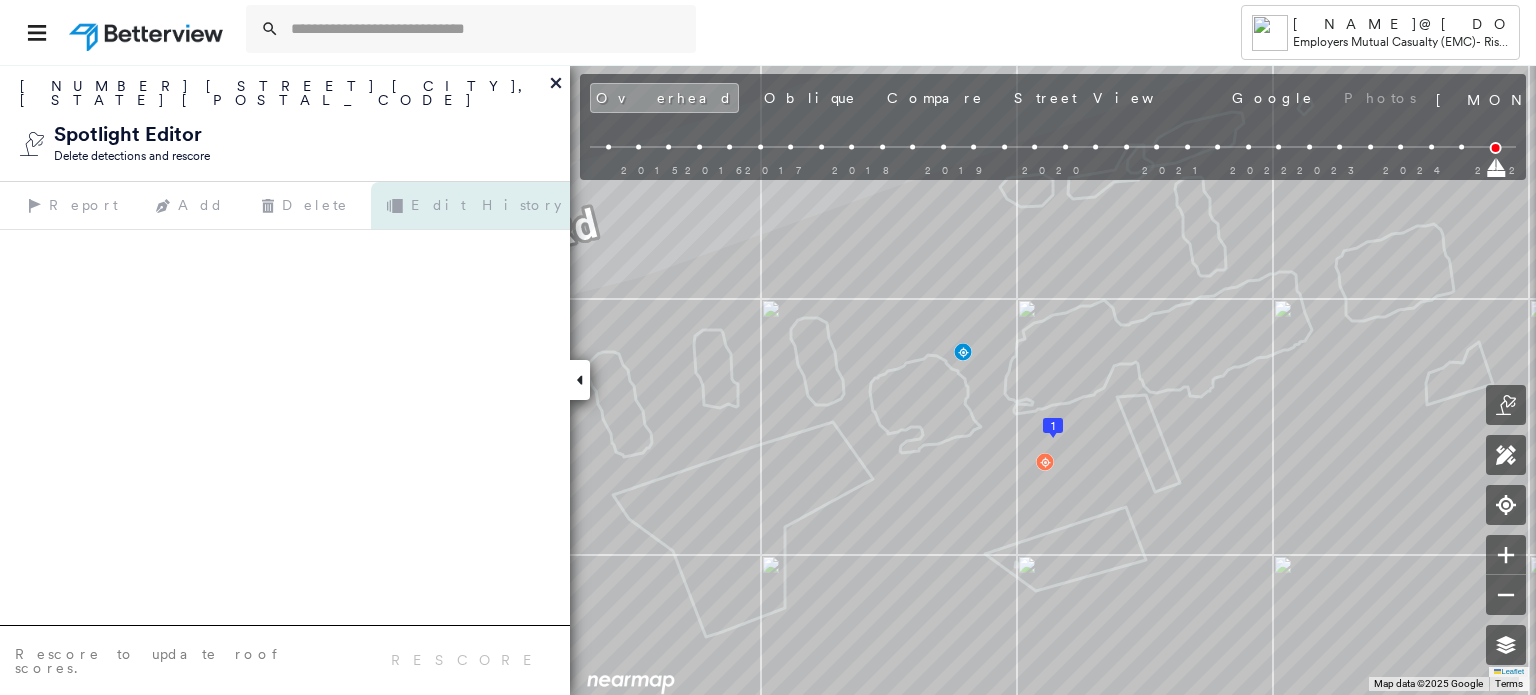 click on "Edit History" at bounding box center (474, 206) 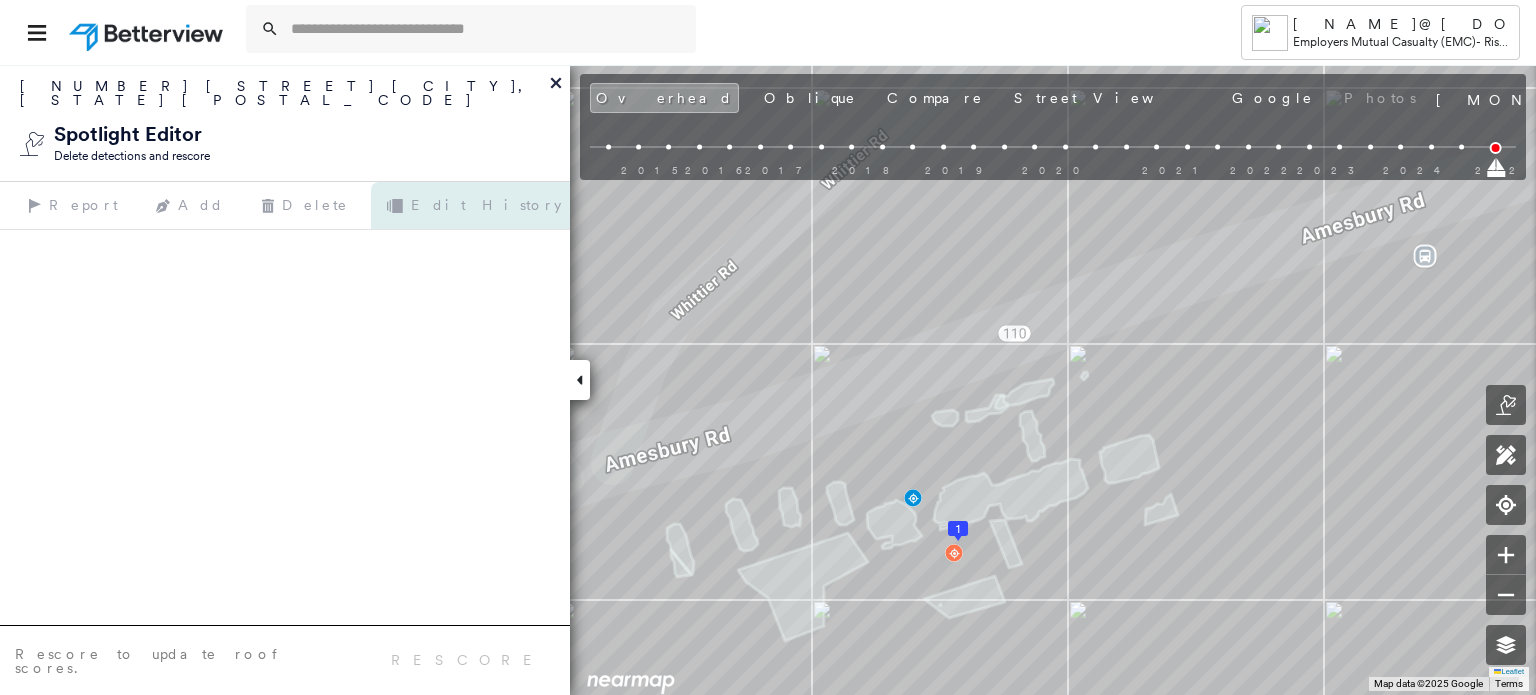 click on "Edit History" at bounding box center [474, 206] 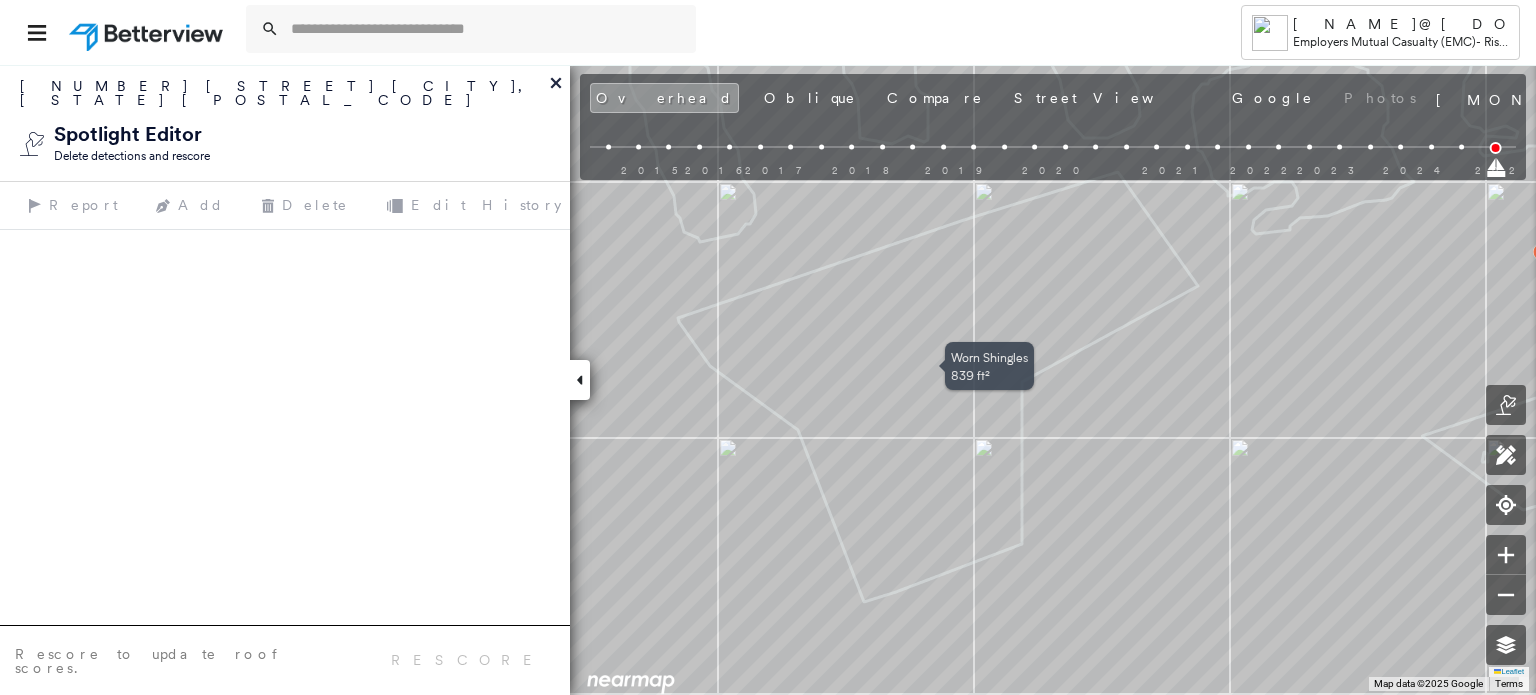 click 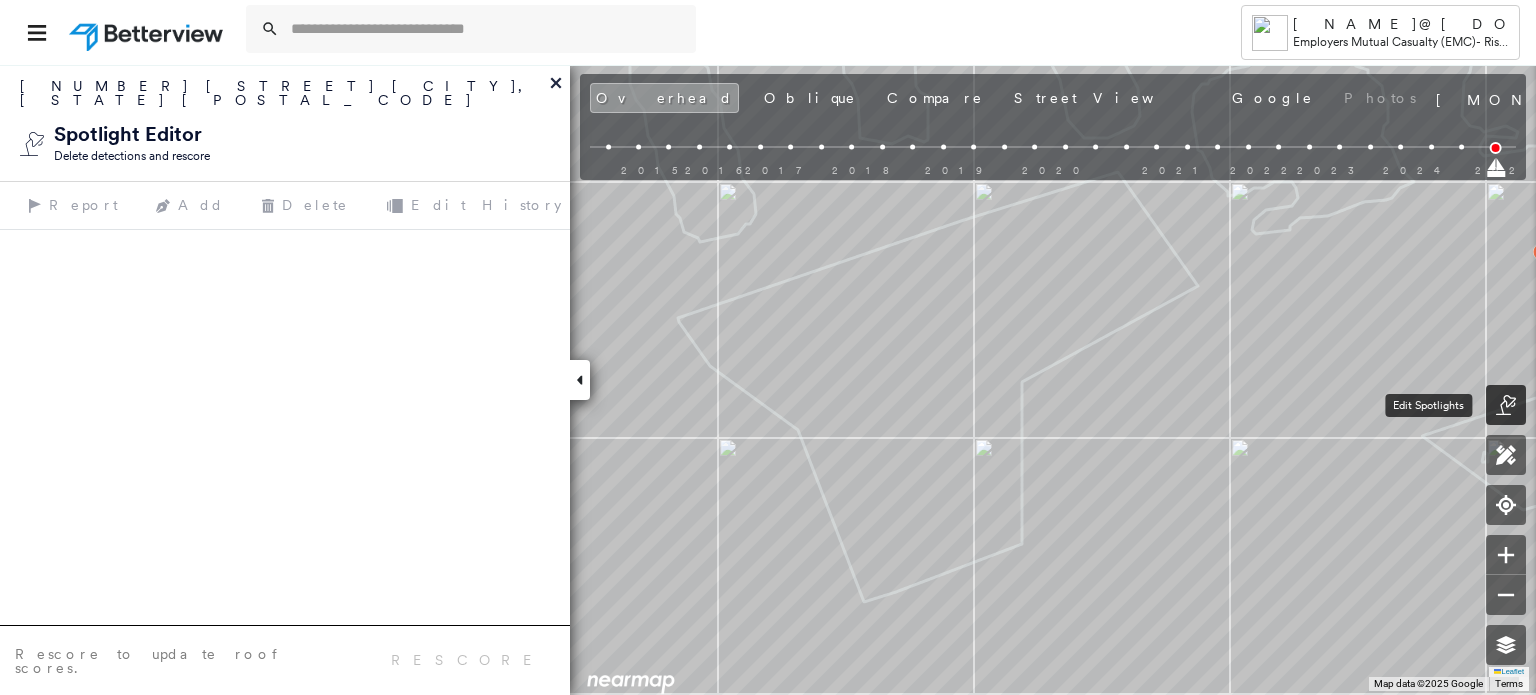 click 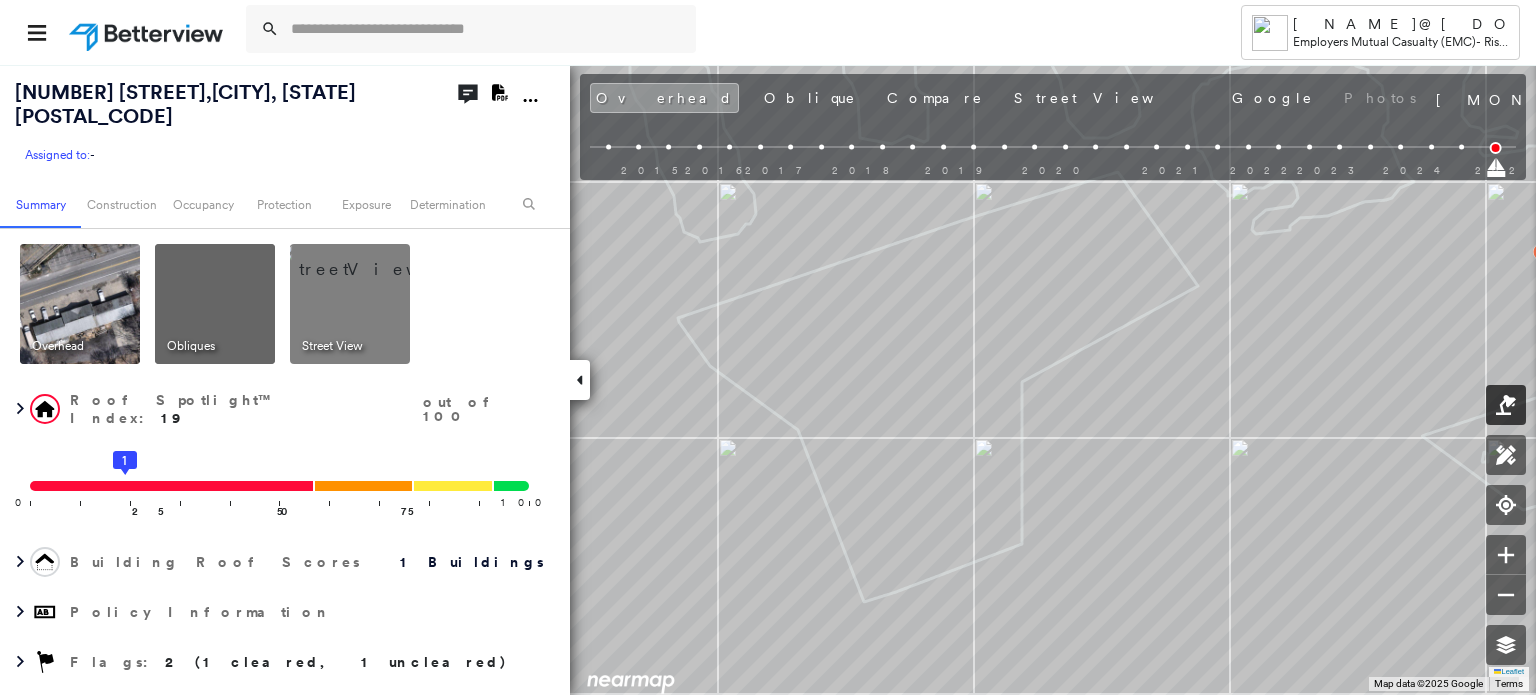 click 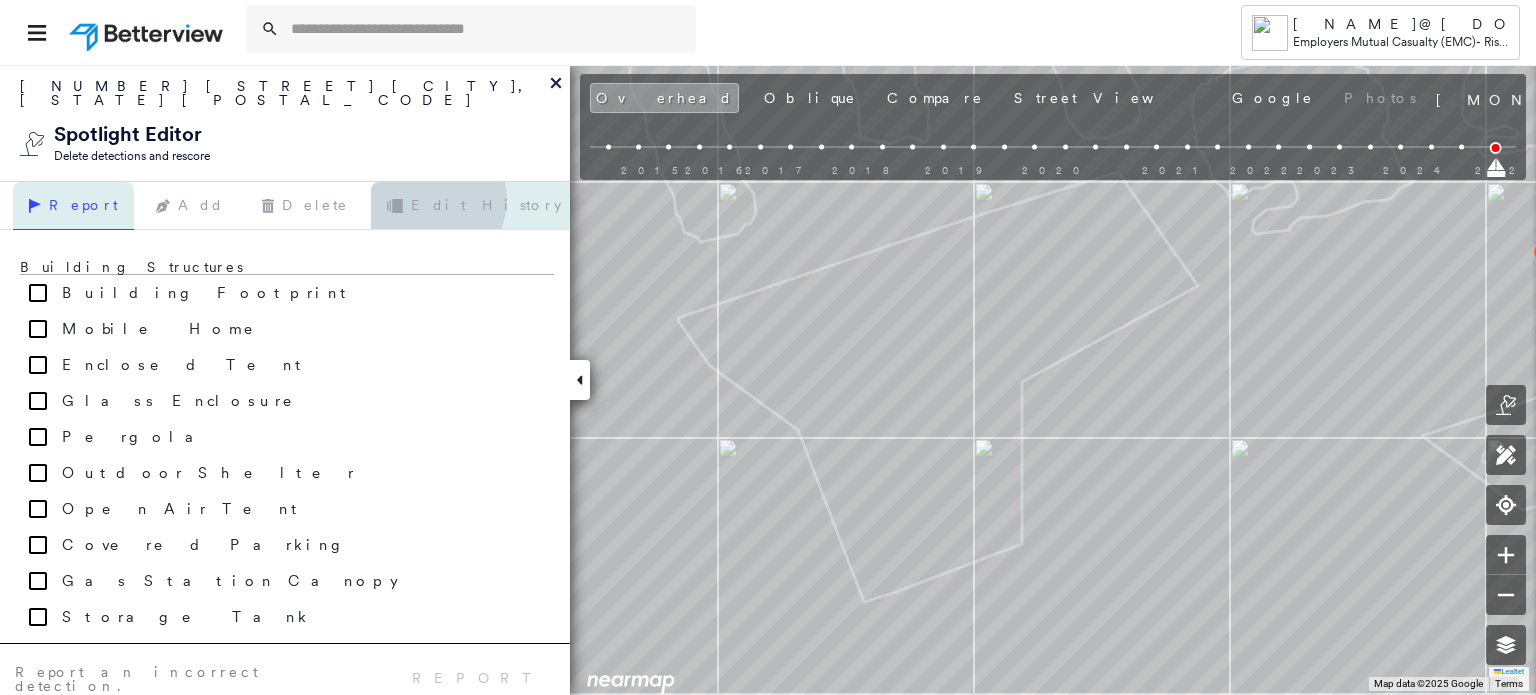 click on "Edit History" at bounding box center (474, 206) 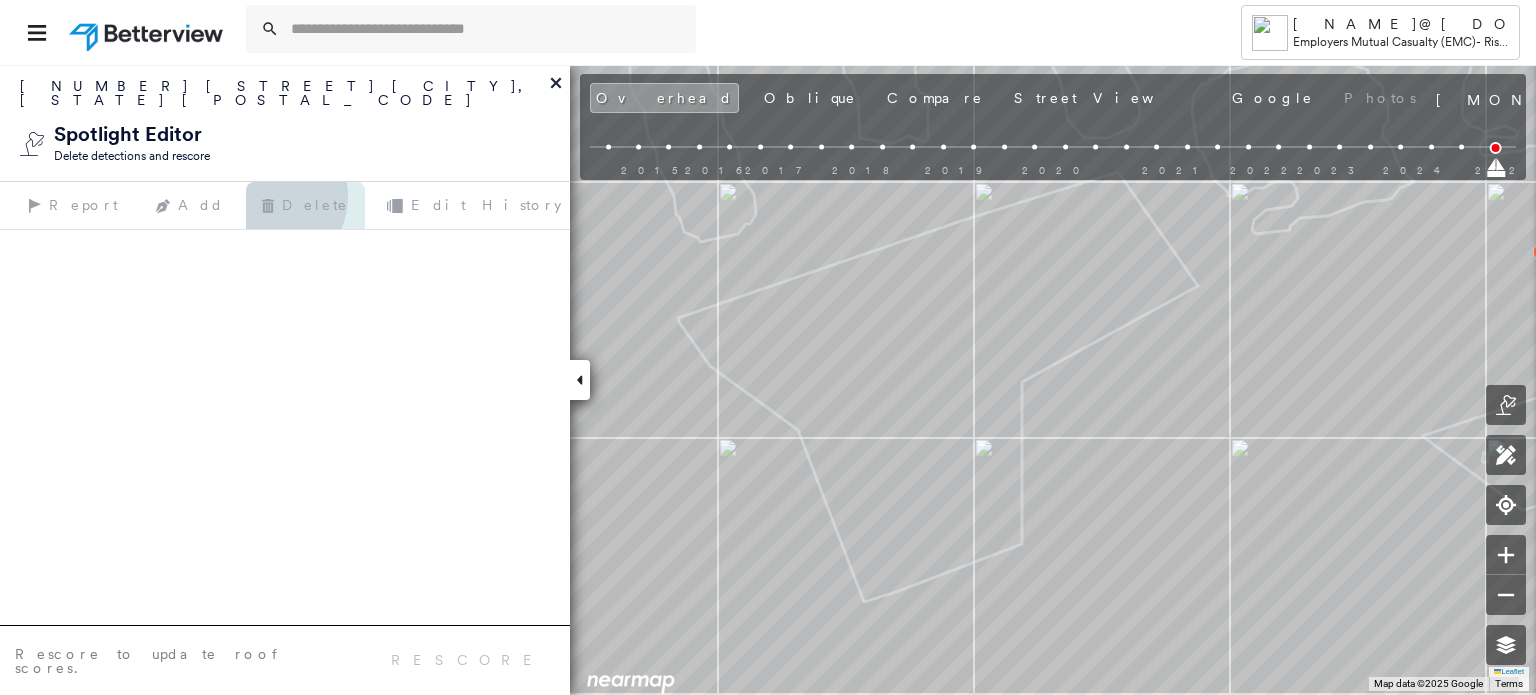 click on "Delete" at bounding box center [305, 206] 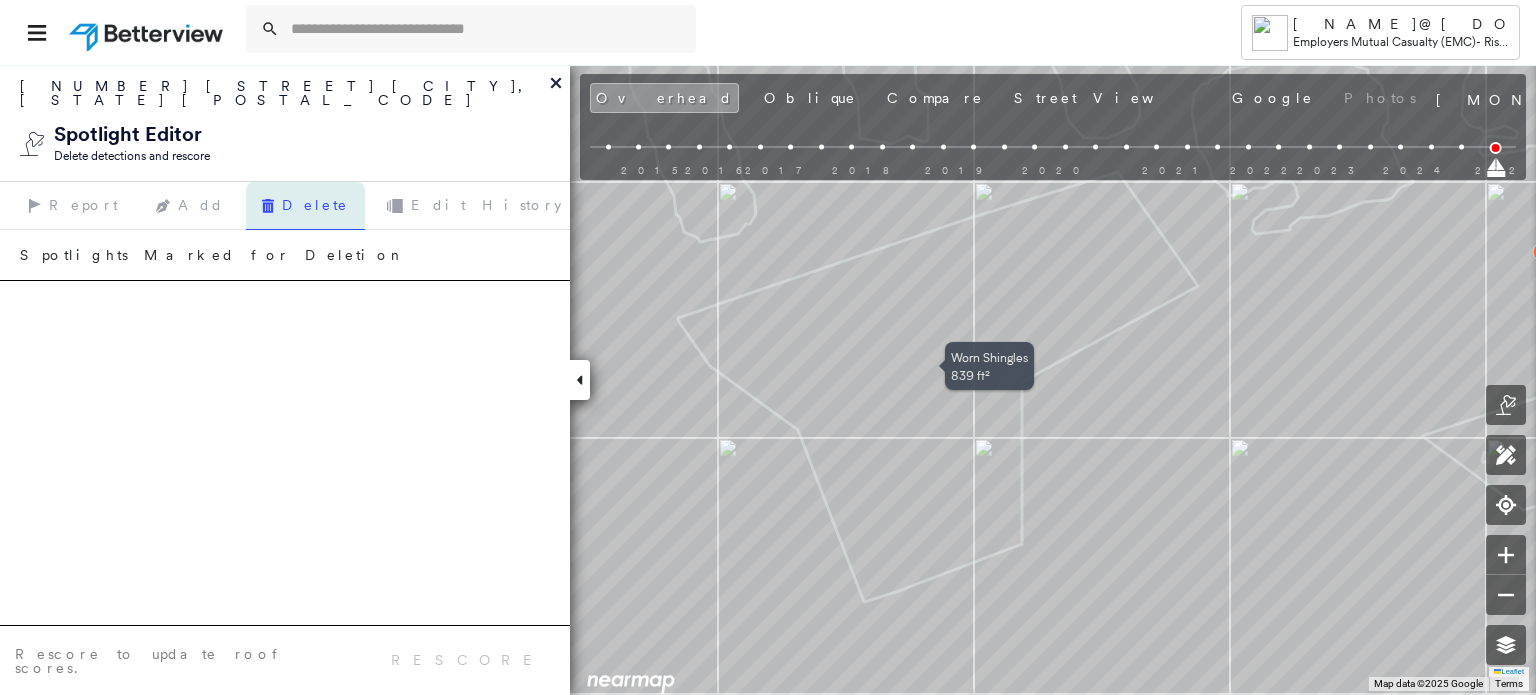 click 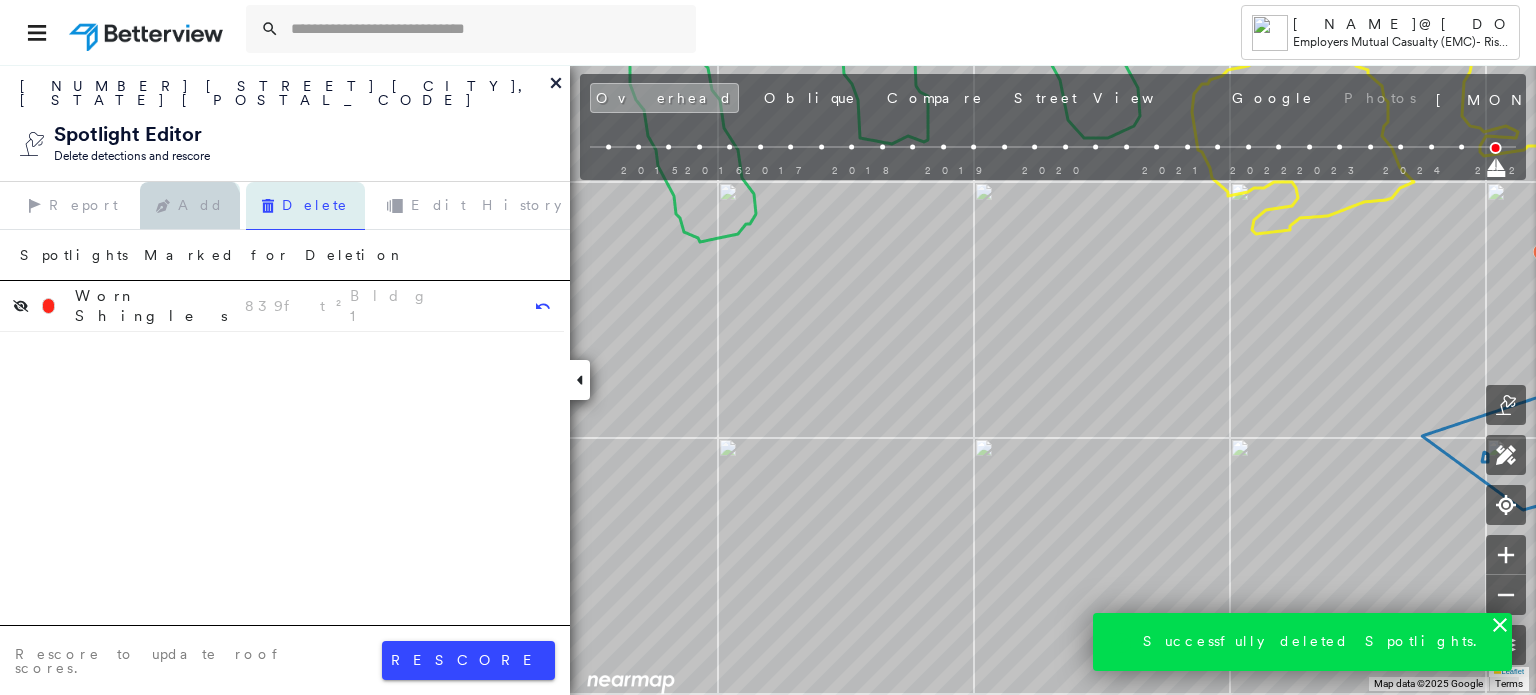 click on "Add" at bounding box center [190, 206] 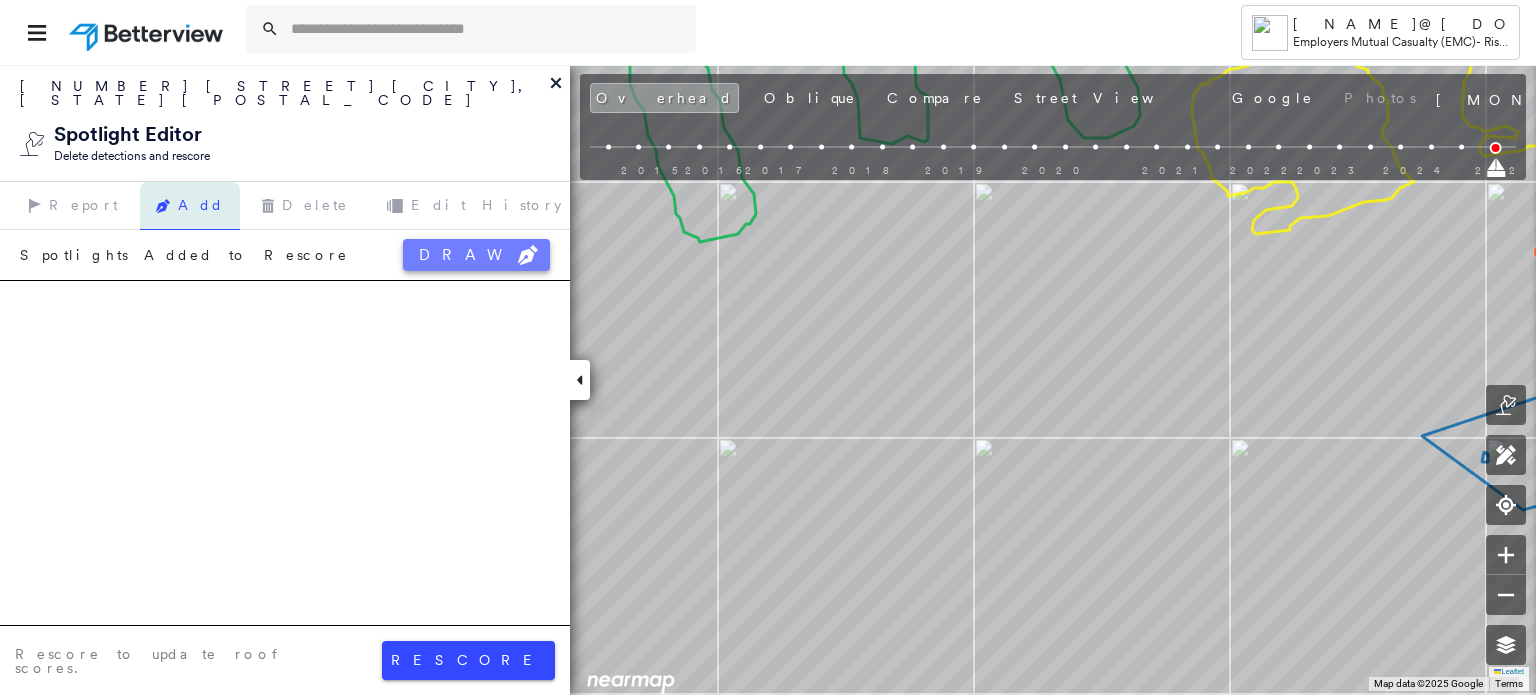click on "DRAW" at bounding box center [476, 255] 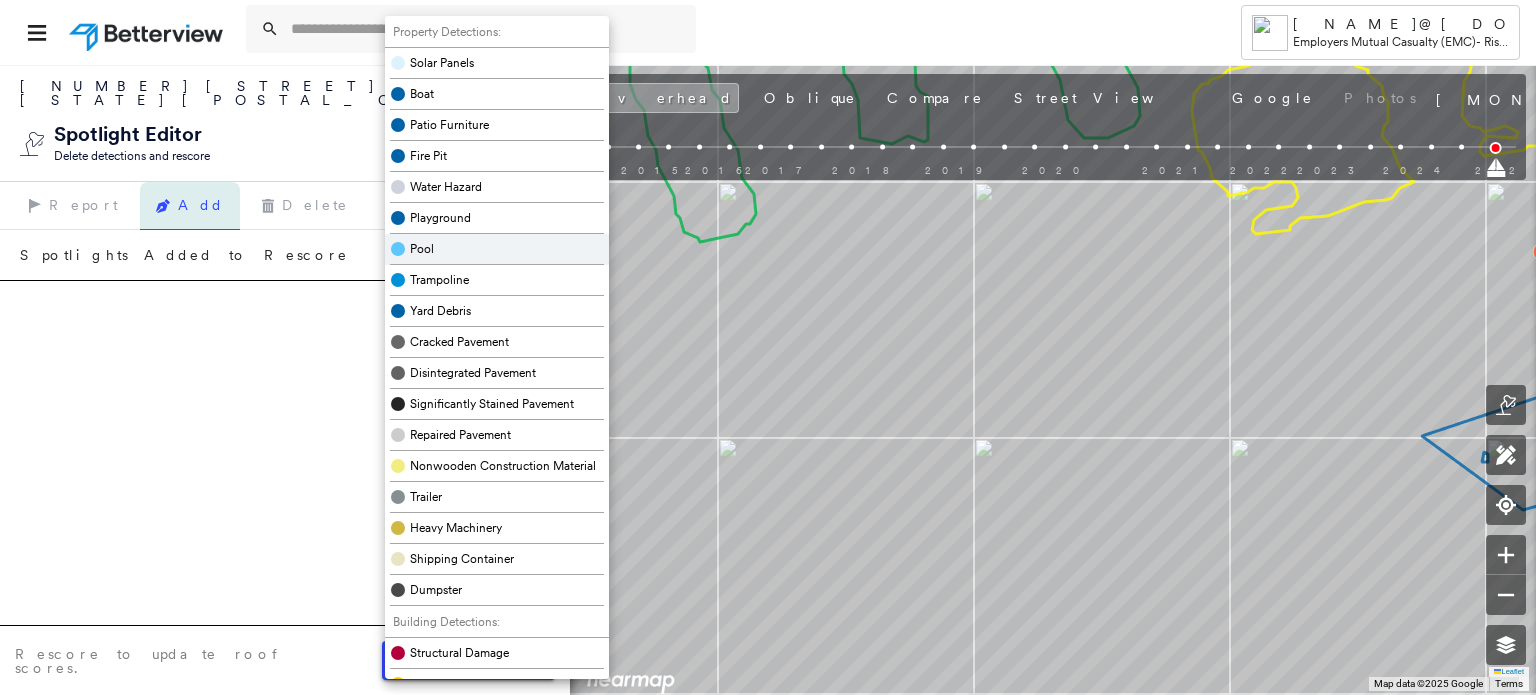 click on "Pool" at bounding box center (497, 249) 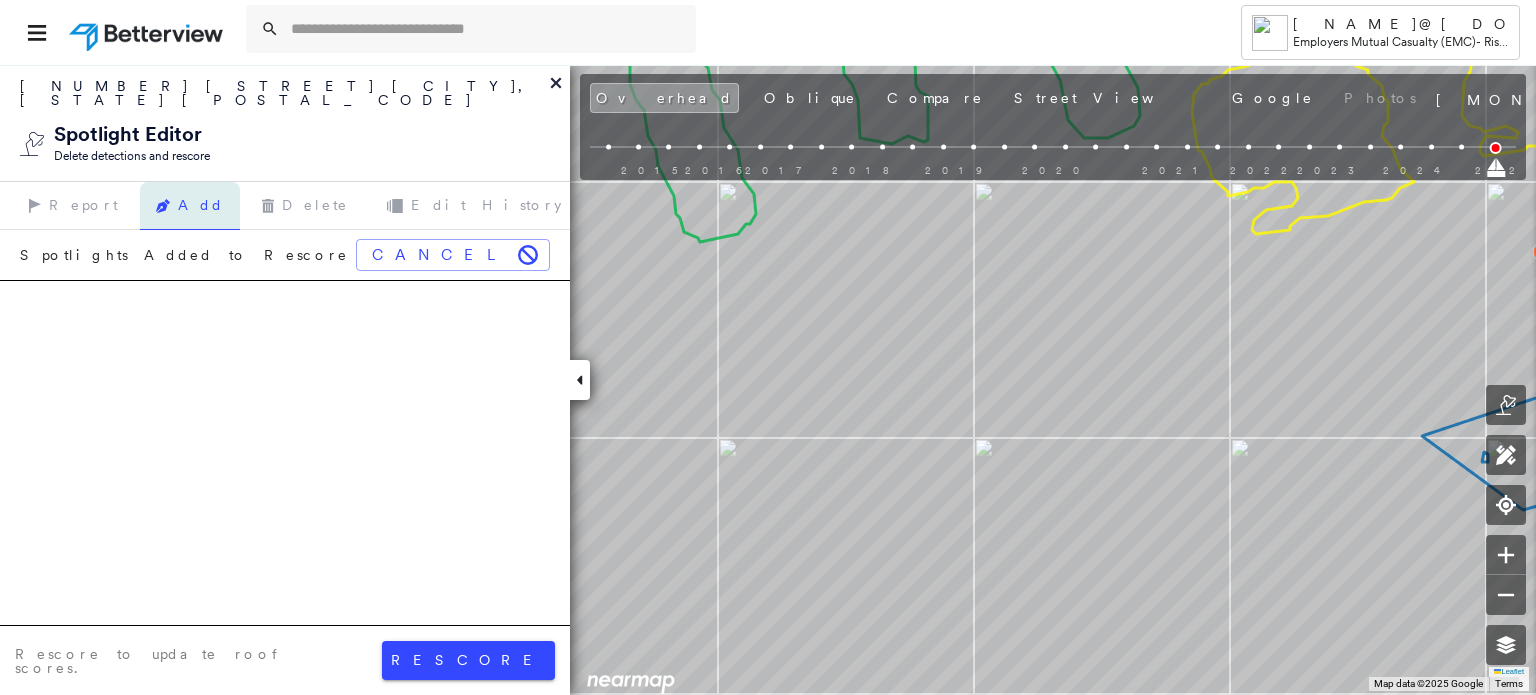 click on "Cancel" at bounding box center [453, 255] 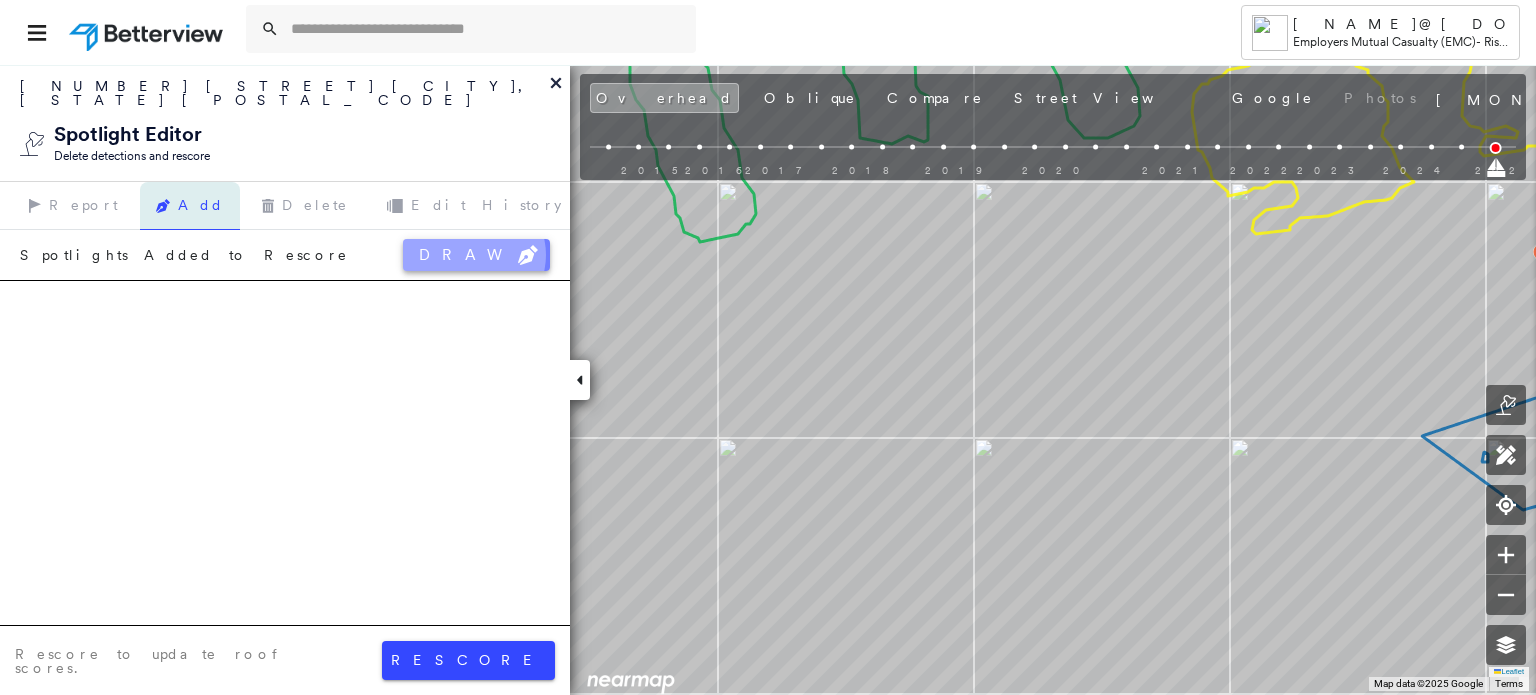 click 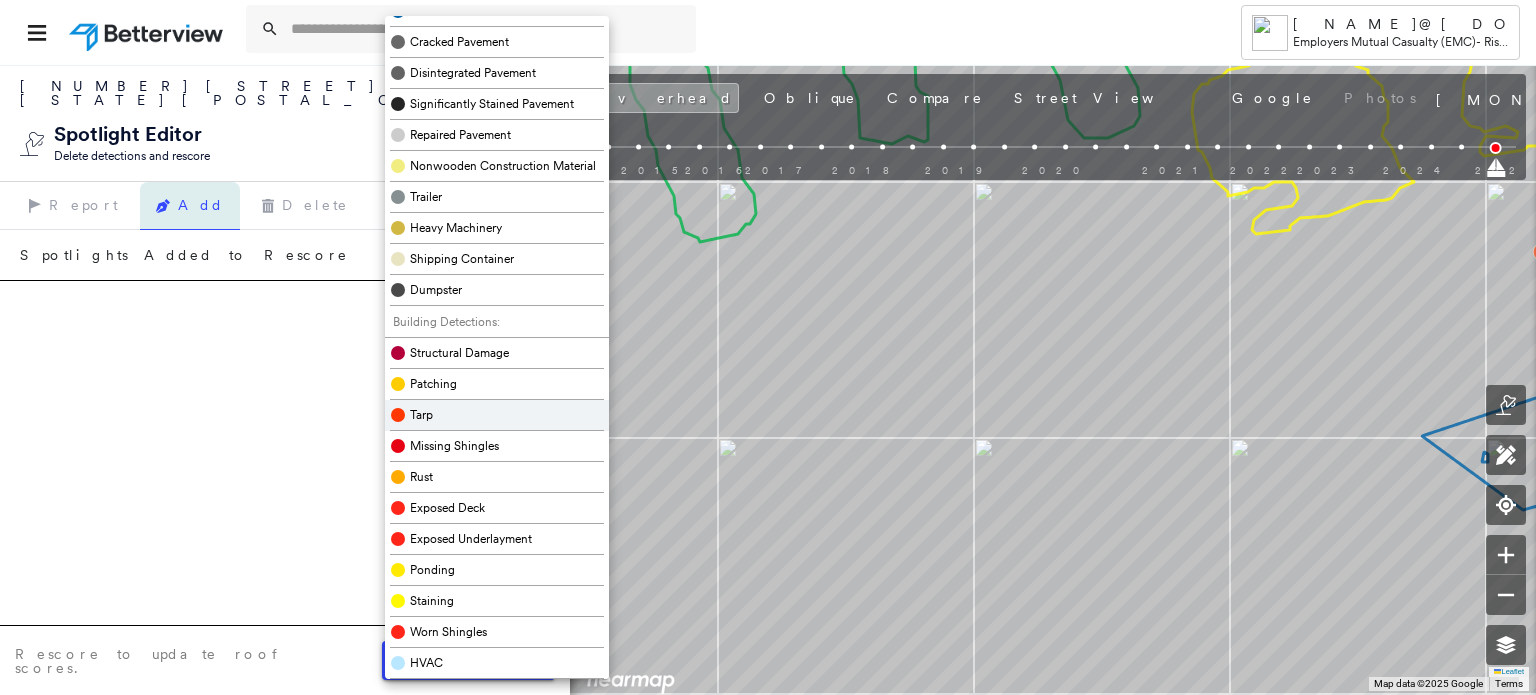 scroll, scrollTop: 500, scrollLeft: 0, axis: vertical 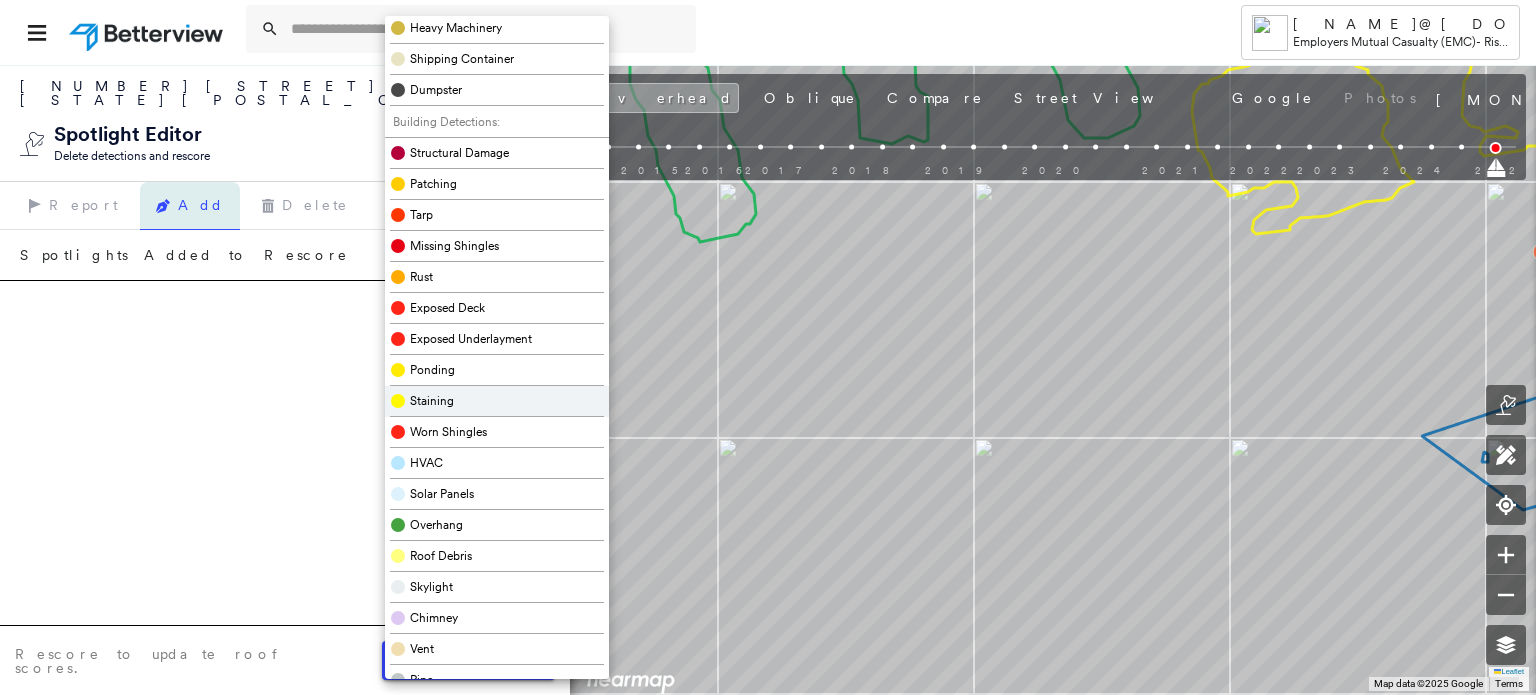 click on "Staining" at bounding box center (432, 401) 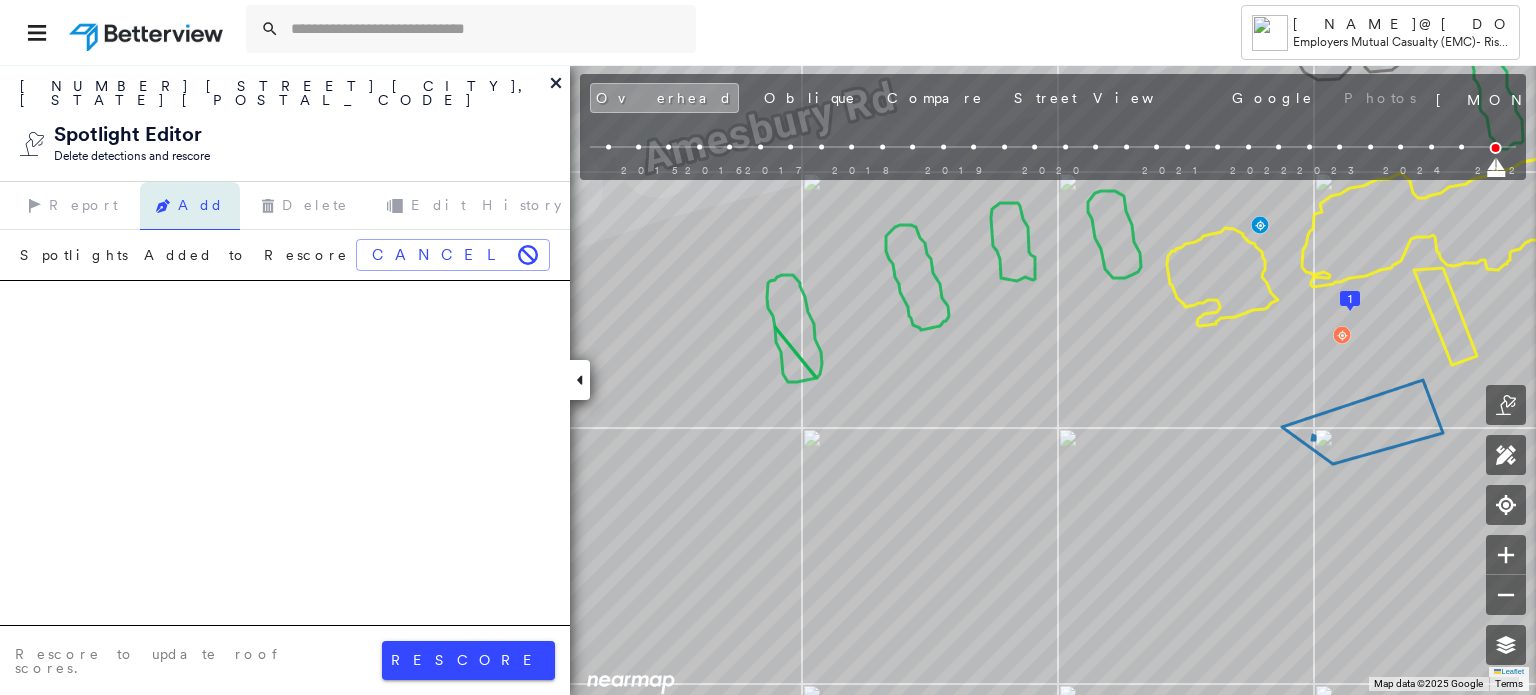 click on "Add" at bounding box center [190, 206] 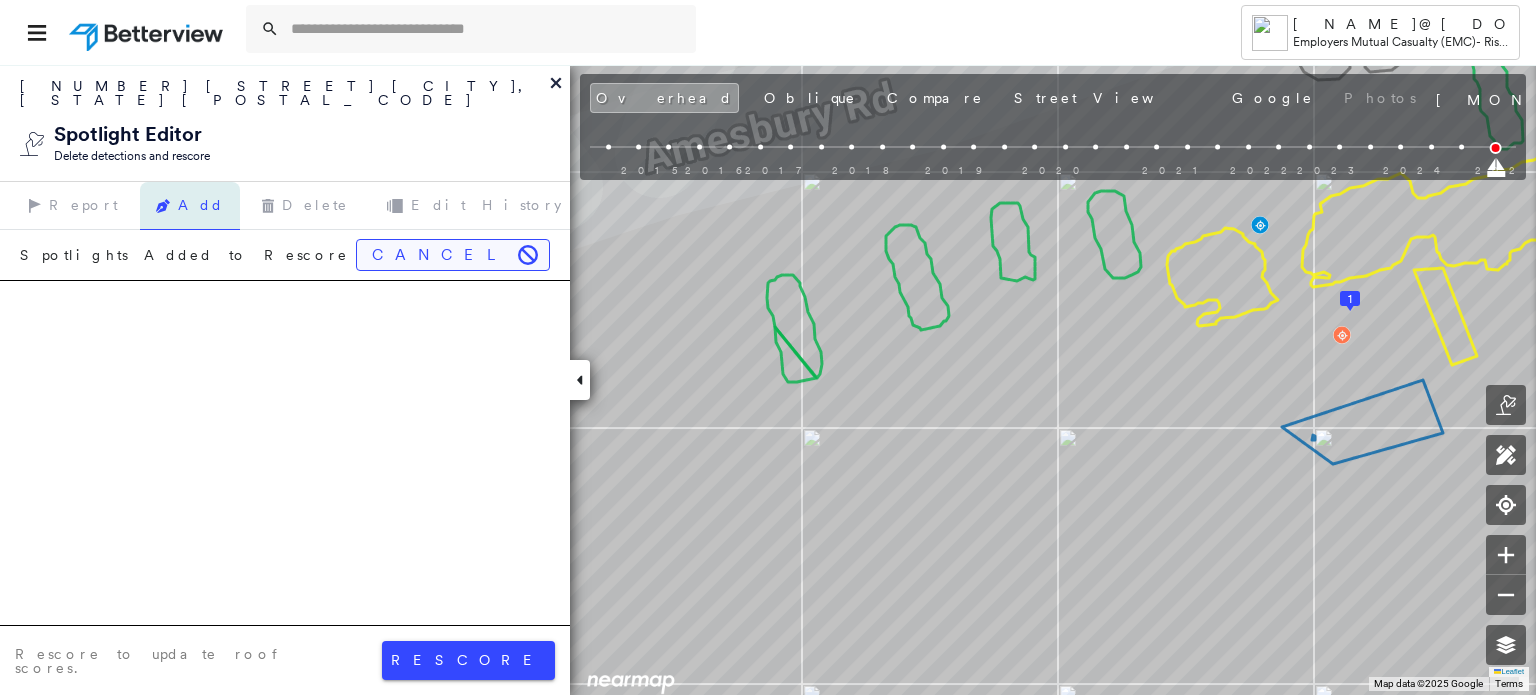 click on "Cancel" at bounding box center (453, 255) 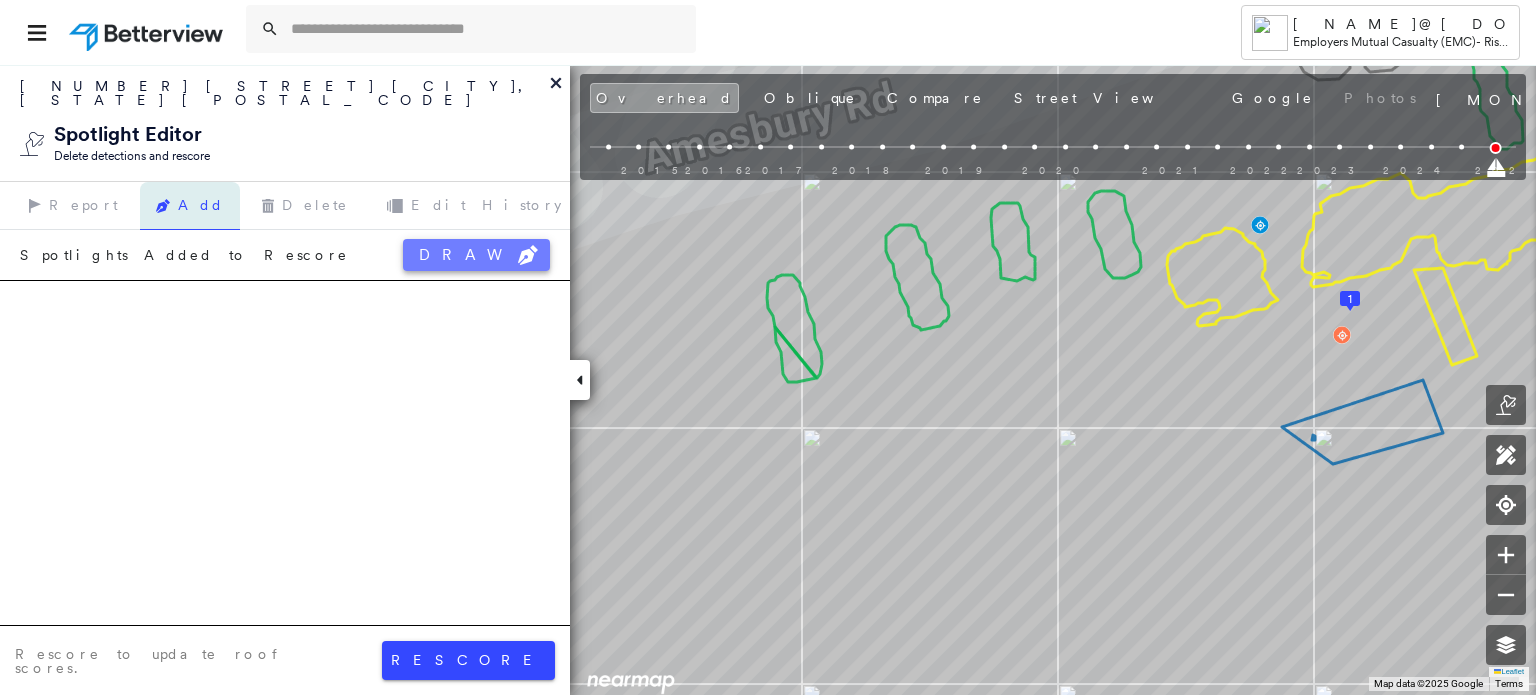 click on "DRAW" at bounding box center (476, 255) 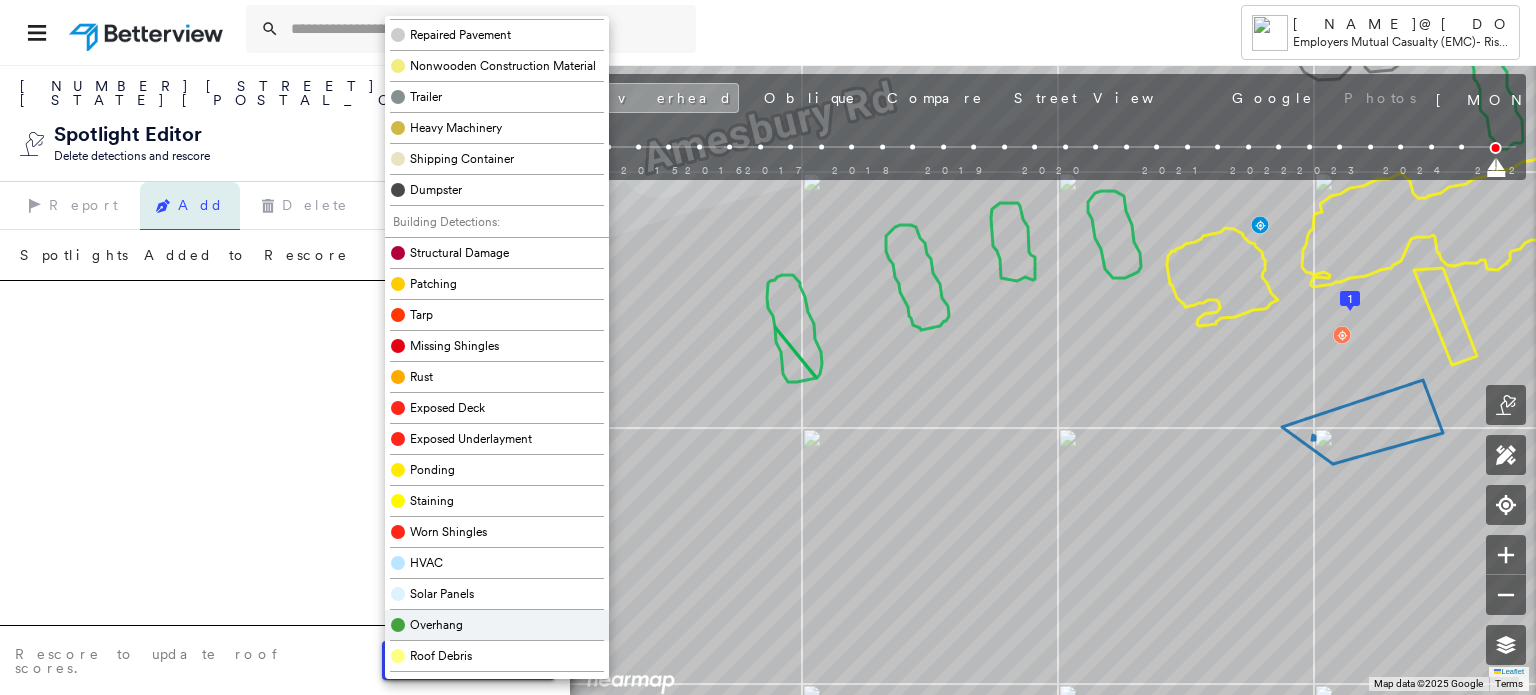 scroll, scrollTop: 500, scrollLeft: 0, axis: vertical 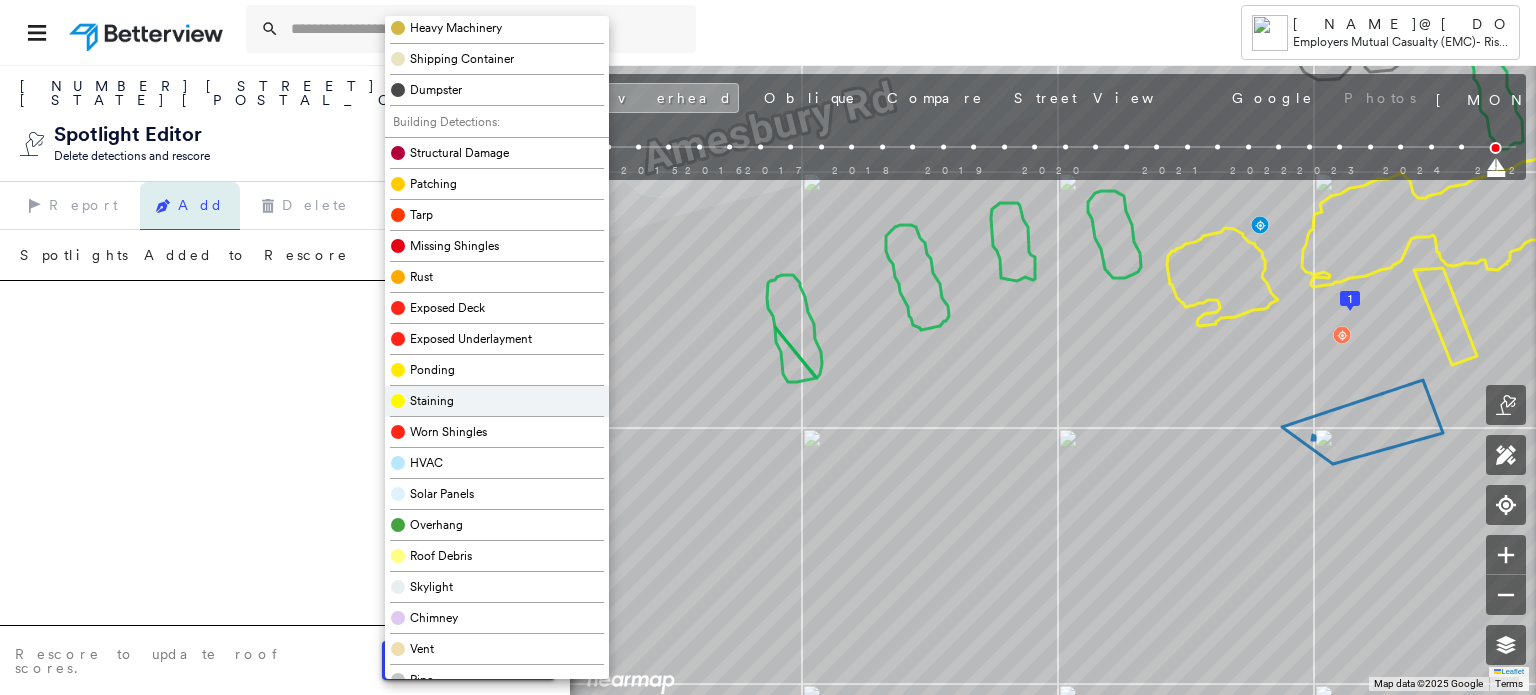 click on "Staining" at bounding box center (497, 401) 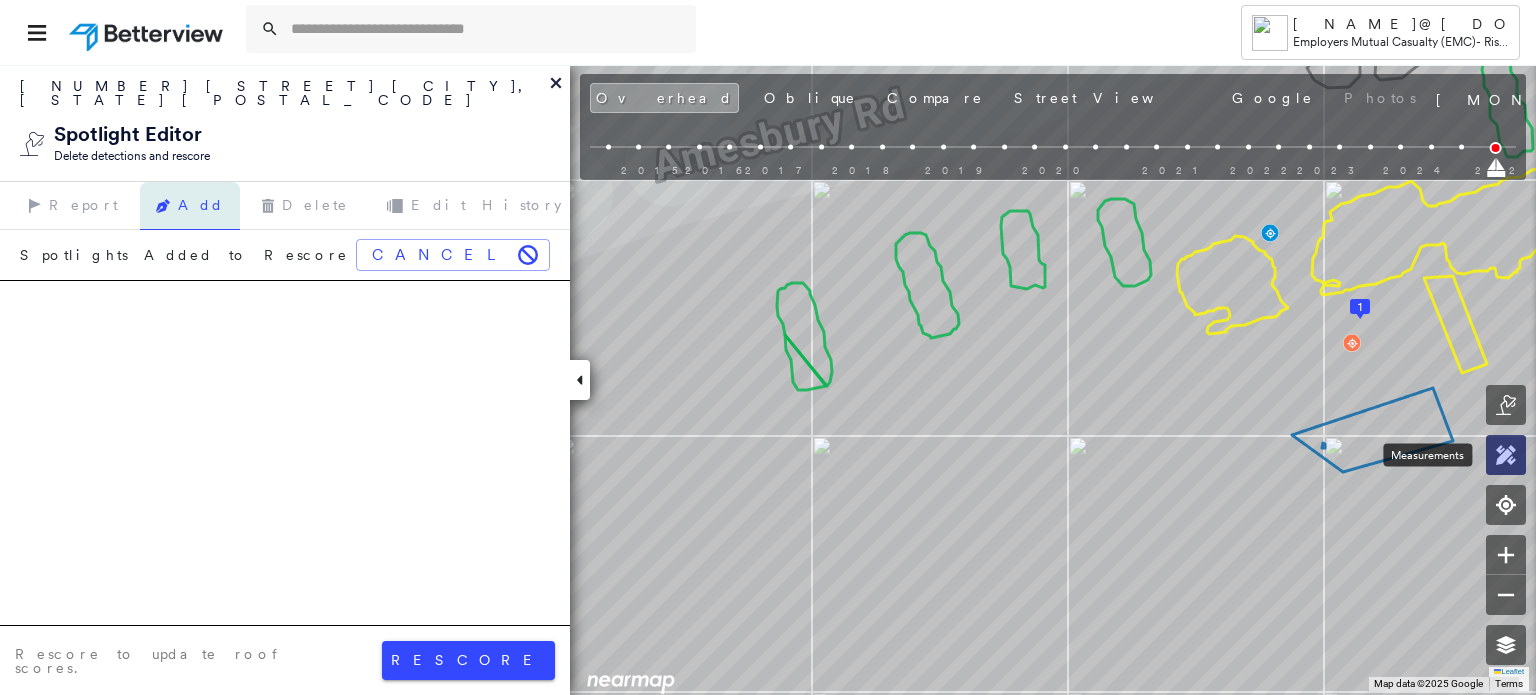 click 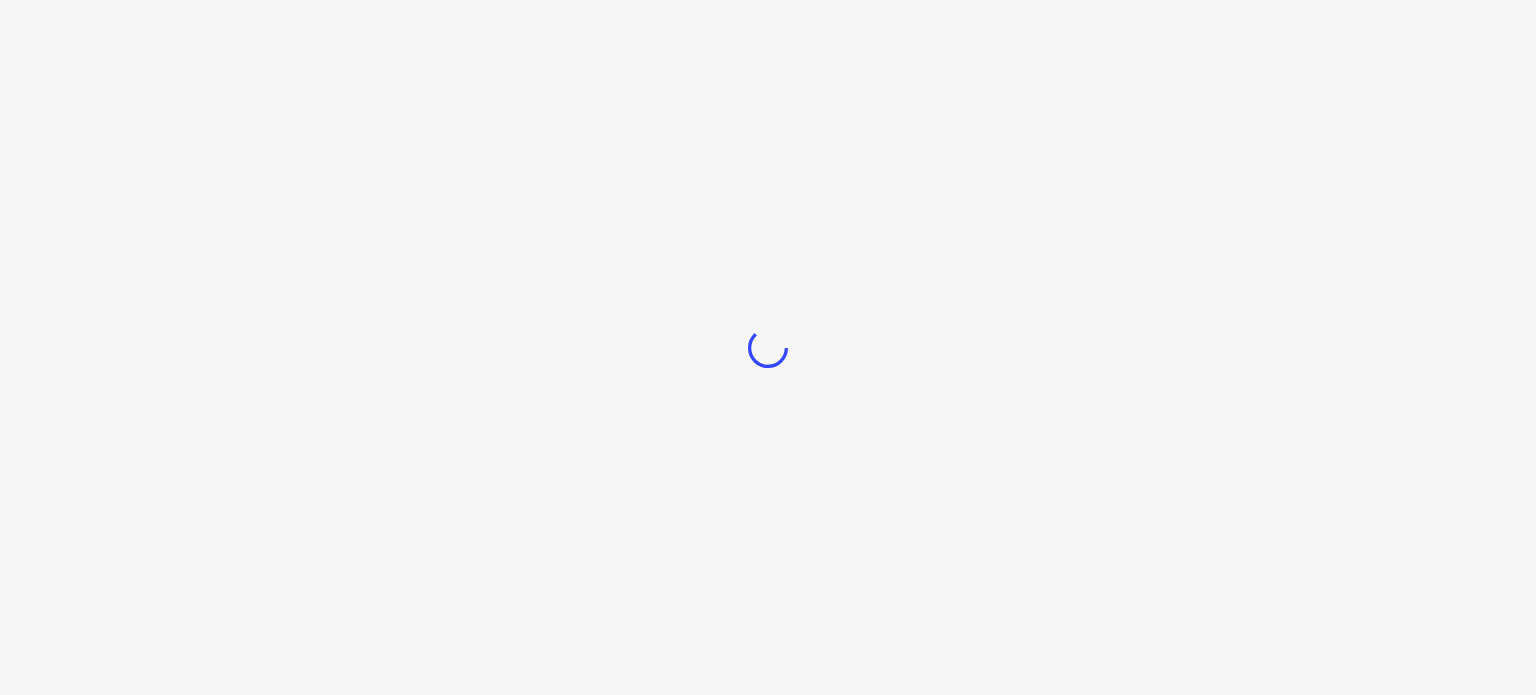scroll, scrollTop: 0, scrollLeft: 0, axis: both 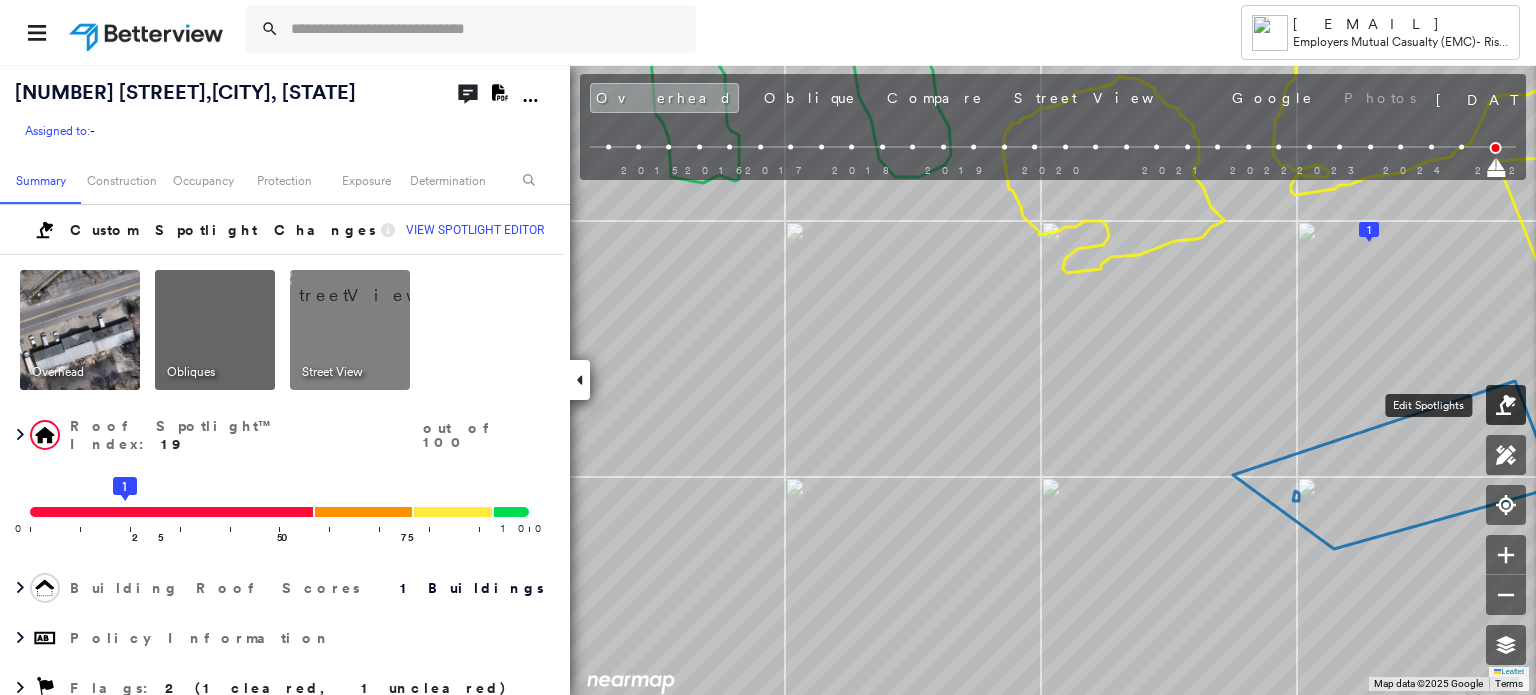 click 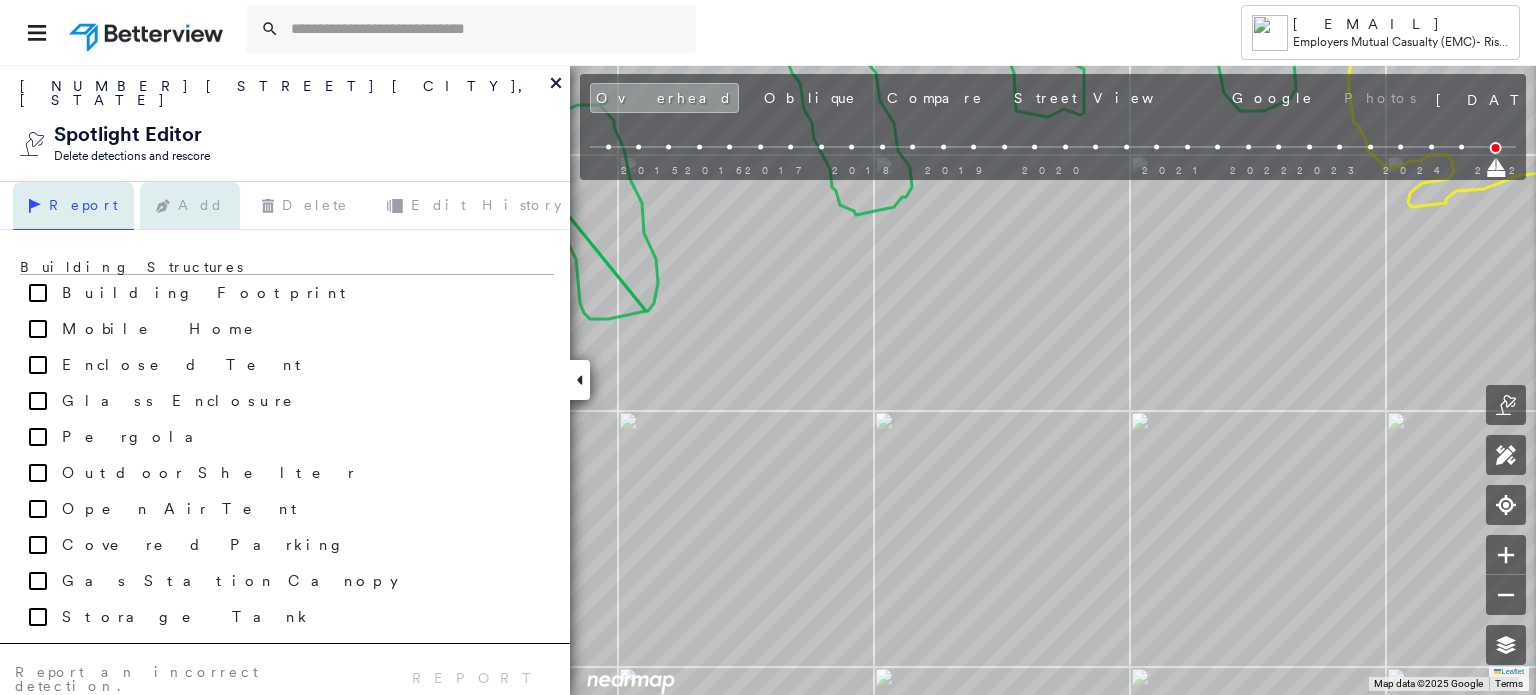click 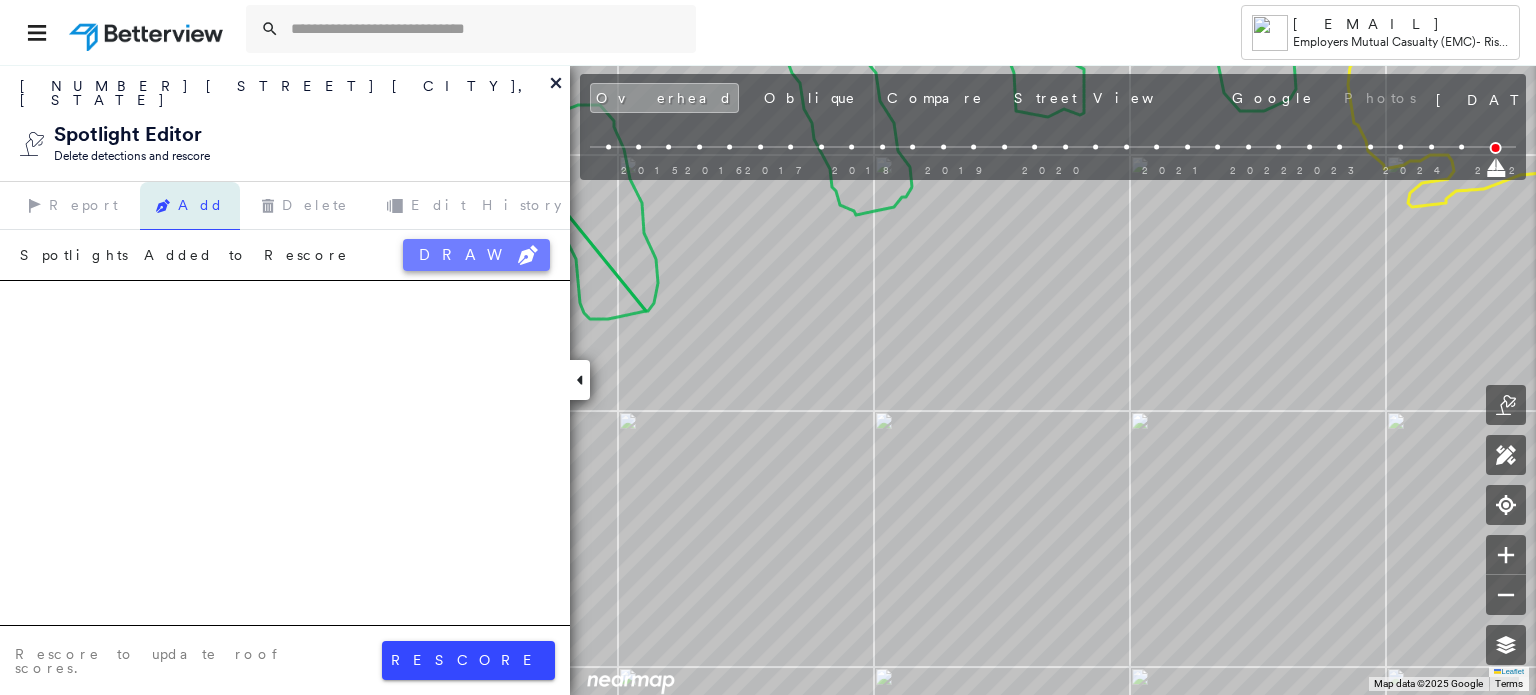 click on "DRAW" at bounding box center [476, 255] 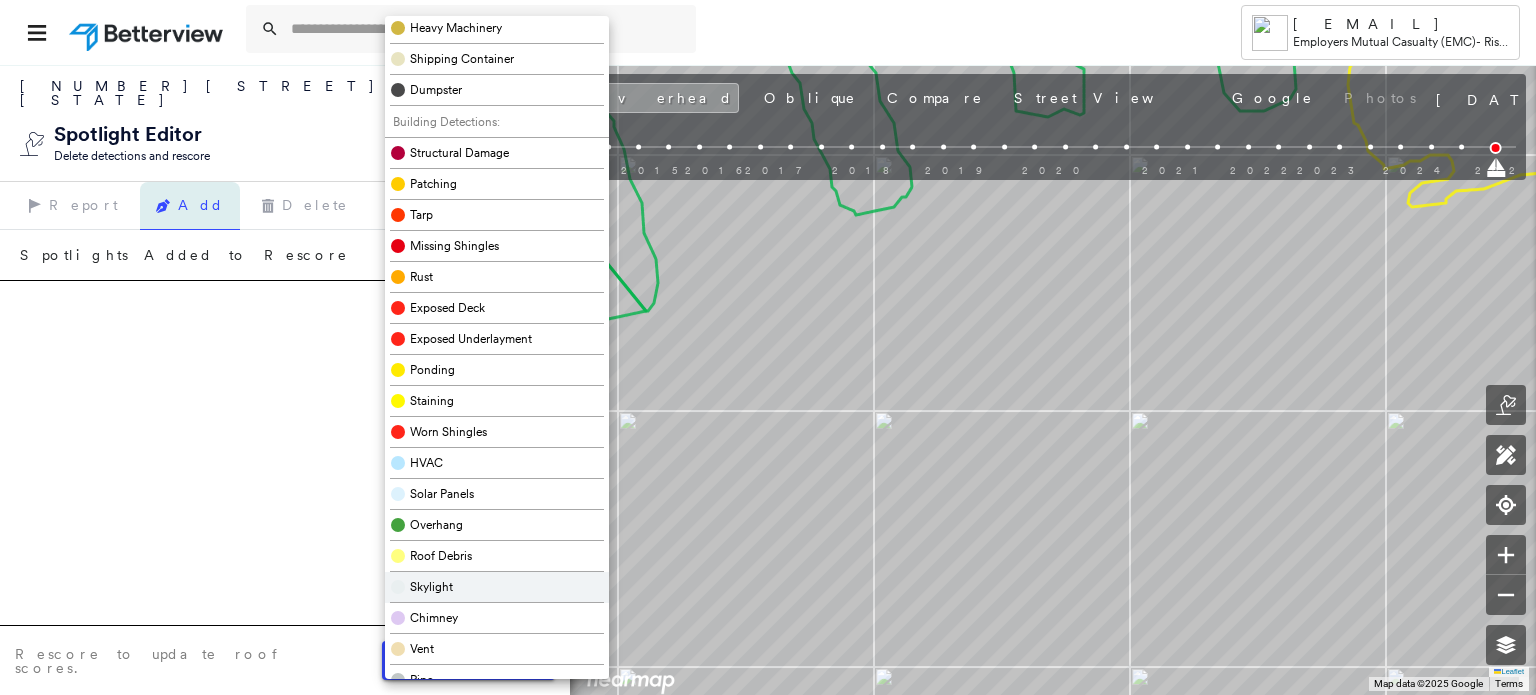 scroll, scrollTop: 694, scrollLeft: 0, axis: vertical 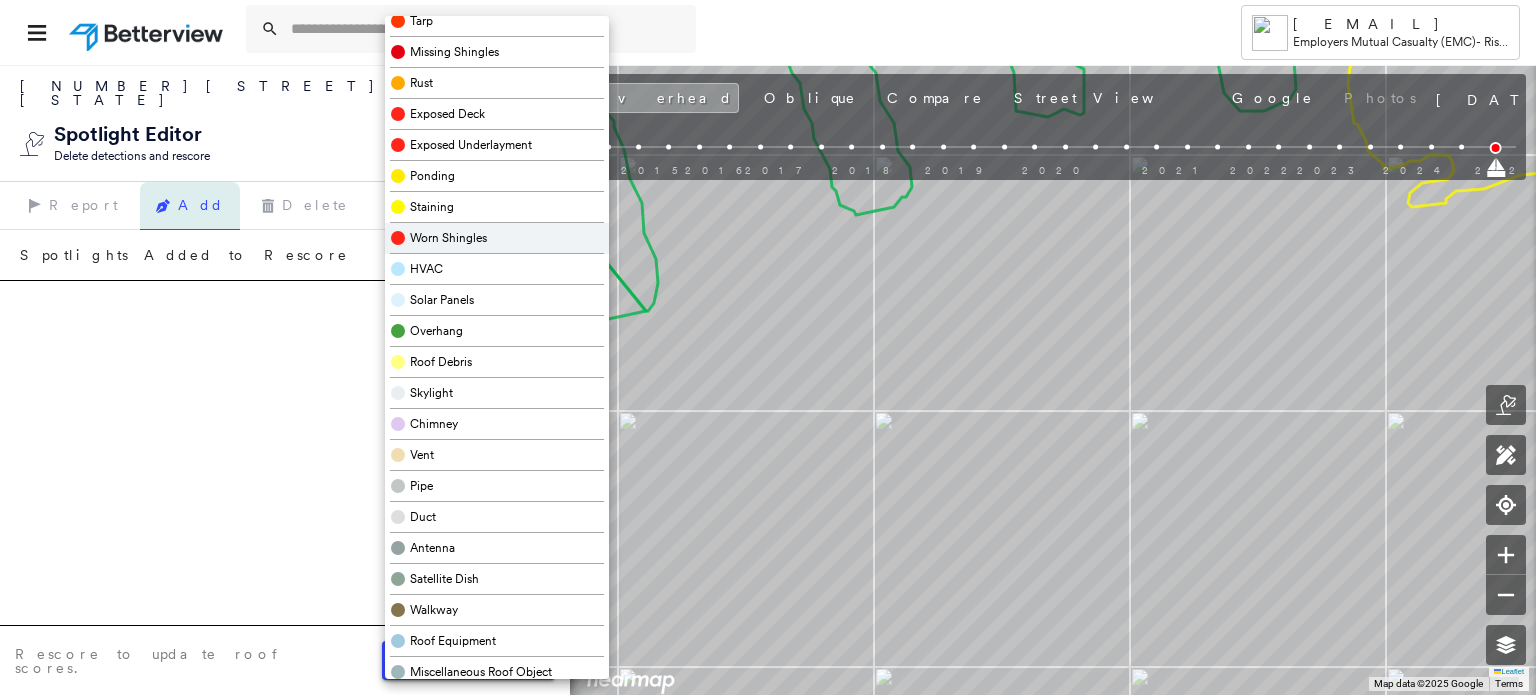 click on "Staining" at bounding box center [432, 207] 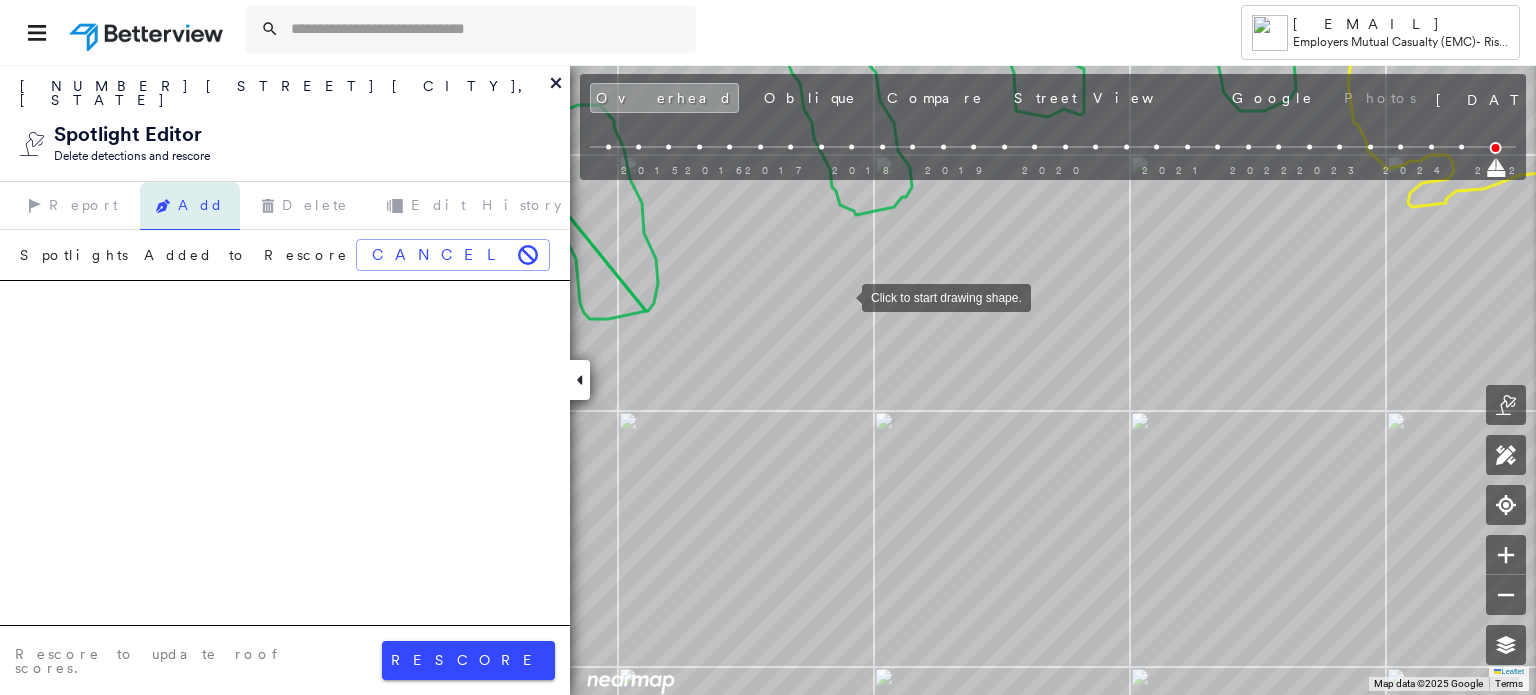 click at bounding box center [842, 296] 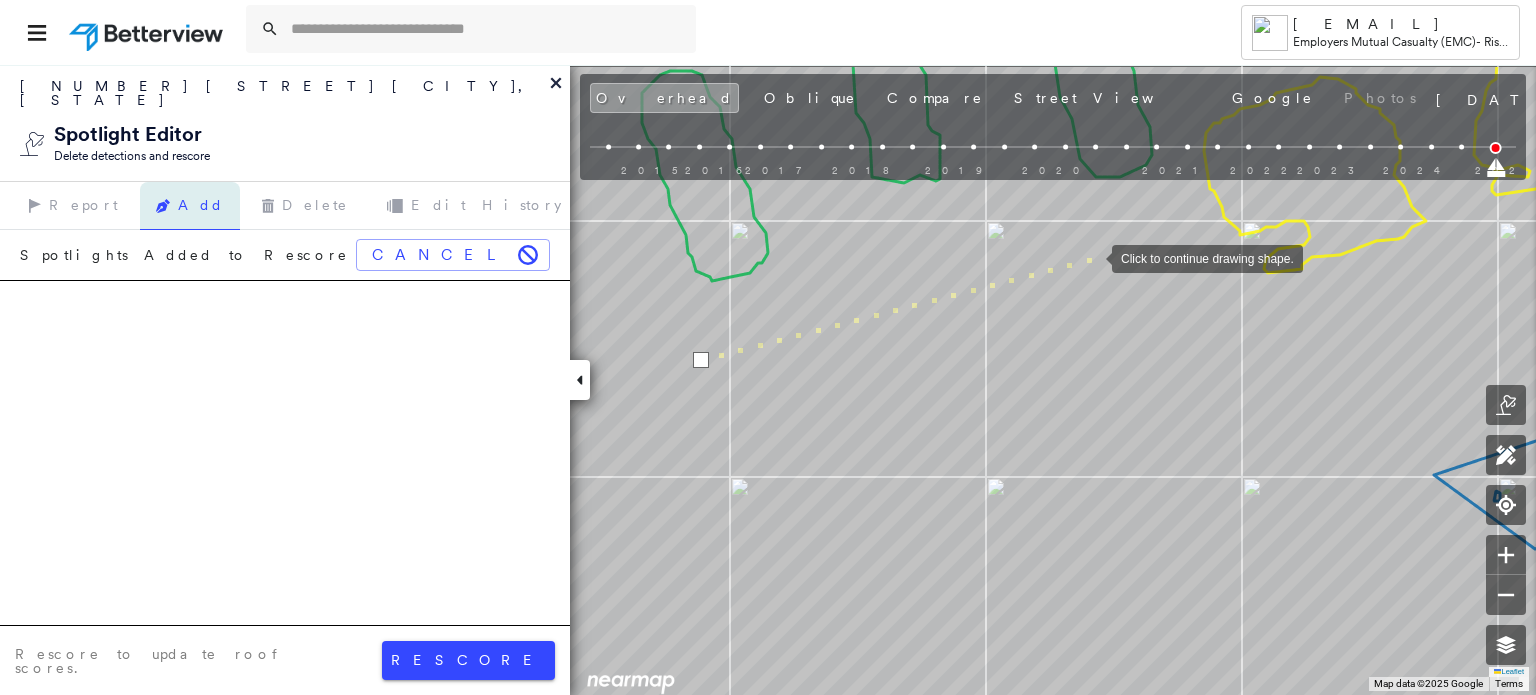 drag, startPoint x: 1237, startPoint y: 191, endPoint x: 1093, endPoint y: 257, distance: 158.40454 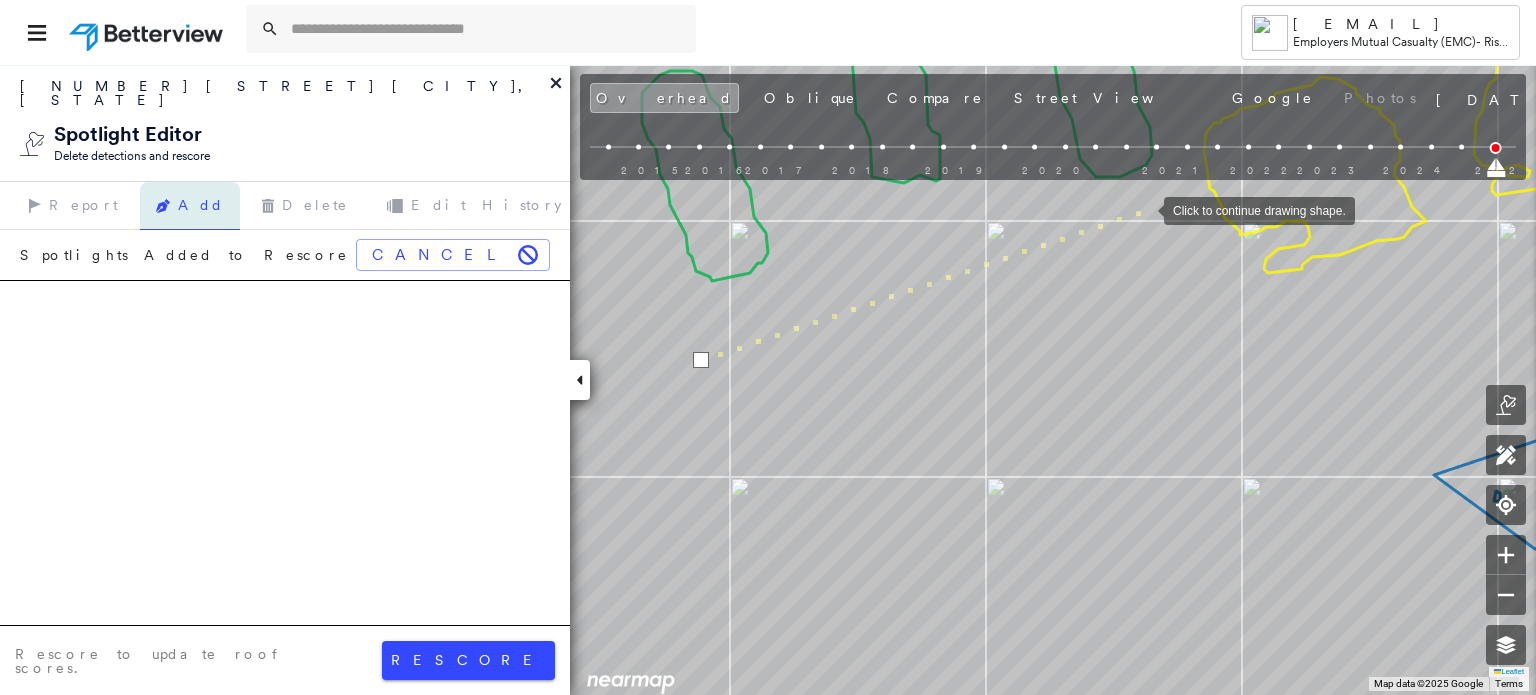 click at bounding box center [1144, 209] 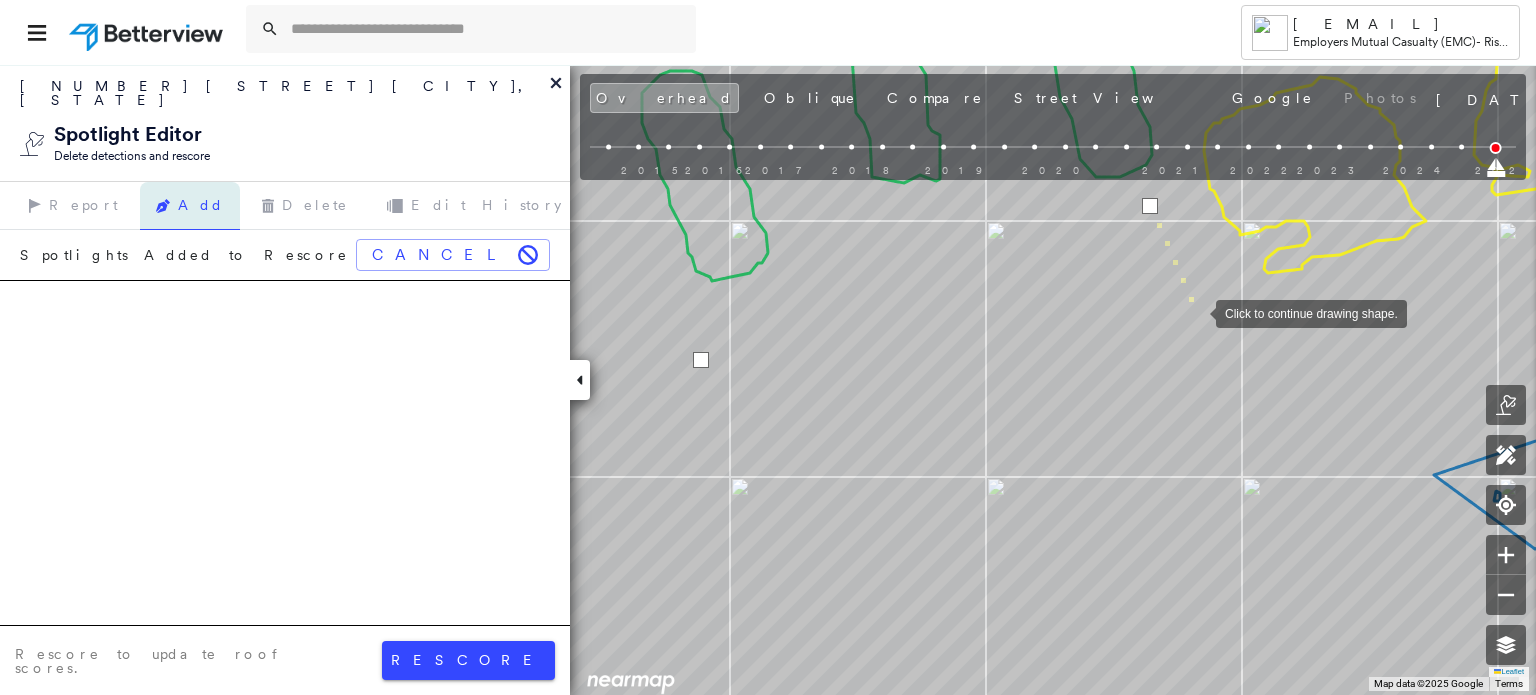 click at bounding box center [1196, 312] 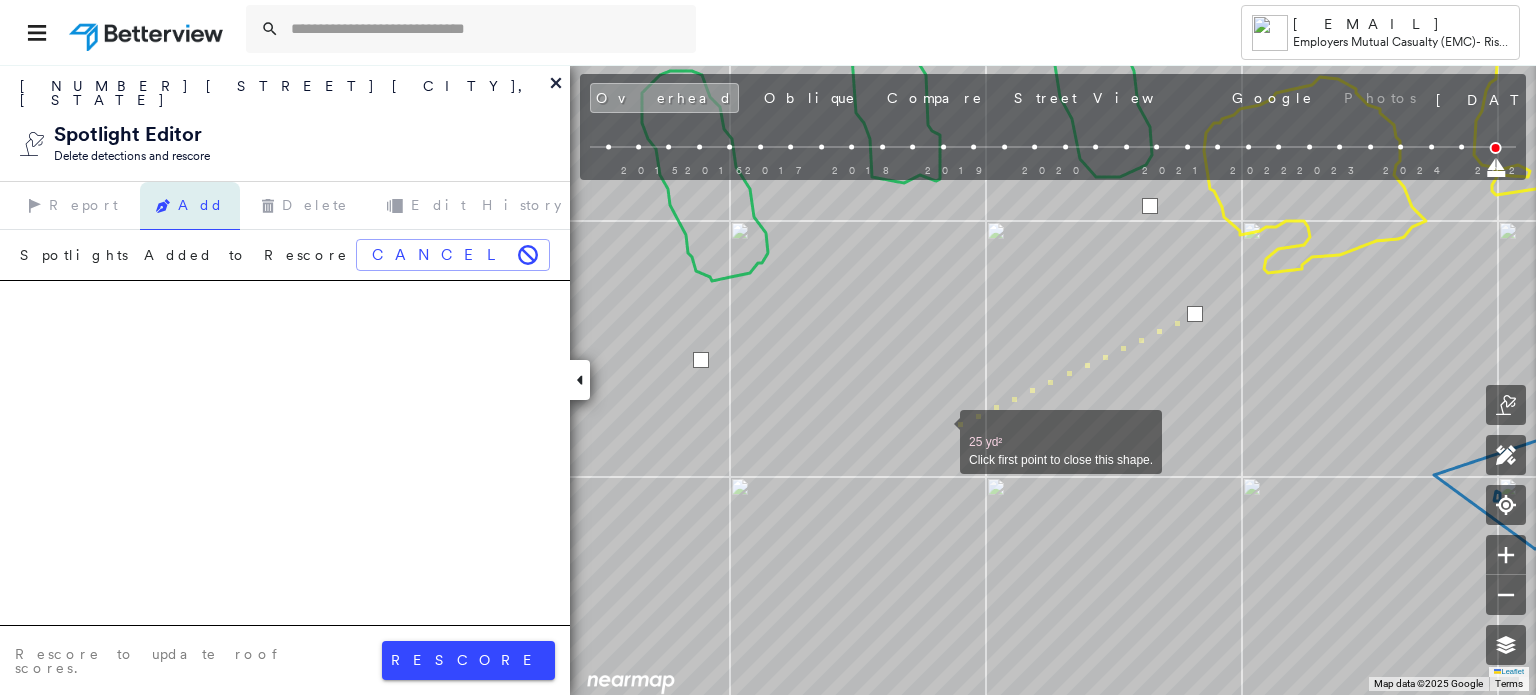 click at bounding box center [940, 431] 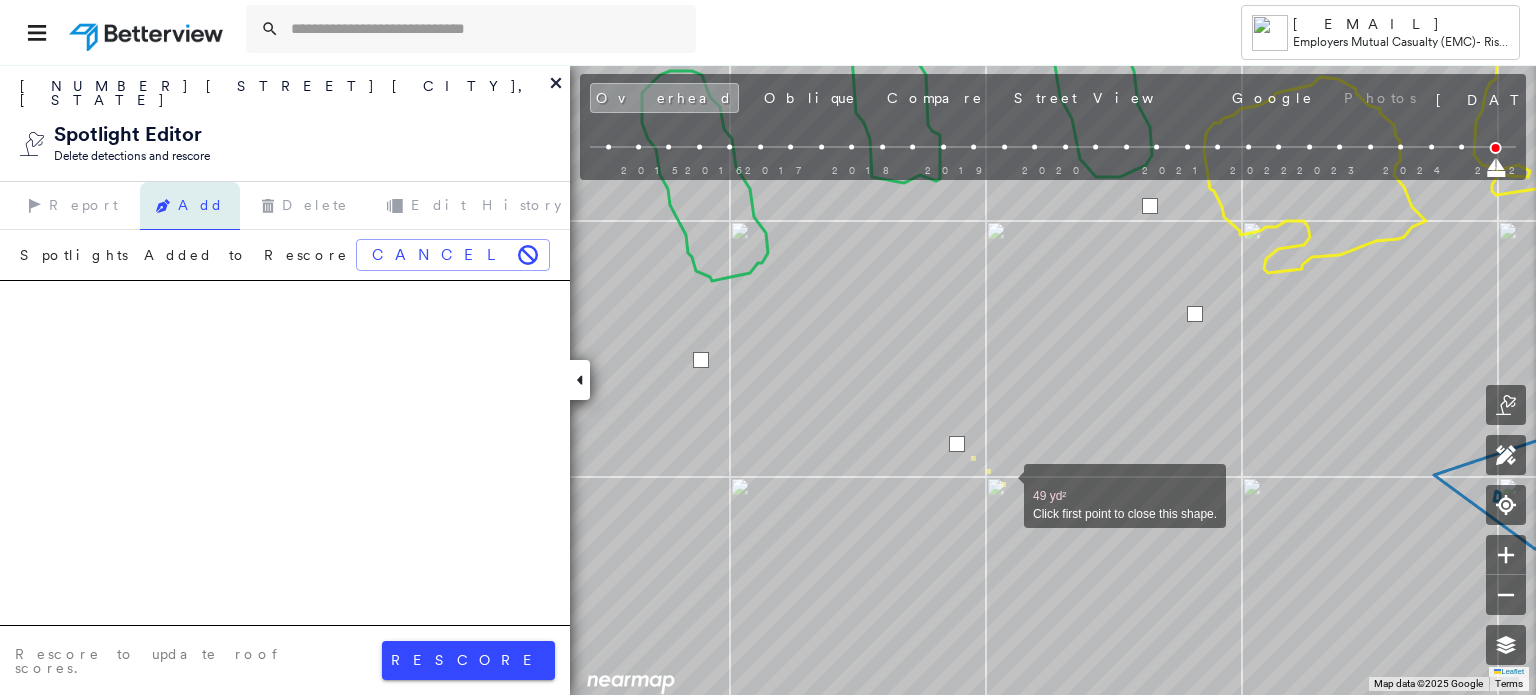 click at bounding box center (1004, 485) 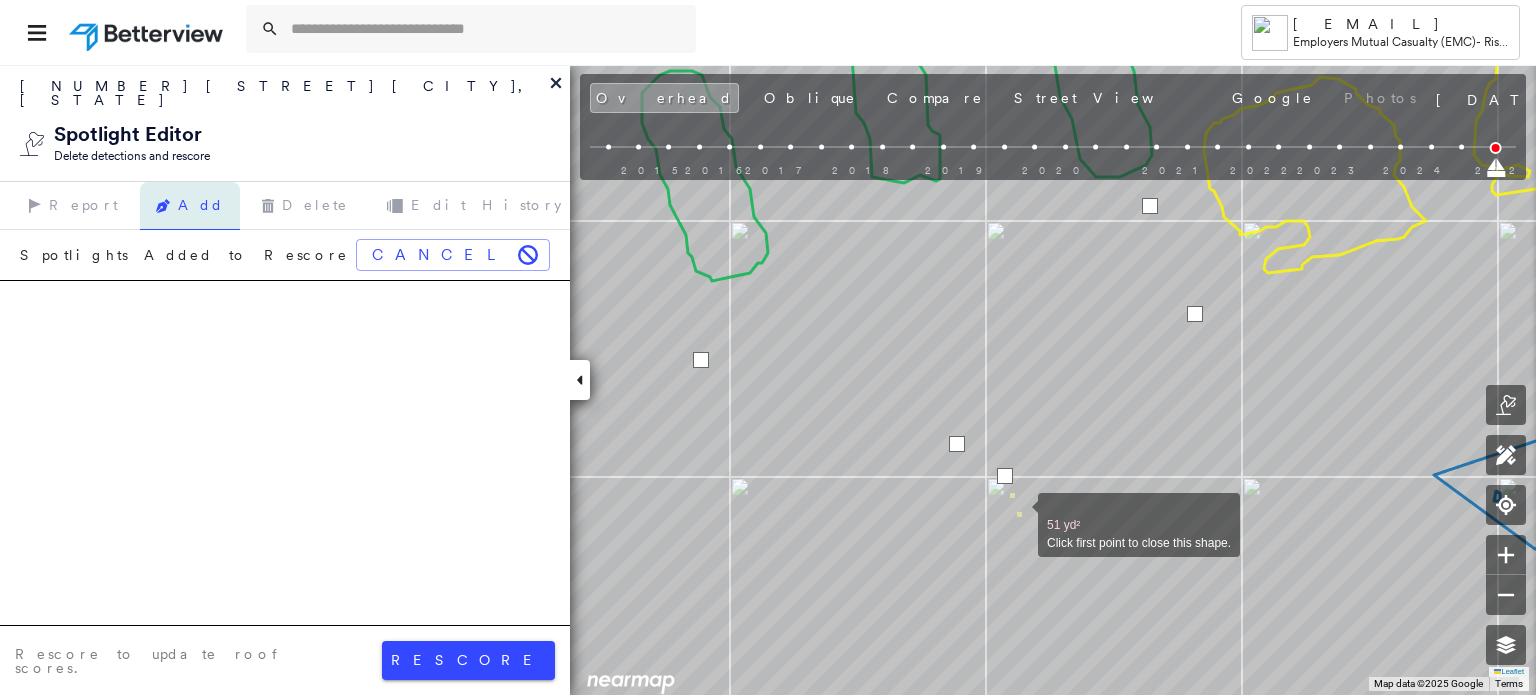 click at bounding box center (1018, 514) 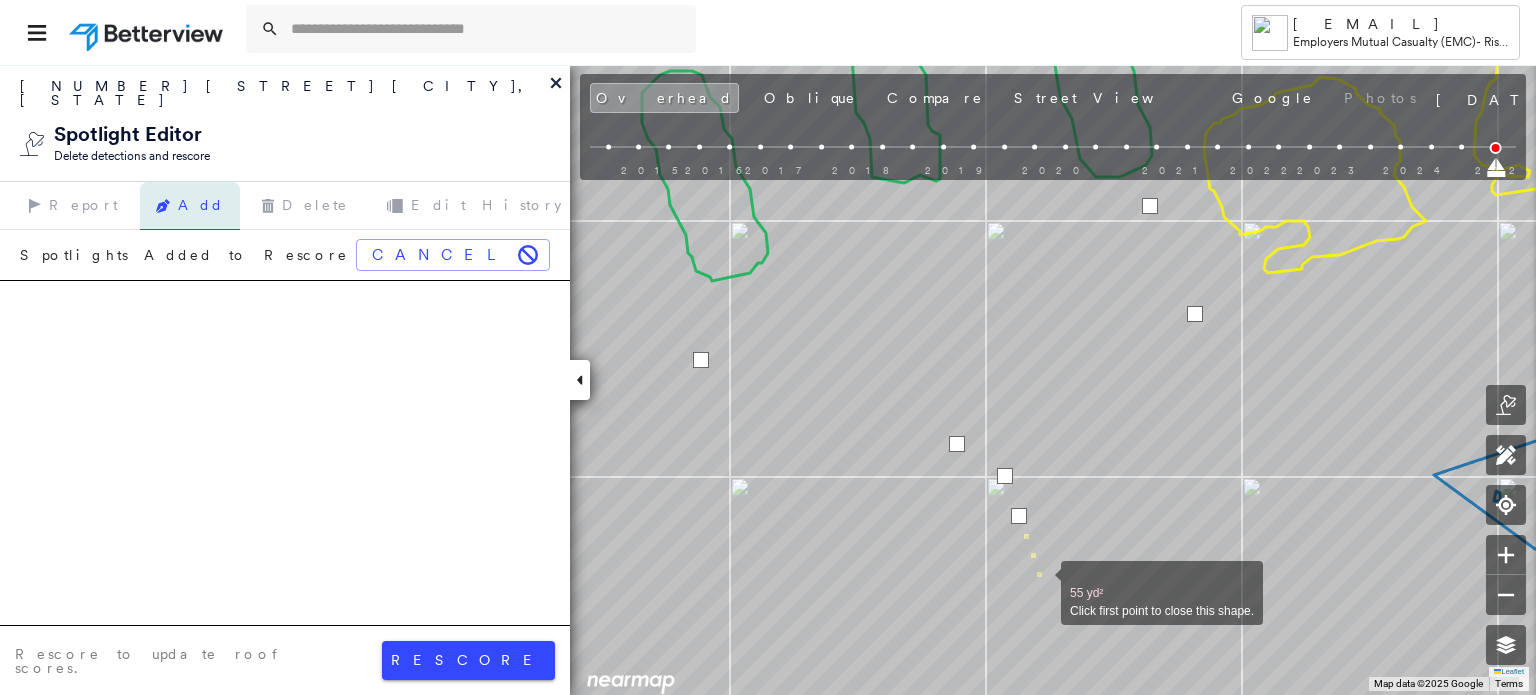 click at bounding box center (1041, 582) 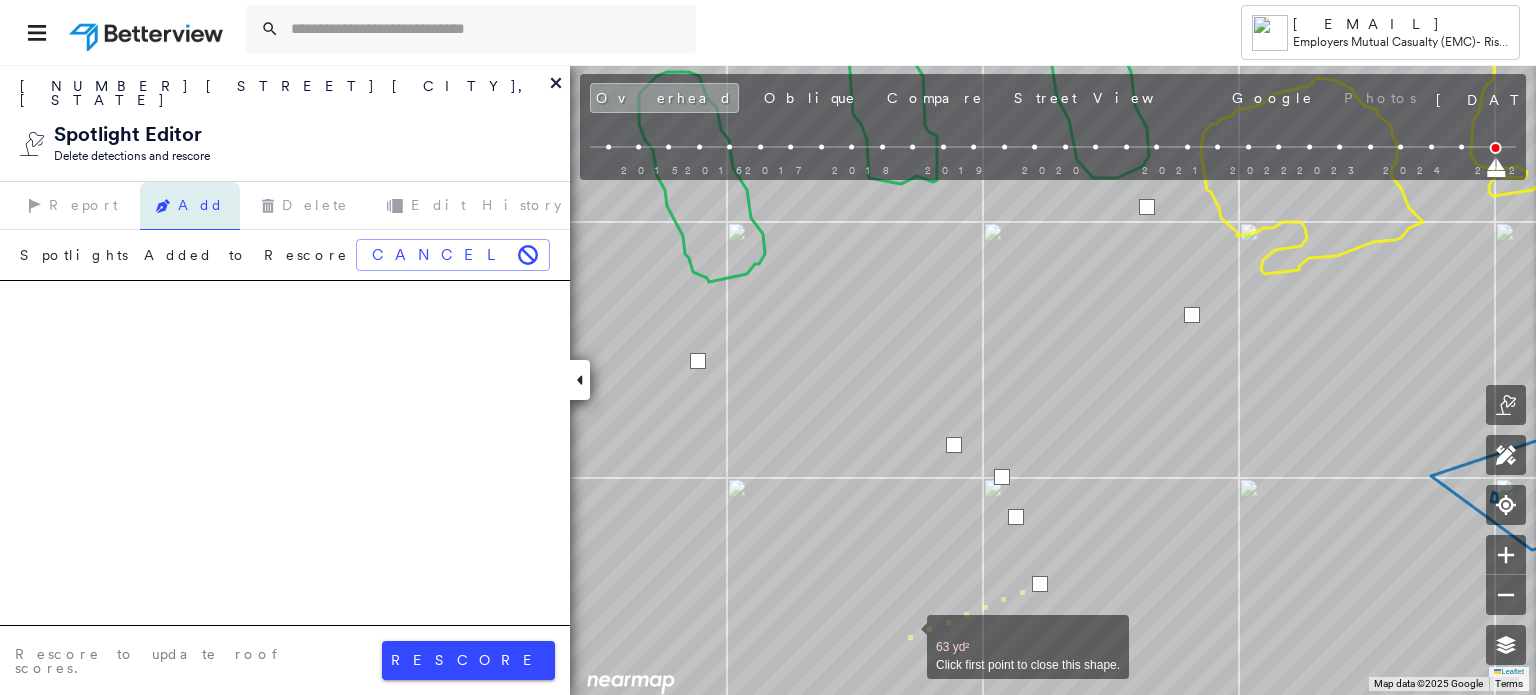 drag, startPoint x: 911, startPoint y: 635, endPoint x: 872, endPoint y: 645, distance: 40.261642 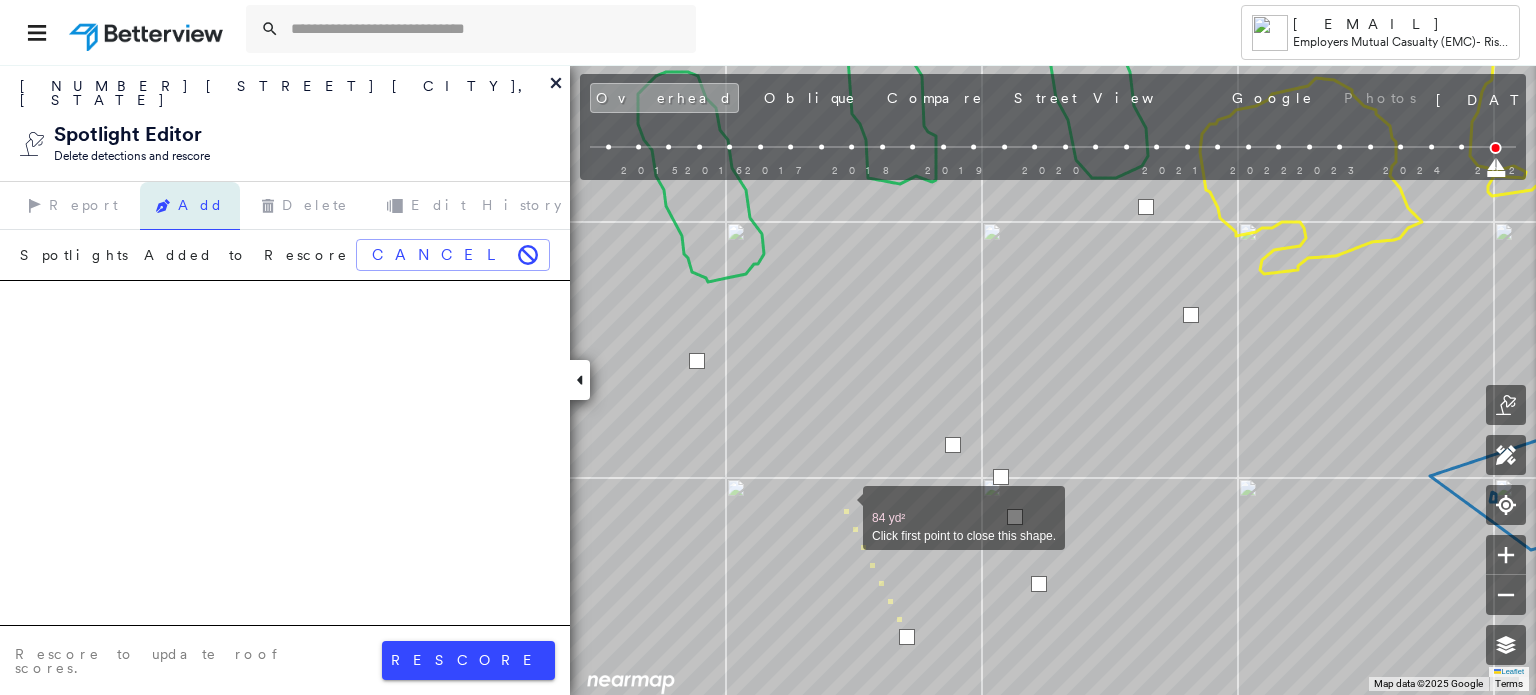 click at bounding box center [843, 507] 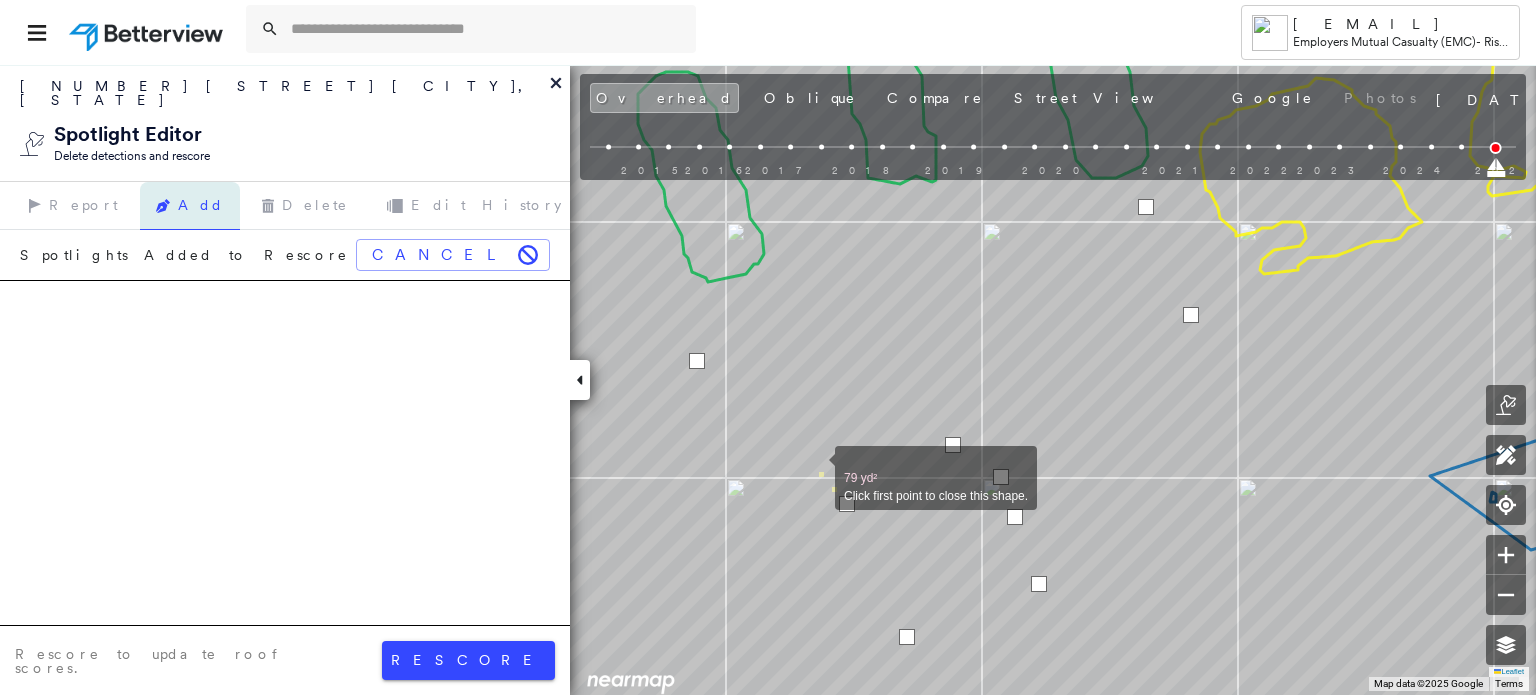 click at bounding box center (815, 467) 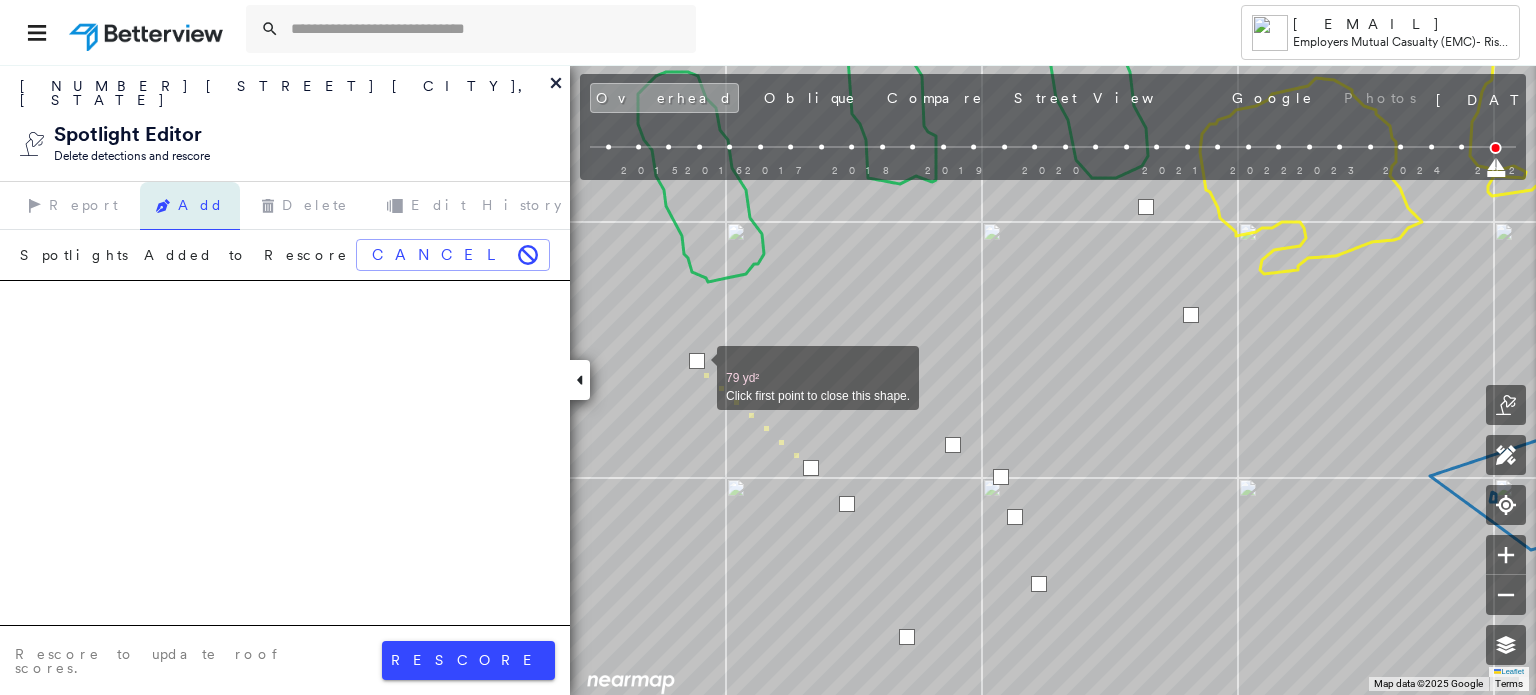 click at bounding box center [697, 361] 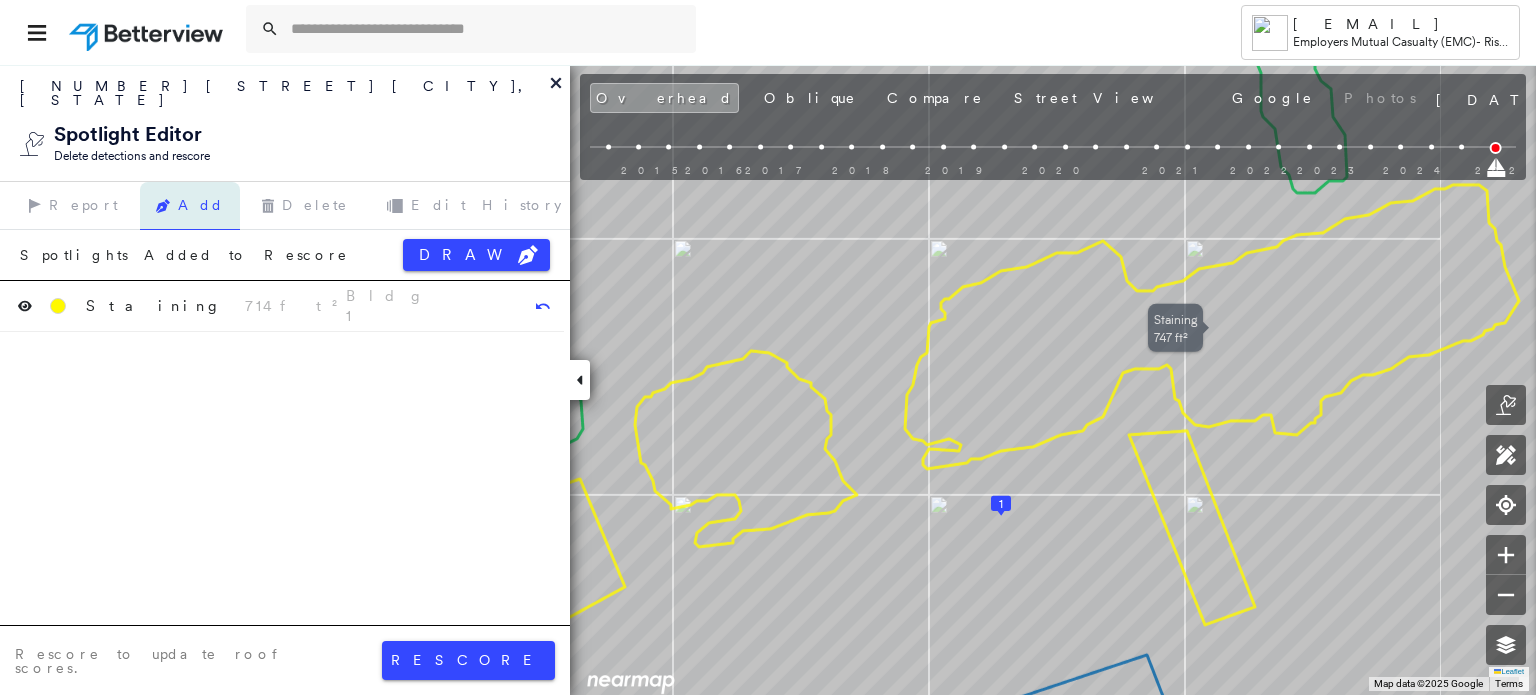 drag, startPoint x: 1211, startPoint y: 321, endPoint x: 1100, endPoint y: 356, distance: 116.38728 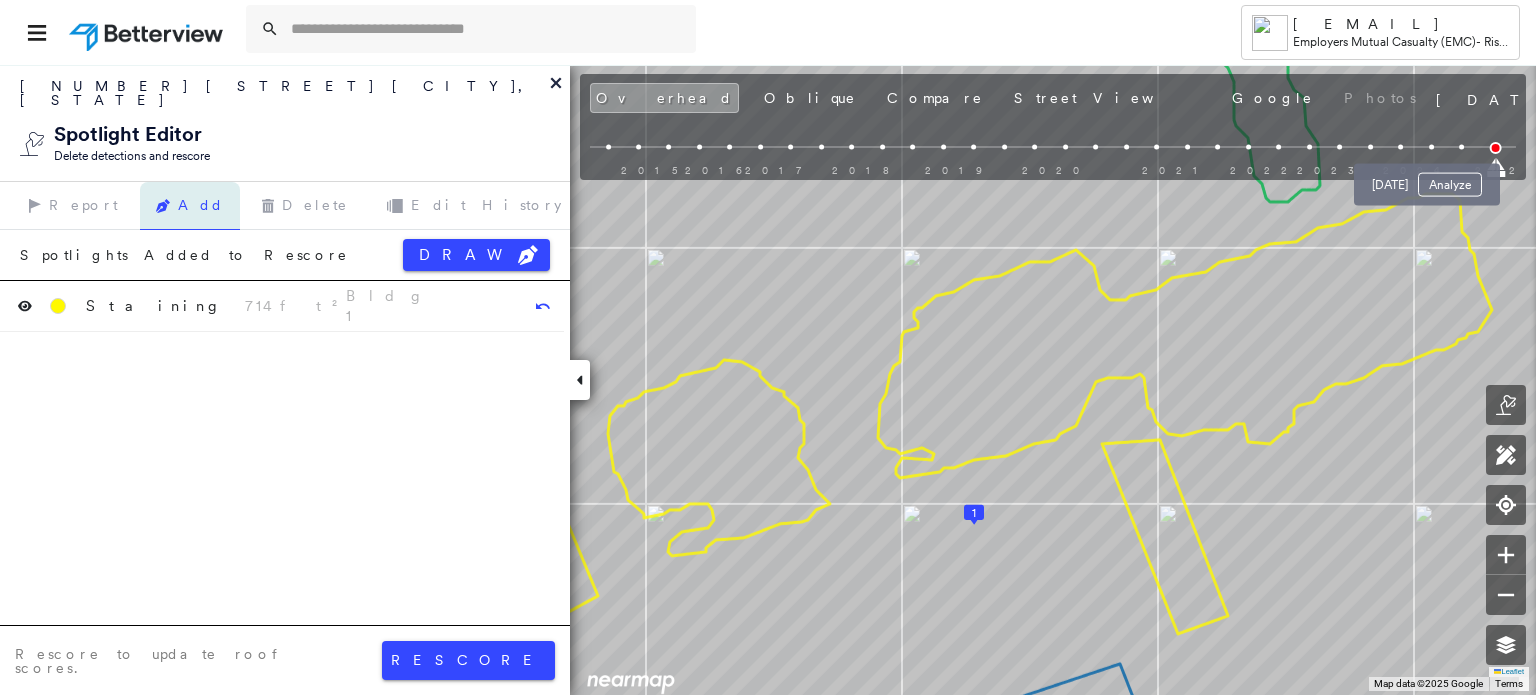 click at bounding box center [1461, 147] 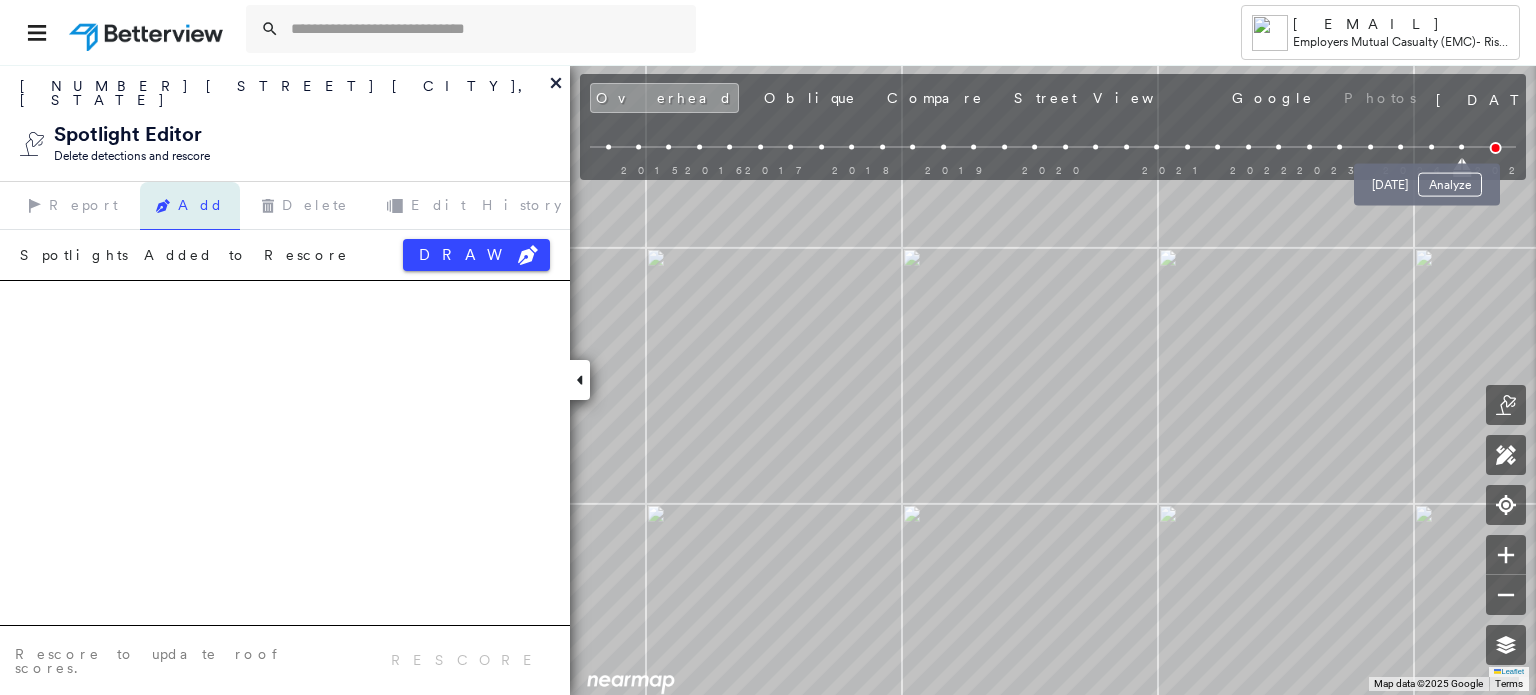 click at bounding box center (1496, 148) 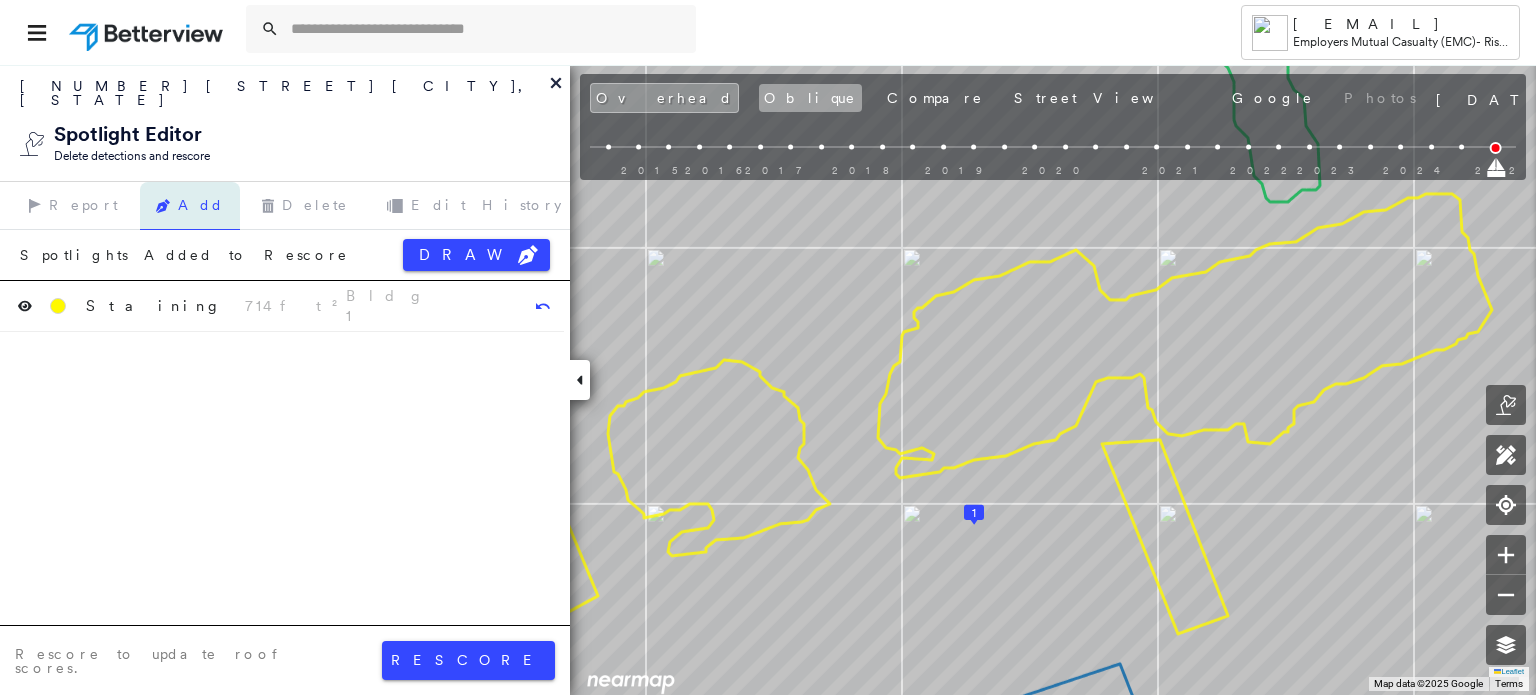 click on "Oblique" at bounding box center [810, 98] 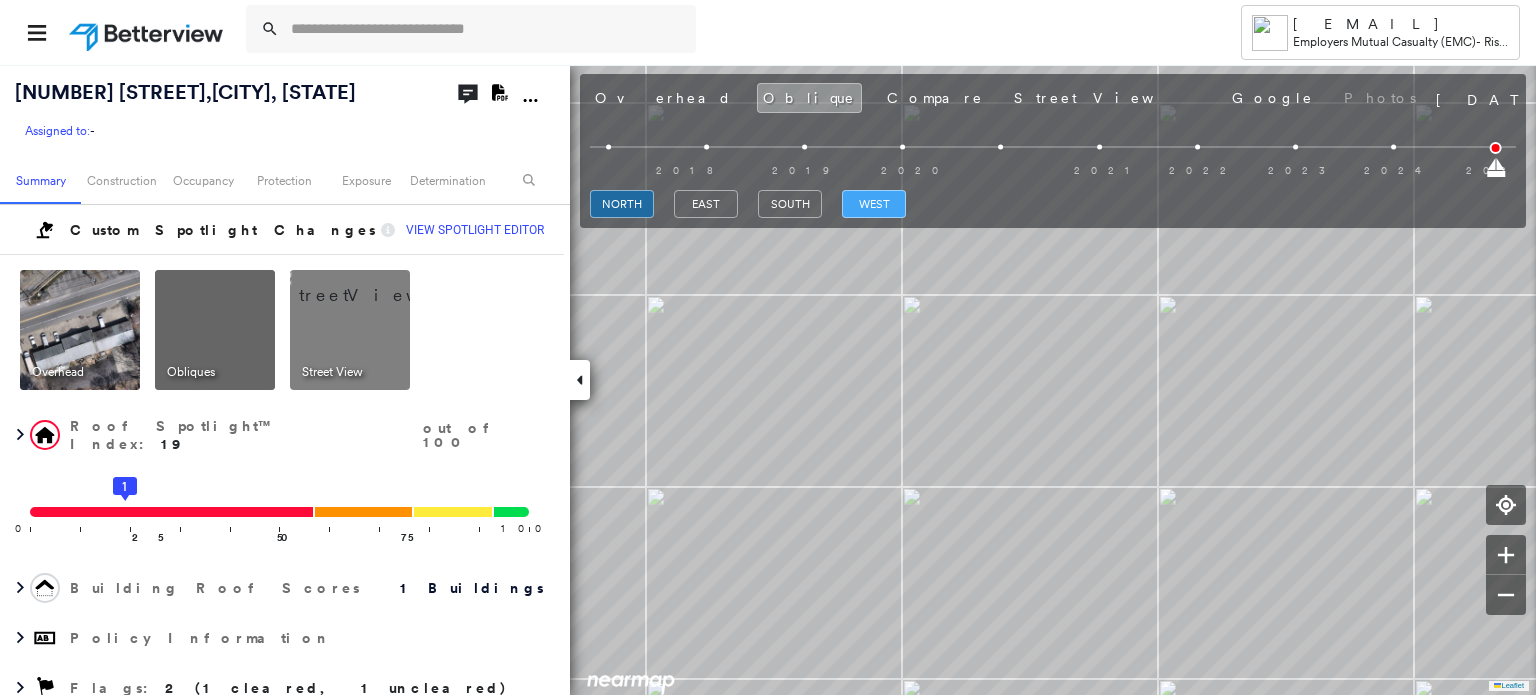 click on "west" at bounding box center [874, 204] 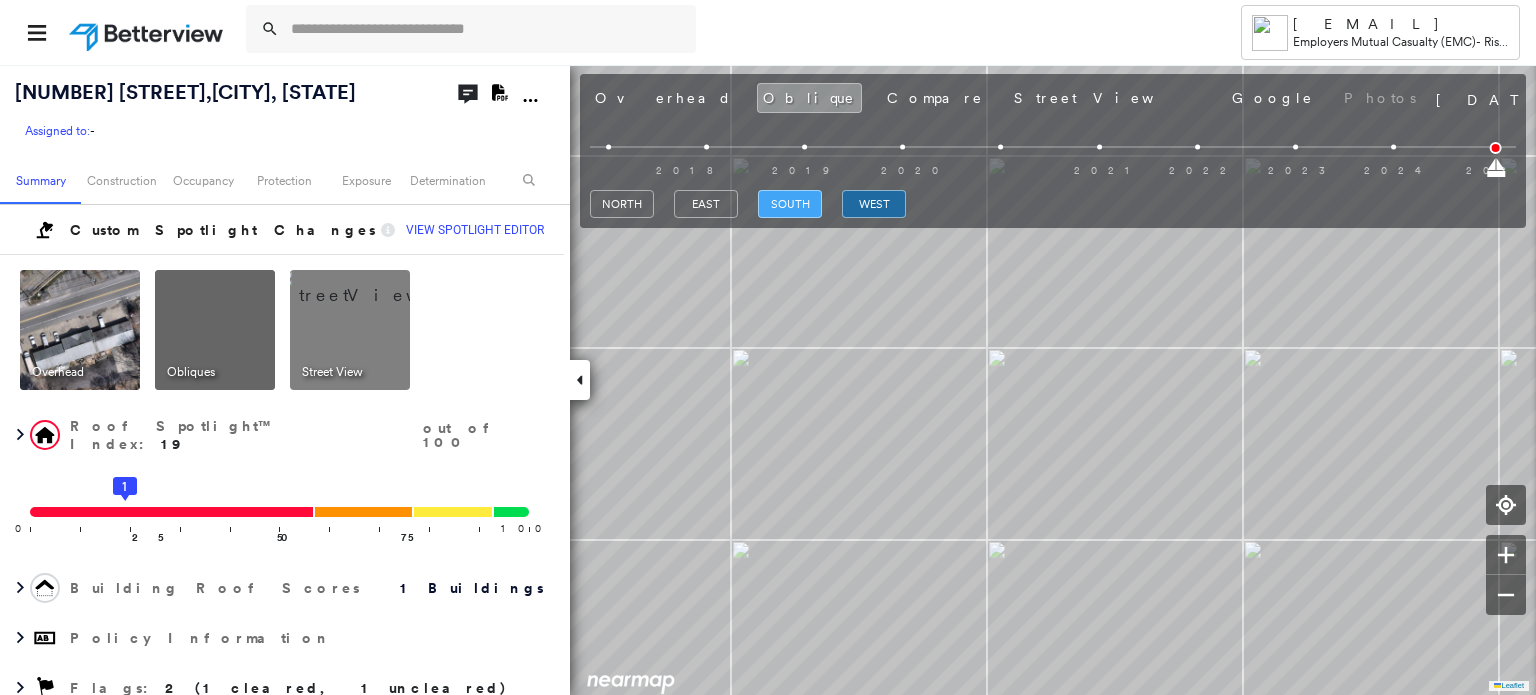 click on "south" at bounding box center (790, 204) 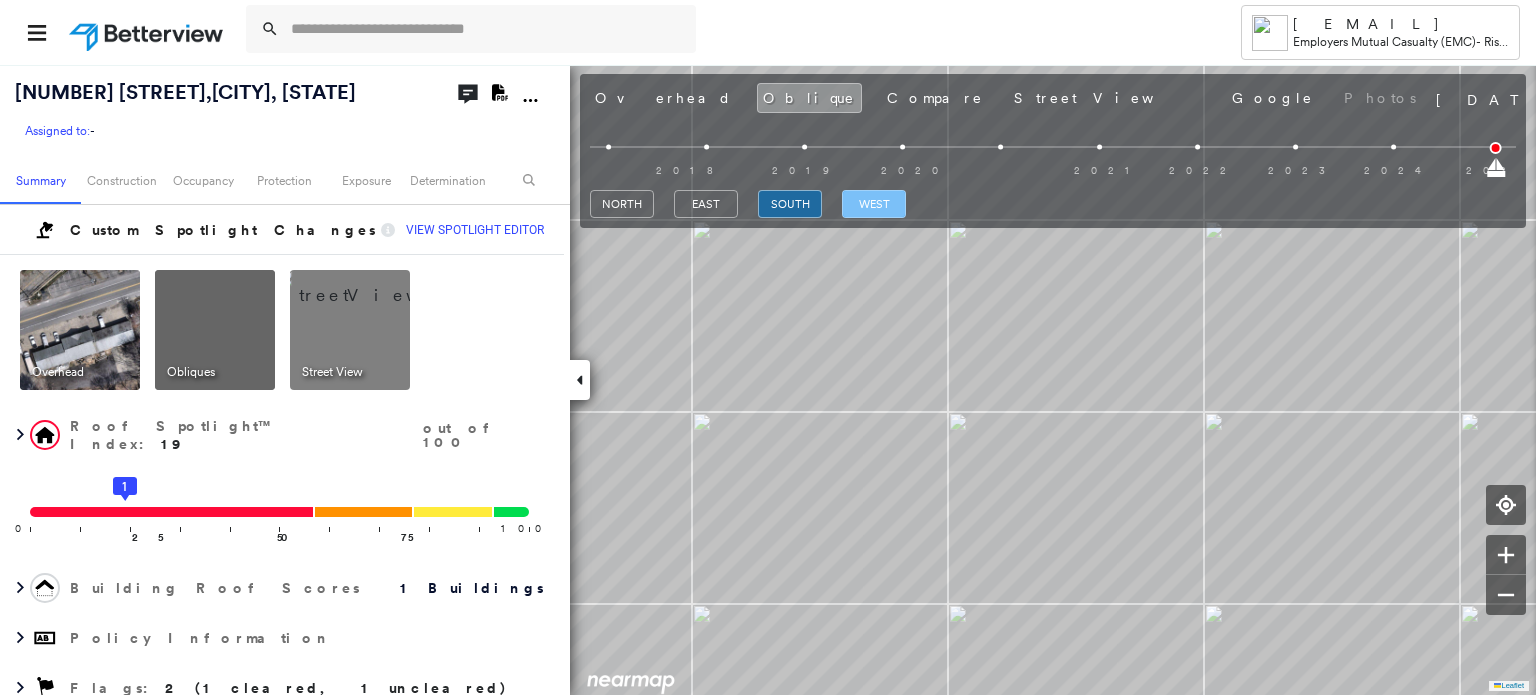 click on "west" at bounding box center [874, 204] 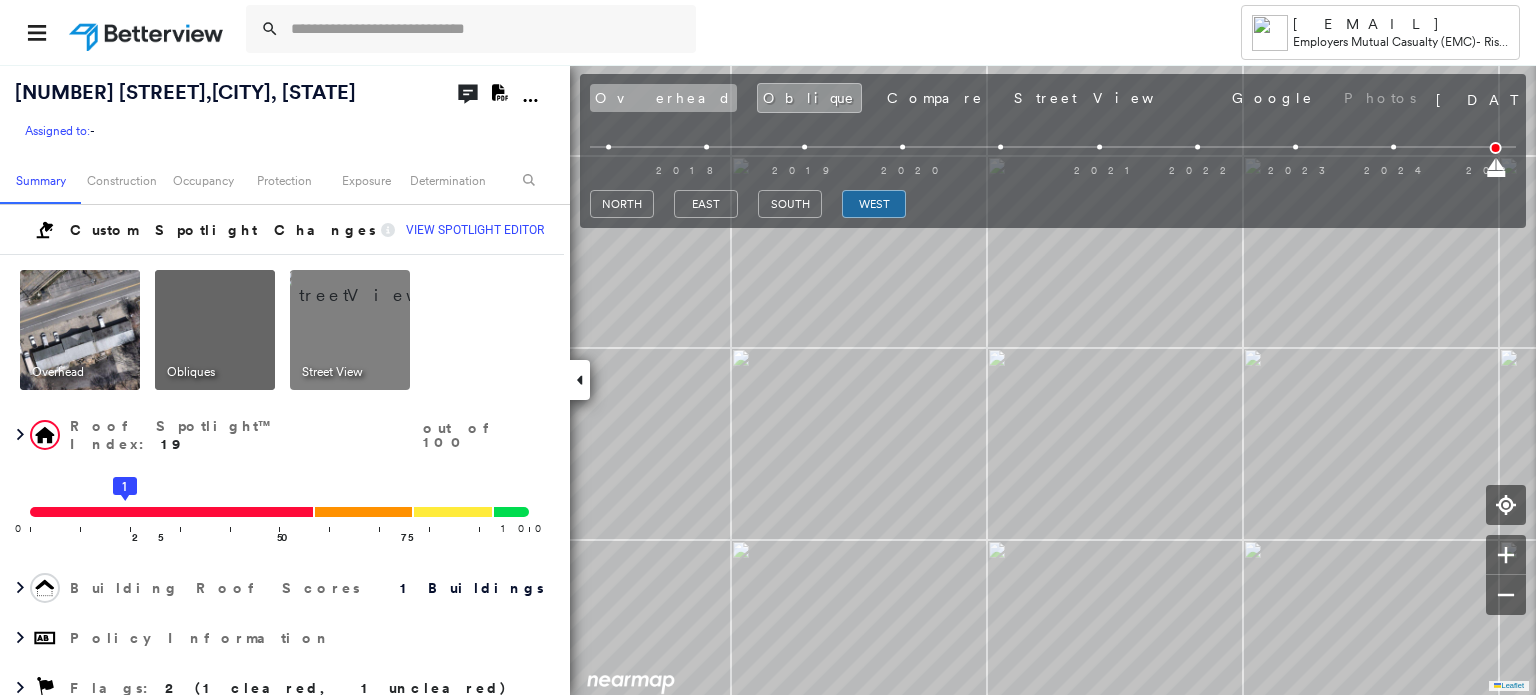 click on "Overhead" at bounding box center (663, 98) 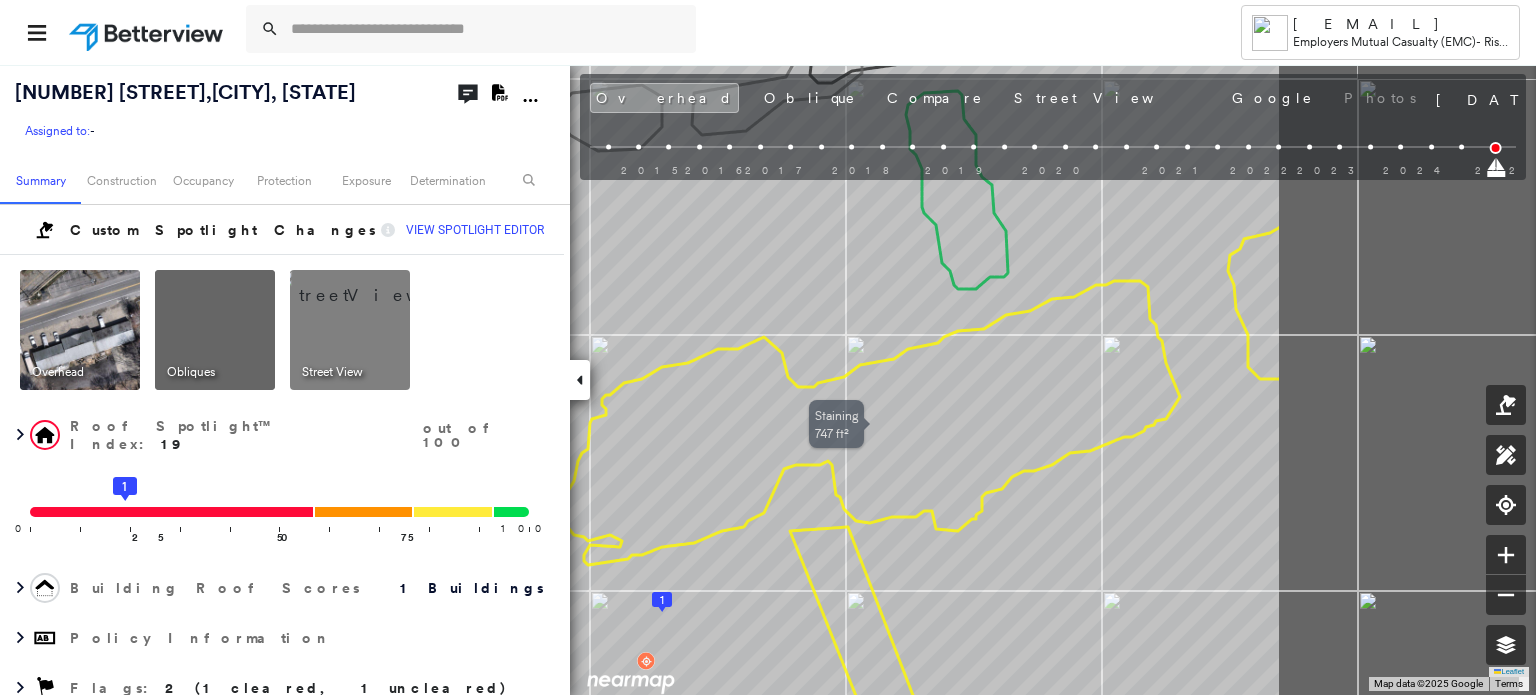 drag, startPoint x: 1132, startPoint y: 451, endPoint x: 750, endPoint y: 457, distance: 382.04712 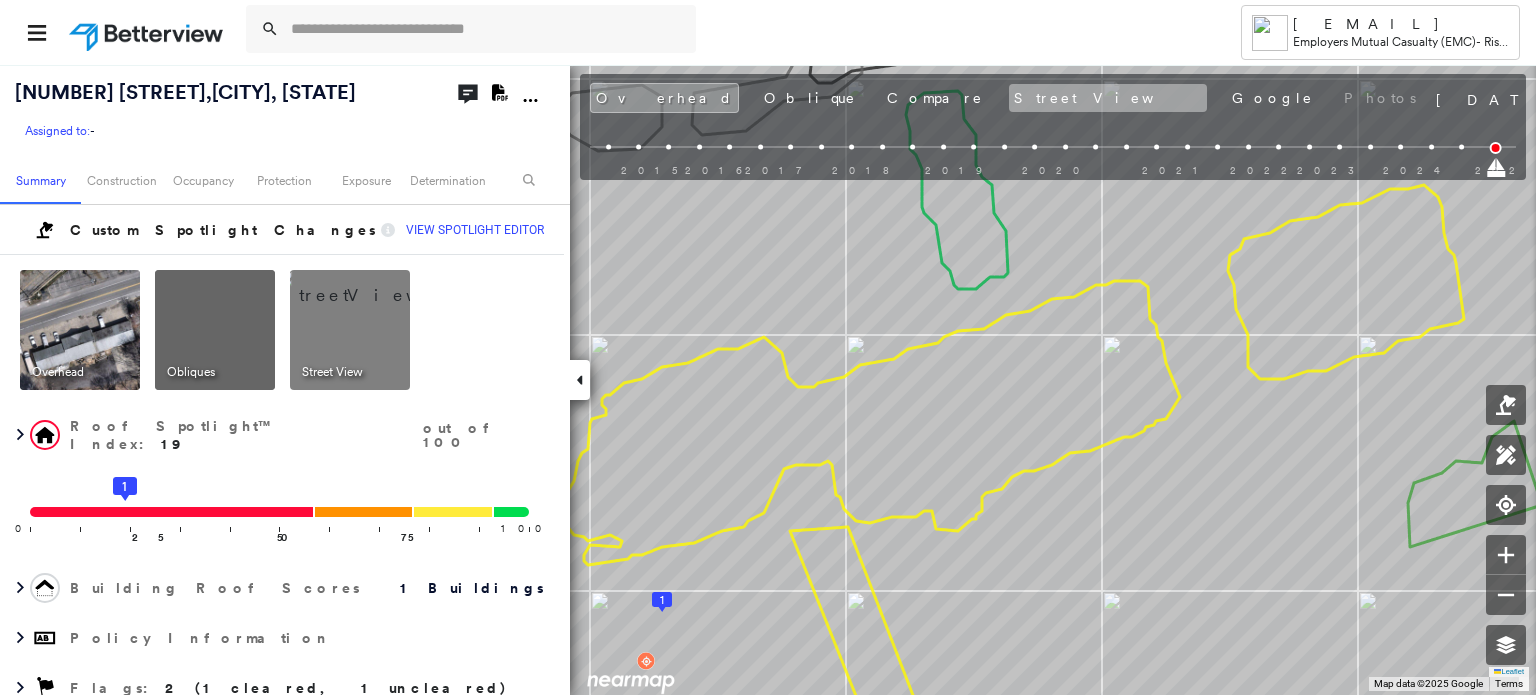 click on "Street View" at bounding box center (1108, 98) 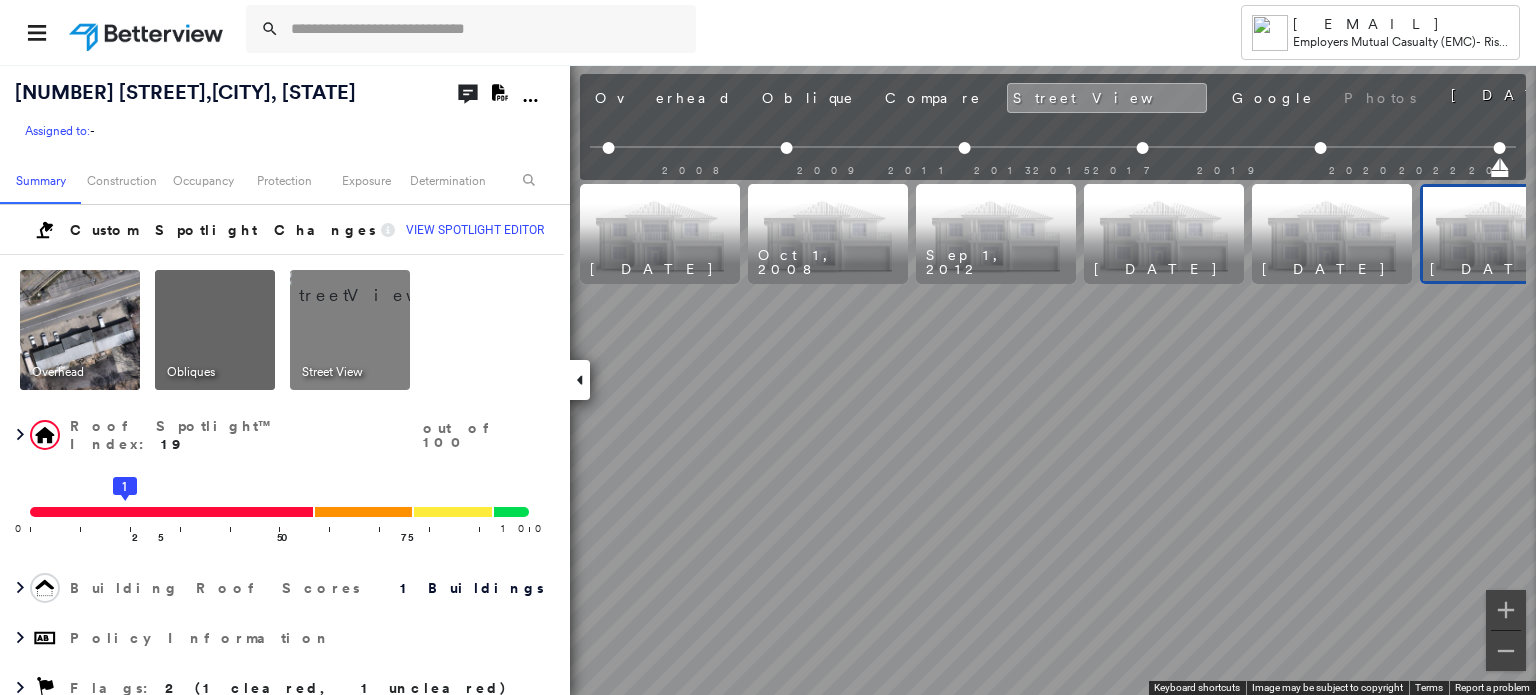 scroll, scrollTop: 0, scrollLeft: 61, axis: horizontal 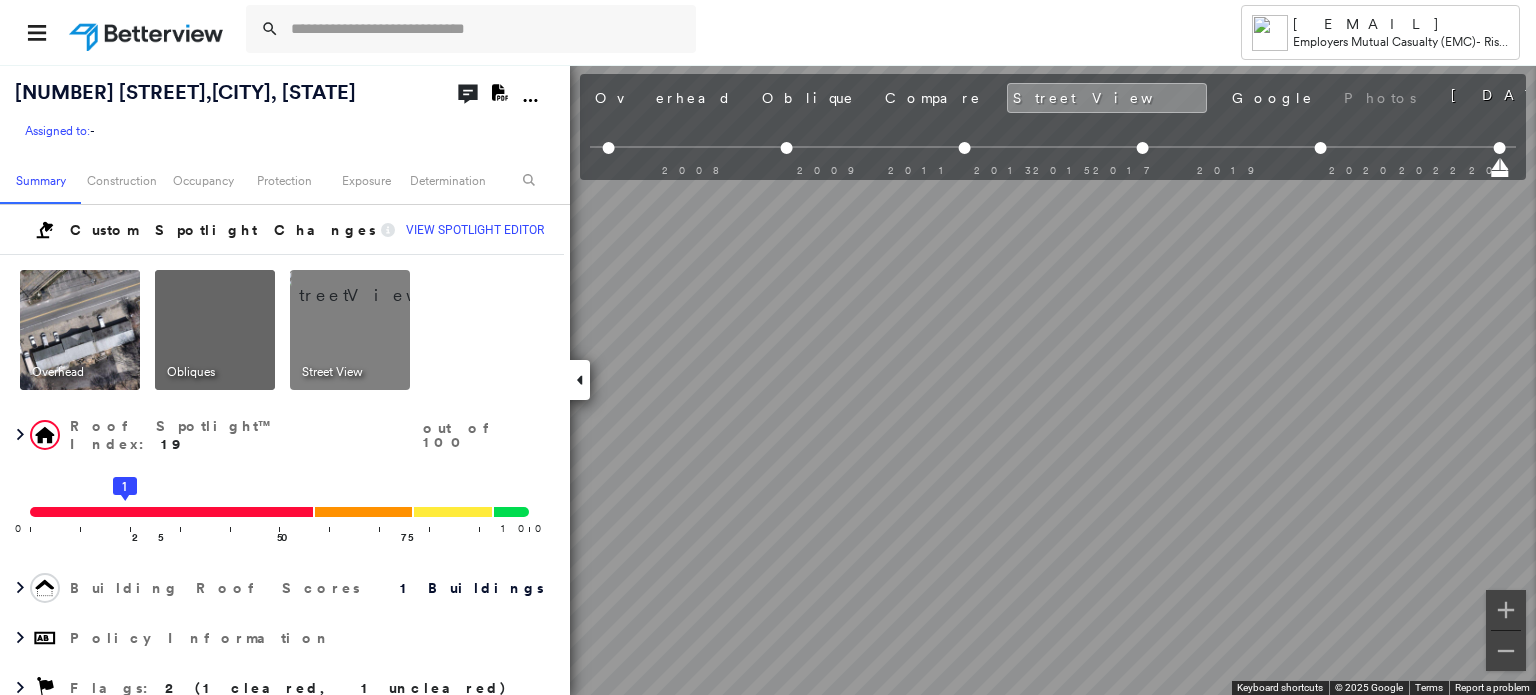 click on "Tower Katie.M.Thoren@EMCIns.com Employers Mutual Casualty (EMC)  -   Risk Improvement 491  Amesbury Rd ,  Haverhill, MA 01830 Assigned to:  - Assigned to:  - Assigned to:  - Open Comments Download PDF Report Summary Construction Occupancy Protection Exposure Determination Custom Spotlight Changes View Spotlight Editor Overhead Obliques Street View Roof Spotlight™ Index :  19 out of 100 0 100 25 1 50 75 Building Roof Scores 1 Buildings Policy Information Flags :  2 (1 cleared, 1 uncleared) Construction Roof Spotlights :  Staining, Overhang Property Features :  Car, Patio Furniture, Yard Debris, Disintegrated Pavement, Significantly Stained Pavement Roof Size & Shape :  1 building  - Gable | Asphalt Shingle Assessor and MLS Details Property Lookup BuildZoom - Building Permit Data and Analysis Occupancy Ownership Place Detail SmartyStreets - Geocode Smarty Streets - Surrounding Properties Protection Protection Exposure FEMA Risk Index Snow Load Regional Hazard: 2   out of  5 Additional Perils HazardHub Risks" at bounding box center (768, 347) 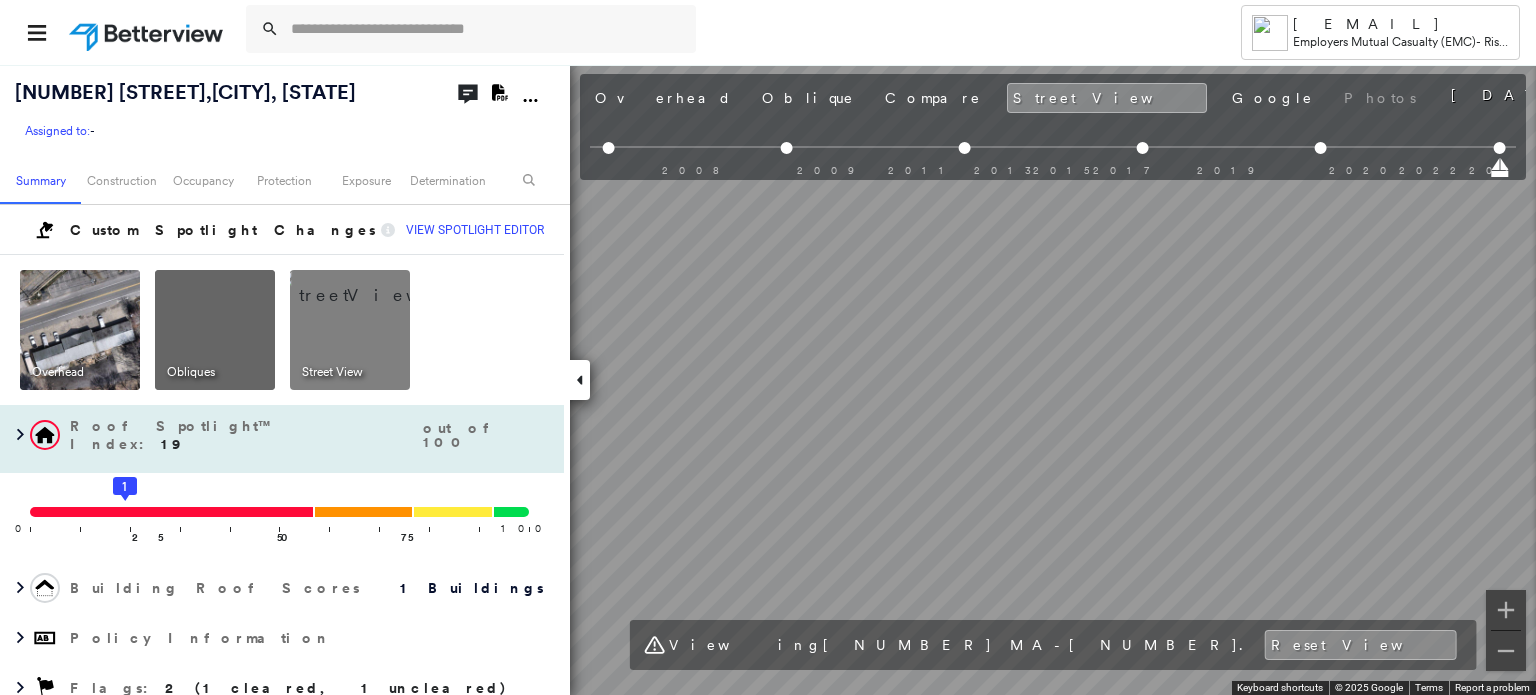 click on "491  Amesbury Rd ,  Haverhill, MA 01830 Assigned to:  - Assigned to:  - Assigned to:  - Open Comments Download PDF Report Summary Construction Occupancy Protection Exposure Determination Custom Spotlight Changes View Spotlight Editor Overhead Obliques Street View Roof Spotlight™ Index :  19 out of 100 0 100 25 1 50 75 Building Roof Scores 1 Buildings Policy Information Flags :  2 (1 cleared, 1 uncleared) Construction Roof Spotlights :  Staining, Overhang Property Features :  Car, Patio Furniture, Yard Debris, Disintegrated Pavement, Significantly Stained Pavement Roof Size & Shape :  1 building  - Gable | Asphalt Shingle Assessor and MLS Details Property Lookup BuildZoom - Building Permit Data and Analysis Occupancy Ownership Place Detail SmartyStreets - Geocode Smarty Streets - Surrounding Properties Protection Protection Exposure FEMA Risk Index Snow Load Regional Hazard: 2   out of  5 Additional Perils Guidewire HazardHub HazardHub Risks MLS Photos Determination Flags :  2 (1 cleared, 1 uncleared) High" at bounding box center [768, 379] 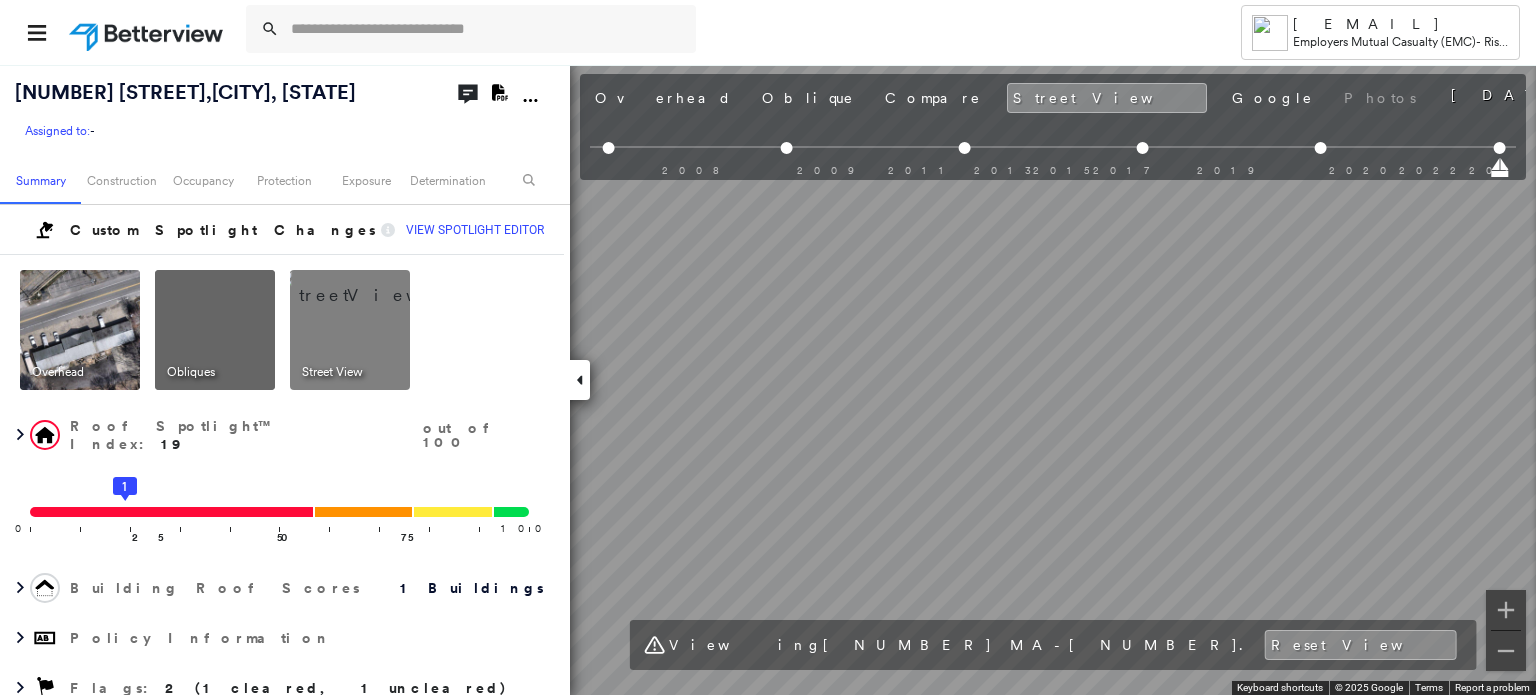 click on "Tower Katie.M.Thoren@EMCIns.com Employers Mutual Casualty (EMC)  -   Risk Improvement 491  Amesbury Rd ,  Haverhill, MA 01830 Assigned to:  - Assigned to:  - Assigned to:  - Open Comments Download PDF Report Summary Construction Occupancy Protection Exposure Determination Custom Spotlight Changes View Spotlight Editor Overhead Obliques Street View Roof Spotlight™ Index :  19 out of 100 0 100 25 1 50 75 Building Roof Scores 1 Buildings Policy Information Flags :  2 (1 cleared, 1 uncleared) Construction Roof Spotlights :  Staining, Overhang Property Features :  Car, Patio Furniture, Yard Debris, Disintegrated Pavement, Significantly Stained Pavement Roof Size & Shape :  1 building  - Gable | Asphalt Shingle Assessor and MLS Details Property Lookup BuildZoom - Building Permit Data and Analysis Occupancy Ownership Place Detail SmartyStreets - Geocode Smarty Streets - Surrounding Properties Protection Protection Exposure FEMA Risk Index Snow Load Regional Hazard: 2   out of  5 Additional Perils HazardHub Risks" at bounding box center [768, 347] 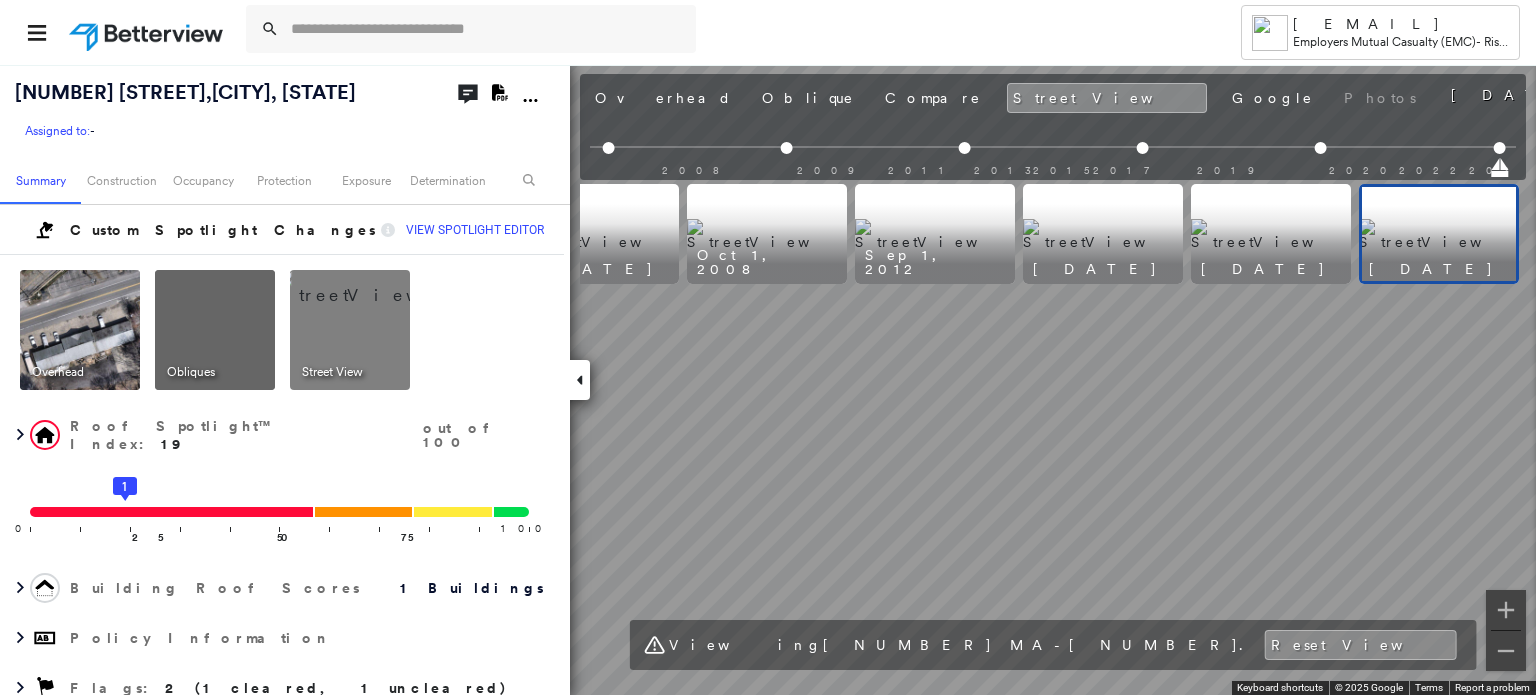 drag, startPoint x: 629, startPoint y: 107, endPoint x: 687, endPoint y: 142, distance: 67.74216 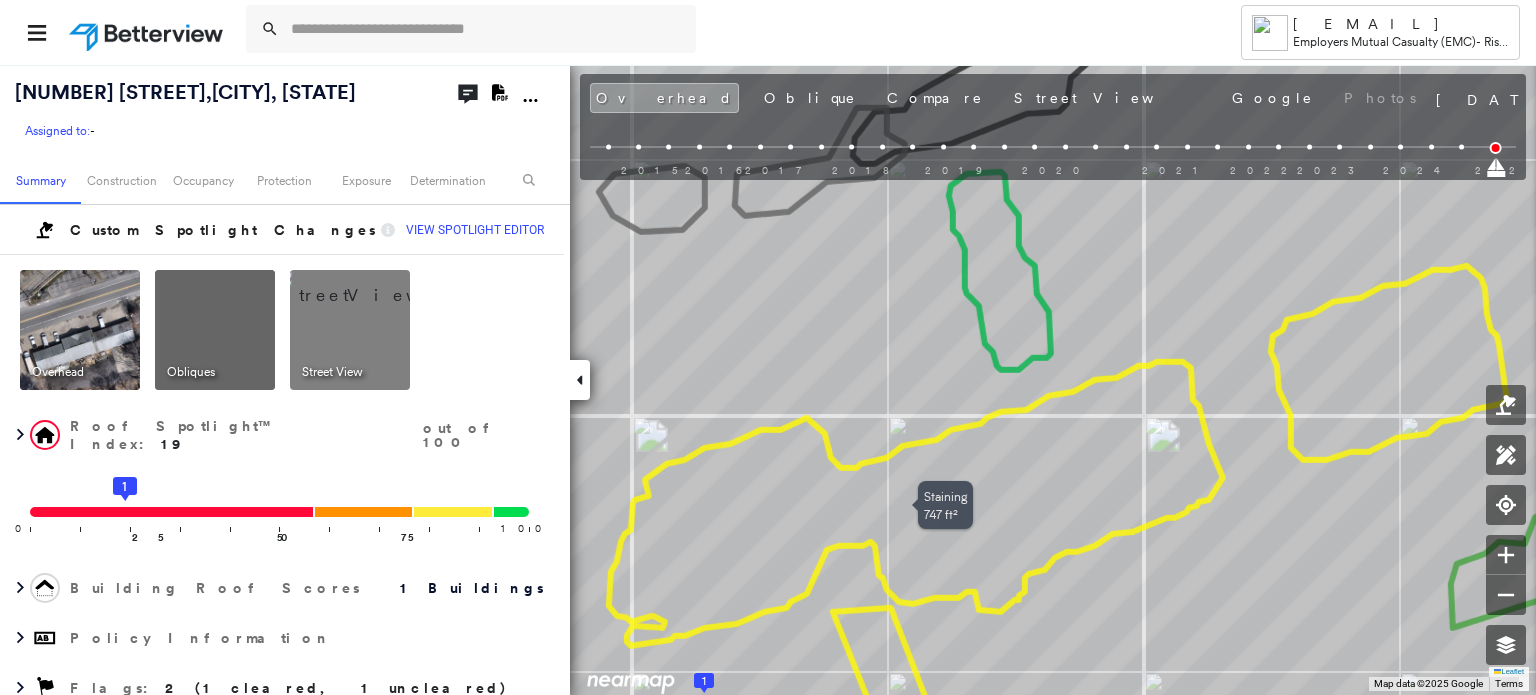 drag, startPoint x: 807, startPoint y: 488, endPoint x: 955, endPoint y: 468, distance: 149.34523 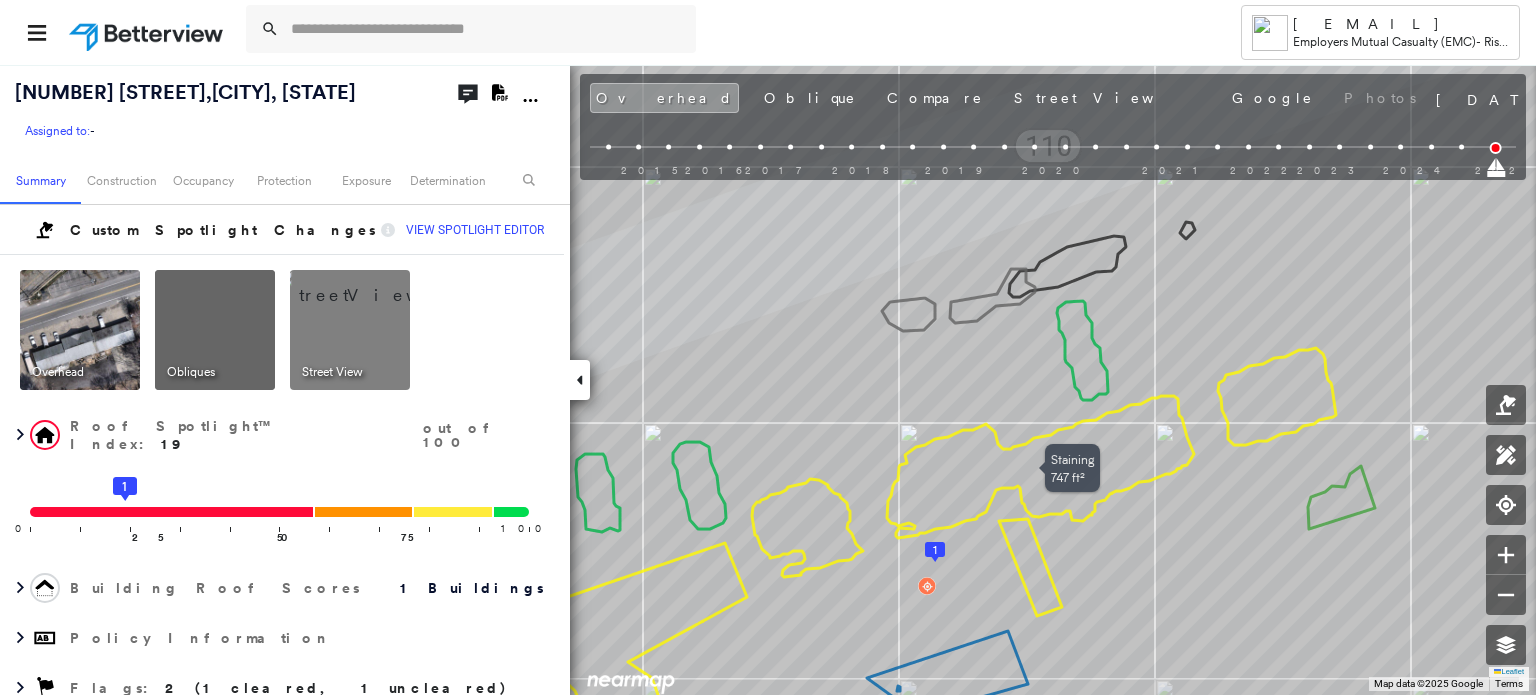 drag, startPoint x: 817, startPoint y: 501, endPoint x: 924, endPoint y: 483, distance: 108.503456 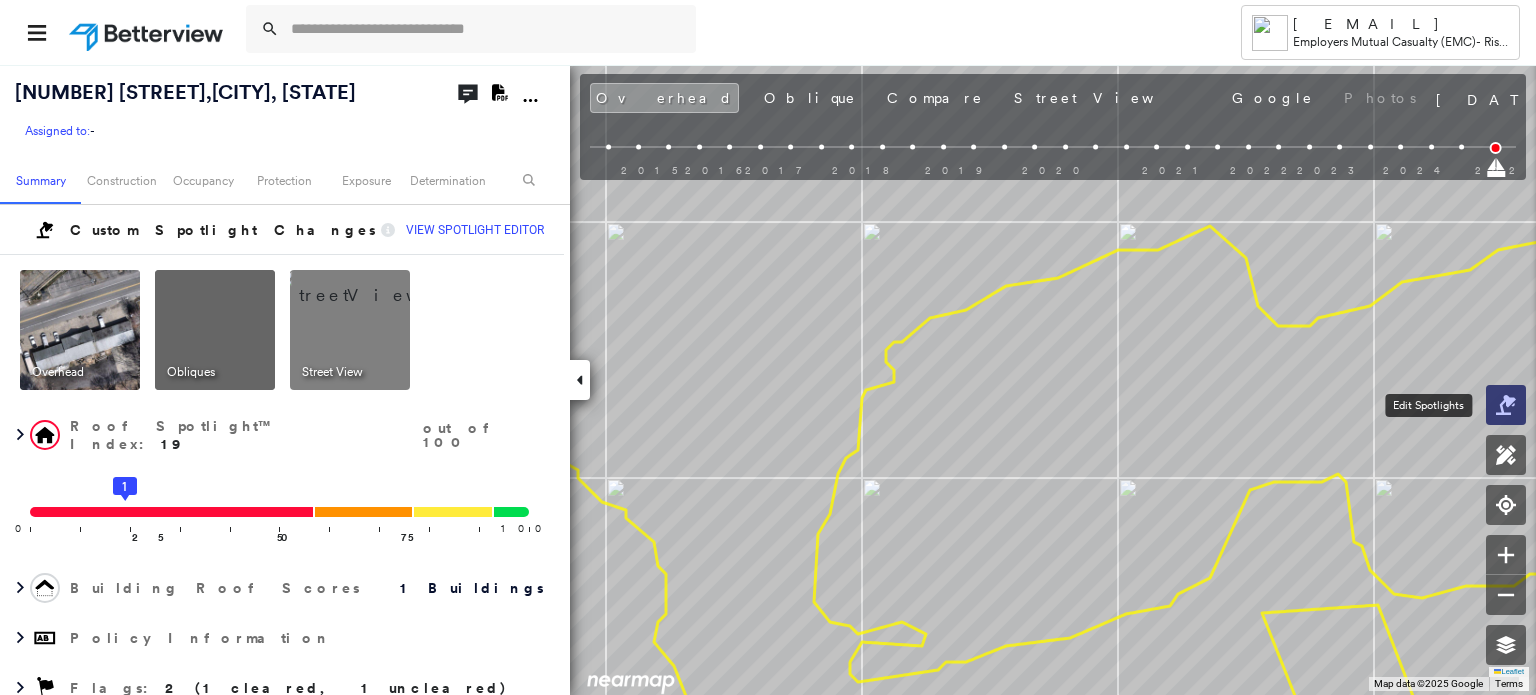 click 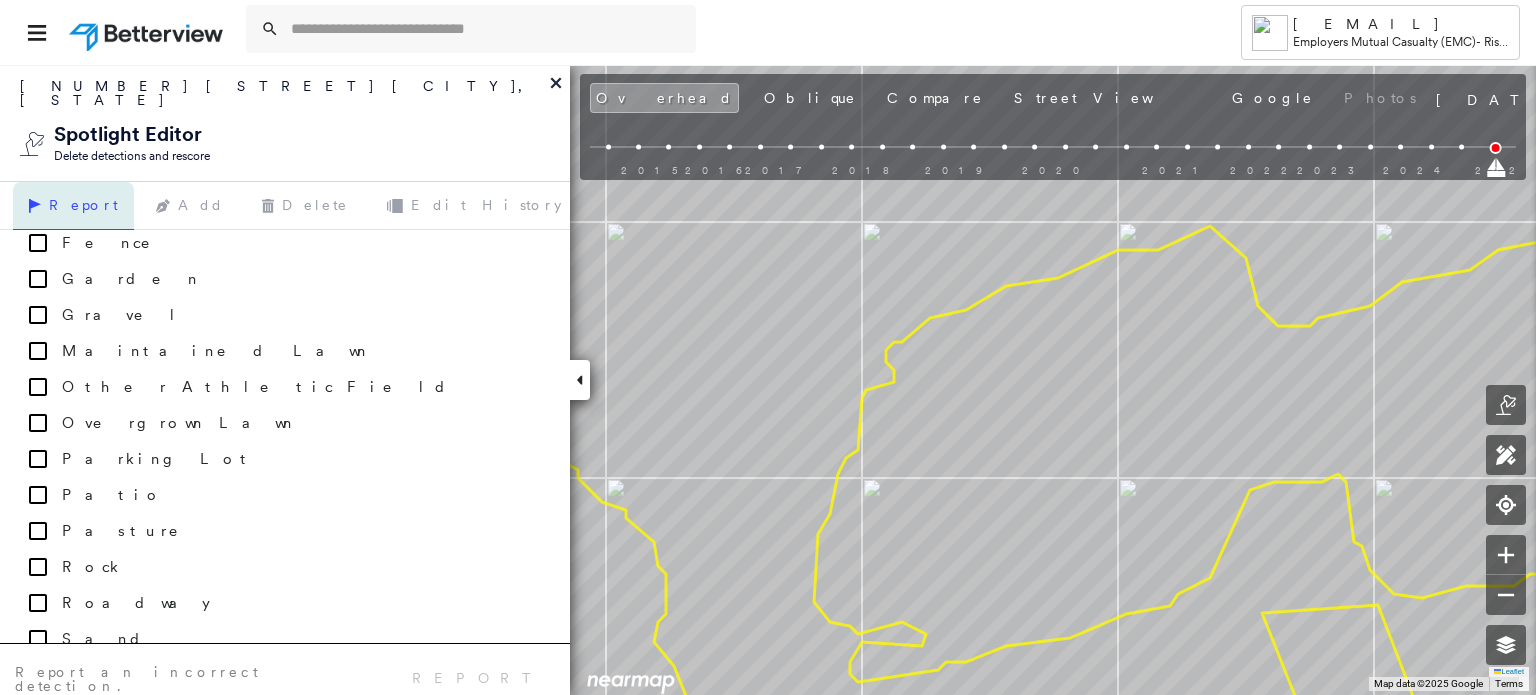 scroll, scrollTop: 700, scrollLeft: 0, axis: vertical 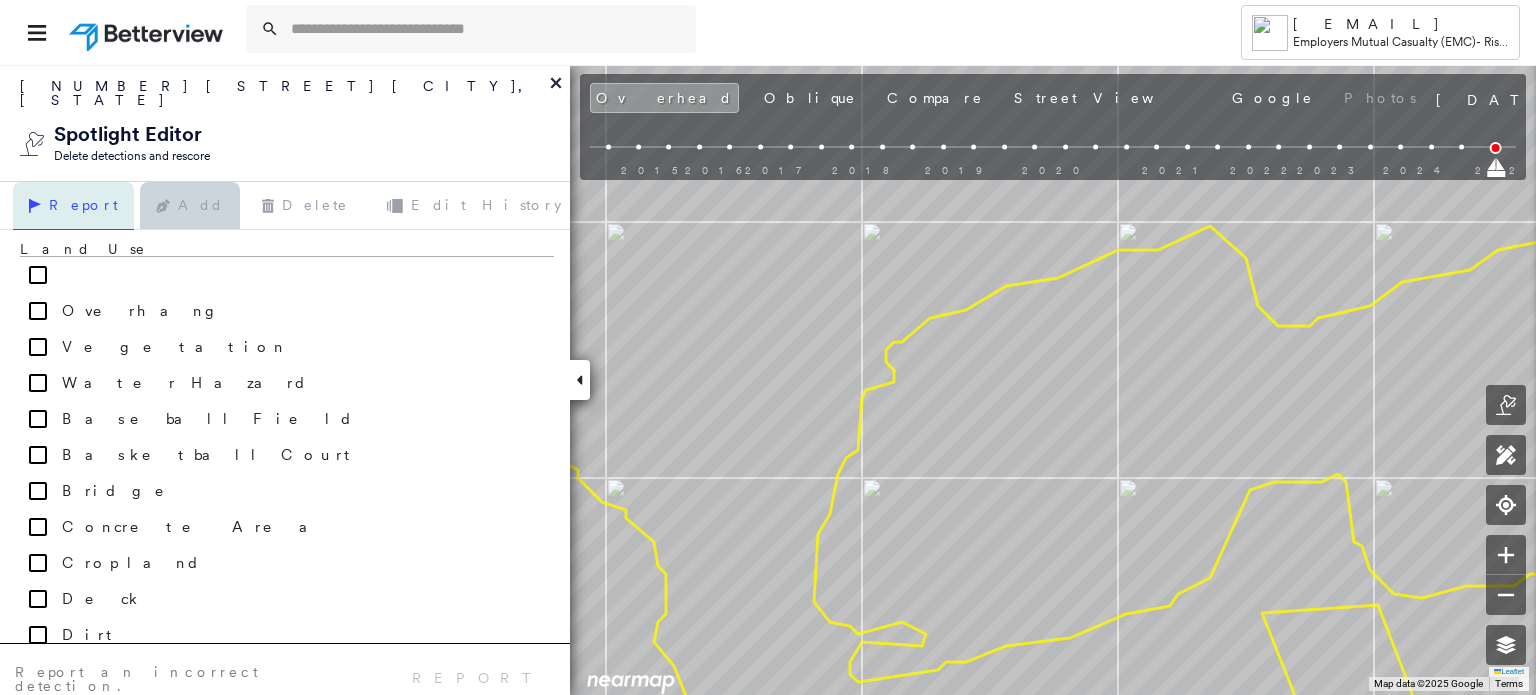 click on "Add" at bounding box center (190, 206) 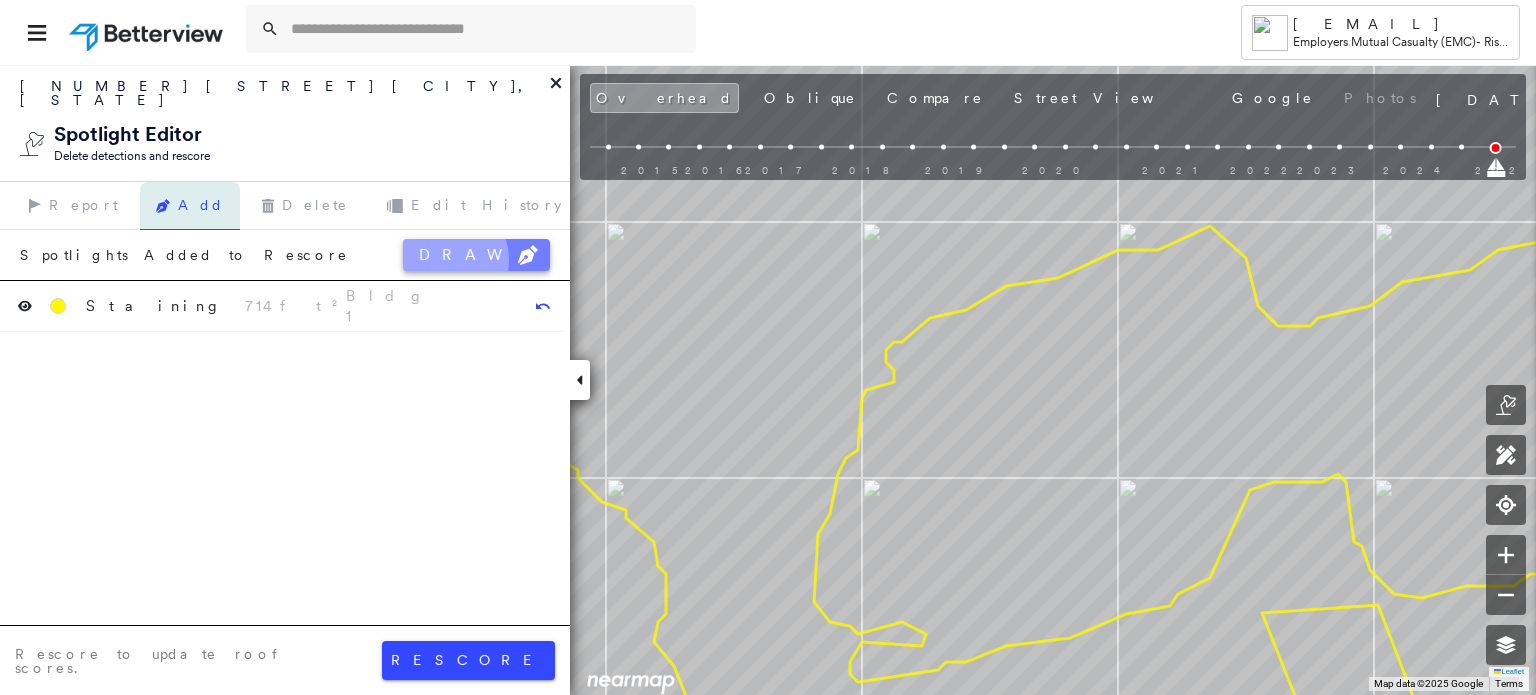 click on "DRAW" at bounding box center (476, 255) 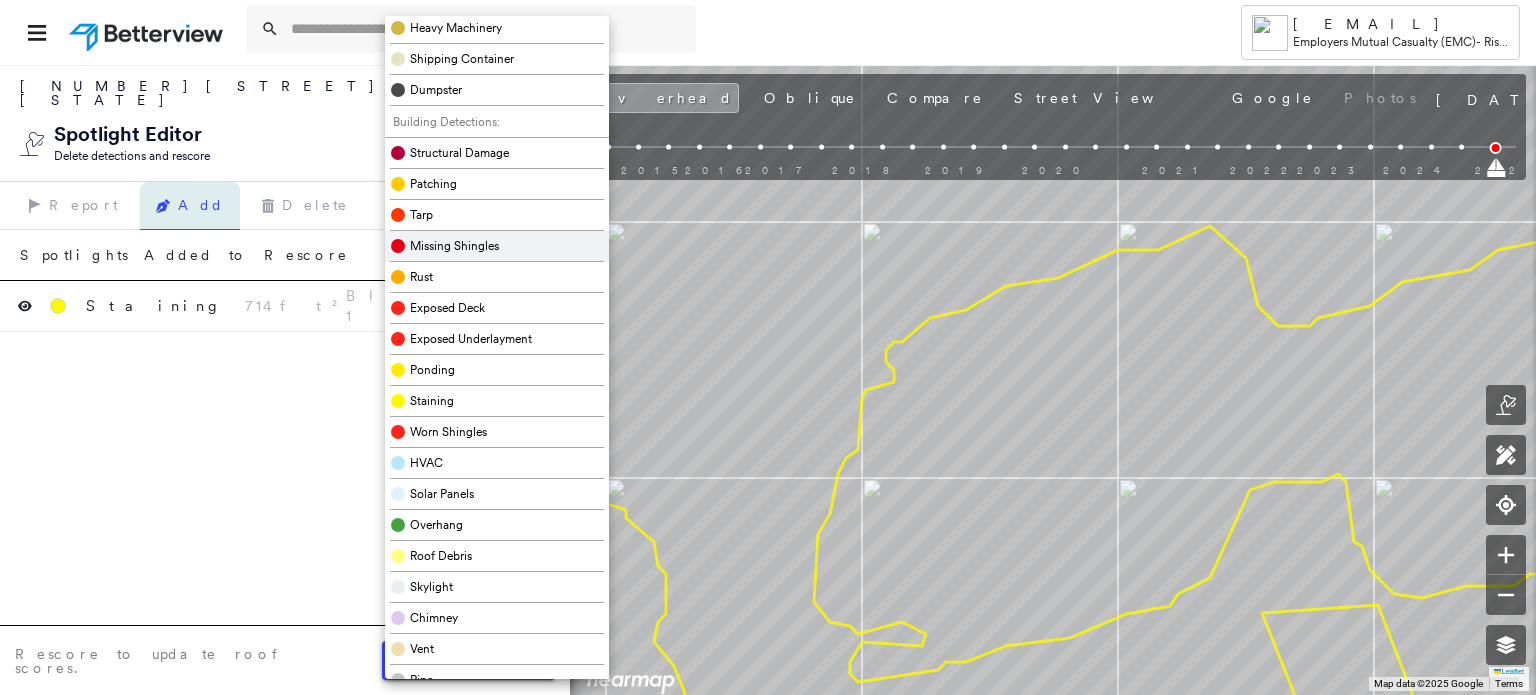 scroll, scrollTop: 400, scrollLeft: 0, axis: vertical 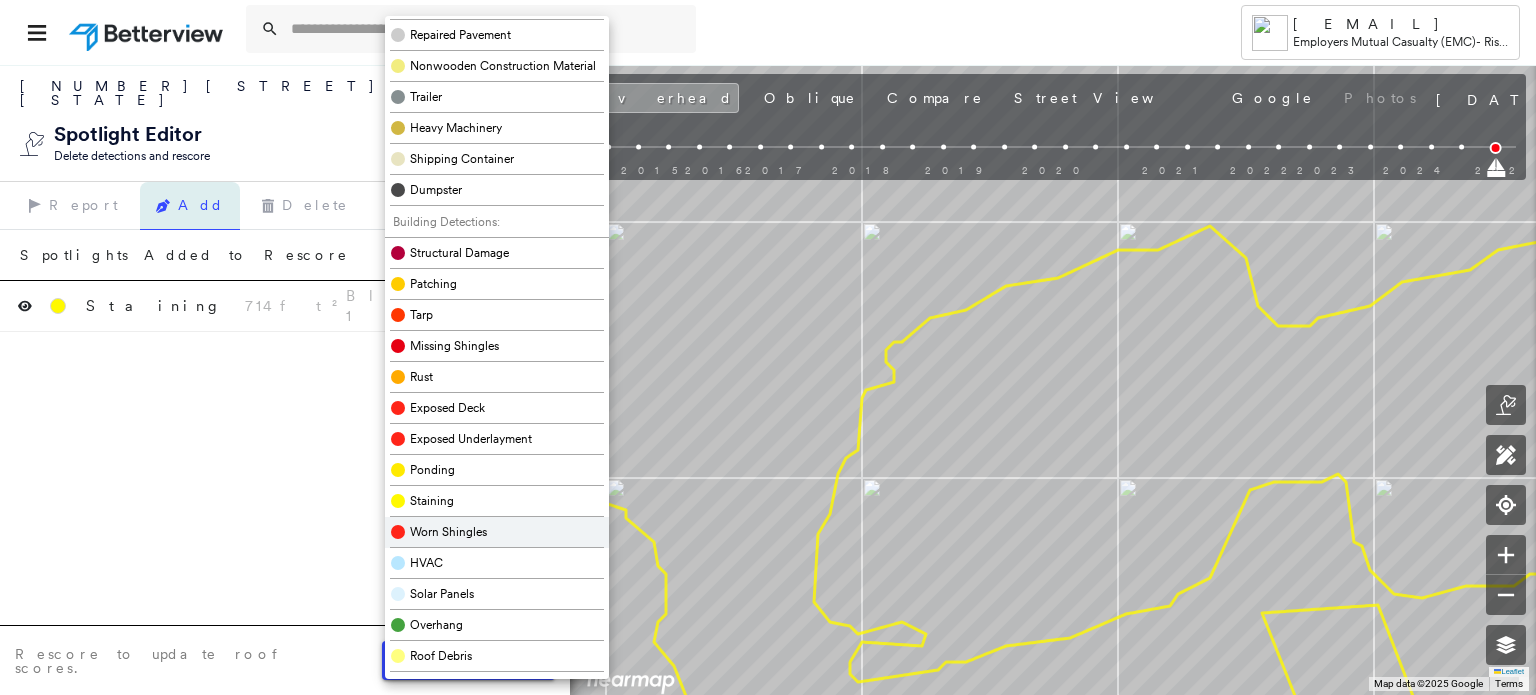 click on "Worn Shingles" at bounding box center (448, 532) 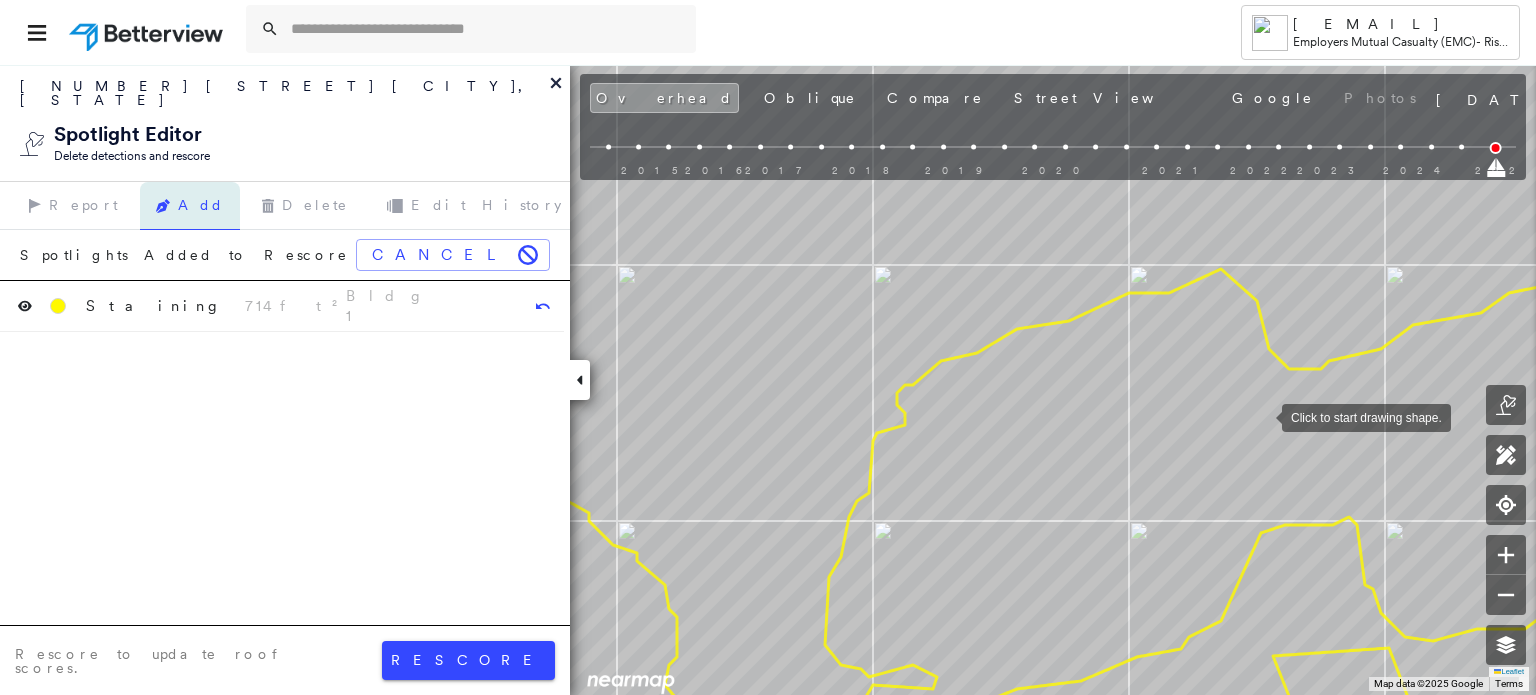 drag, startPoint x: 1250, startPoint y: 372, endPoint x: 1261, endPoint y: 415, distance: 44.38468 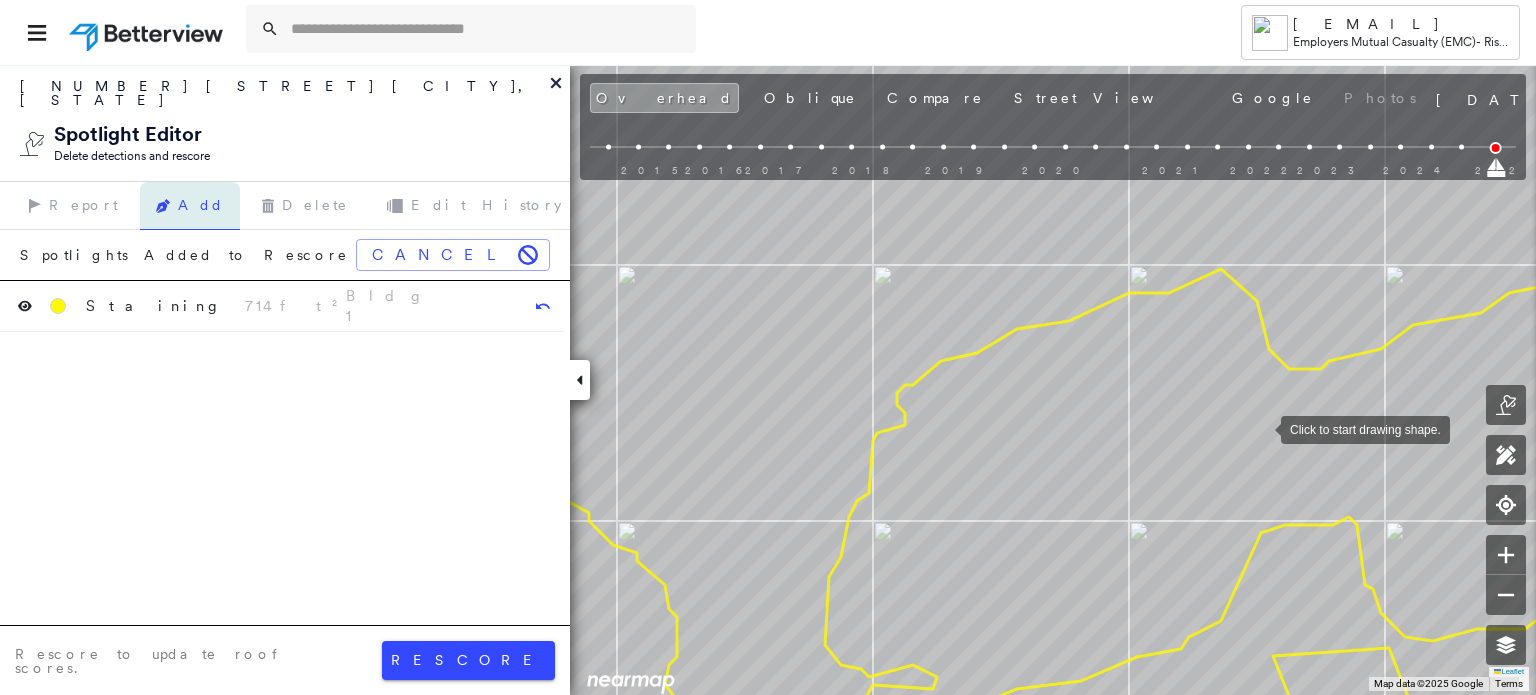 click at bounding box center [1261, 428] 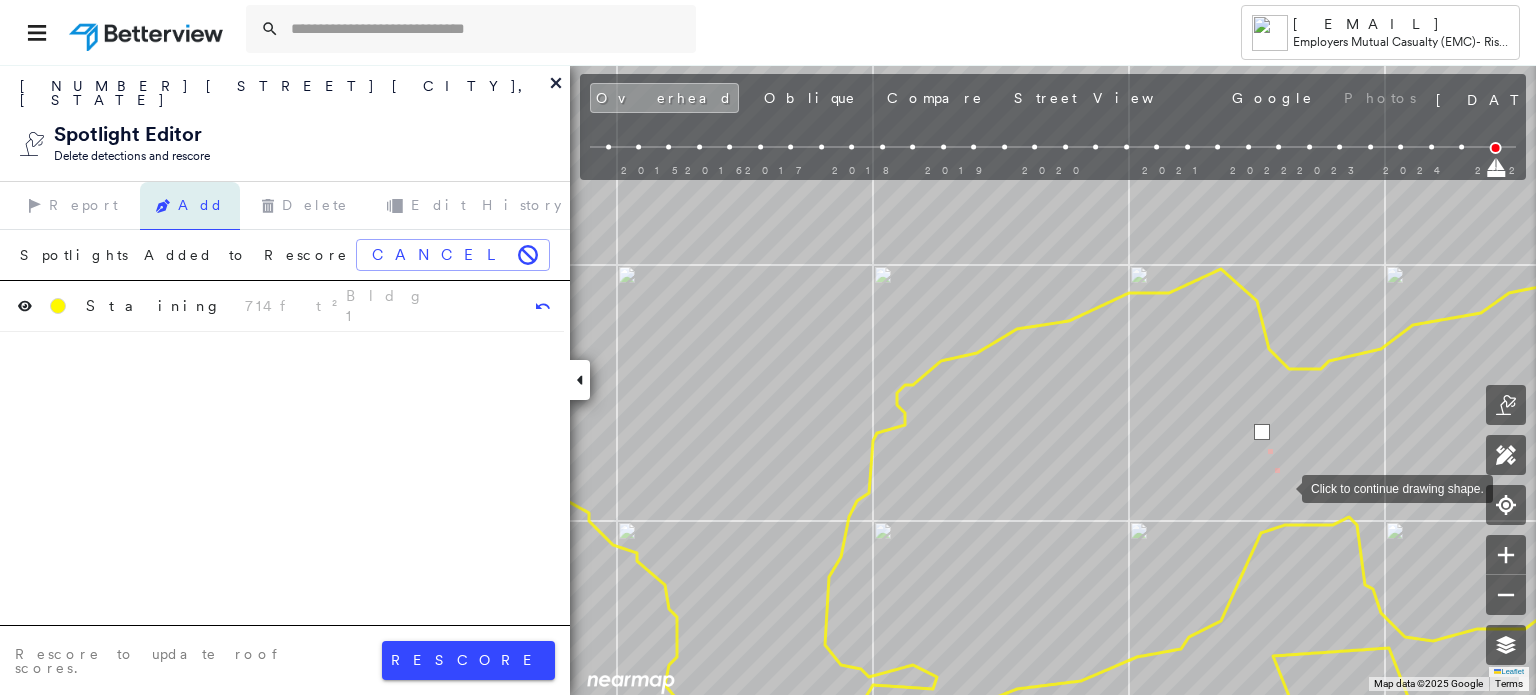 drag, startPoint x: 1282, startPoint y: 487, endPoint x: 1301, endPoint y: 485, distance: 19.104973 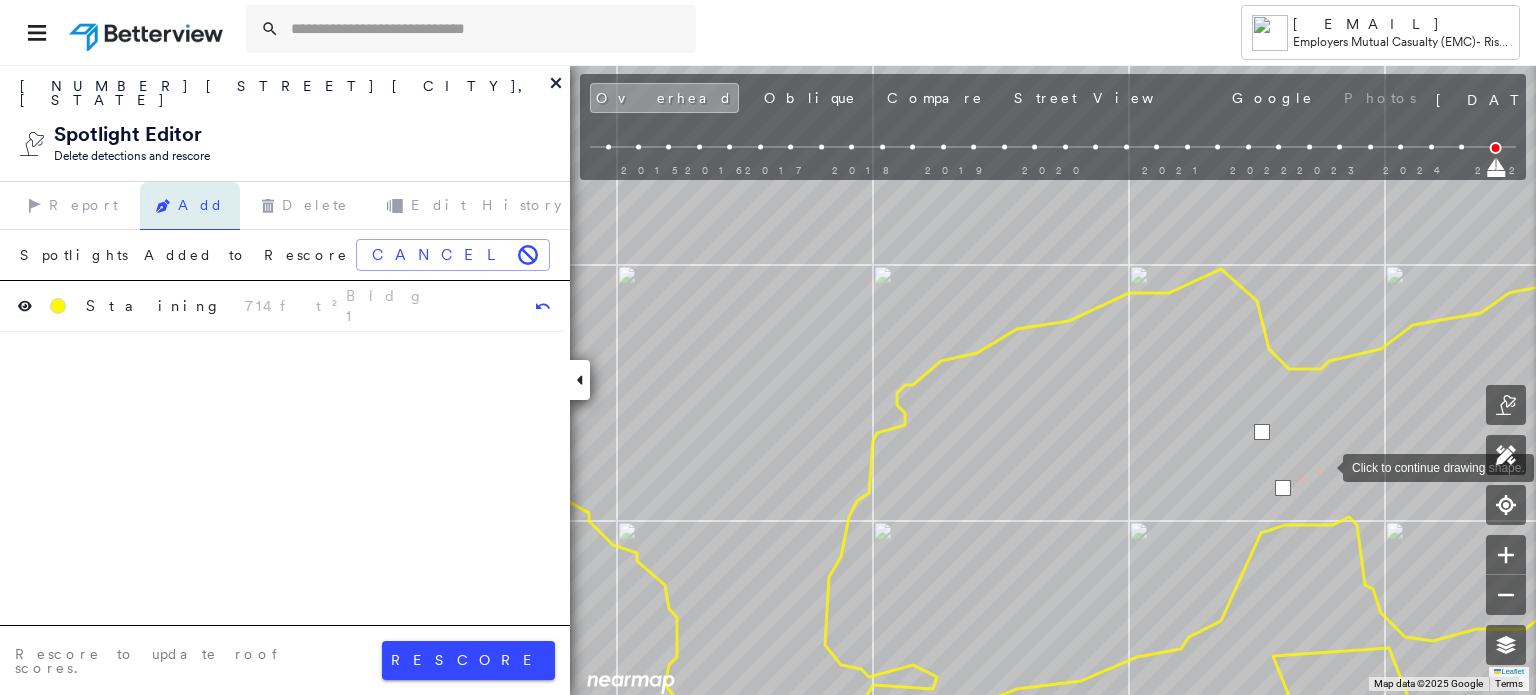 drag, startPoint x: 1323, startPoint y: 466, endPoint x: 1328, endPoint y: 427, distance: 39.319206 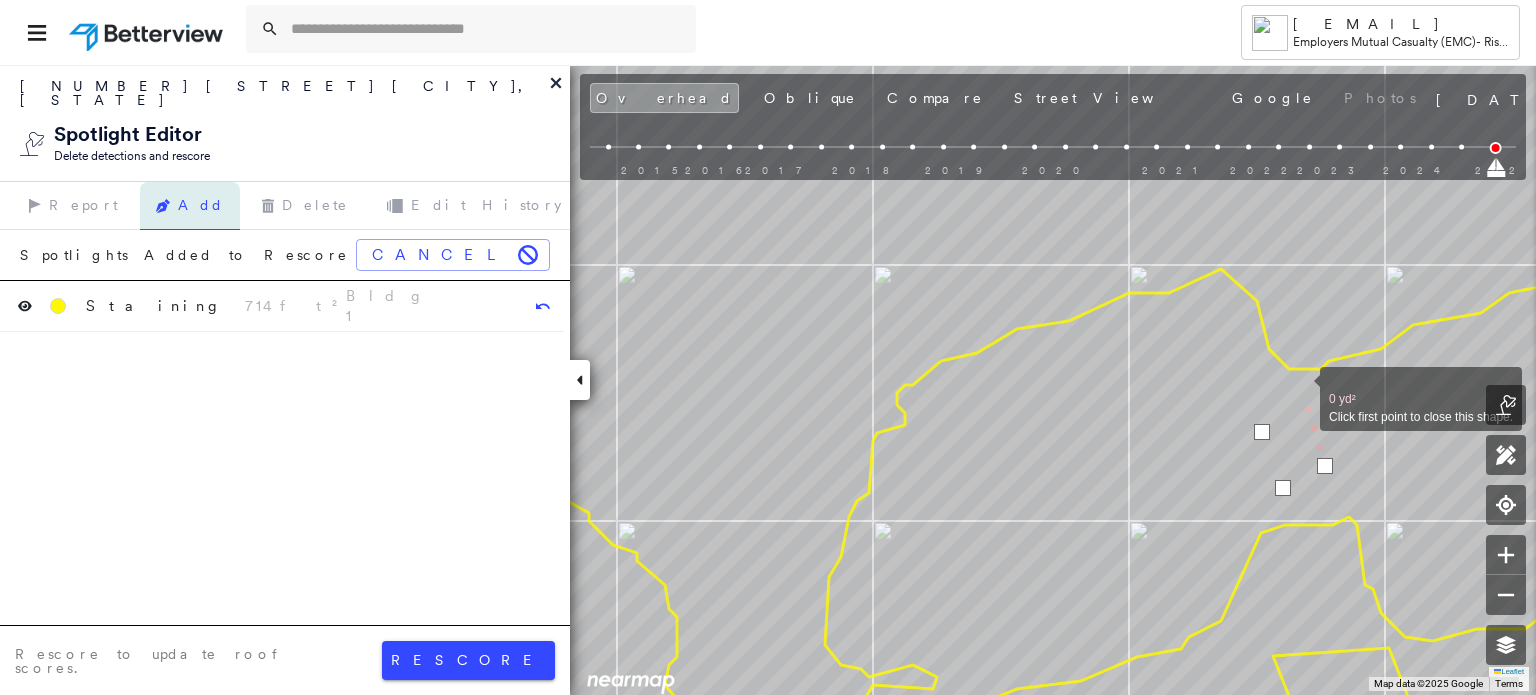 click at bounding box center [1300, 388] 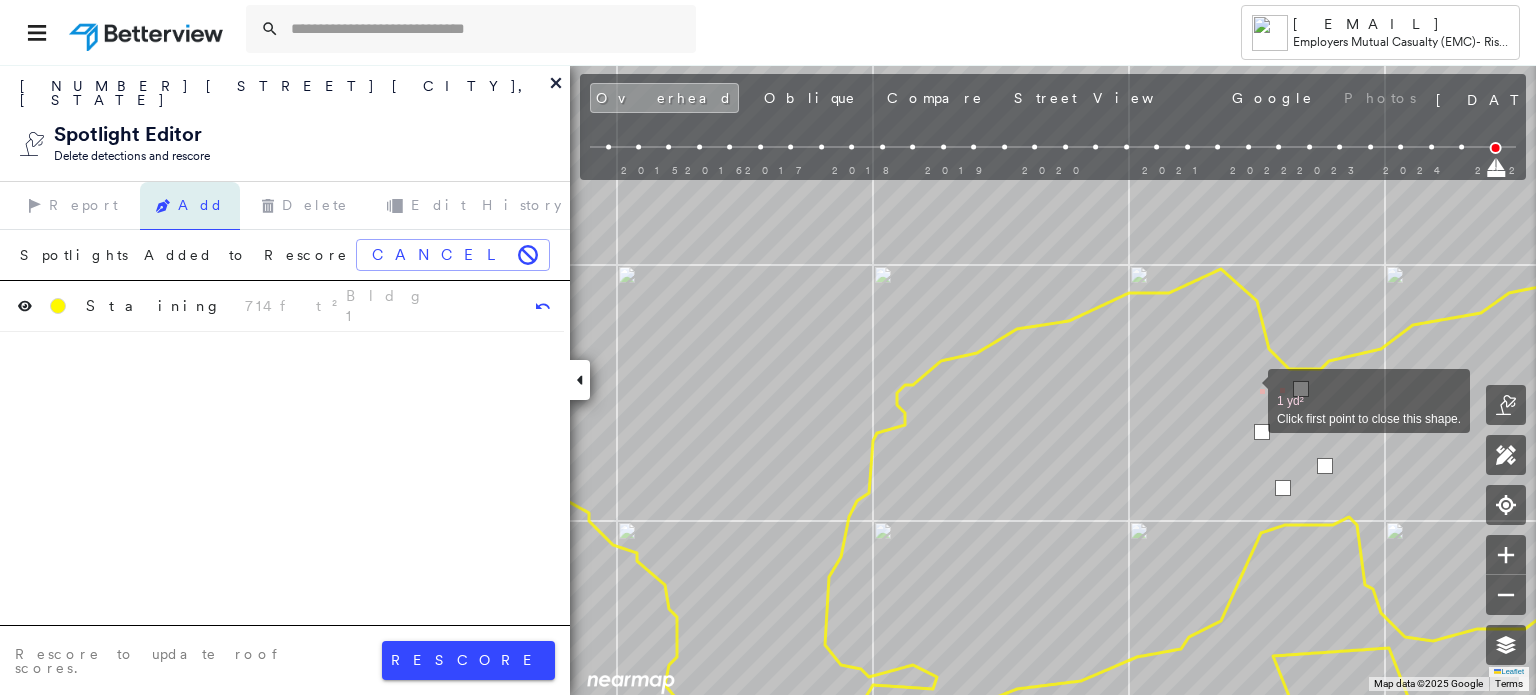 click at bounding box center (1248, 390) 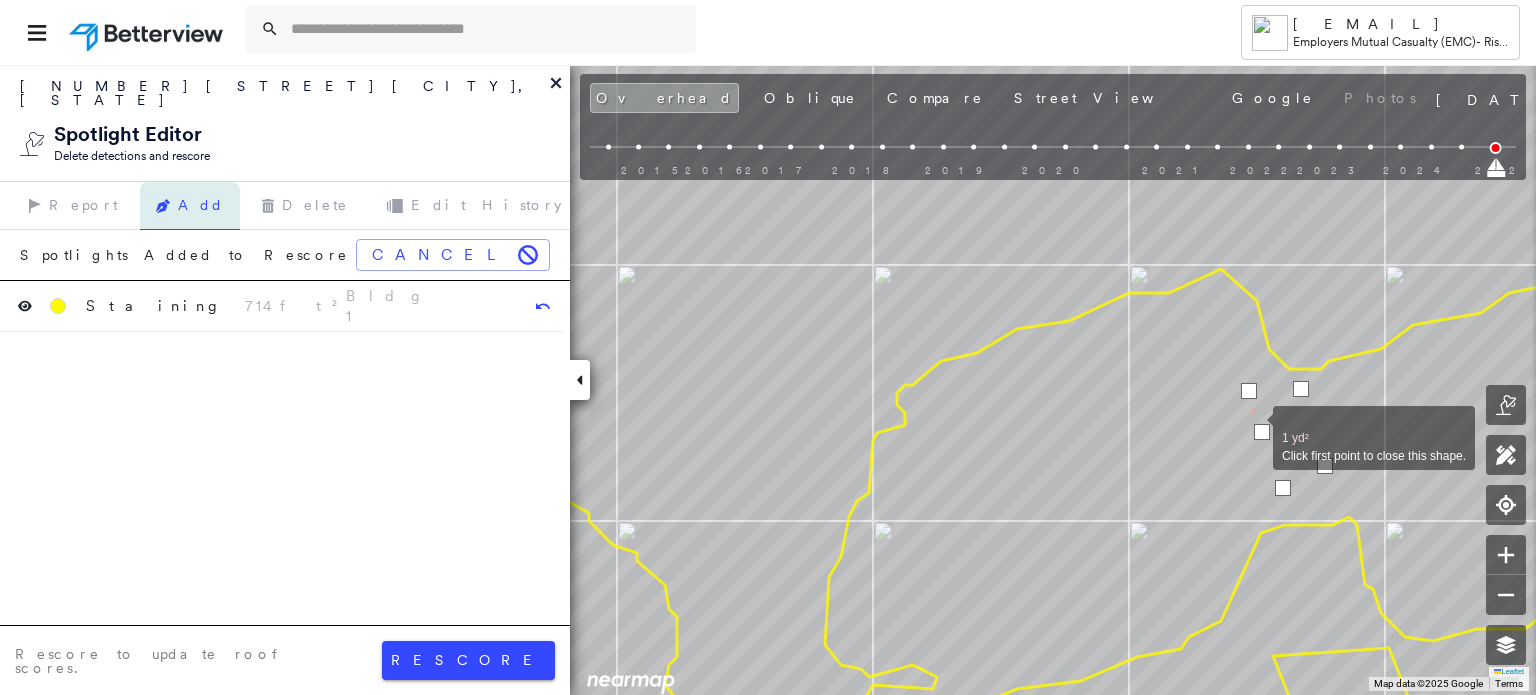 click at bounding box center [1262, 432] 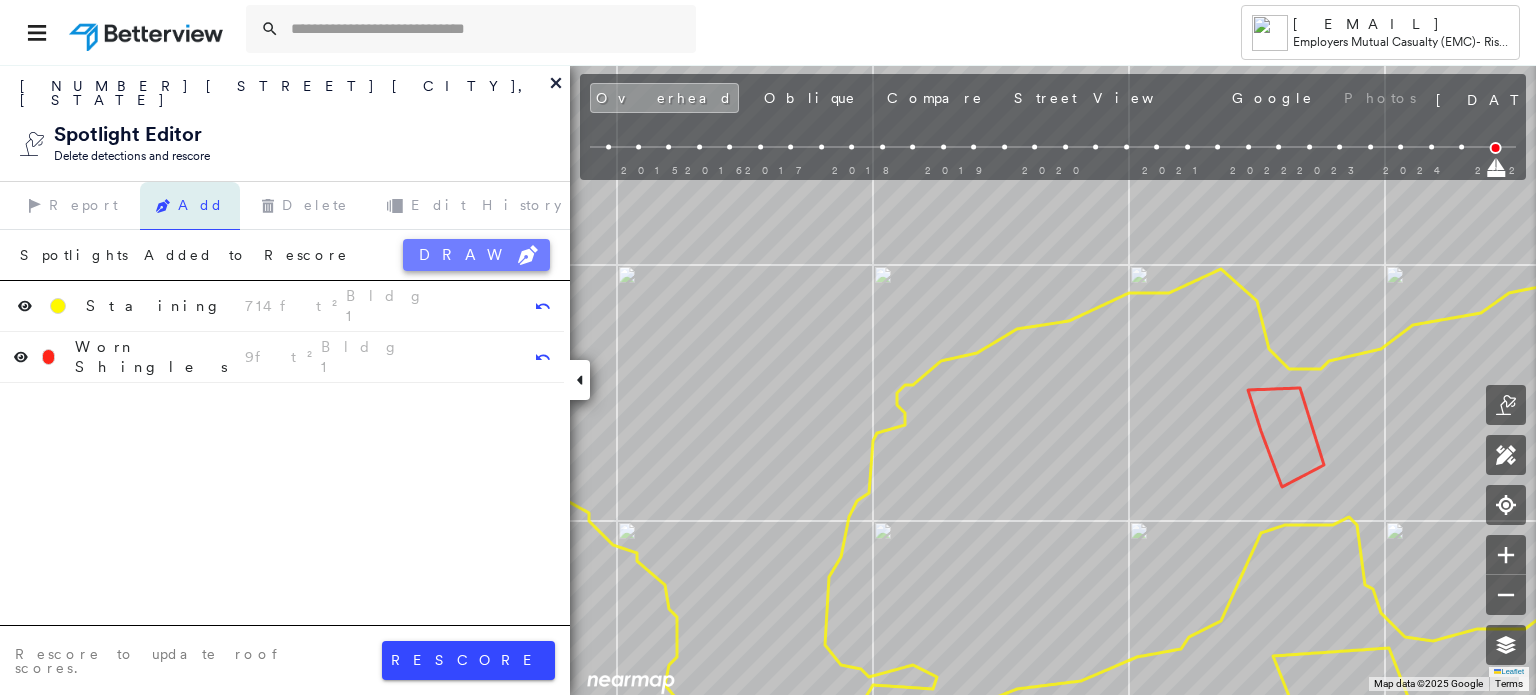 click 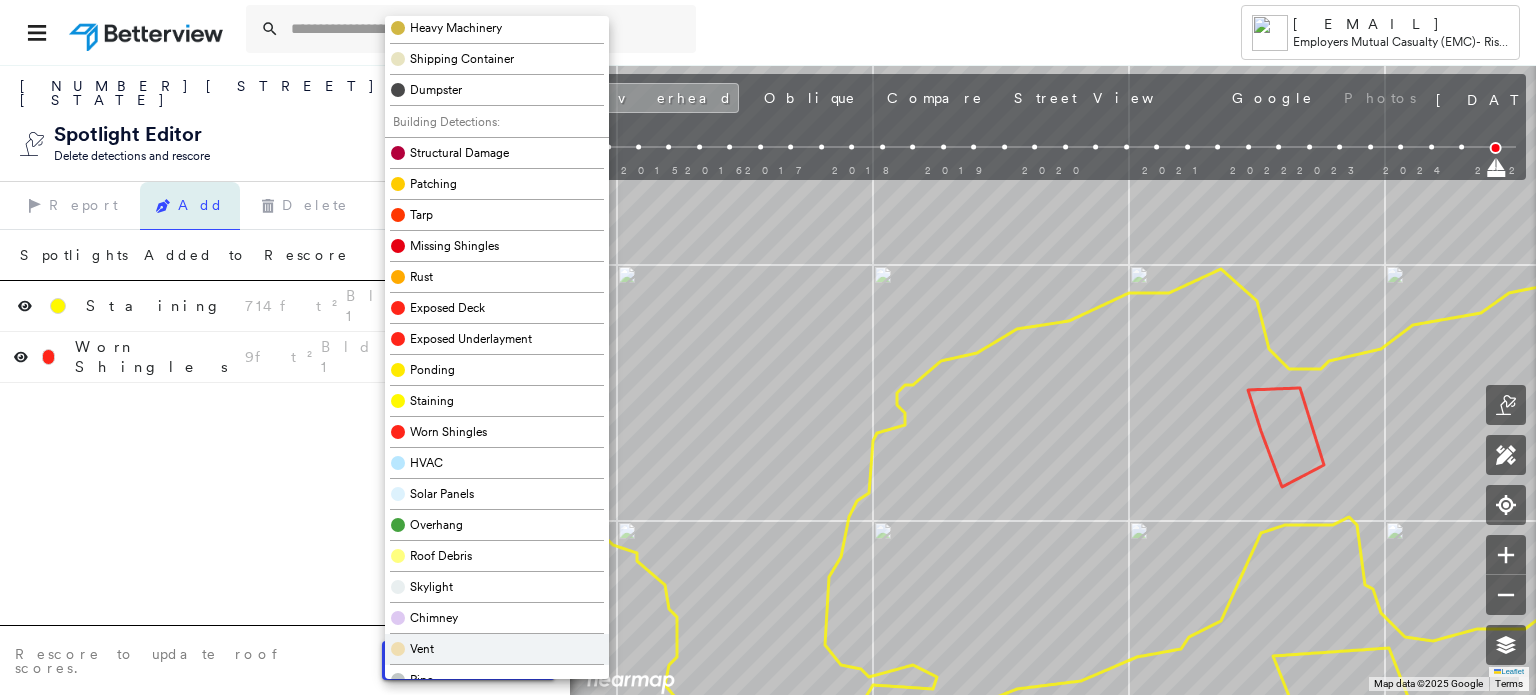 scroll, scrollTop: 600, scrollLeft: 0, axis: vertical 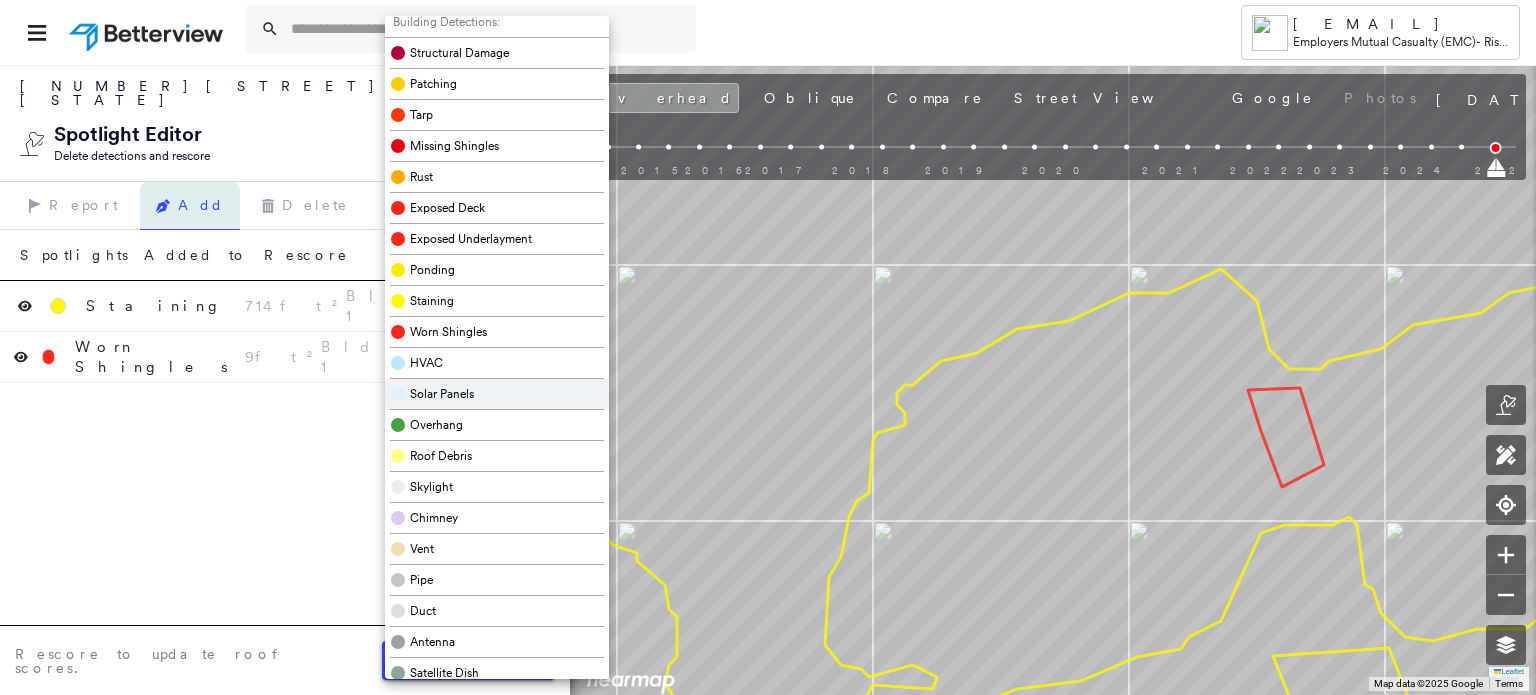 drag, startPoint x: 410, startPoint y: 319, endPoint x: 564, endPoint y: 386, distance: 167.94344 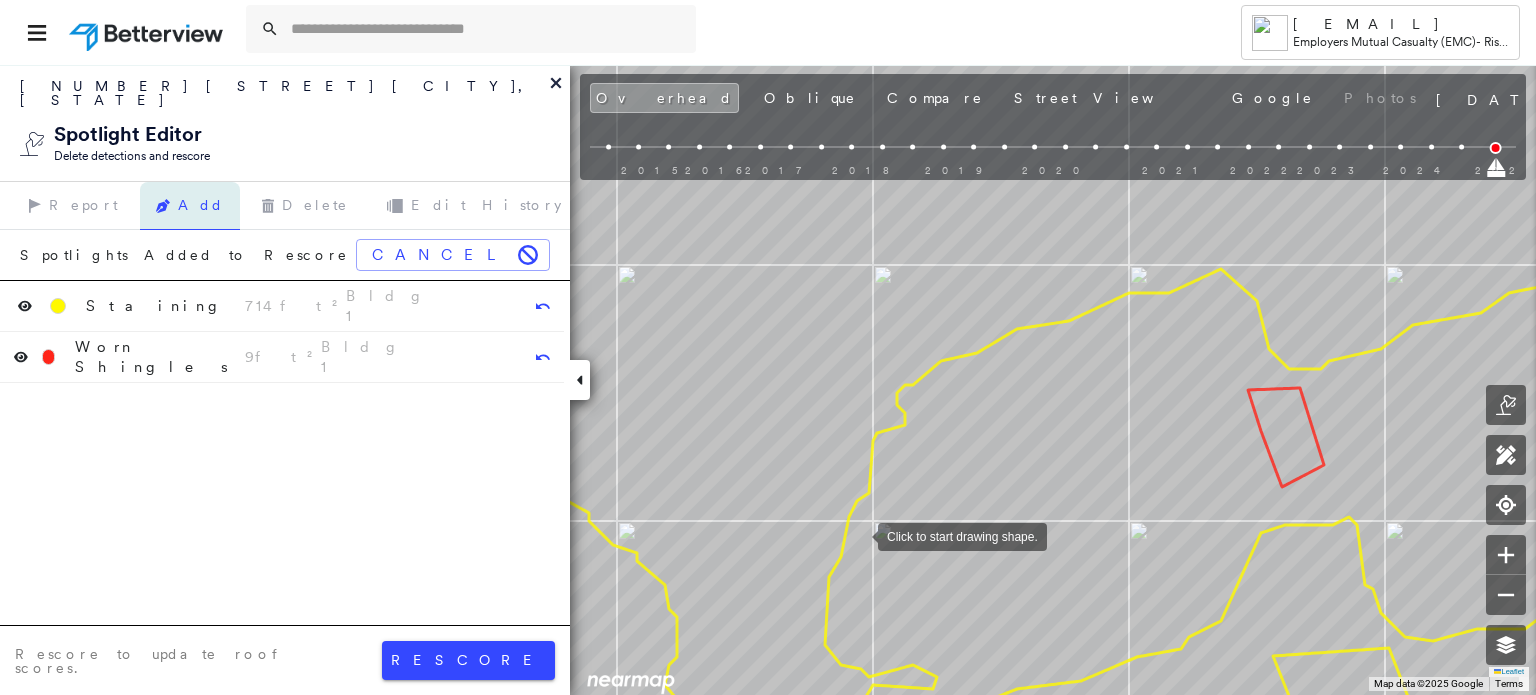click at bounding box center (858, 535) 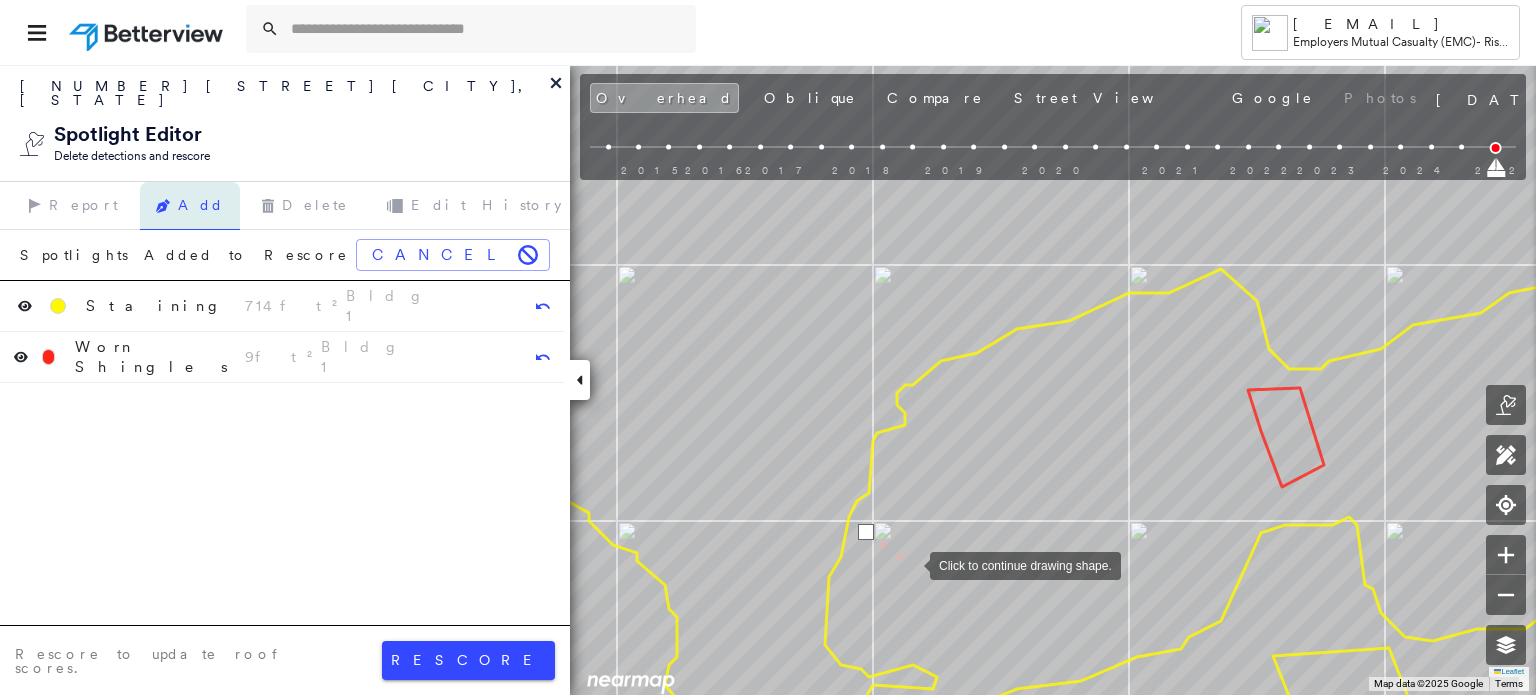 click at bounding box center [910, 564] 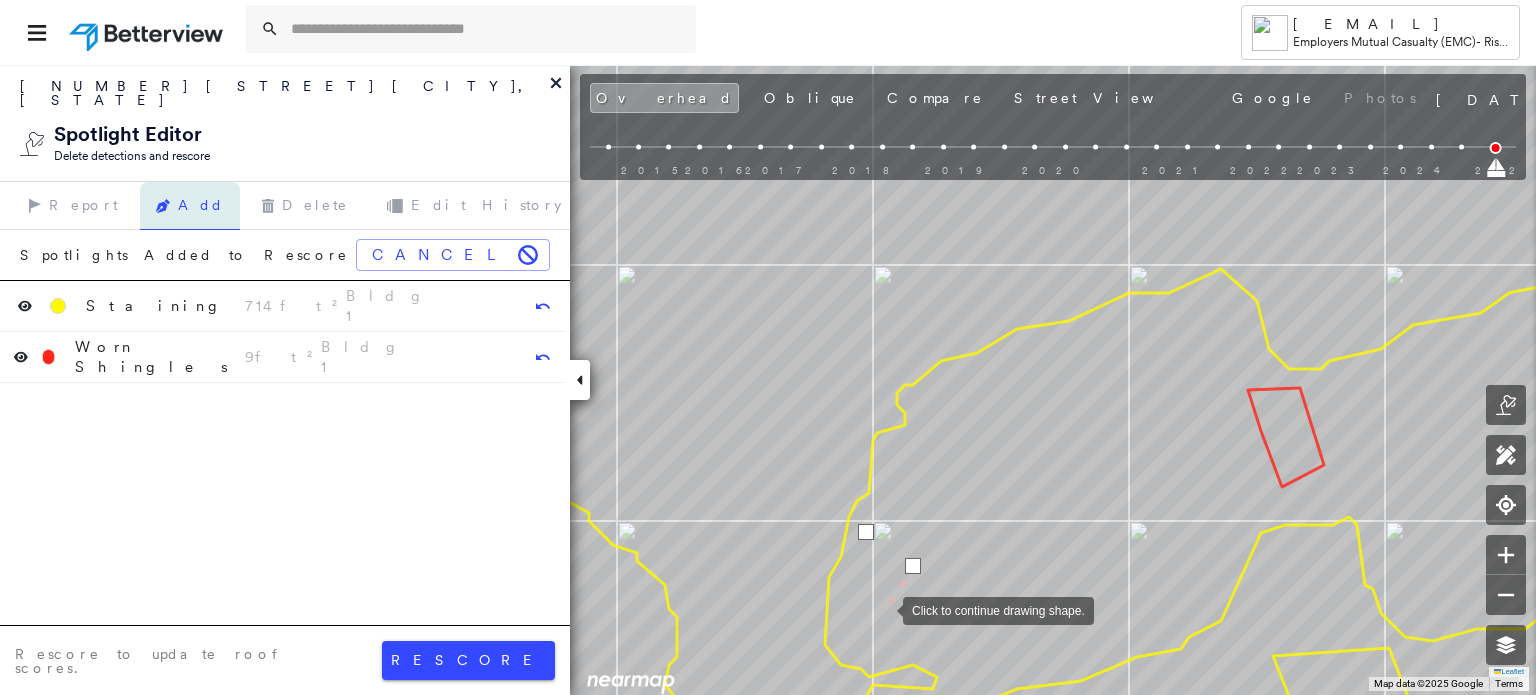 drag, startPoint x: 883, startPoint y: 609, endPoint x: 865, endPoint y: 626, distance: 24.758837 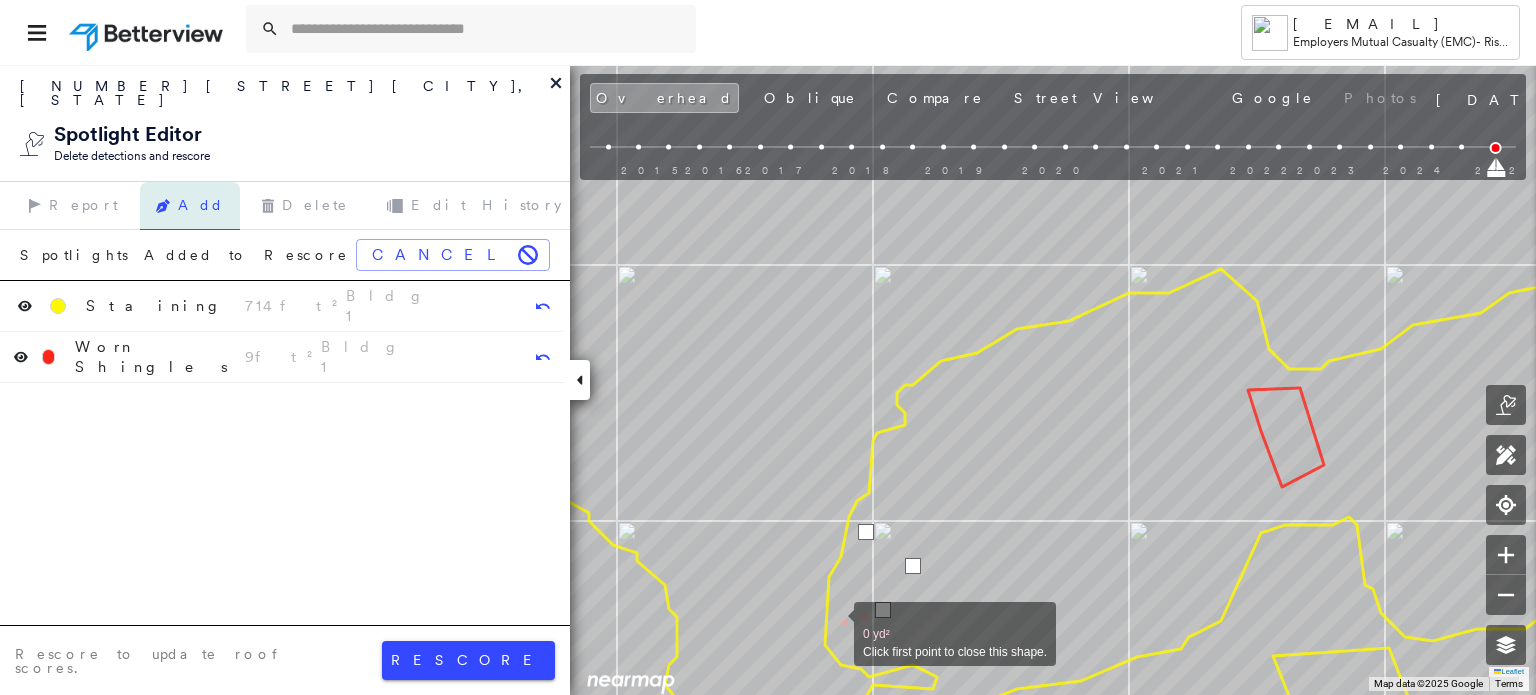 click at bounding box center (834, 623) 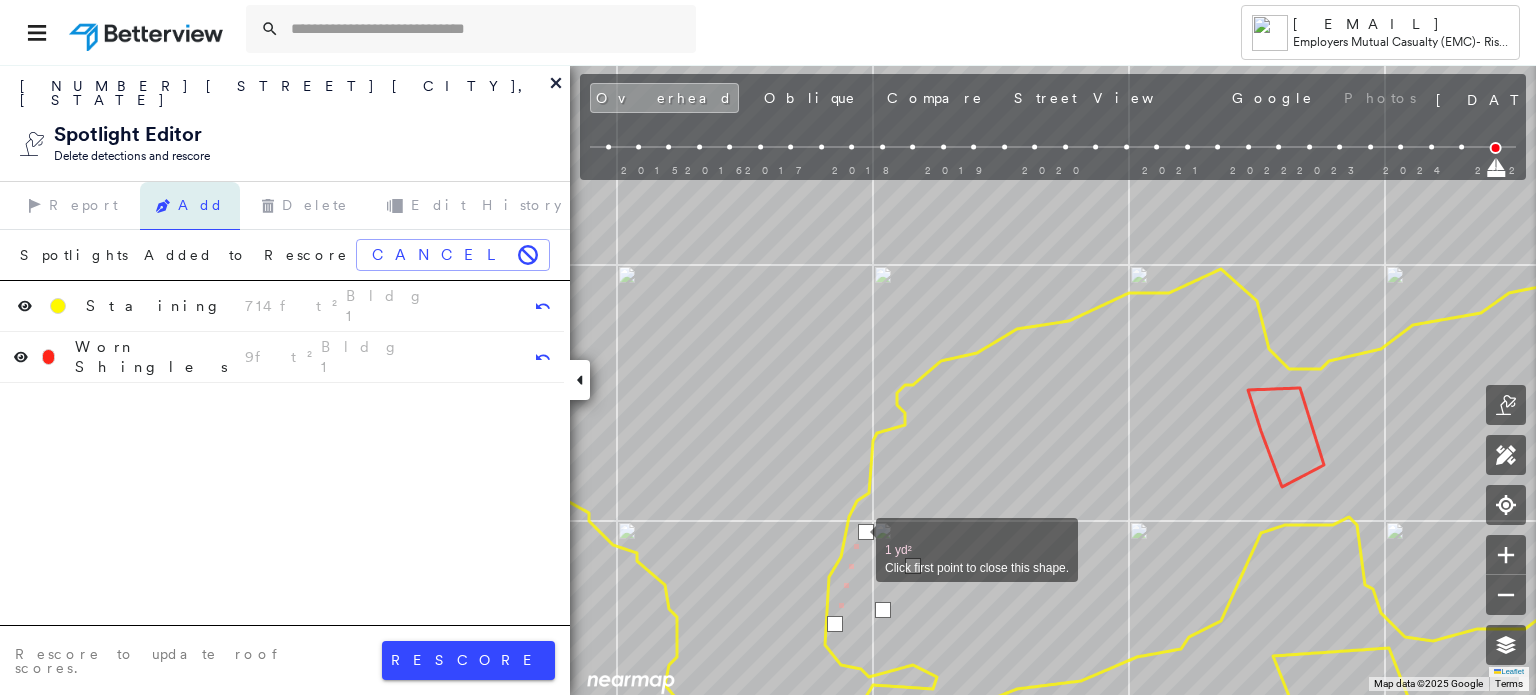 click at bounding box center [866, 532] 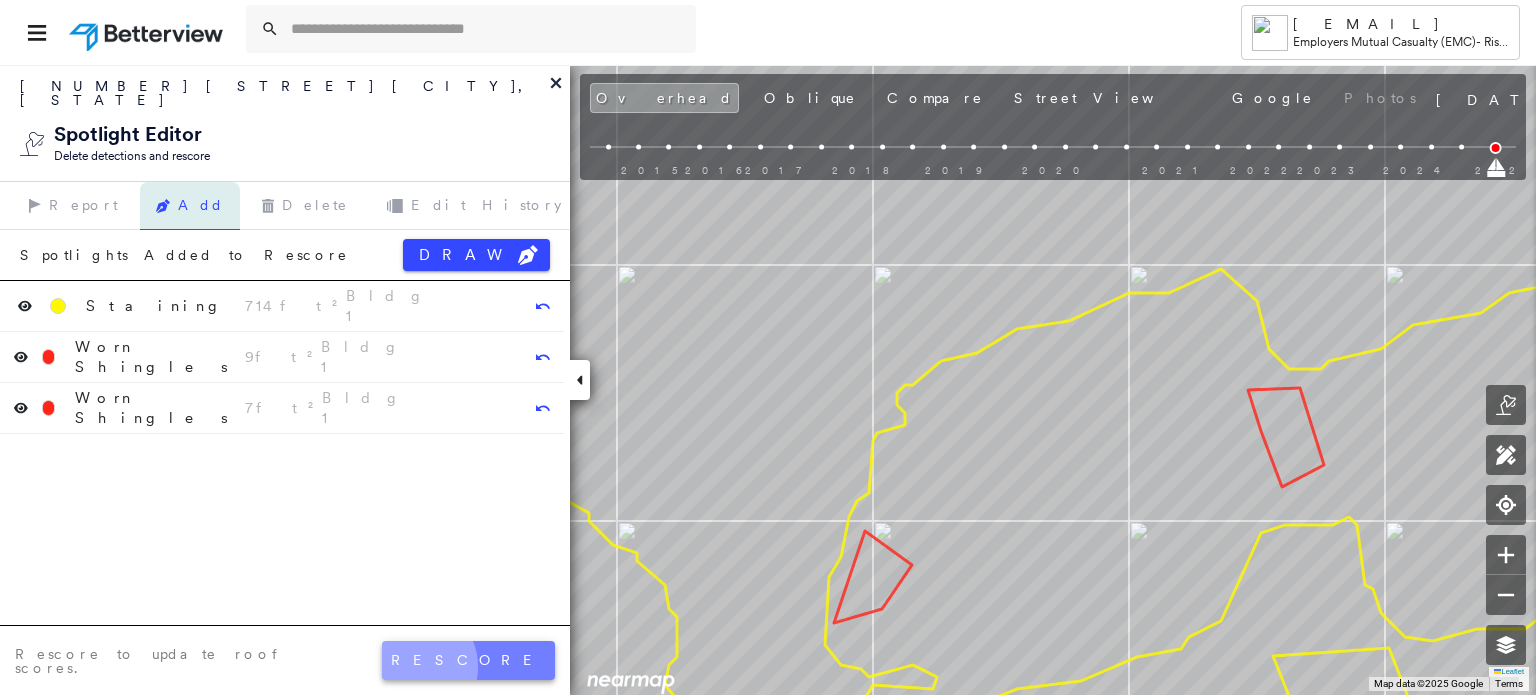 click on "rescore" at bounding box center [468, 660] 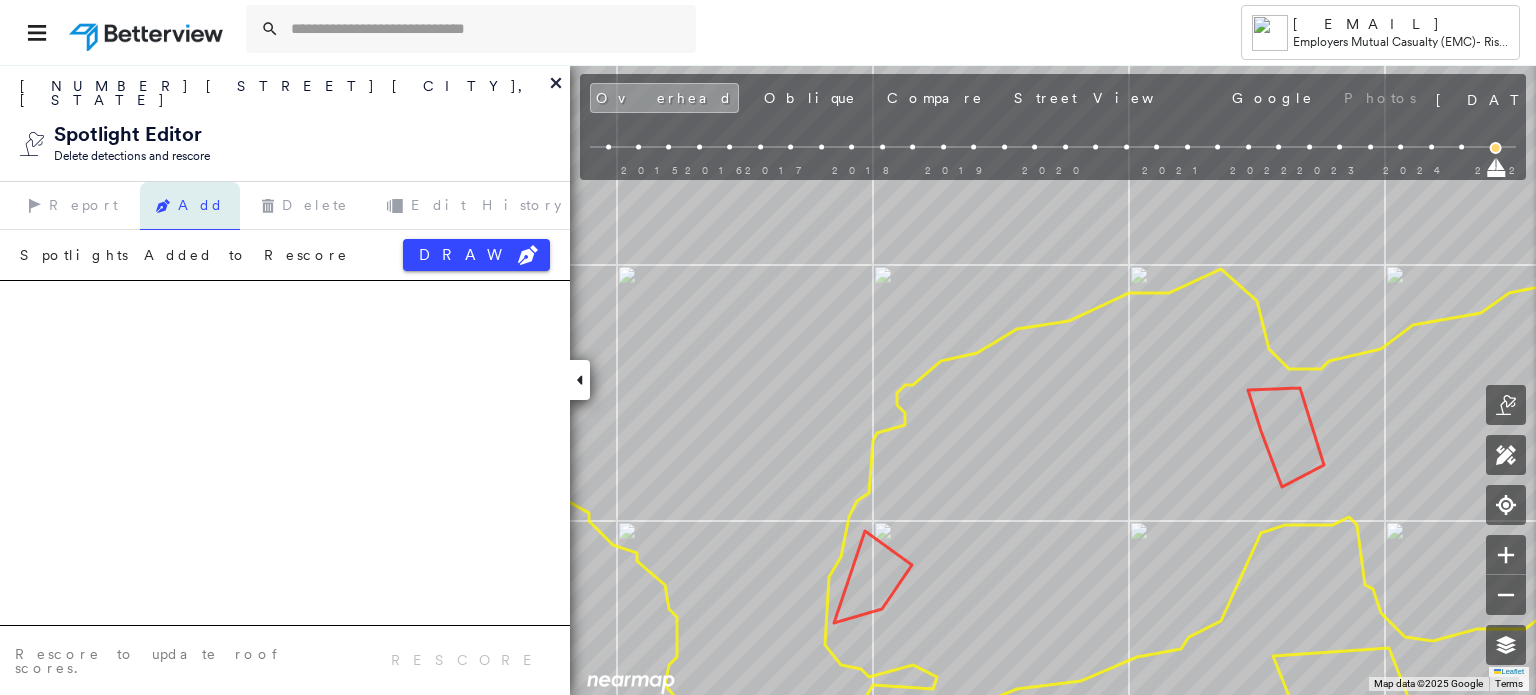 click 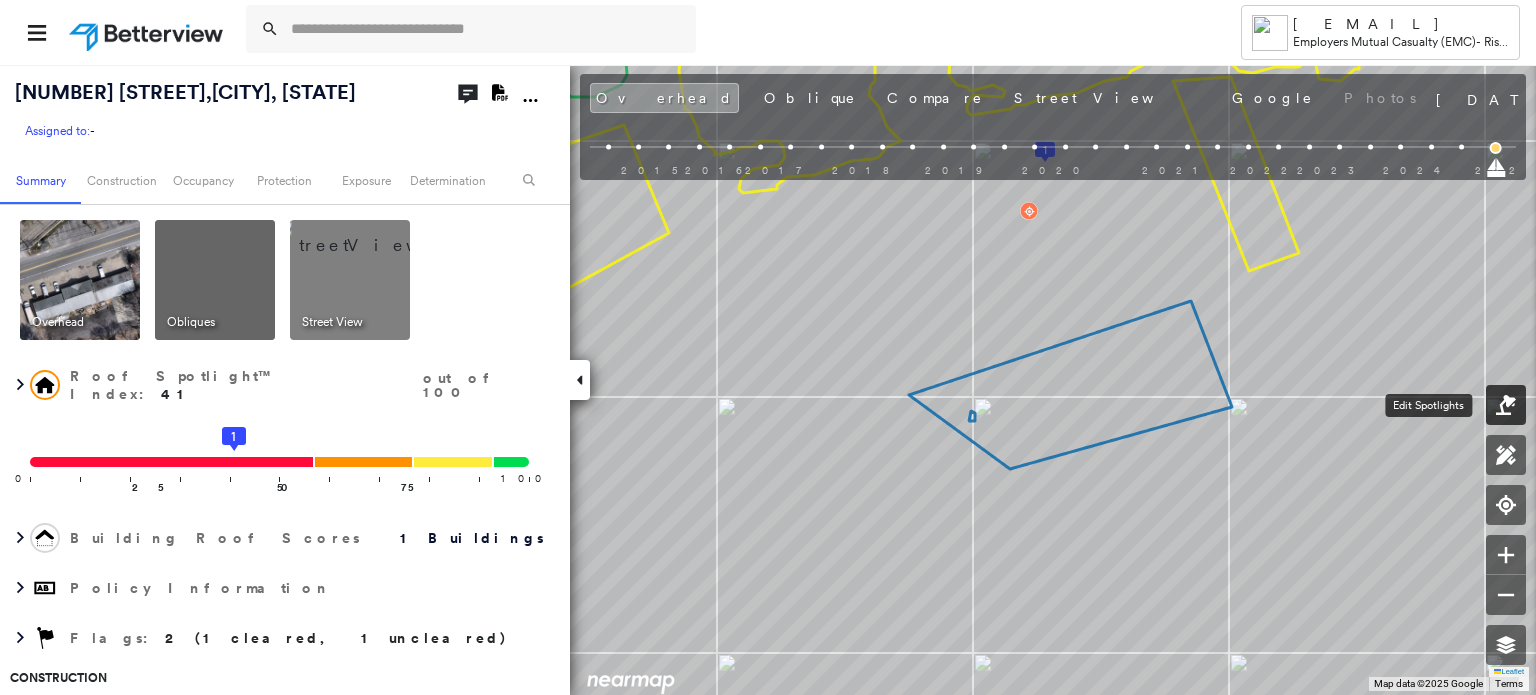 click at bounding box center (1506, 405) 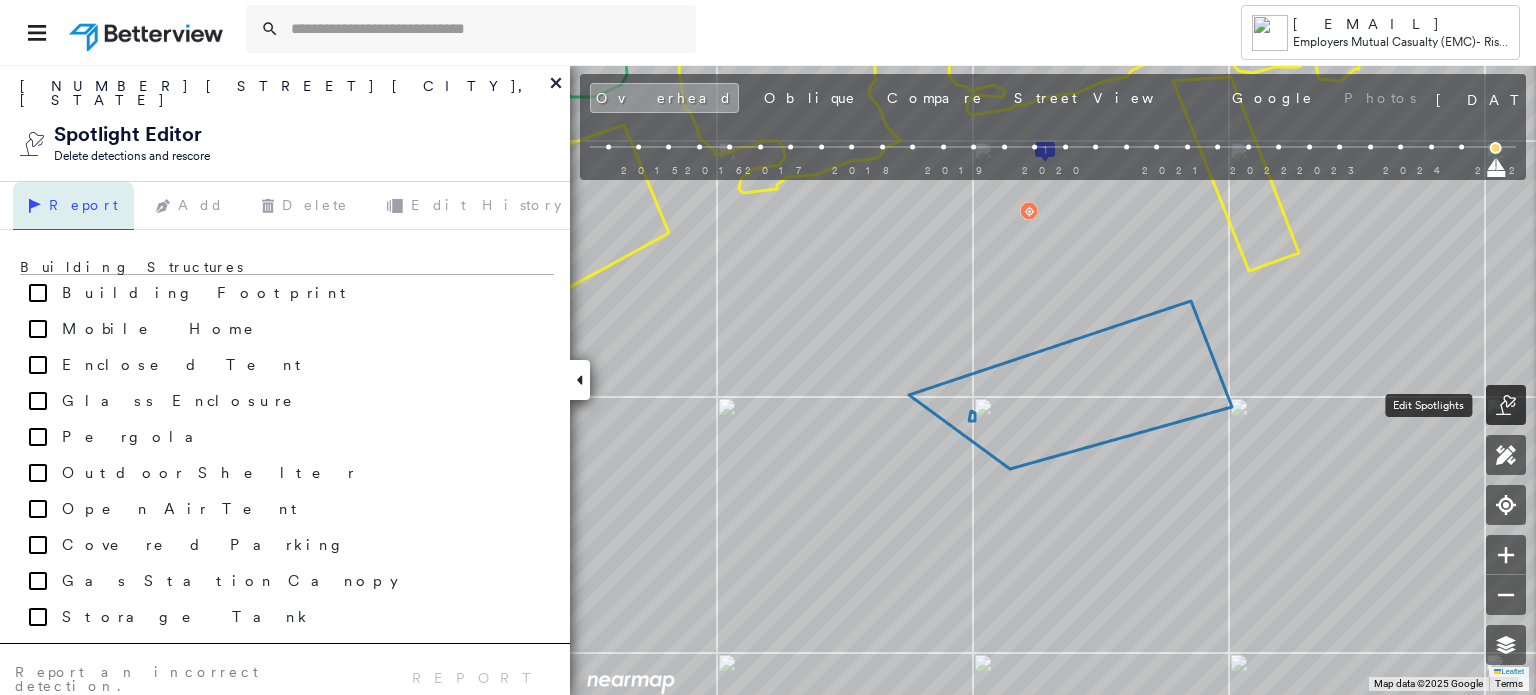 click 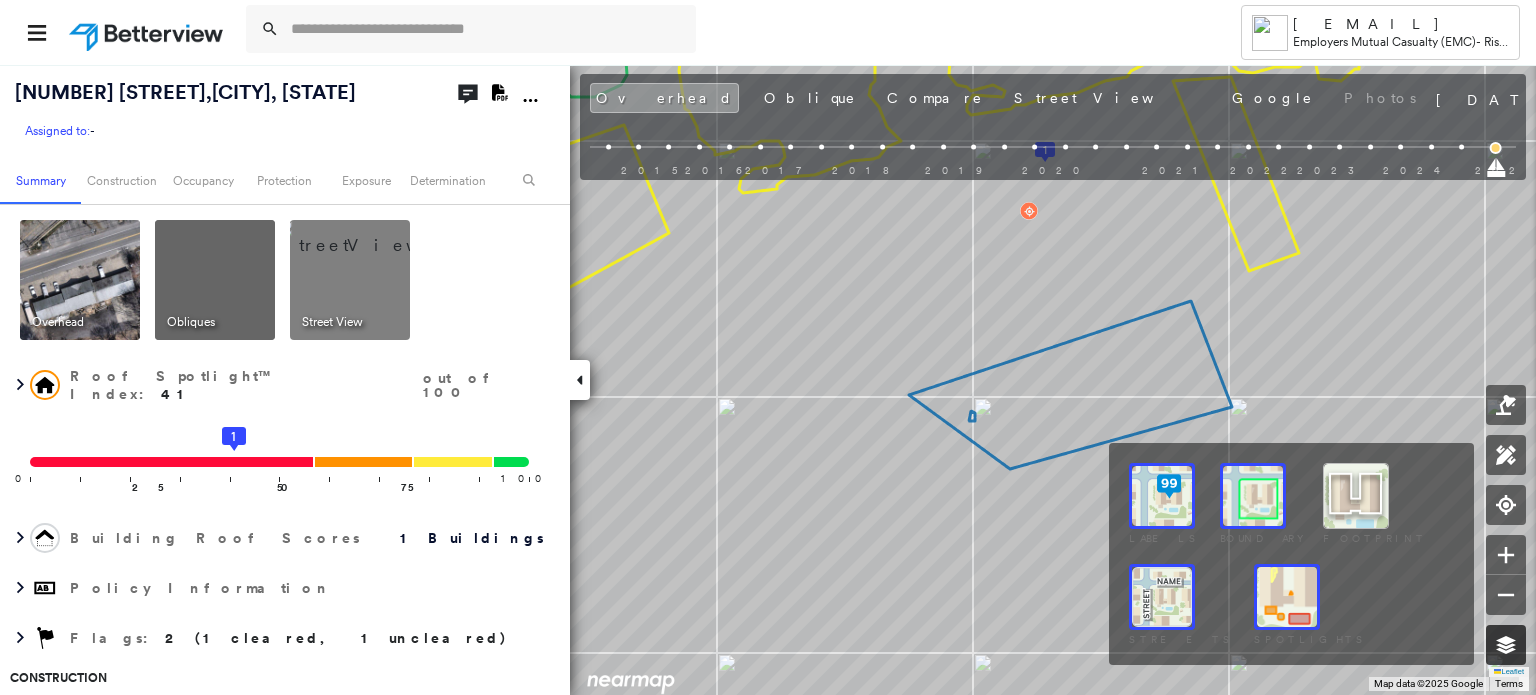 click 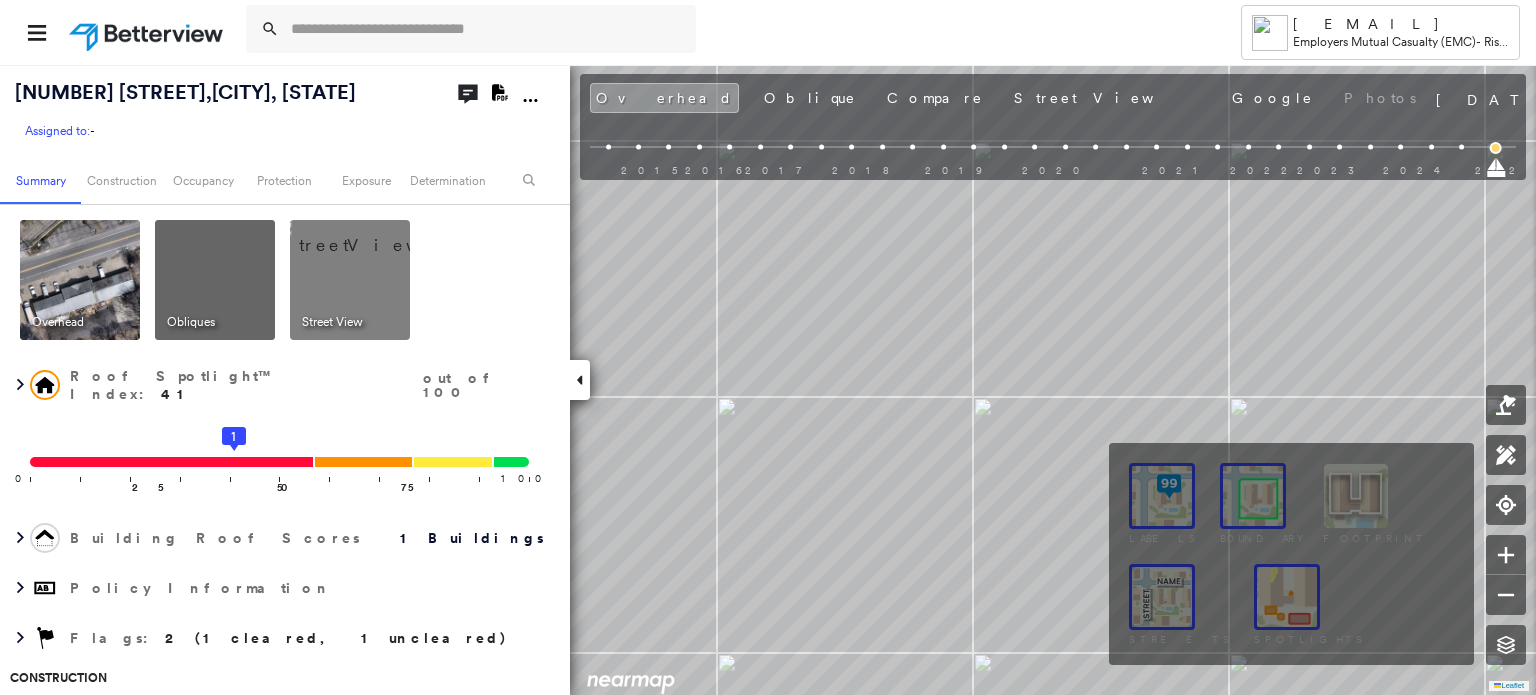 click at bounding box center [1162, 496] 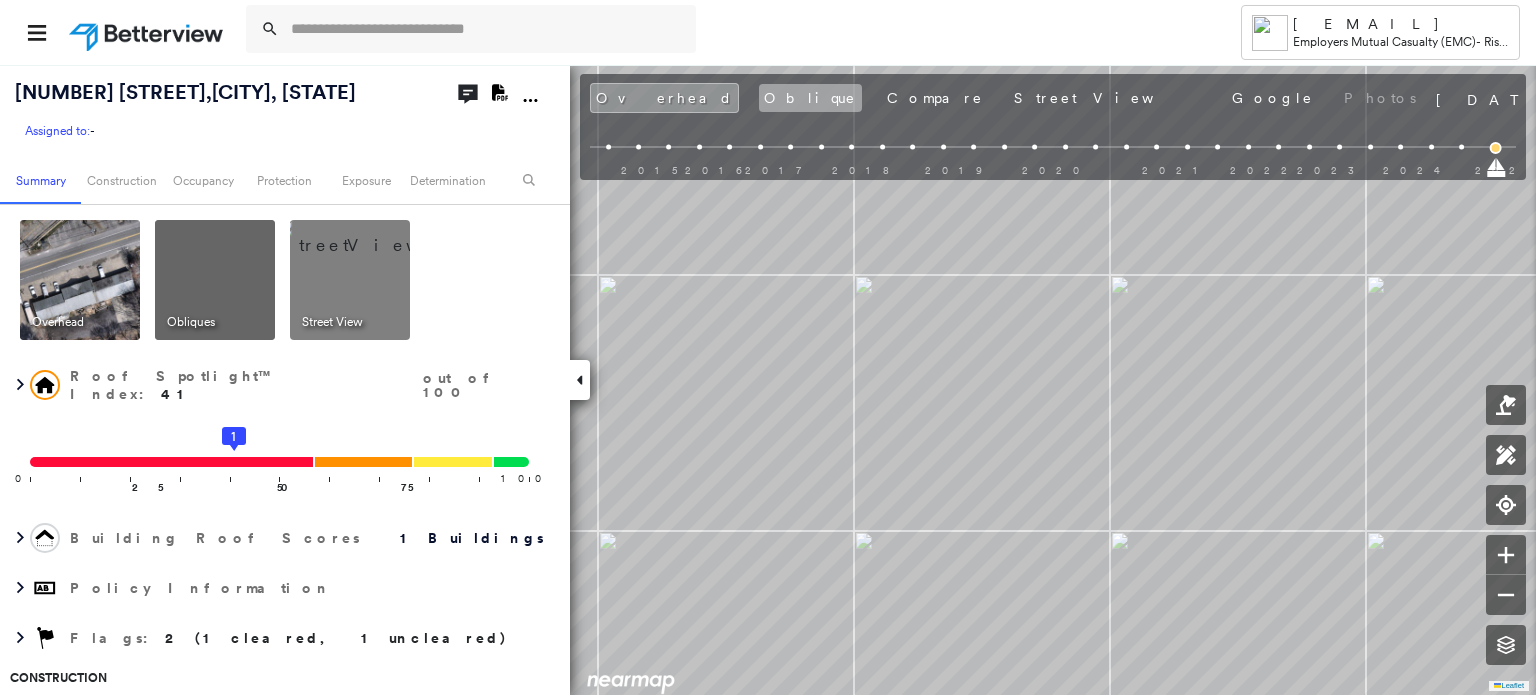 click on "Oblique" at bounding box center [810, 98] 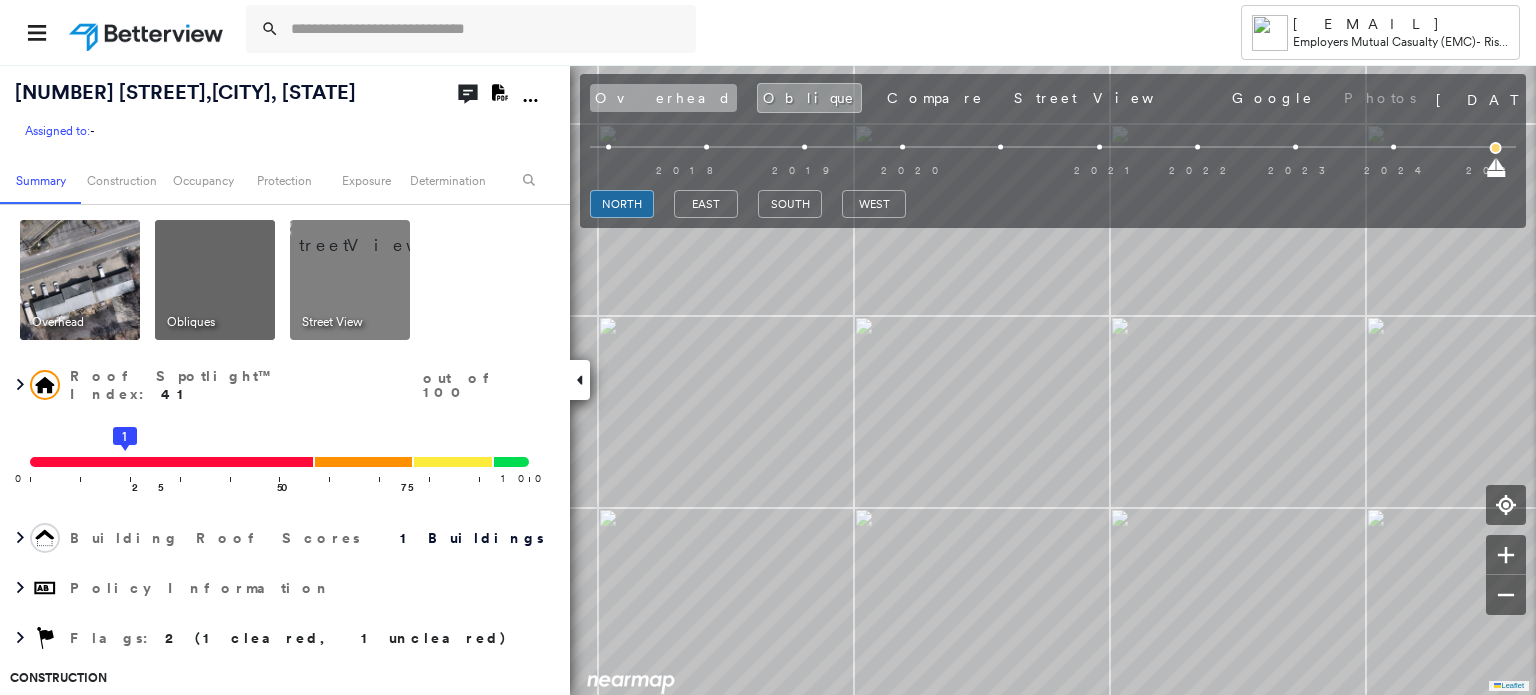 click on "Overhead" at bounding box center (663, 98) 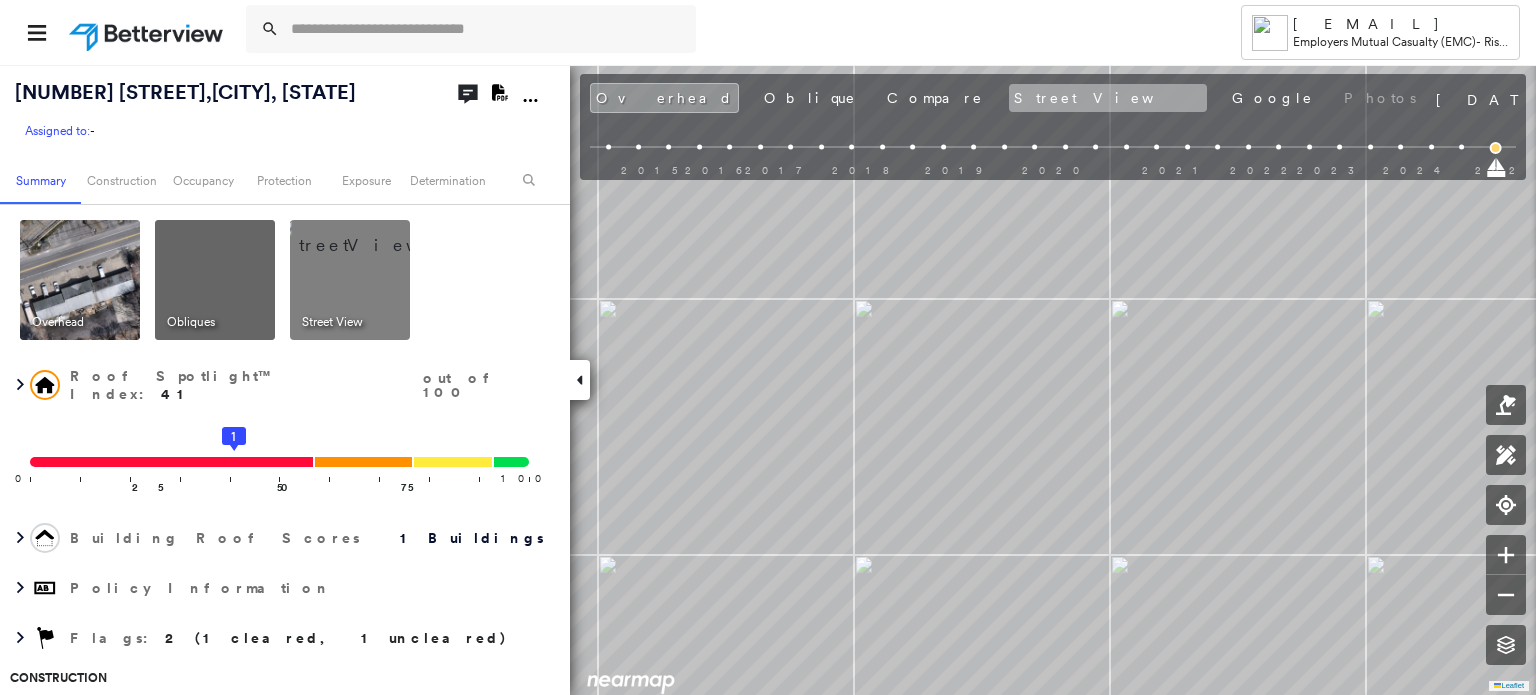 drag, startPoint x: 848, startPoint y: 93, endPoint x: 862, endPoint y: 99, distance: 15.231546 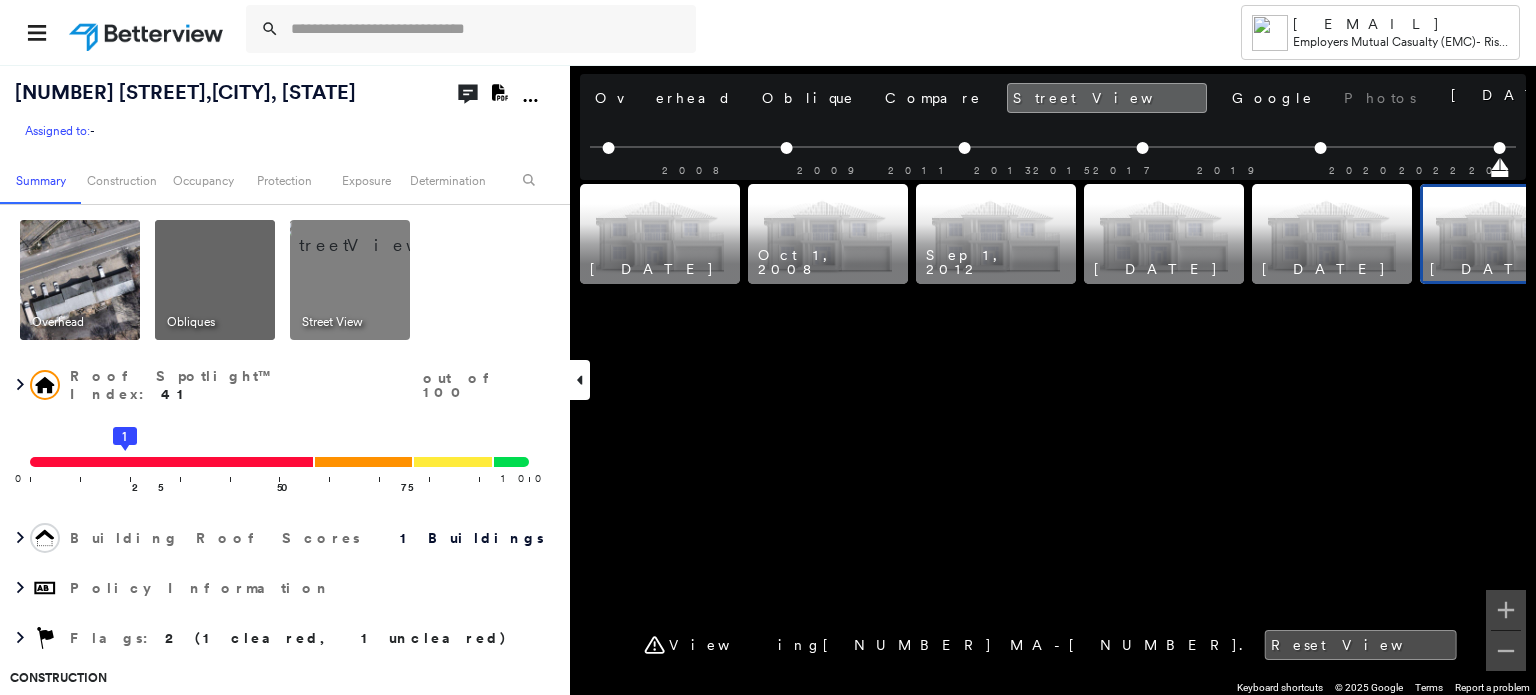 scroll, scrollTop: 0, scrollLeft: 61, axis: horizontal 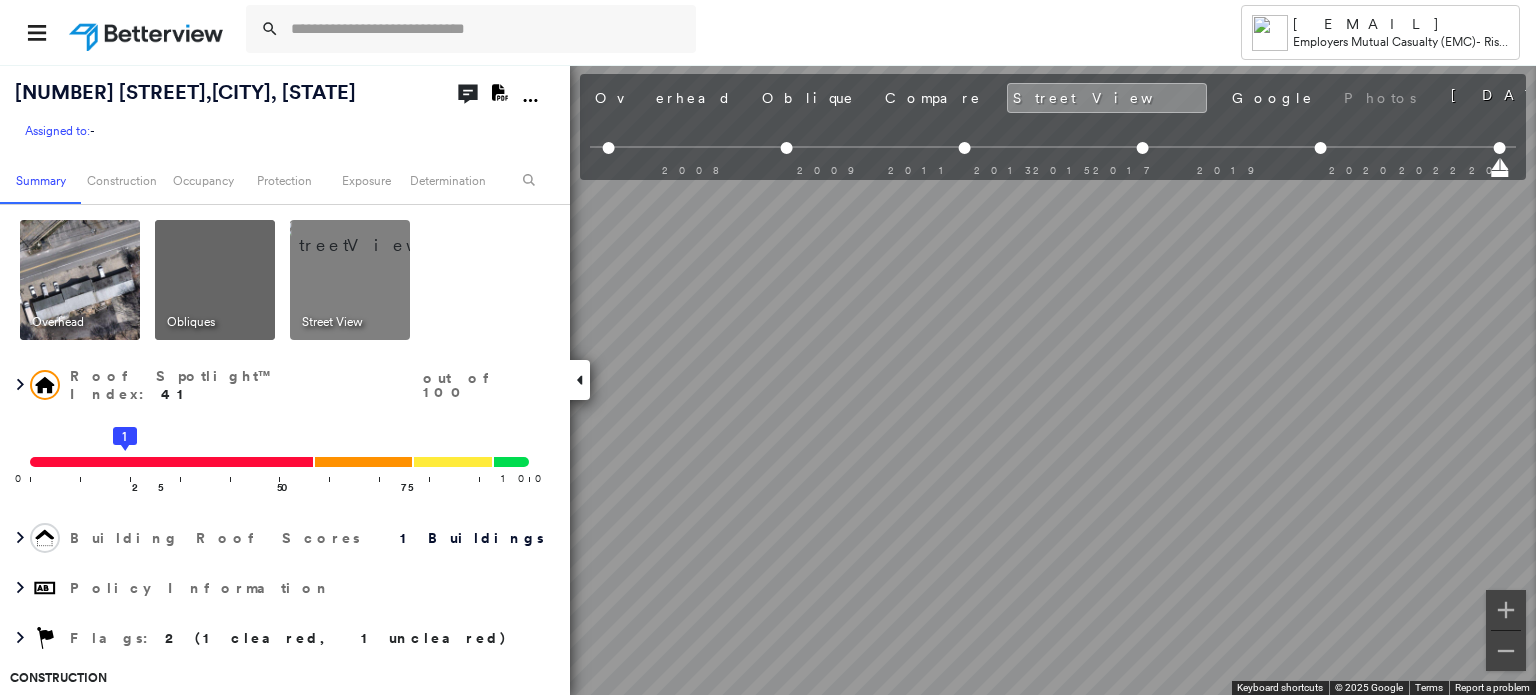 click on "Tower Katie.M.Thoren@EMCIns.com Employers Mutual Casualty (EMC)  -   Risk Improvement 491  Amesbury Rd ,  Haverhill, MA 01830 Assigned to:  - Assigned to:  - Assigned to:  - Open Comments Download PDF Report Summary Construction Occupancy Protection Exposure Determination Overhead Obliques Street View Roof Spotlight™ Index :  41 out of 100 0 100 25 1 50 75 Building Roof Scores 1 Buildings Policy Information Flags :  2 (1 cleared, 1 uncleared) Construction Roof Spotlights :  Staining, Worn Shingles, Overhang Property Features :  Car, Patio Furniture, Yard Debris, Disintegrated Pavement, Significantly Stained Pavement Roof Size & Shape :  1 building  - Gable | Asphalt Shingle Assessor and MLS Details Property Lookup BuildZoom - Building Permit Data and Analysis Occupancy Ownership Place Detail SmartyStreets - Geocode Smarty Streets - Surrounding Properties Protection Protection Exposure FEMA Risk Index Snow Load Regional Hazard: 2   out of  5 Additional Perils Guidewire HazardHub HazardHub Risks MLS Photos :" at bounding box center (768, 347) 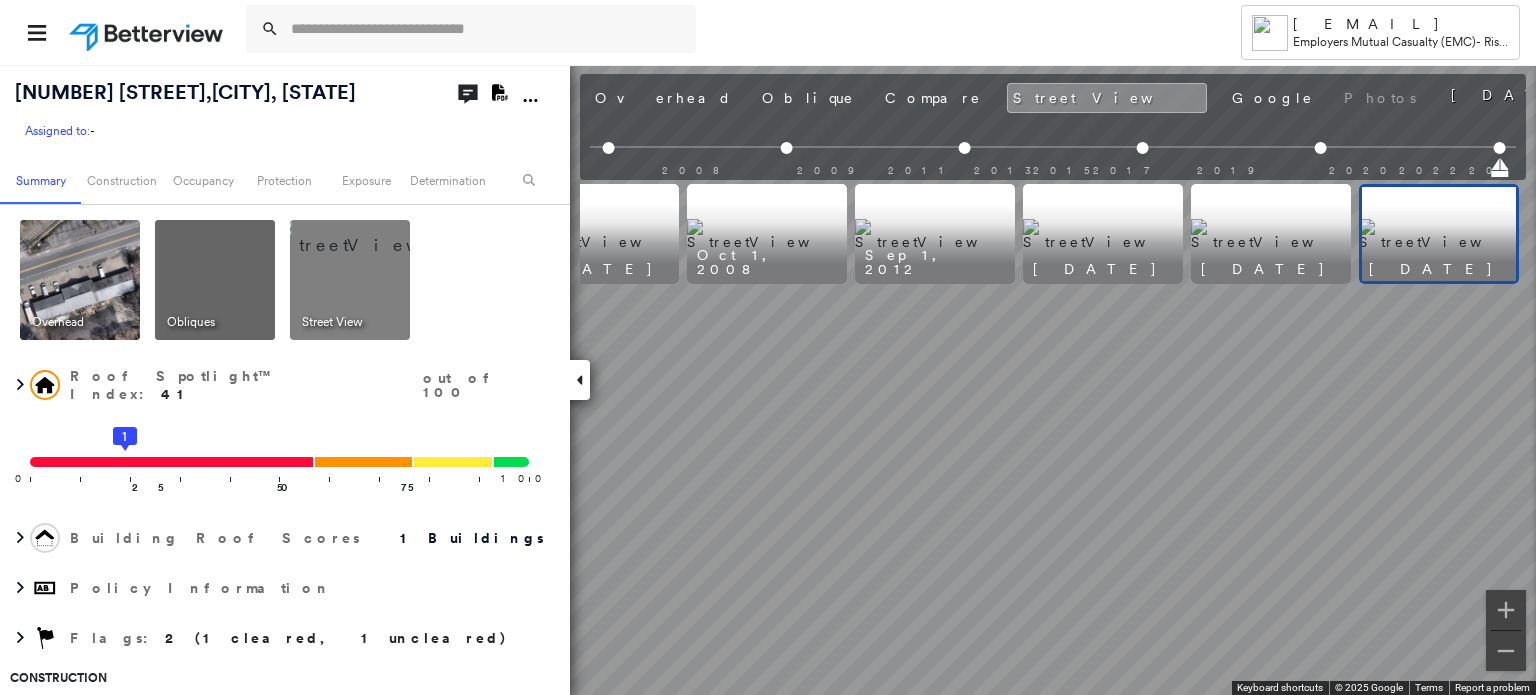 click on "Overhead" at bounding box center (663, 98) 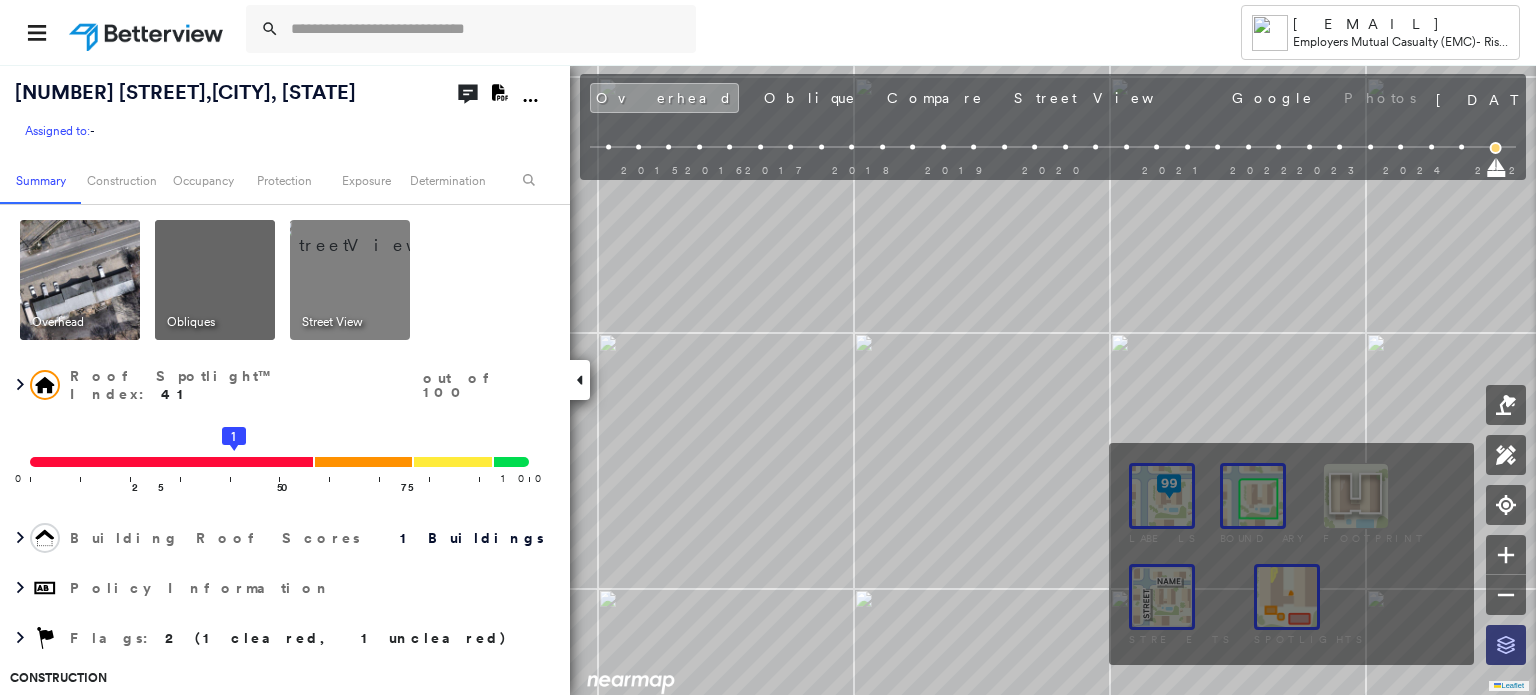 click 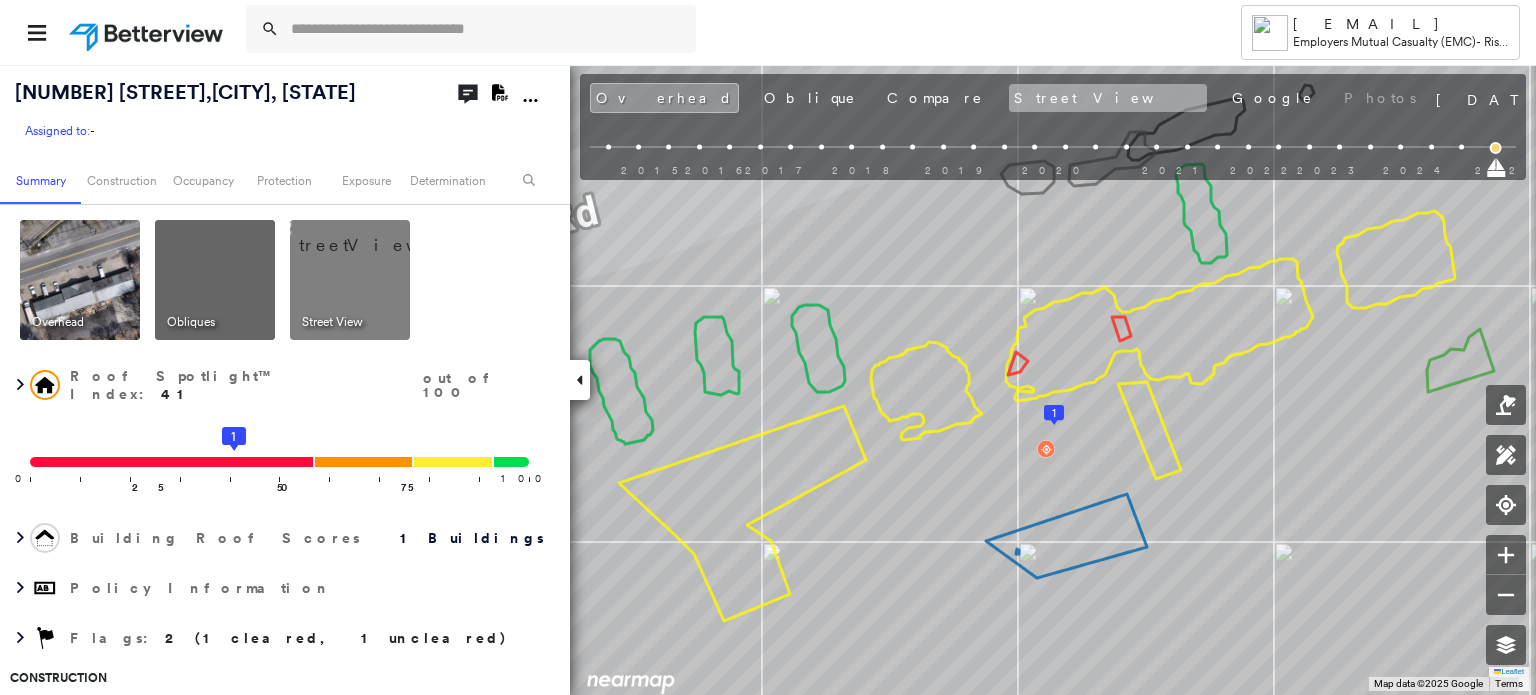 click on "Street View" at bounding box center (1108, 98) 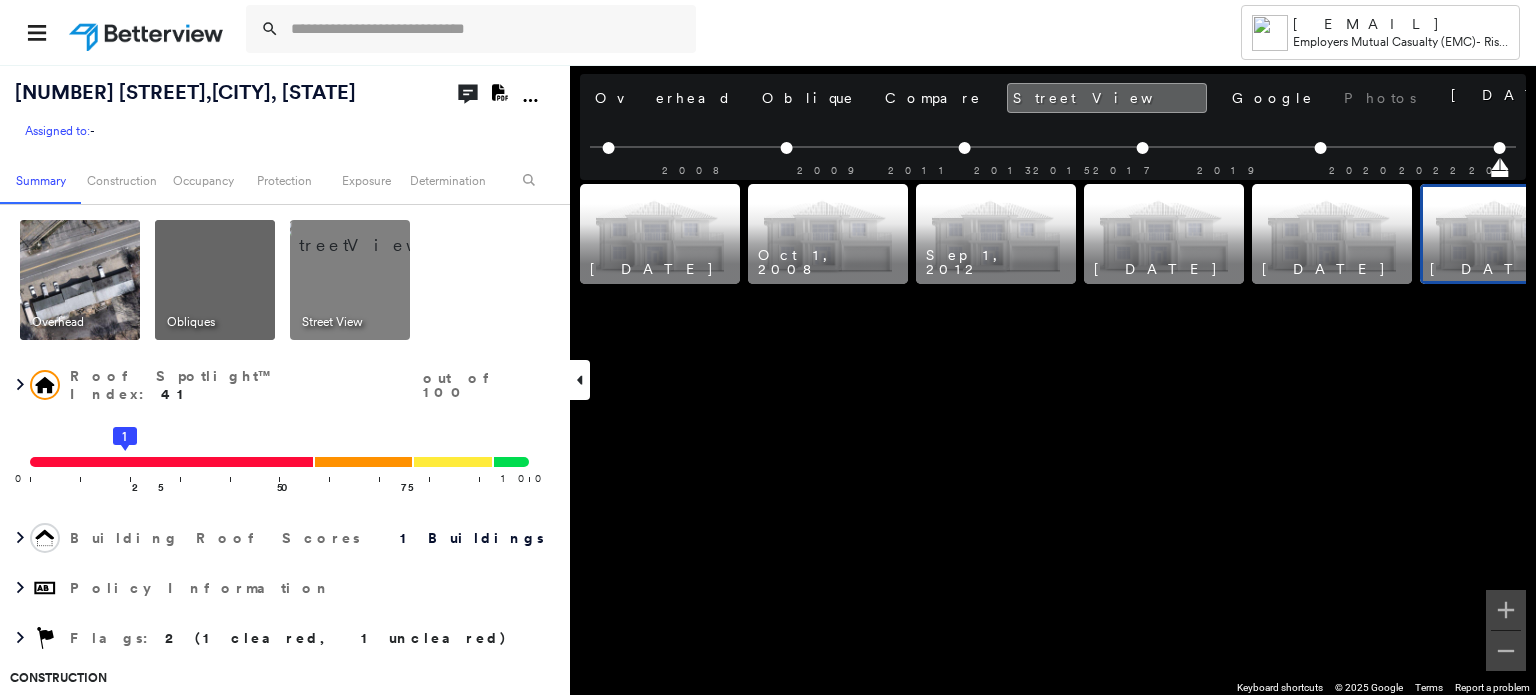scroll, scrollTop: 0, scrollLeft: 61, axis: horizontal 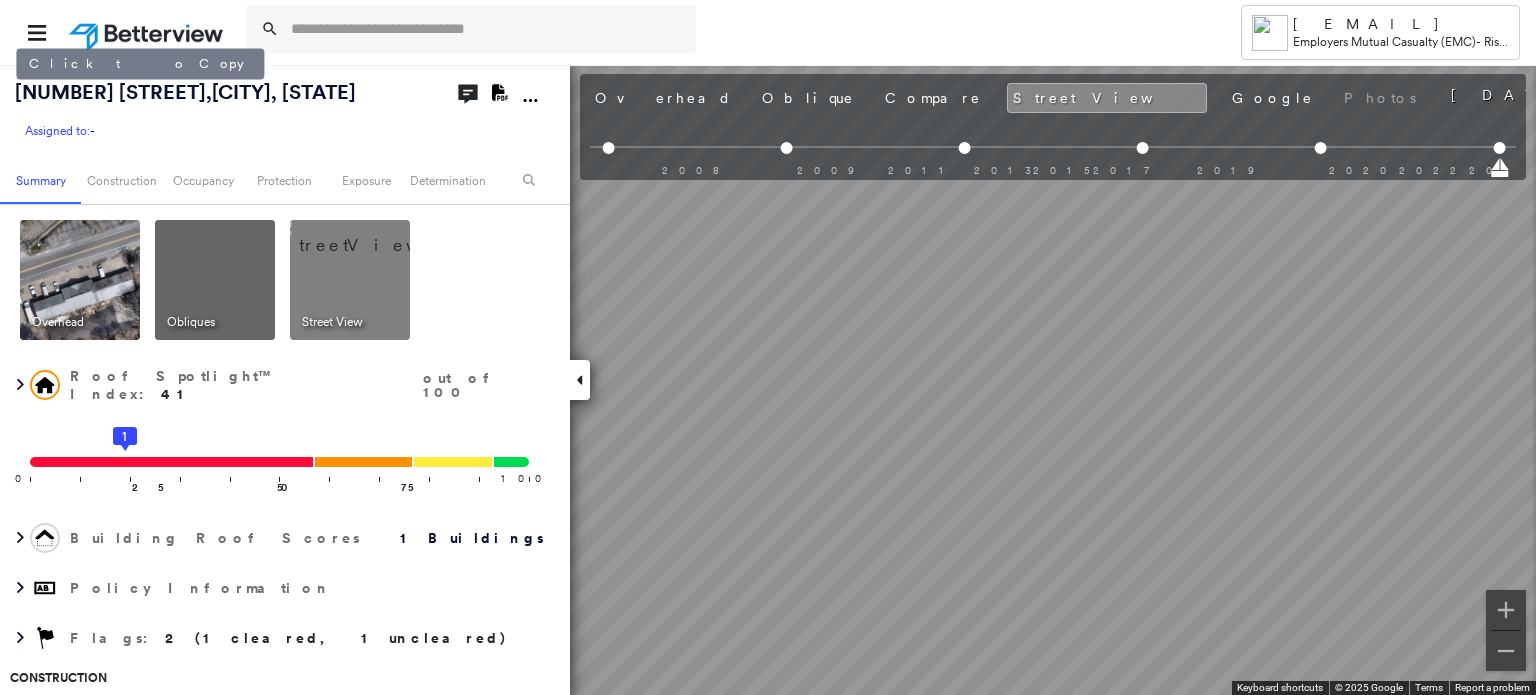 drag, startPoint x: 232, startPoint y: 93, endPoint x: 14, endPoint y: 93, distance: 218 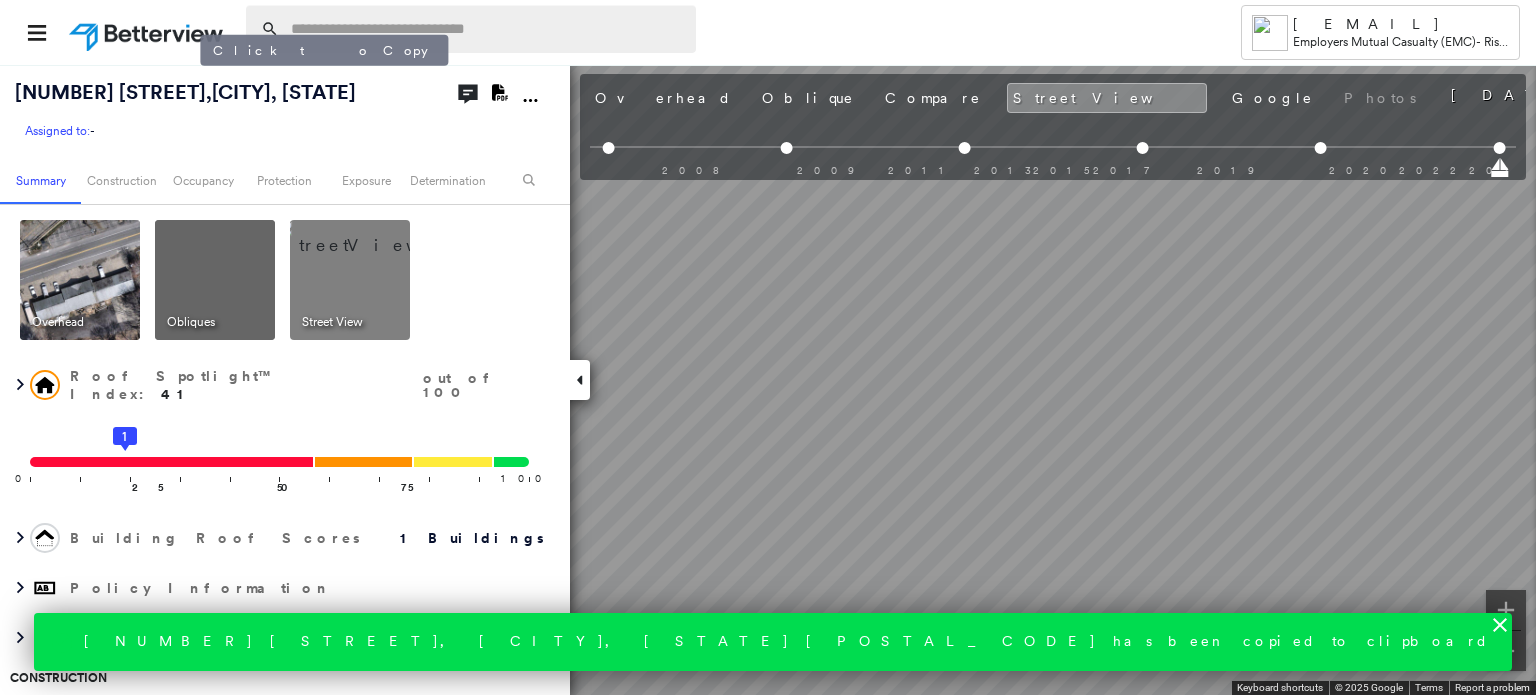 copy on "491  Amesbury Rd ,  Haverhill, MA 01830" 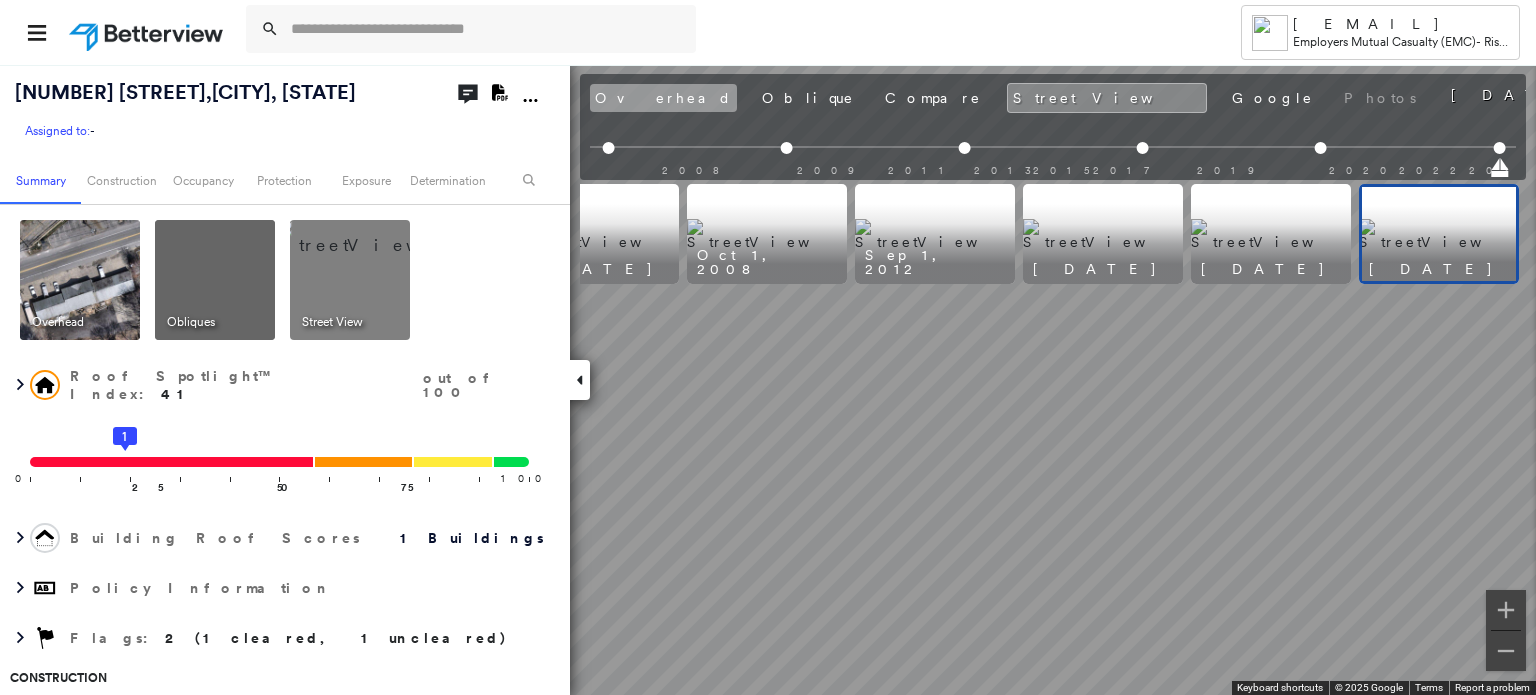 drag, startPoint x: 636, startPoint y: 100, endPoint x: 742, endPoint y: 167, distance: 125.39936 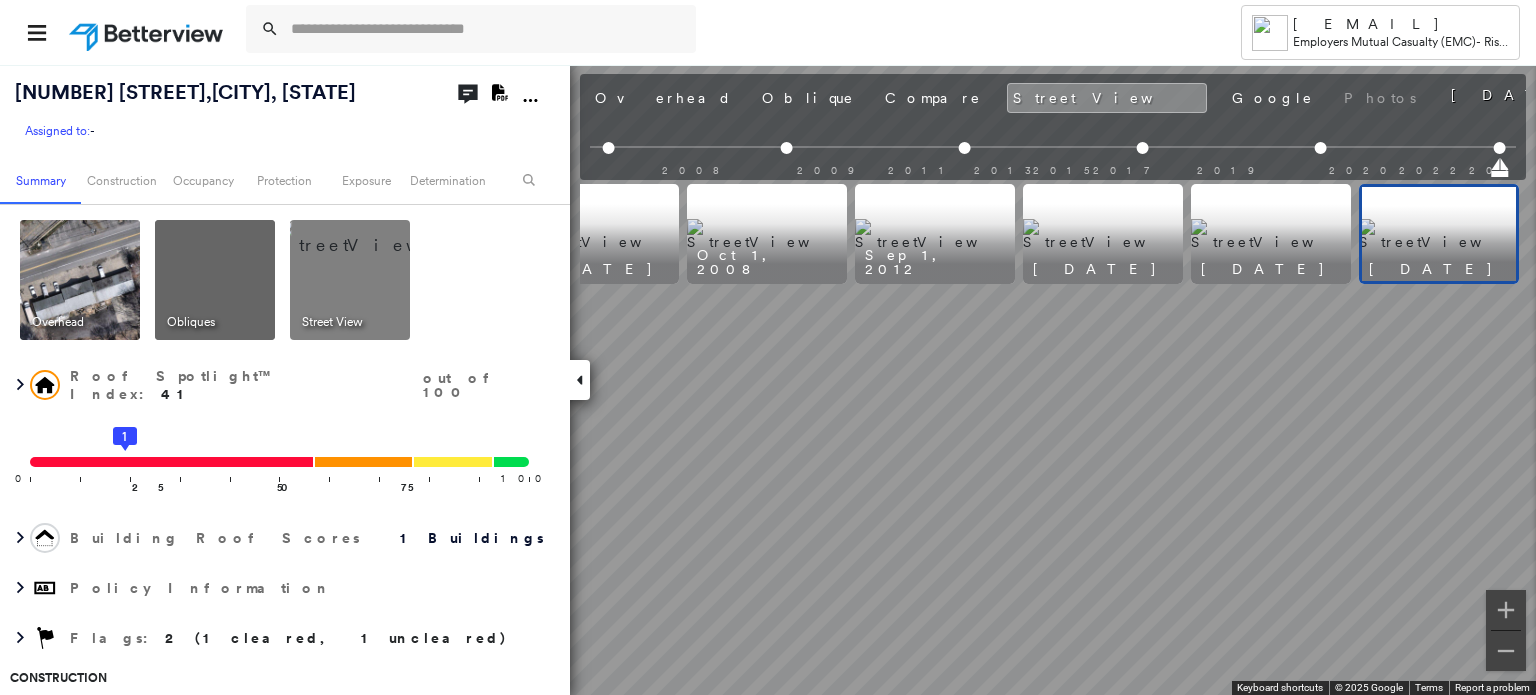 click on "Overhead" at bounding box center (663, 98) 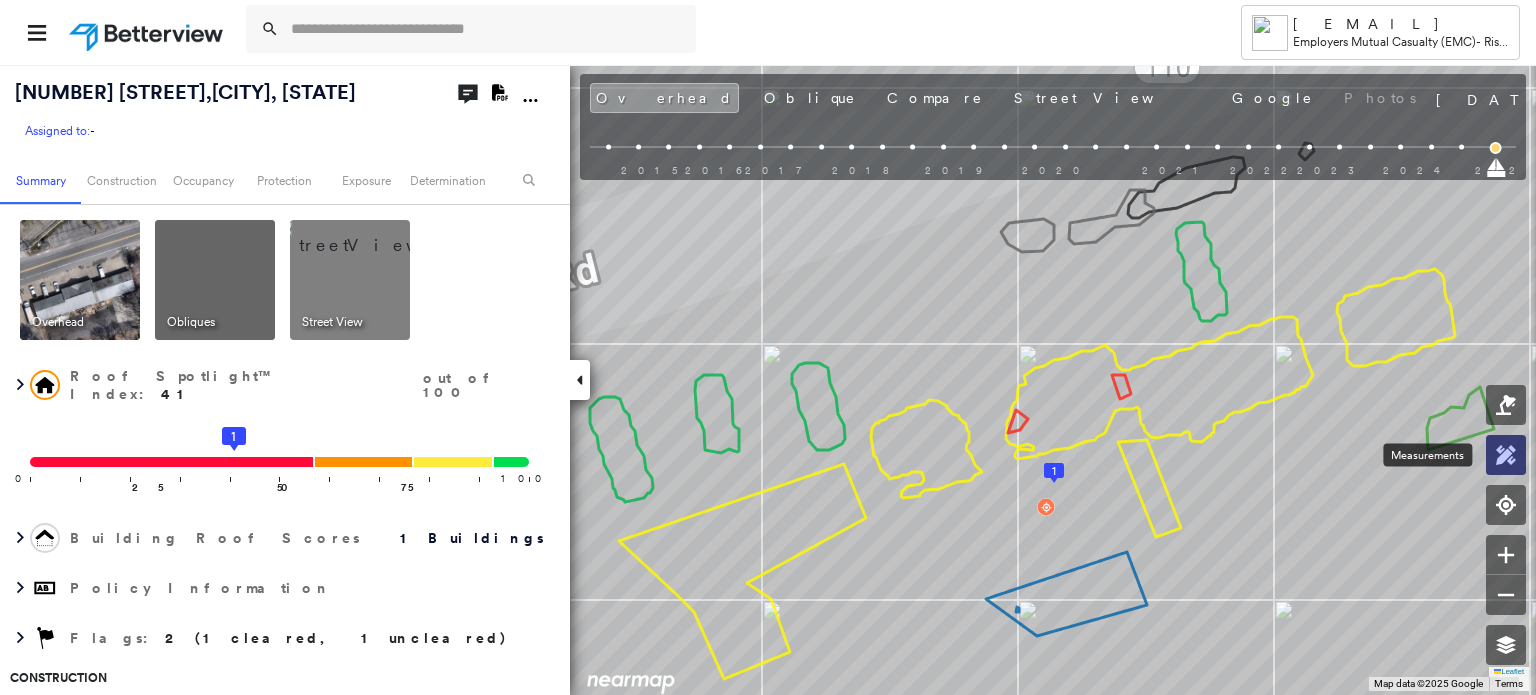 click 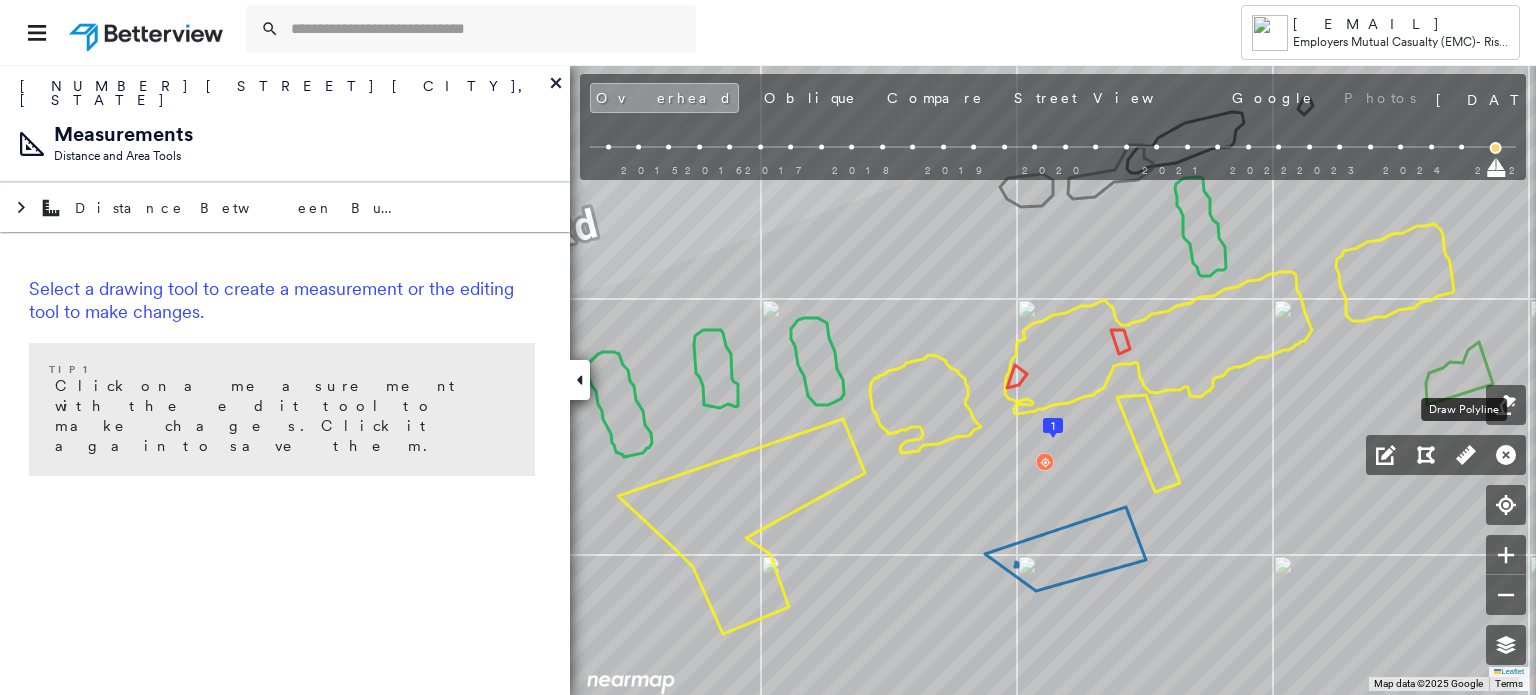 click on "Draw Polyline" at bounding box center (1464, 409) 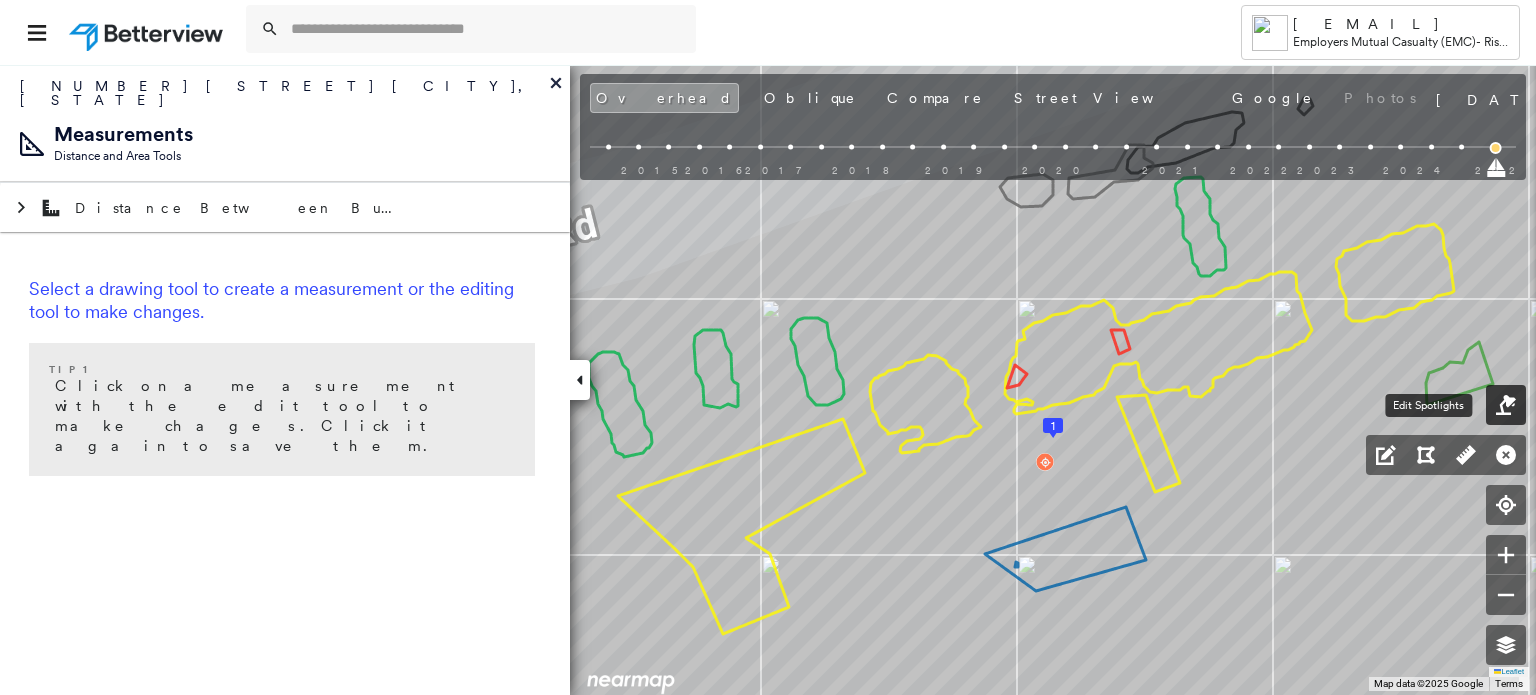 click 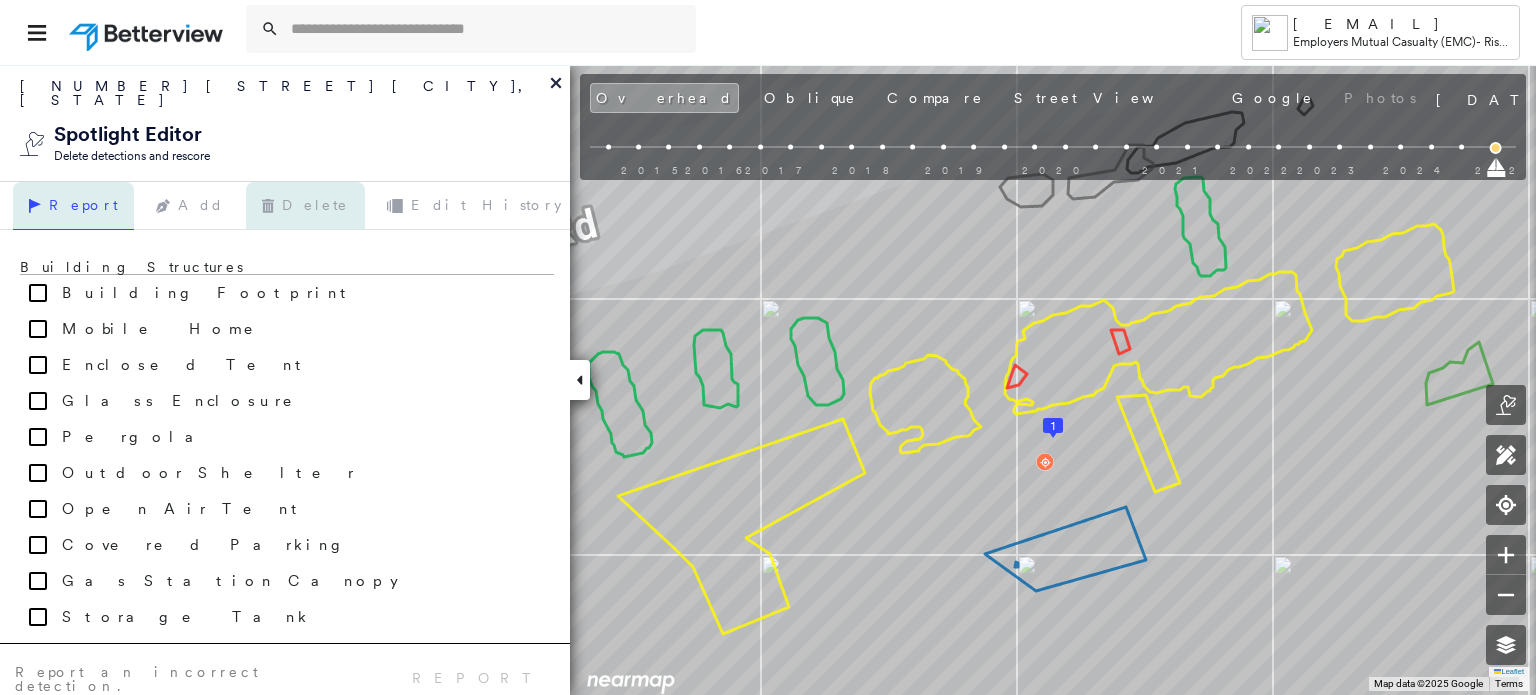 click on "Delete" at bounding box center (305, 206) 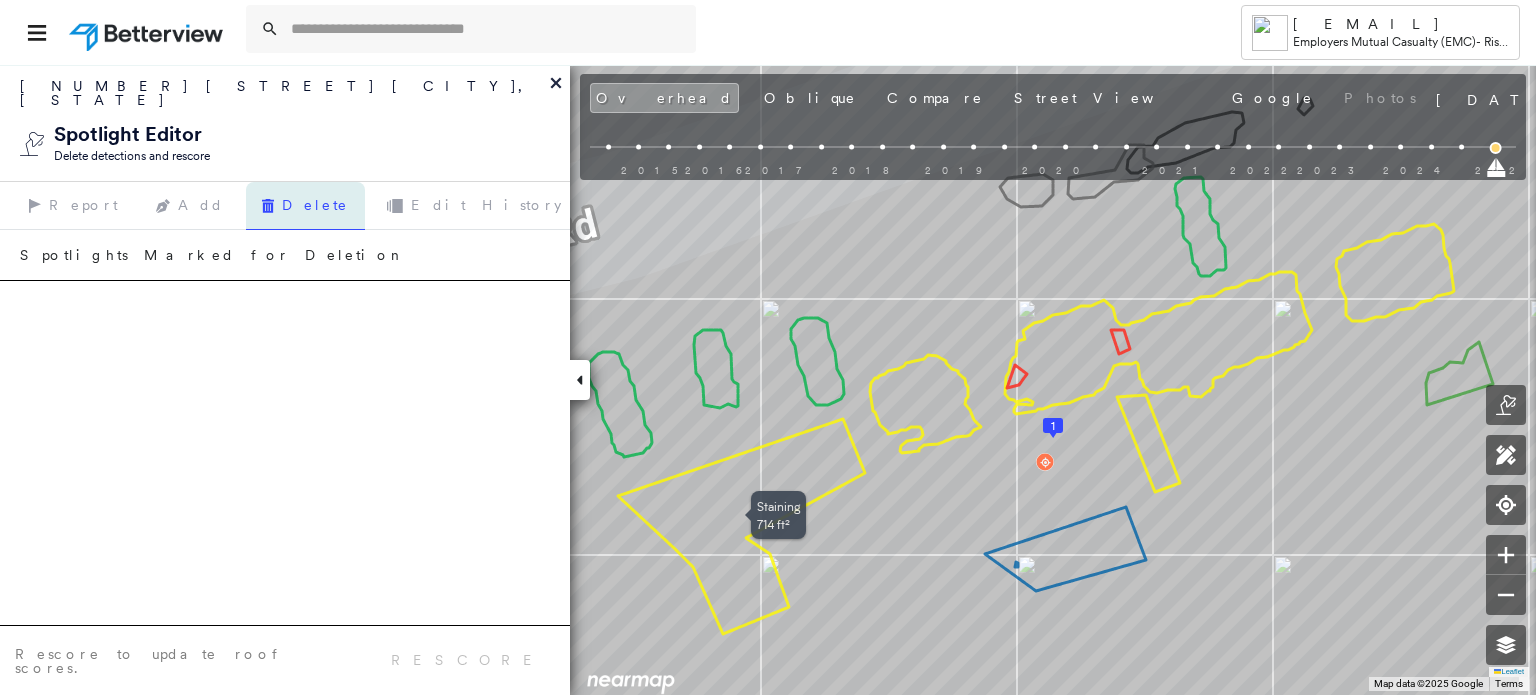 click 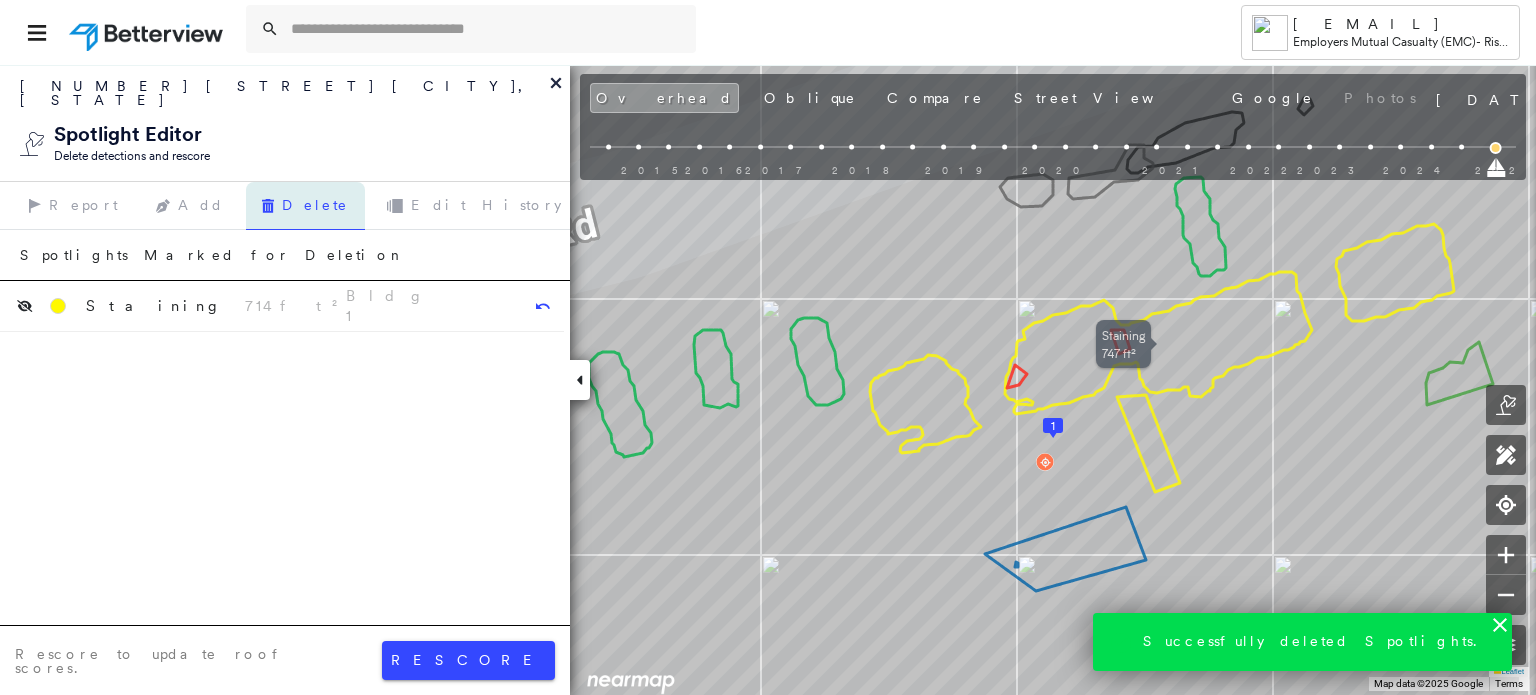 click 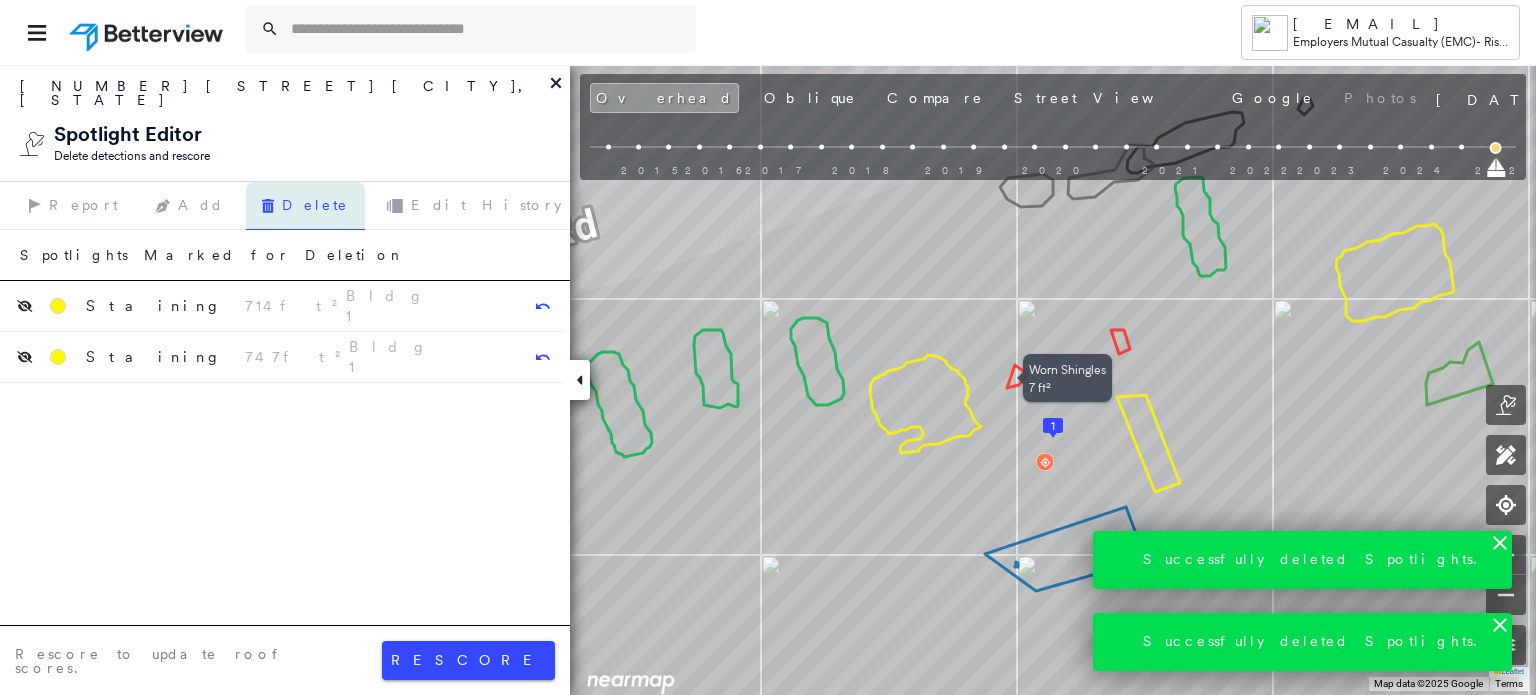 click 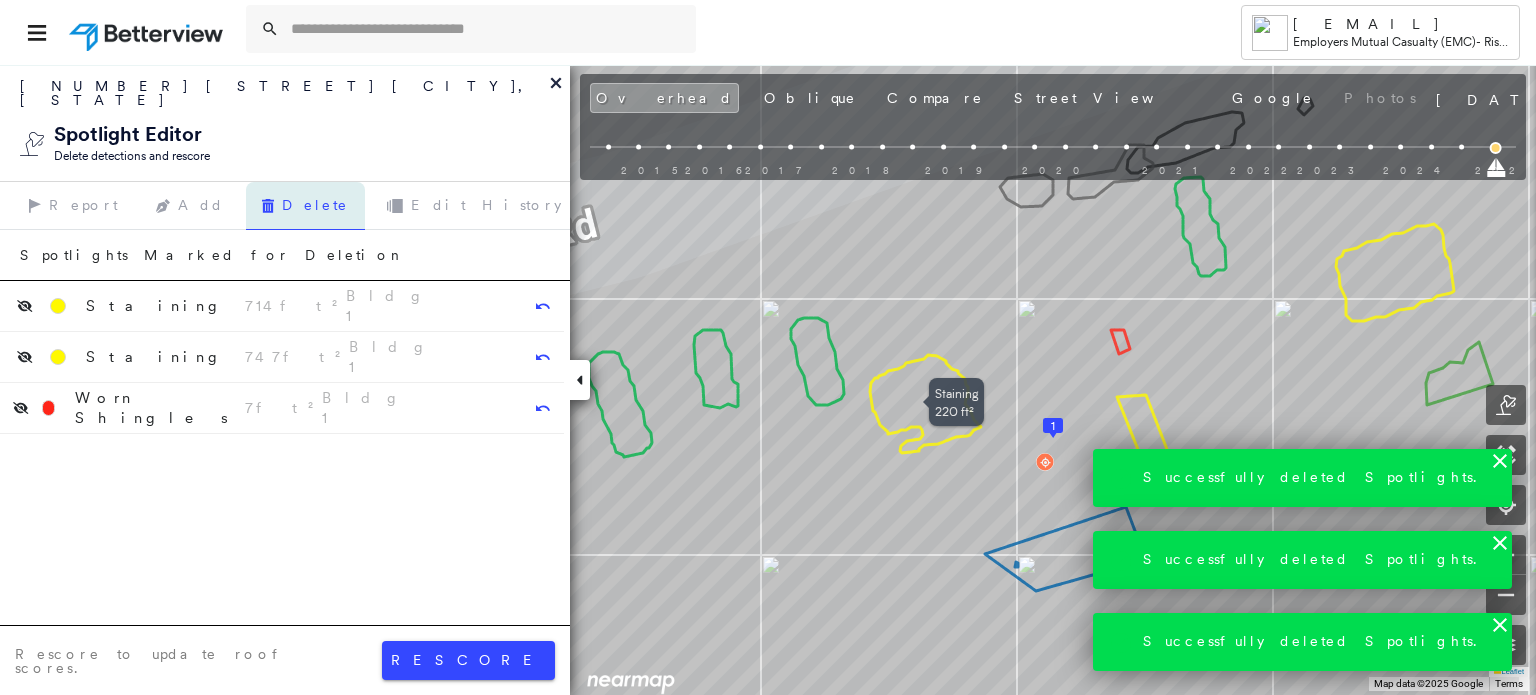 click 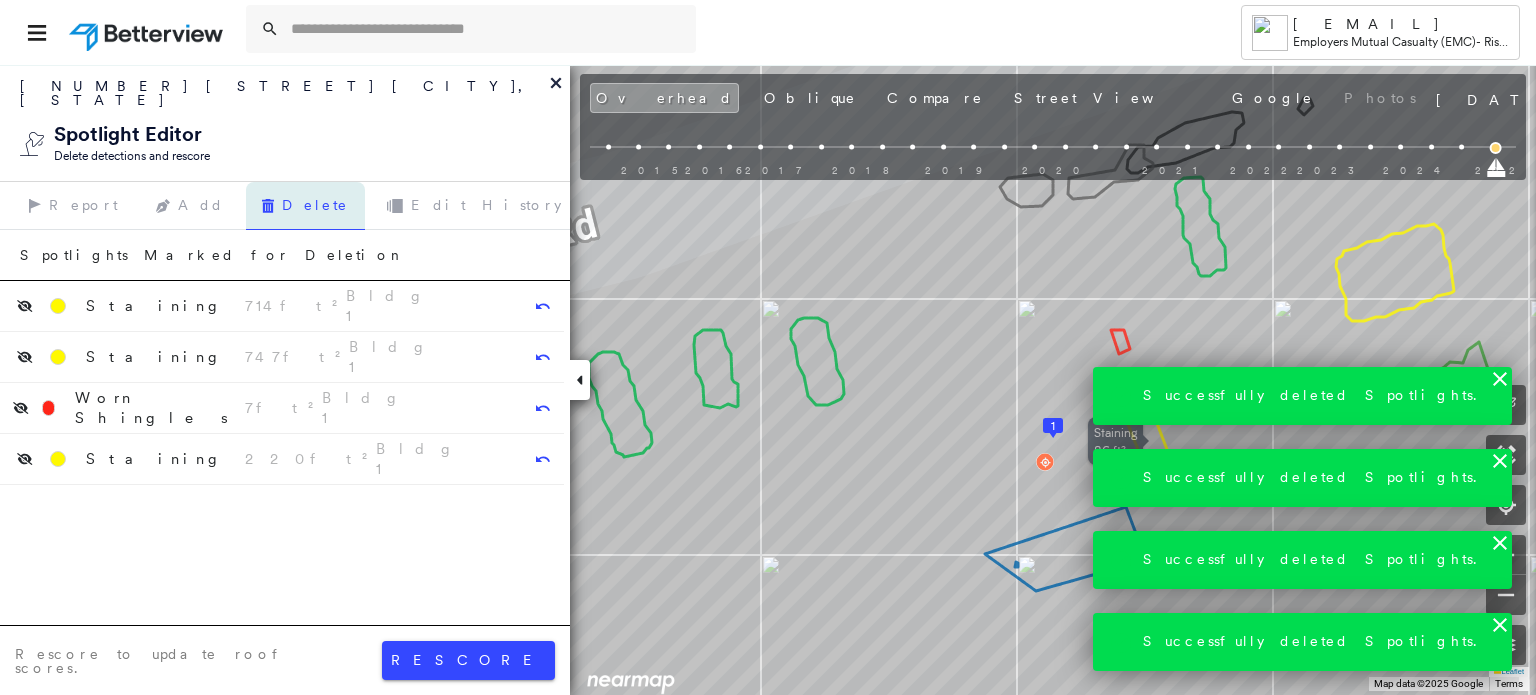 click 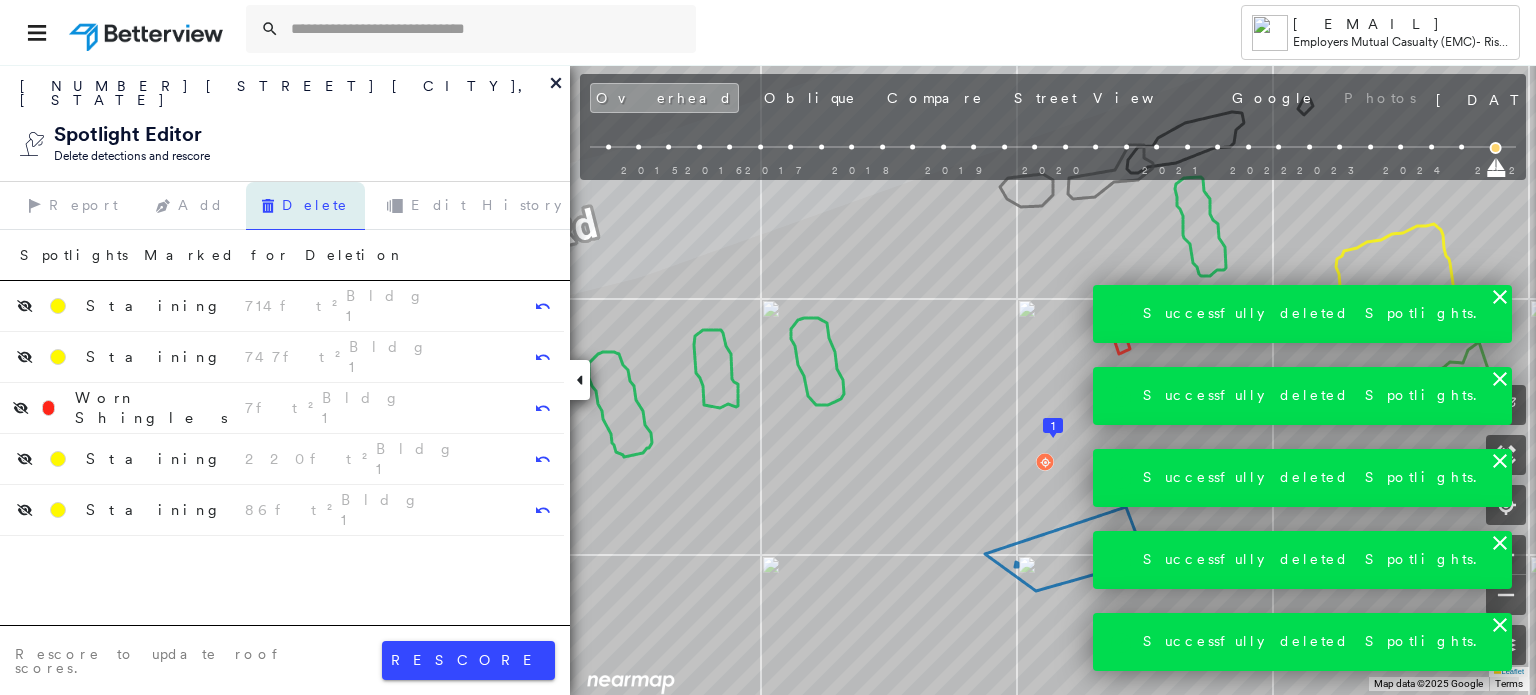 click 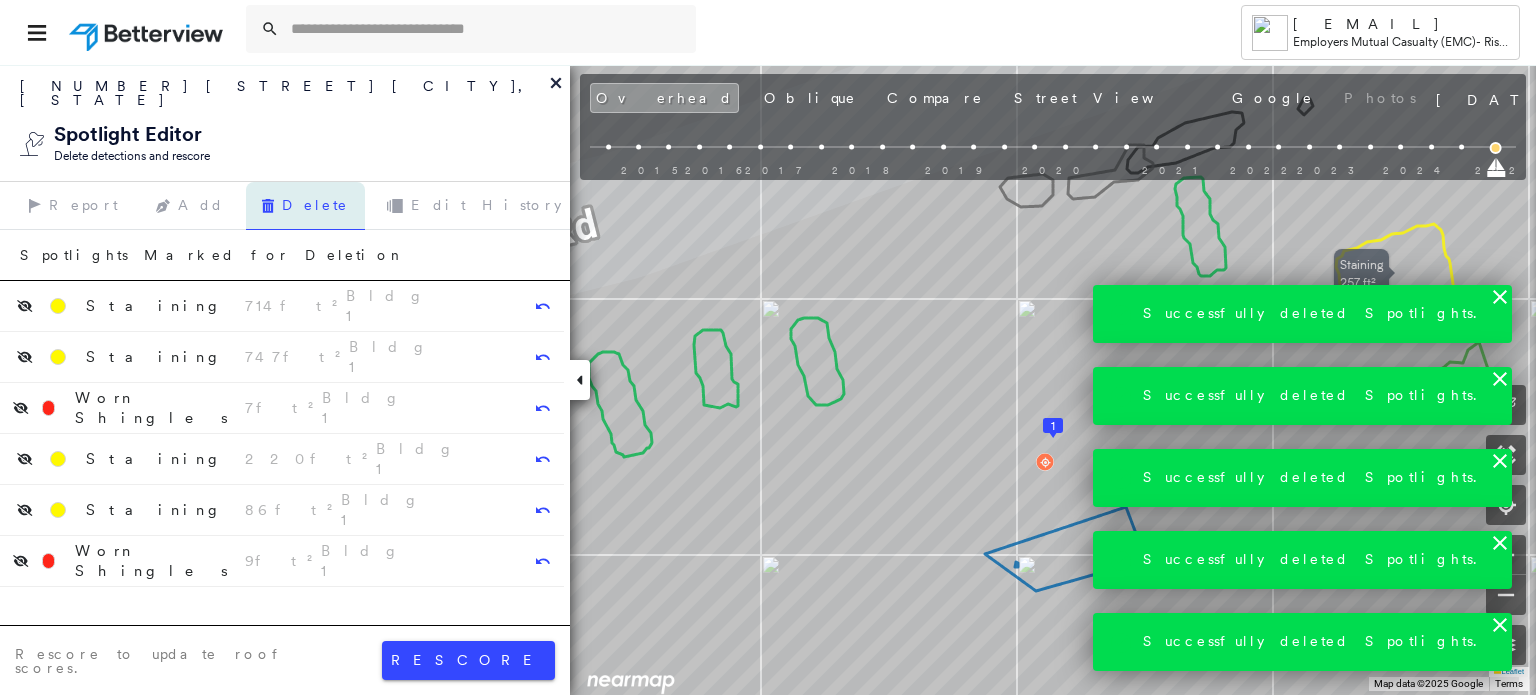 click 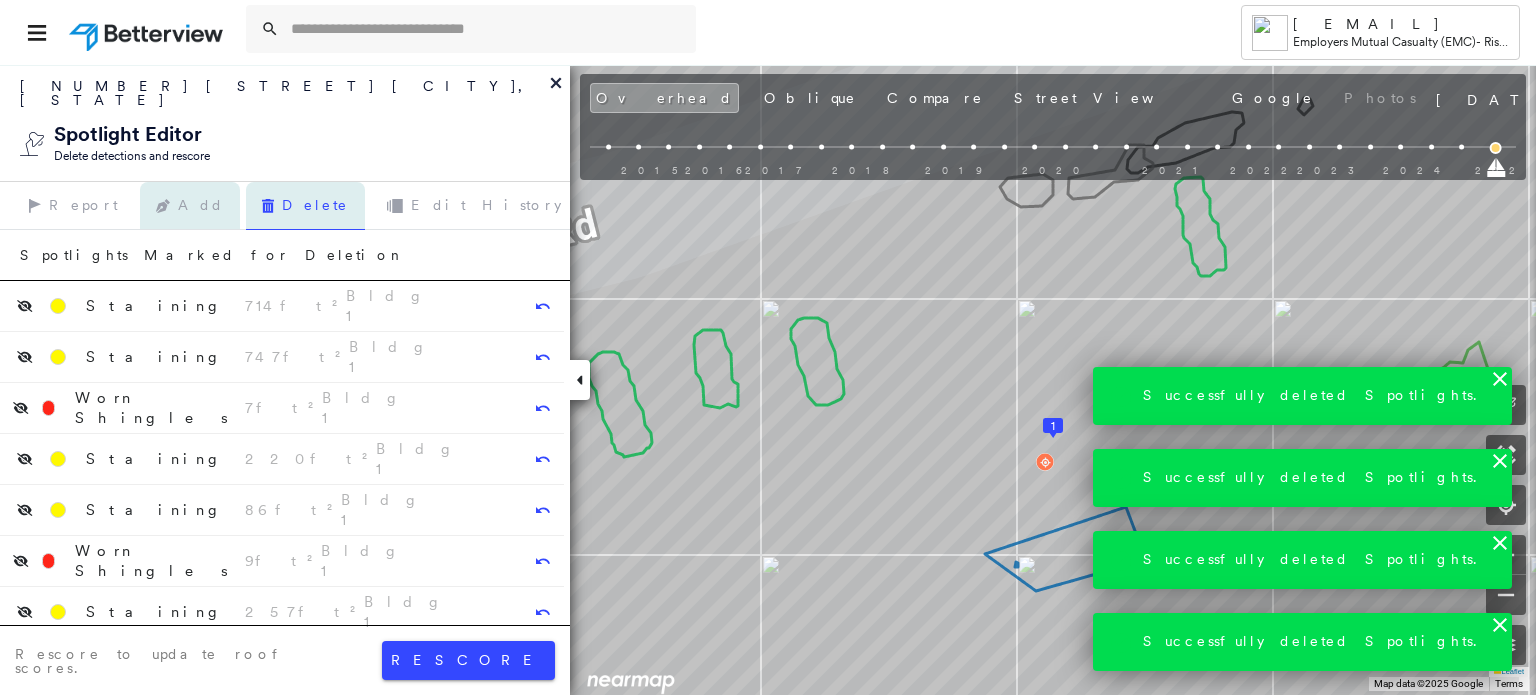 click 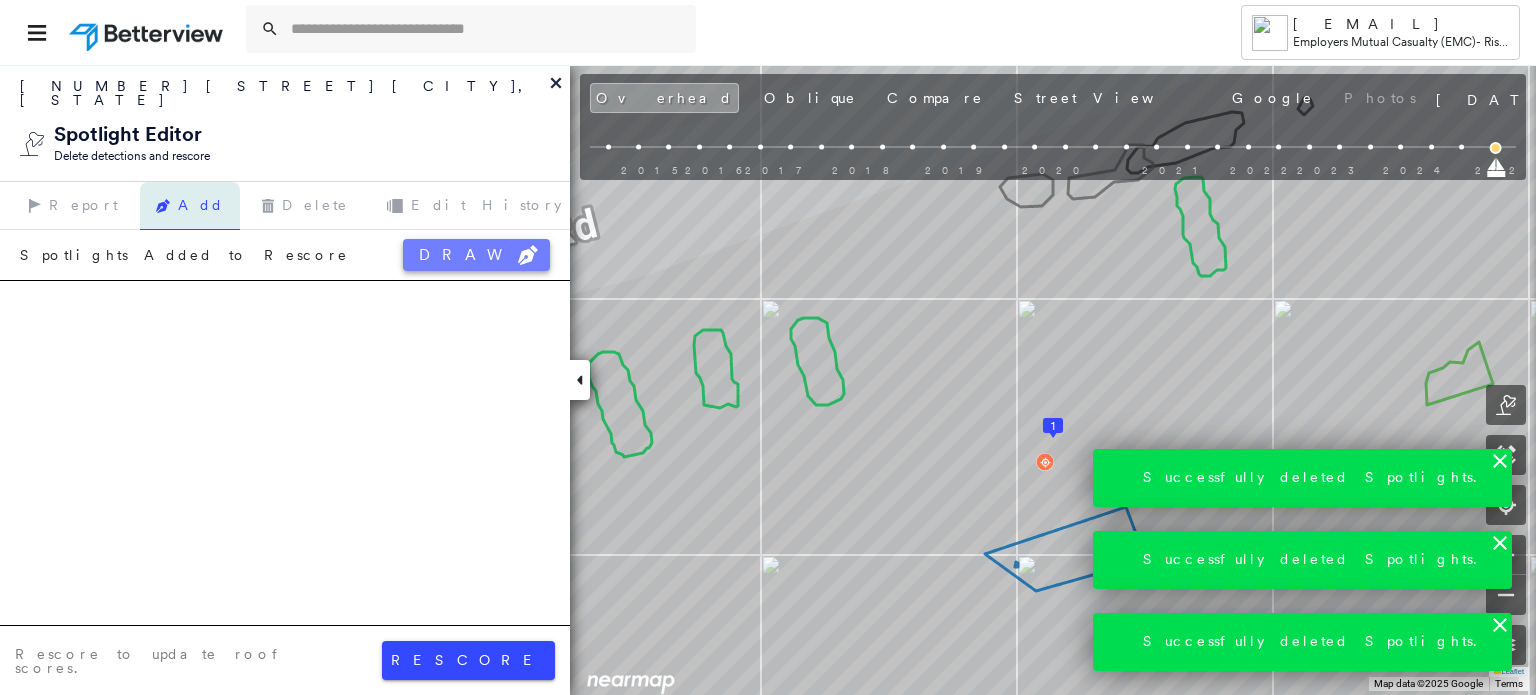 click on "Spotlights Added to Rescore DRAW" at bounding box center (285, 255) 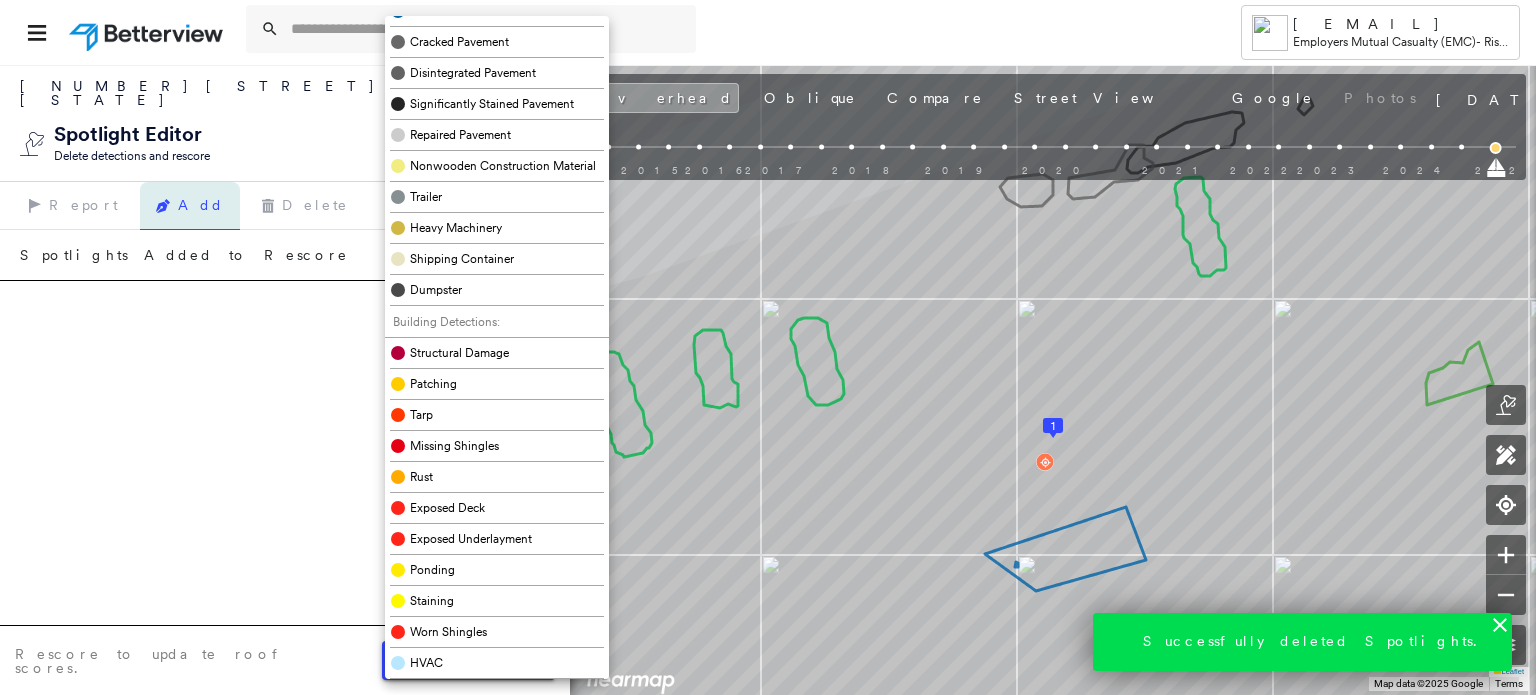 scroll, scrollTop: 500, scrollLeft: 0, axis: vertical 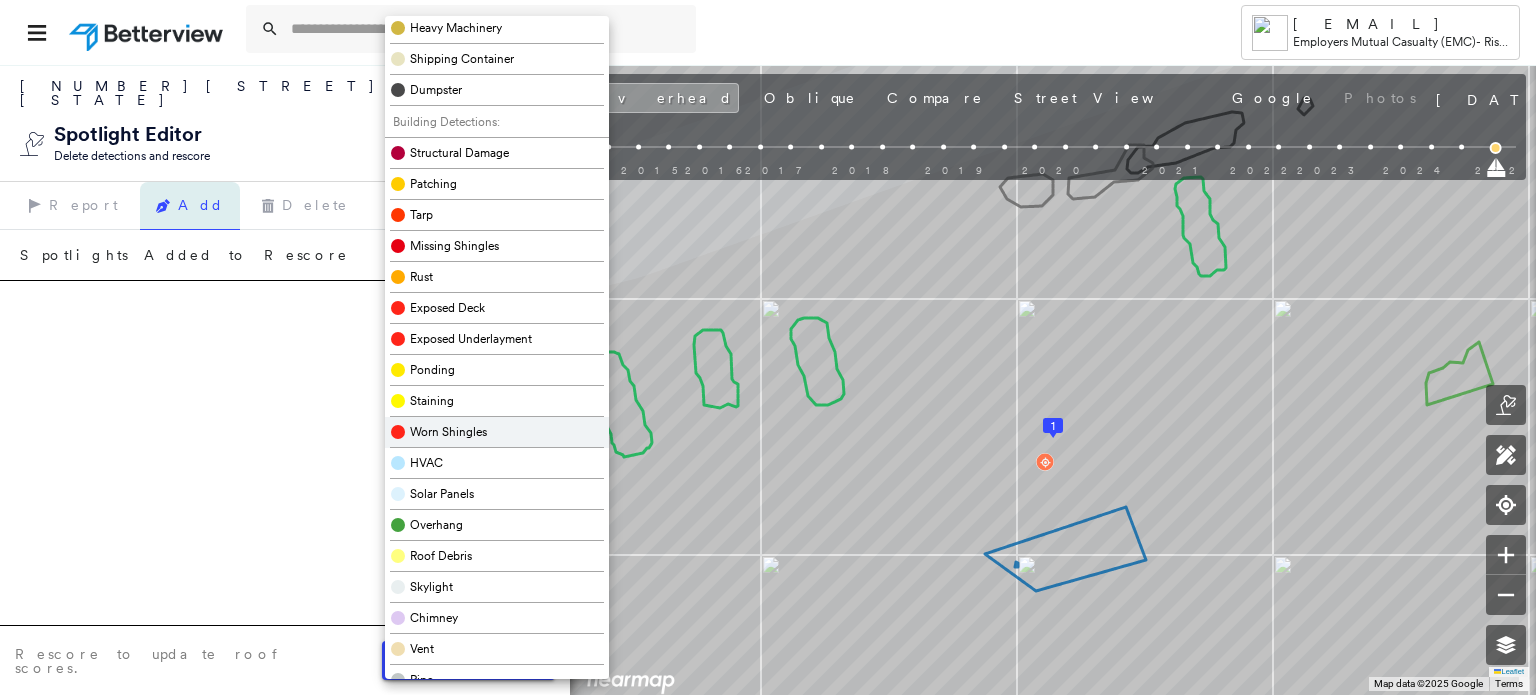 click on "Worn Shingles" at bounding box center [448, 432] 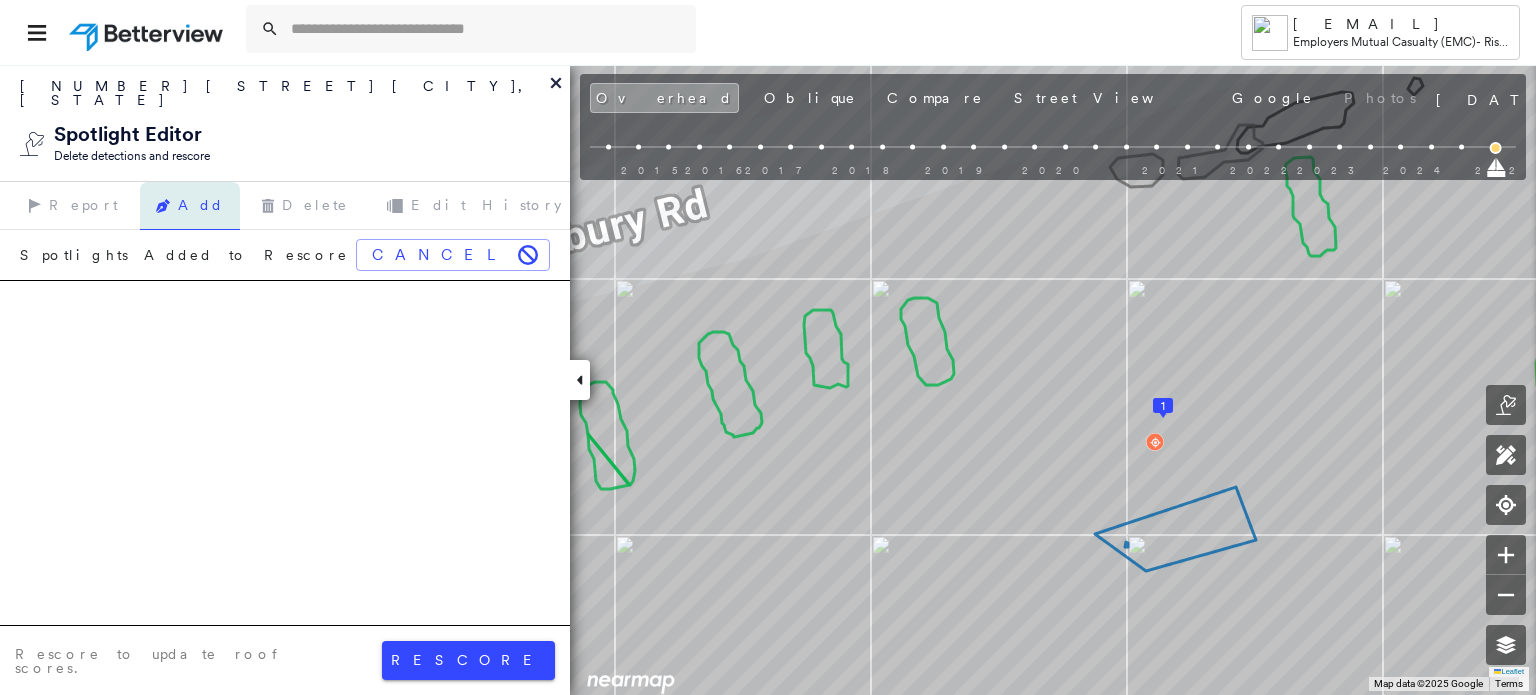 click on "Spotlights Added to Rescore Cancel" at bounding box center (285, 255) 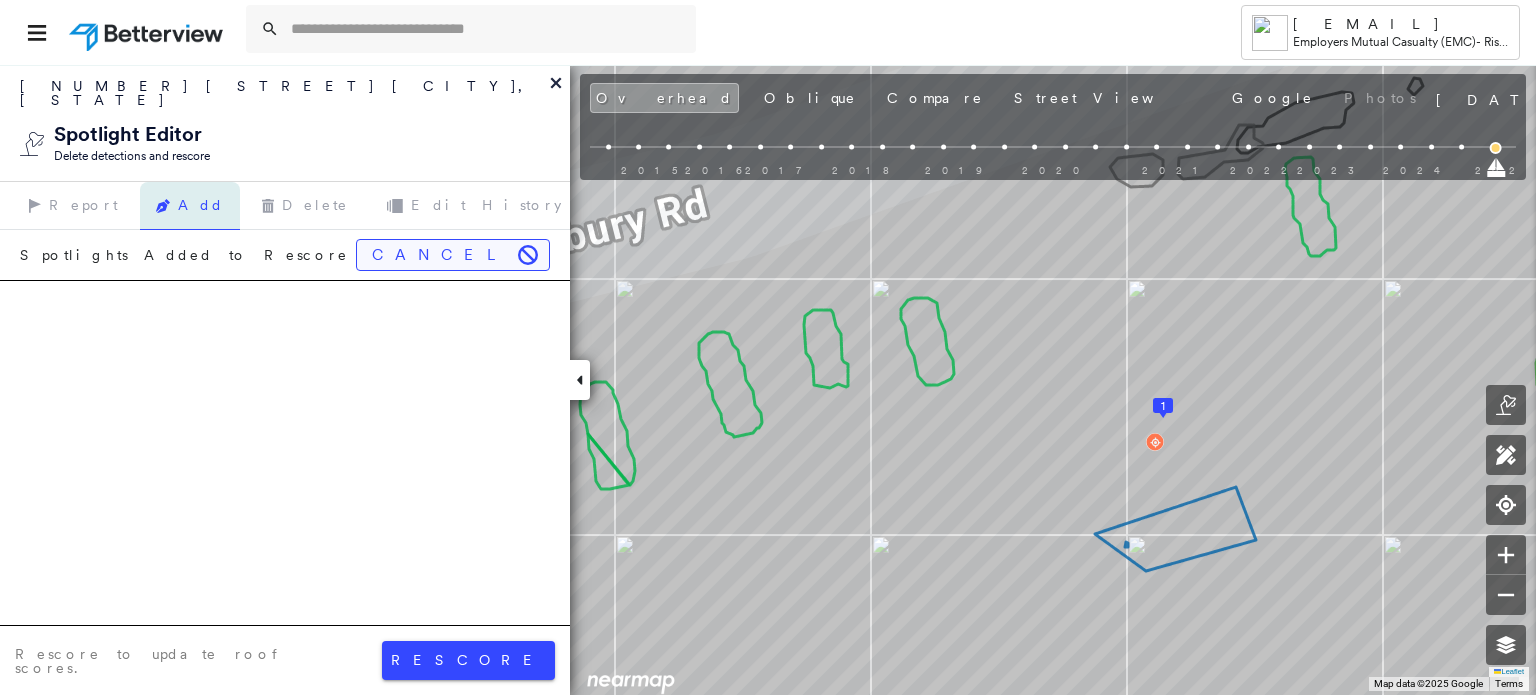 click 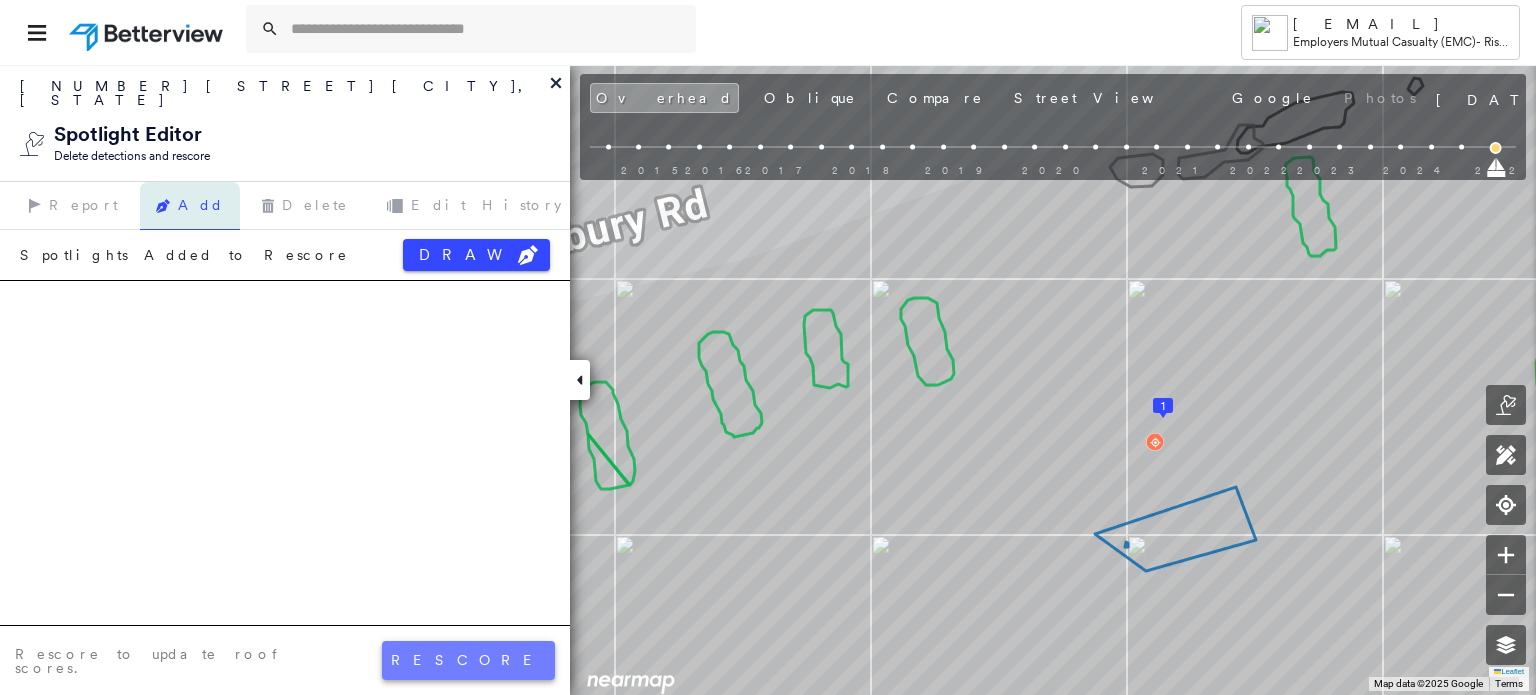 click on "rescore" at bounding box center (468, 660) 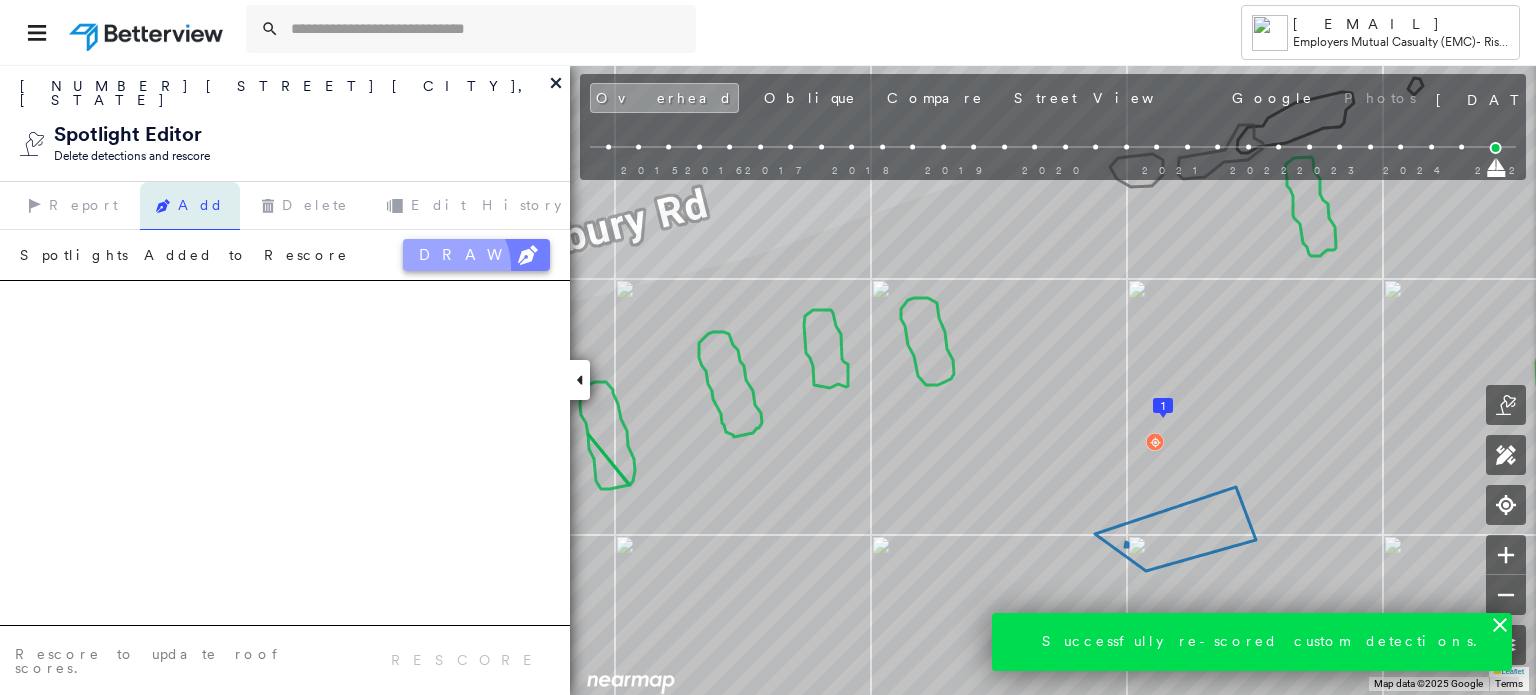 click on "DRAW" at bounding box center [476, 255] 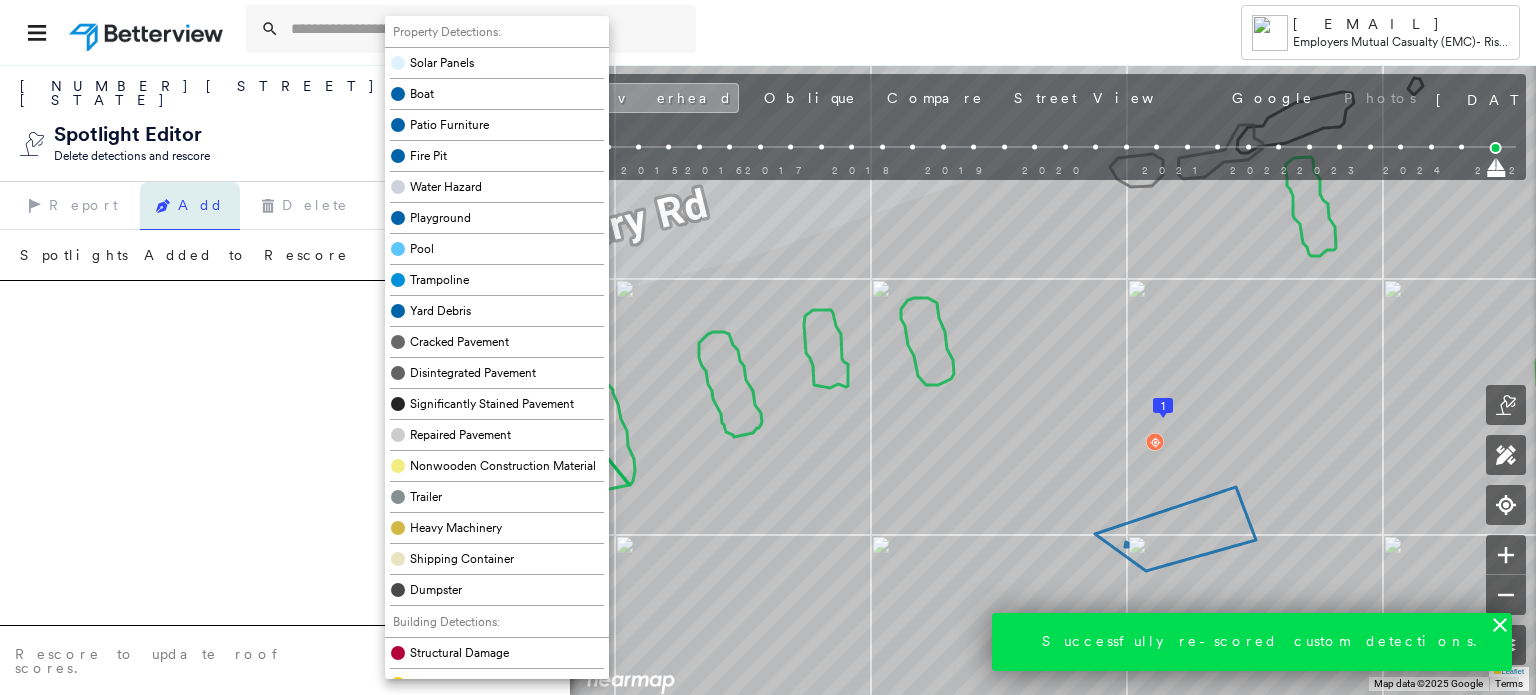 scroll, scrollTop: 600, scrollLeft: 0, axis: vertical 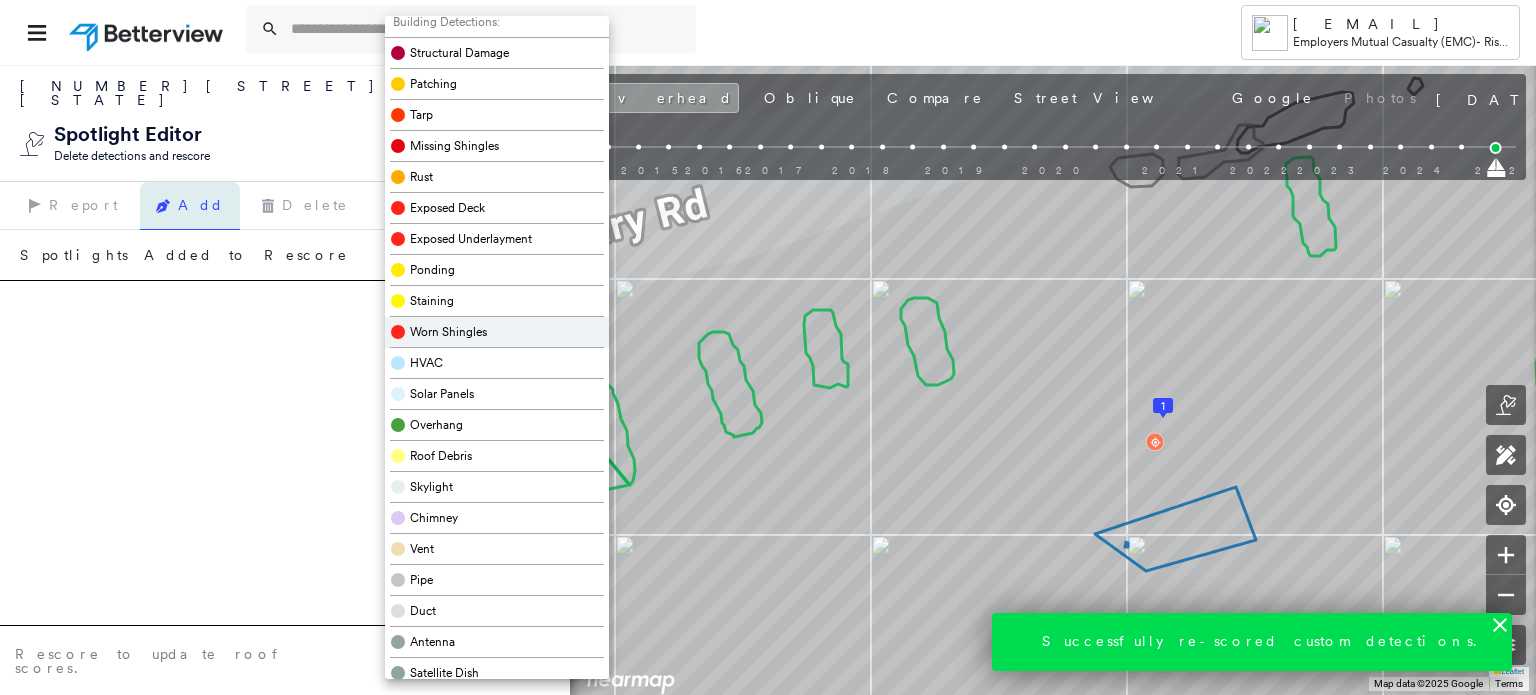 click on "Worn Shingles" at bounding box center (448, 332) 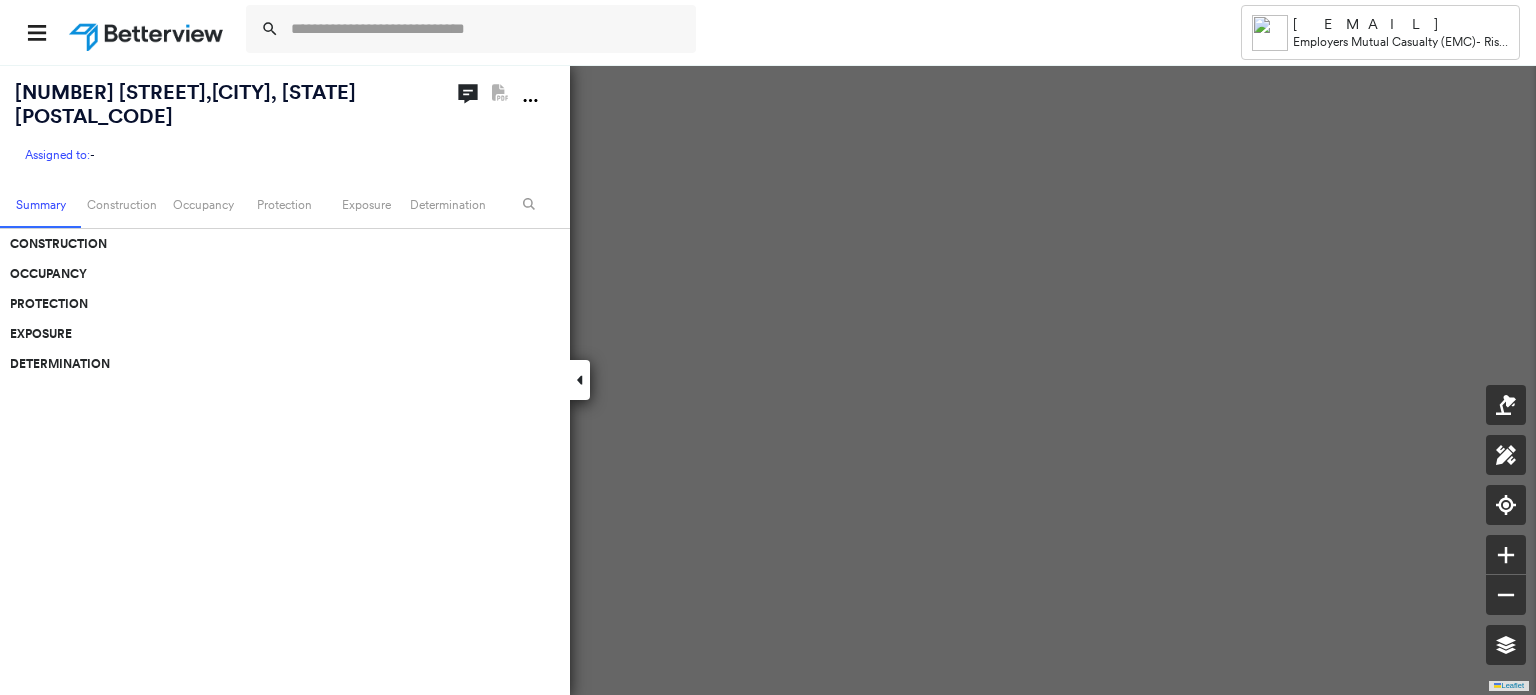 scroll, scrollTop: 0, scrollLeft: 0, axis: both 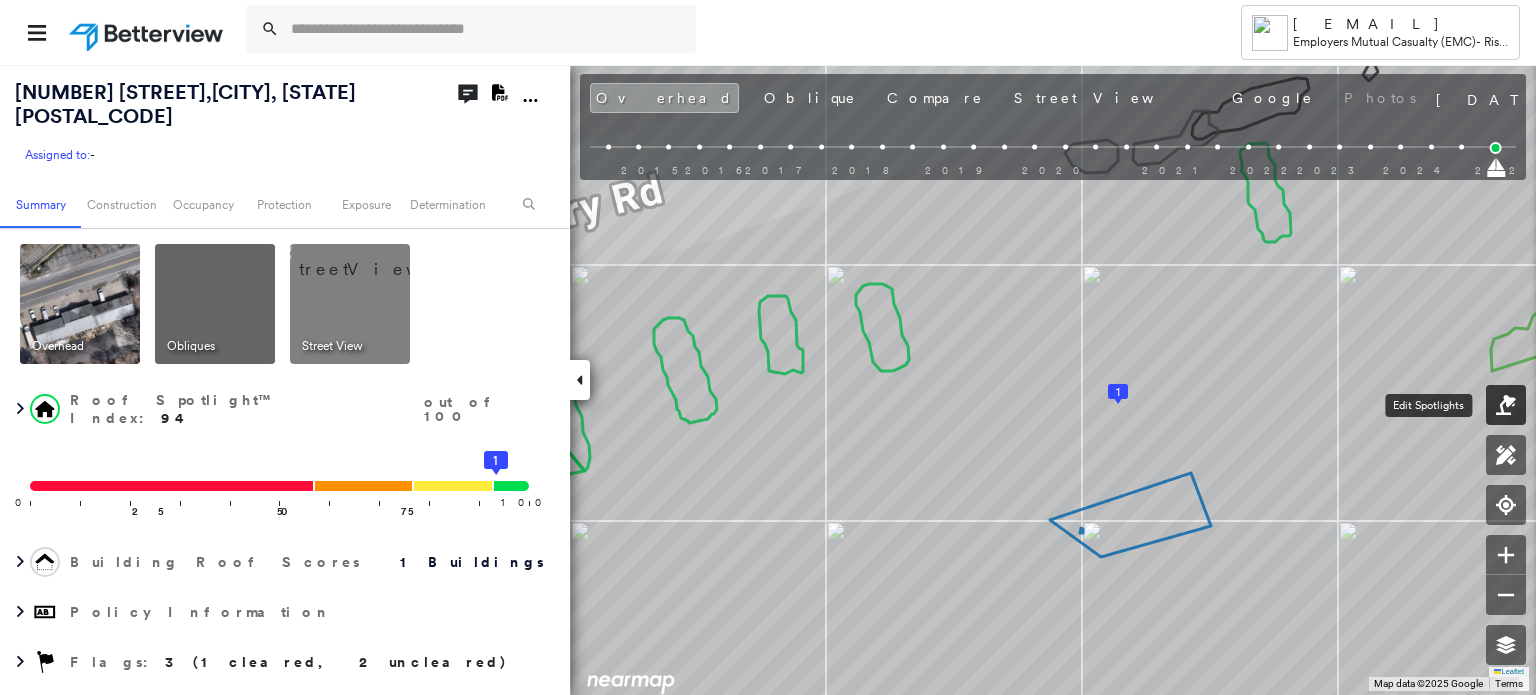 click at bounding box center [1506, 405] 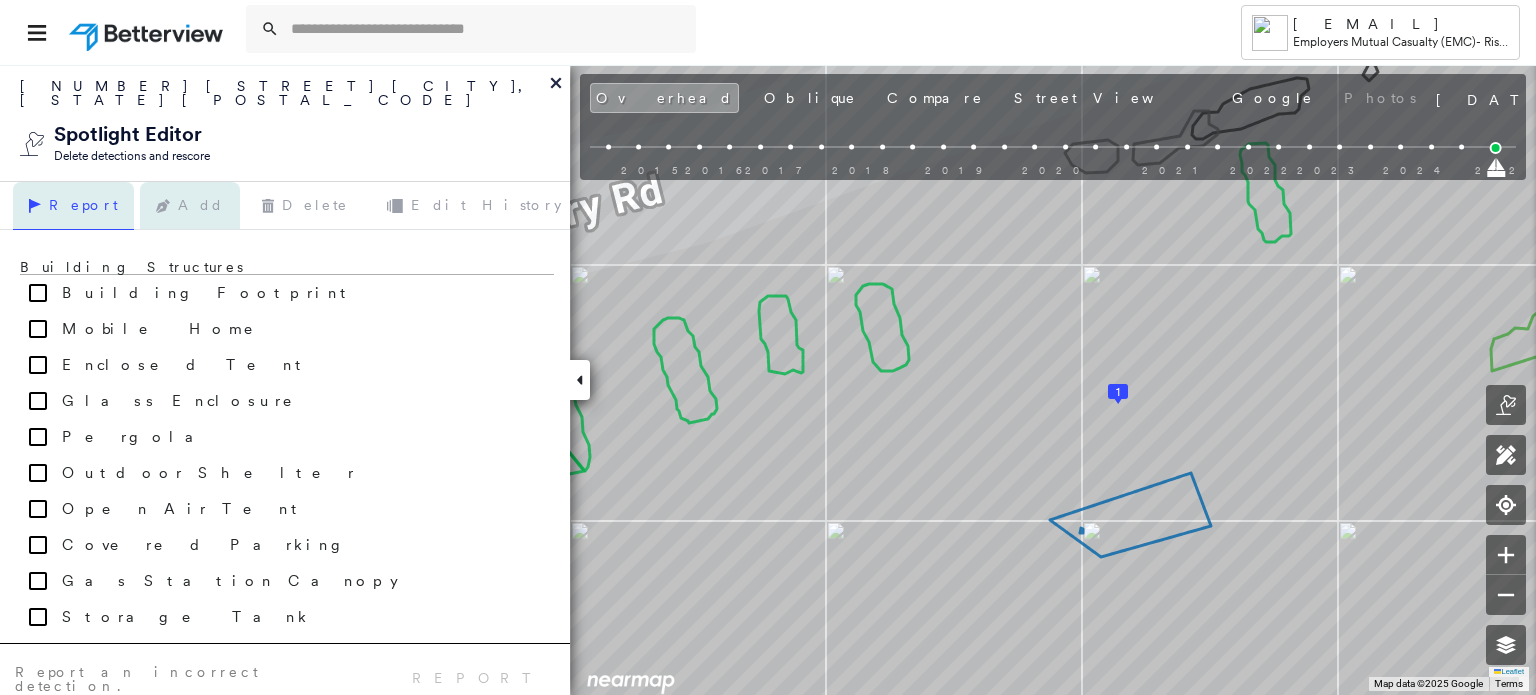 click on "Add" at bounding box center (190, 206) 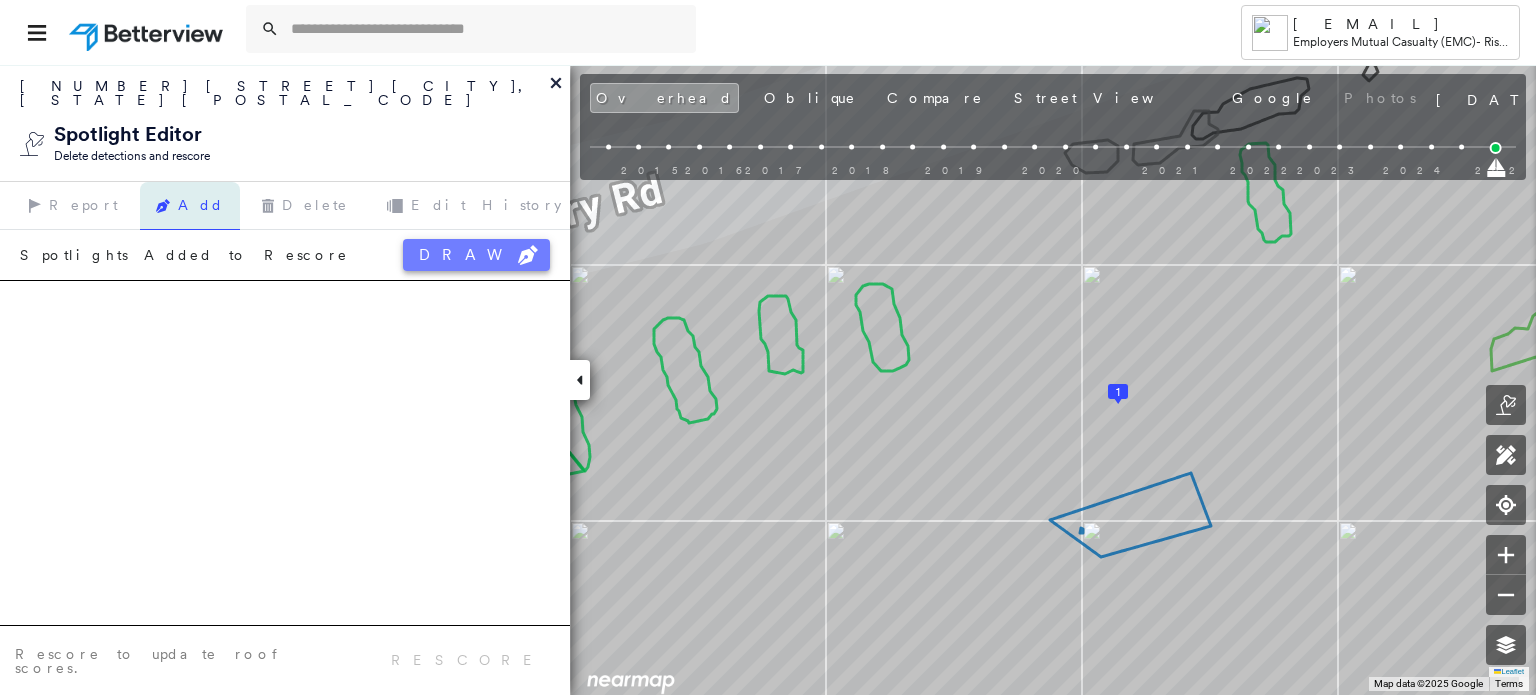 click on "DRAW" at bounding box center (476, 255) 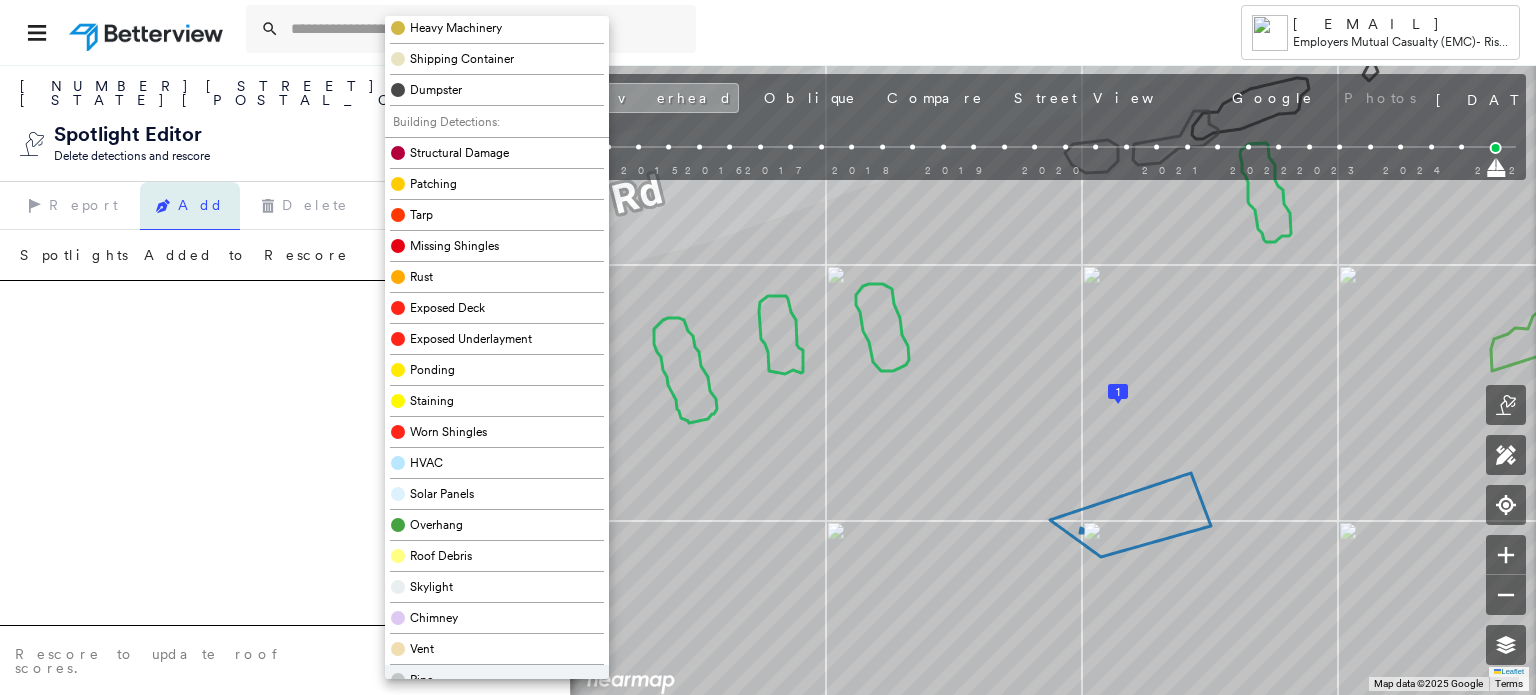 scroll, scrollTop: 600, scrollLeft: 0, axis: vertical 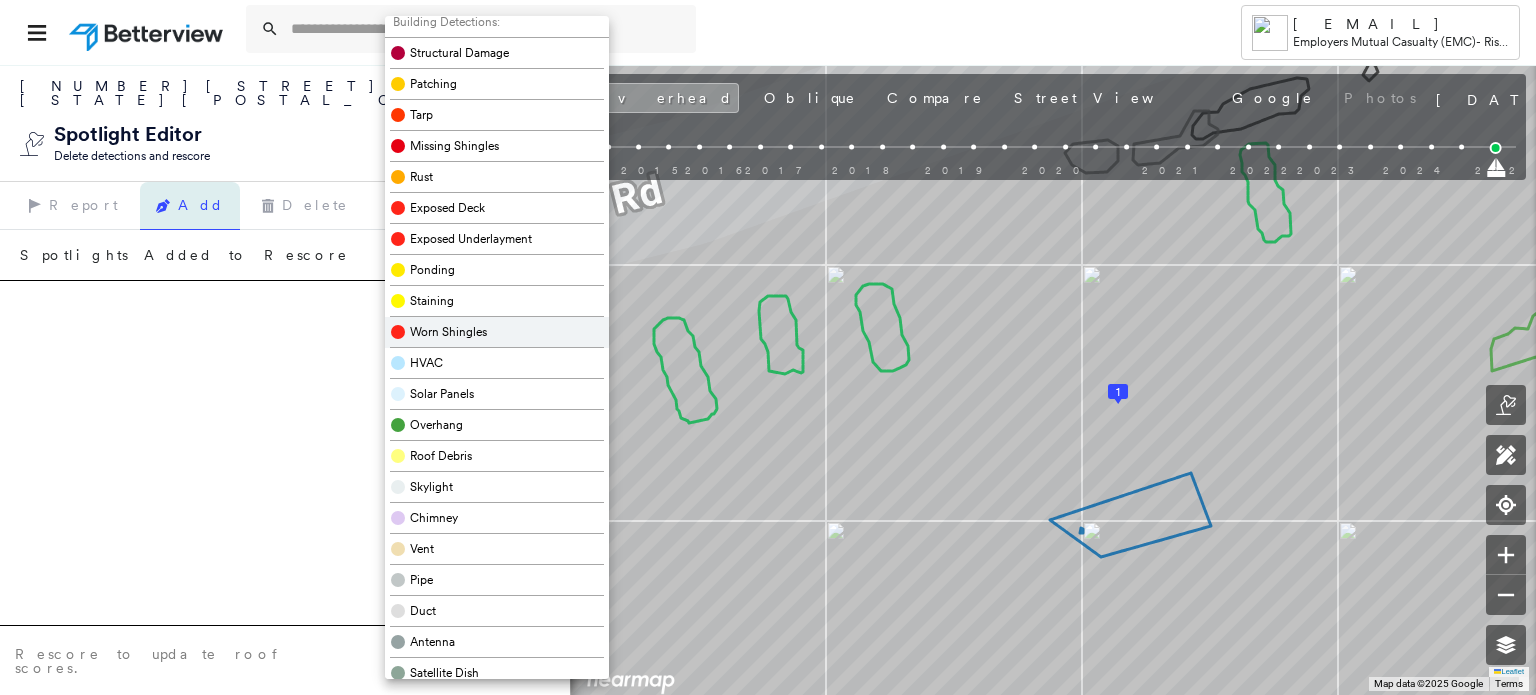 click on "Worn Shingles" at bounding box center [448, 332] 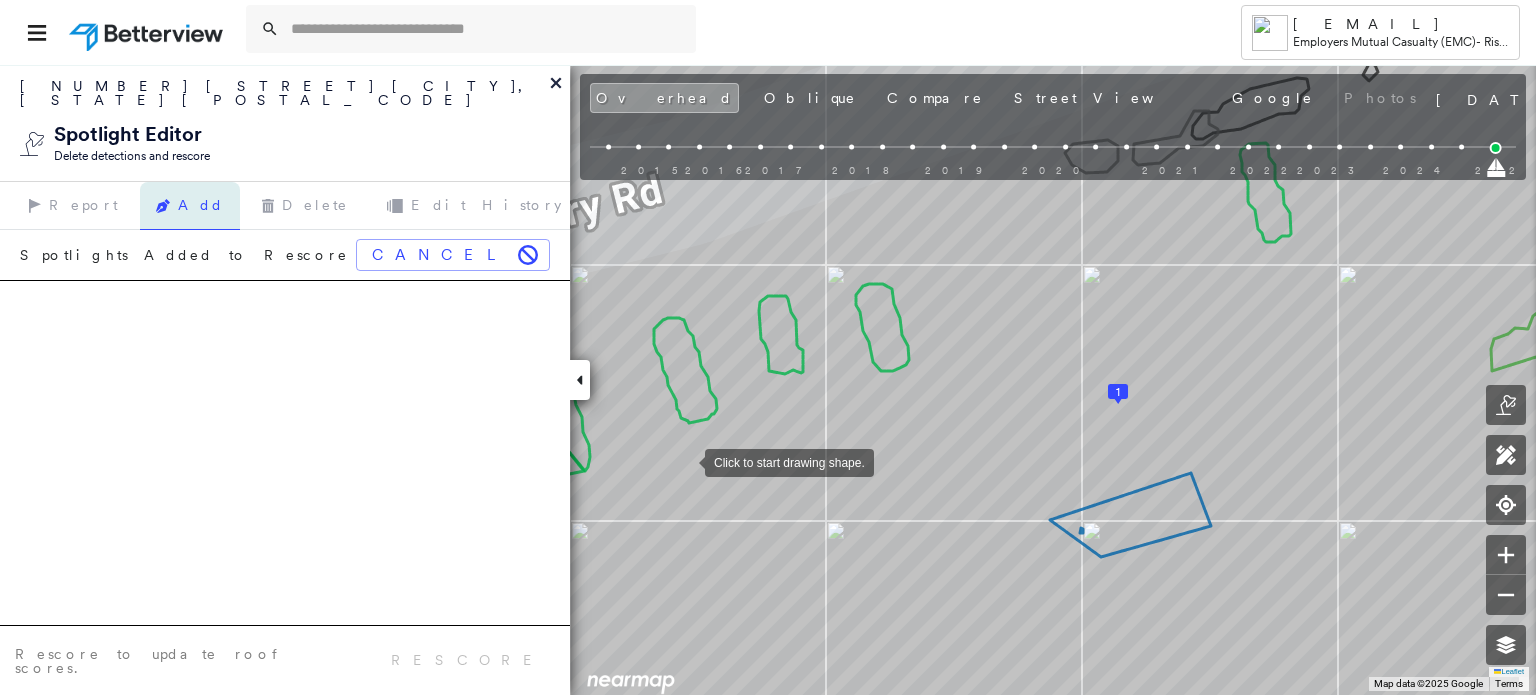 click at bounding box center [685, 461] 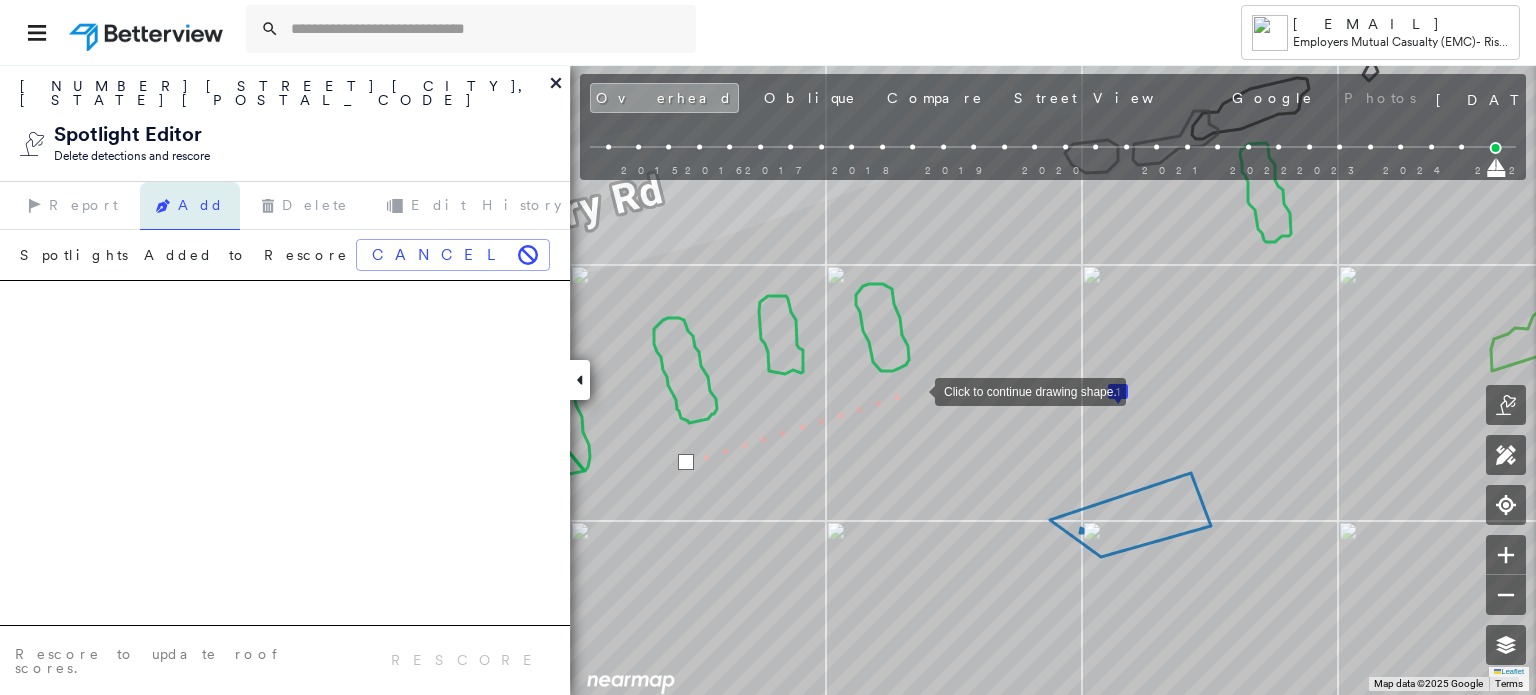 click at bounding box center [915, 390] 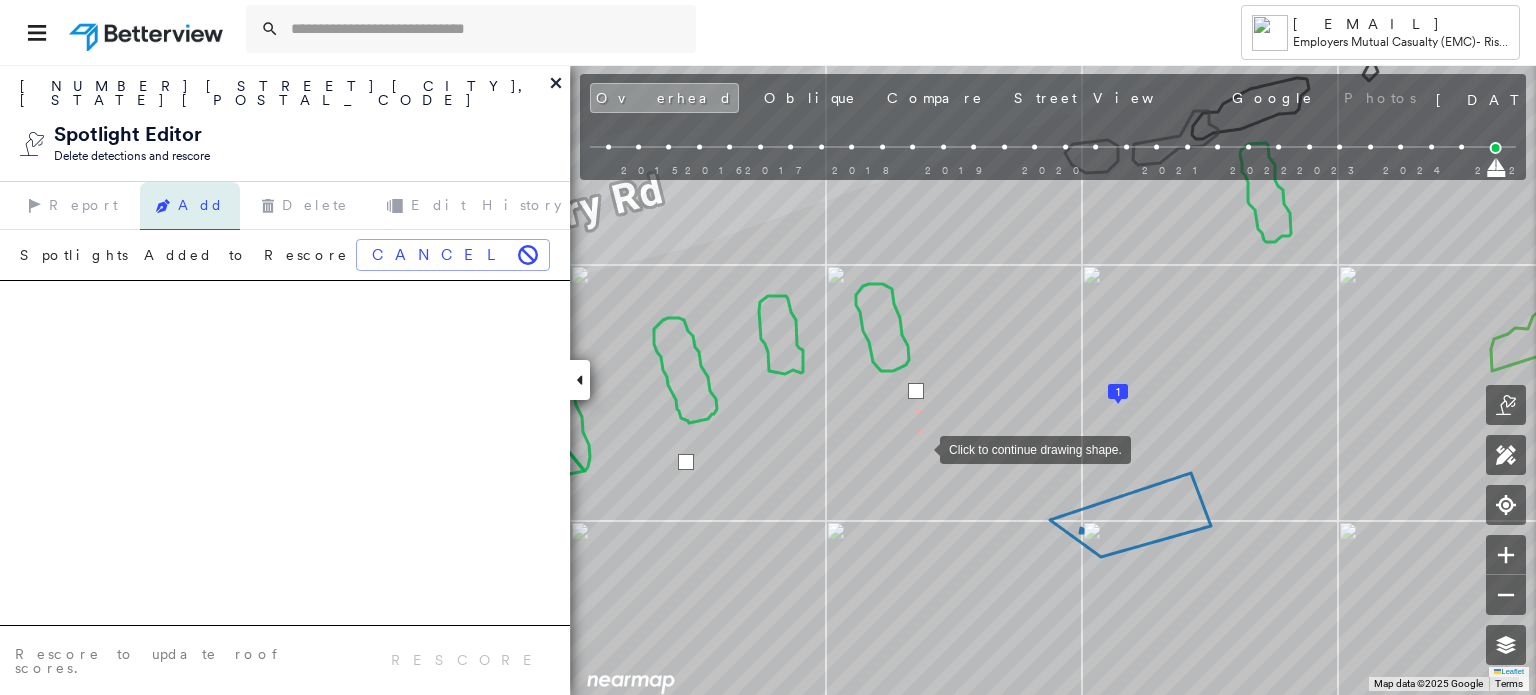 drag, startPoint x: 920, startPoint y: 448, endPoint x: 927, endPoint y: 469, distance: 22.135944 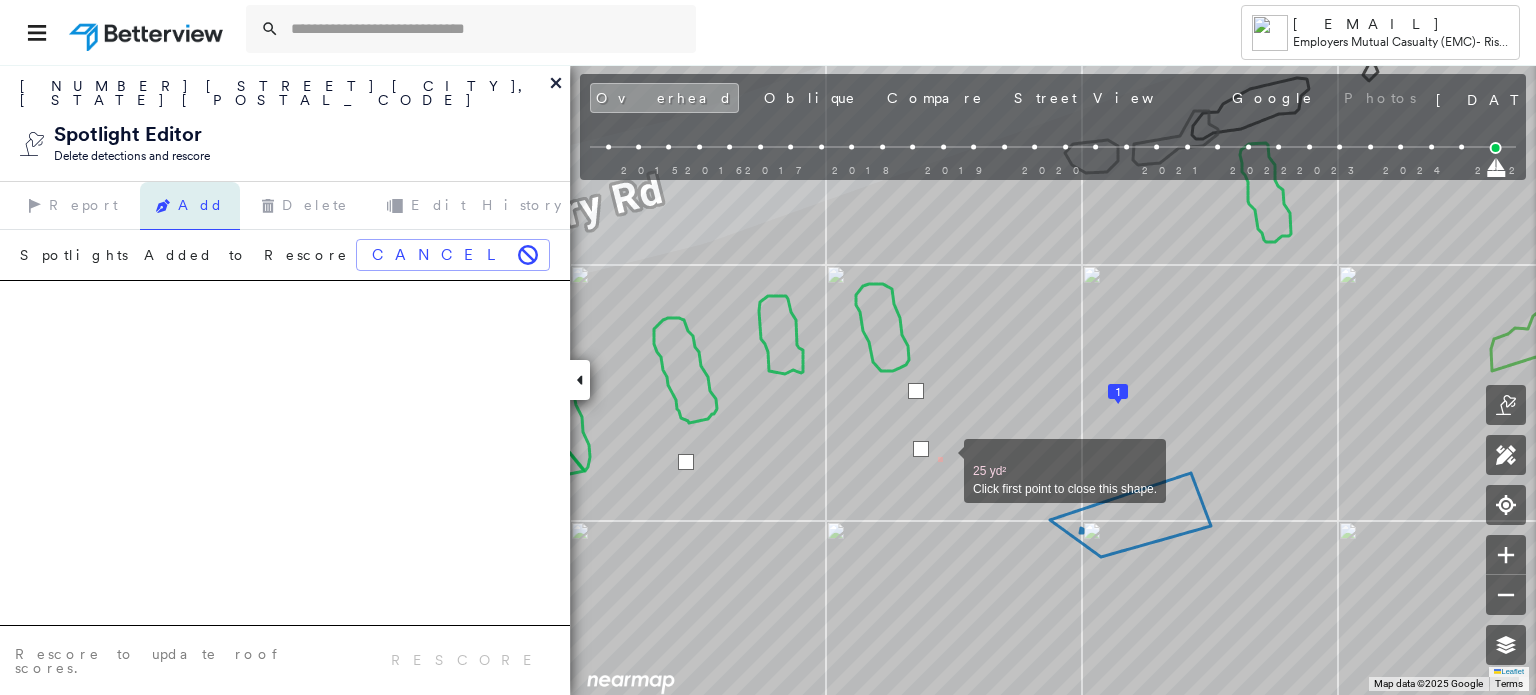 click at bounding box center [944, 460] 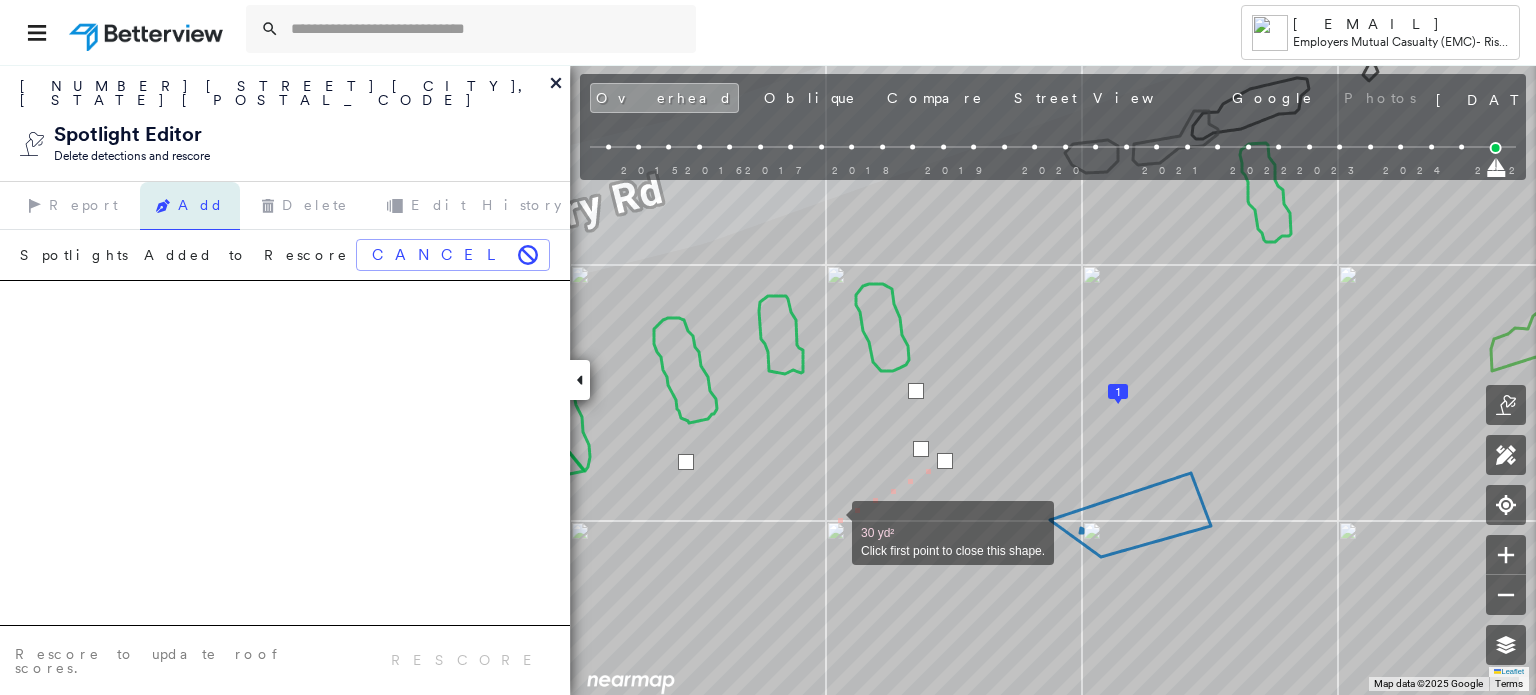 click at bounding box center [832, 522] 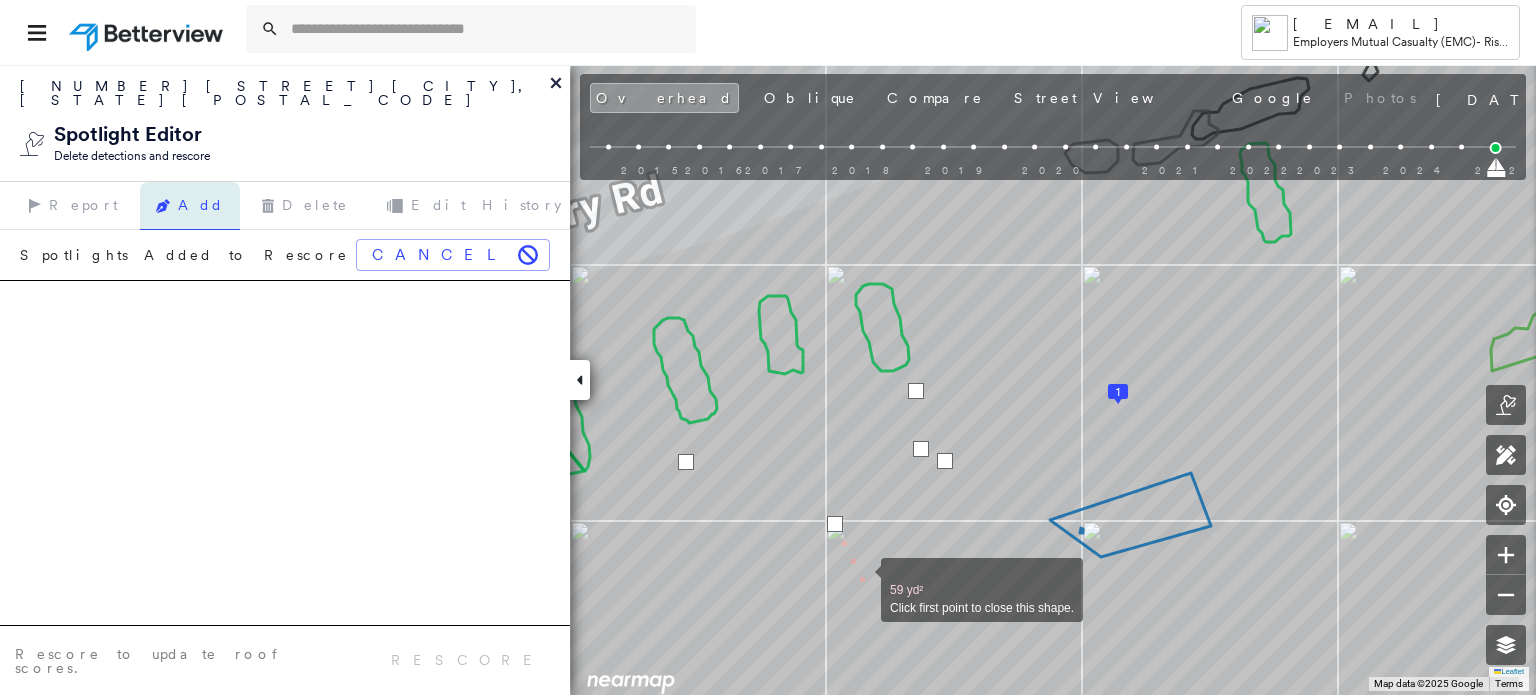 click at bounding box center (861, 579) 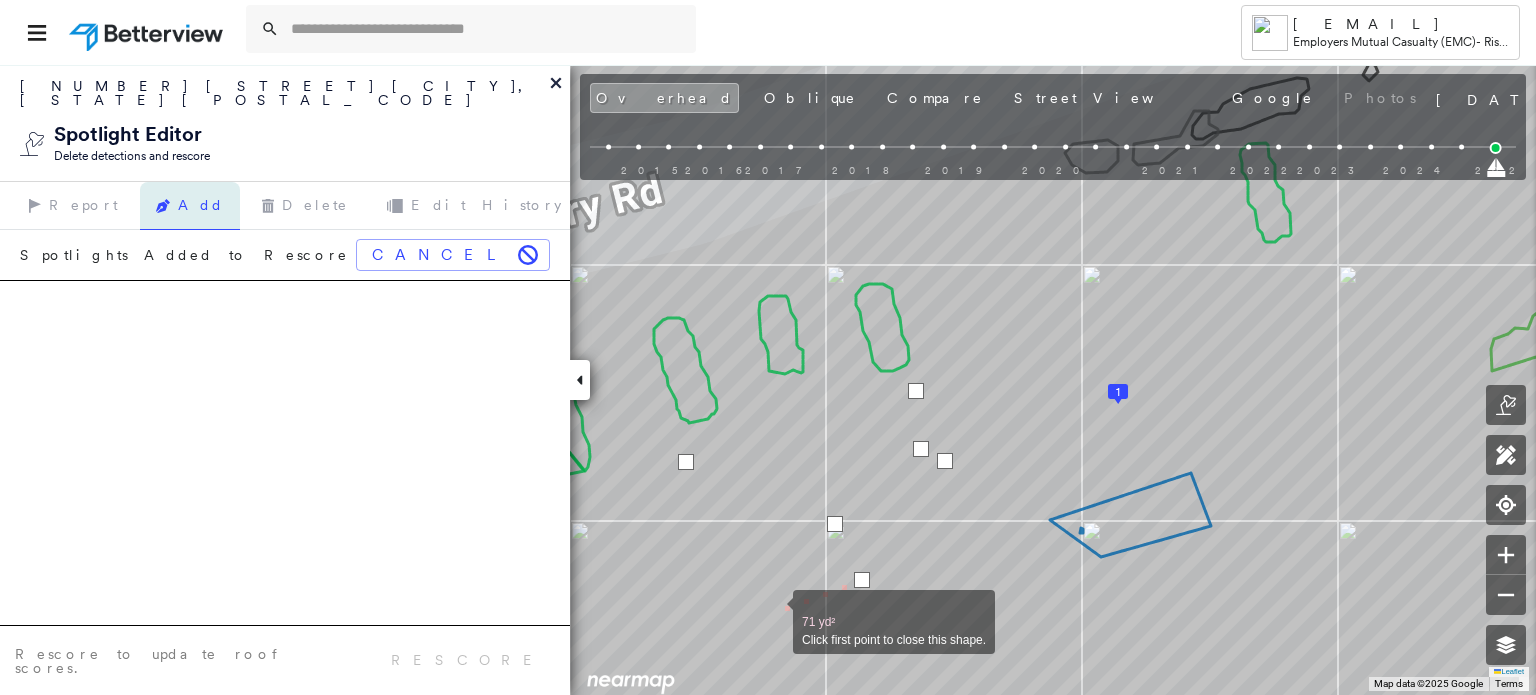 drag, startPoint x: 773, startPoint y: 611, endPoint x: 754, endPoint y: 571, distance: 44.28318 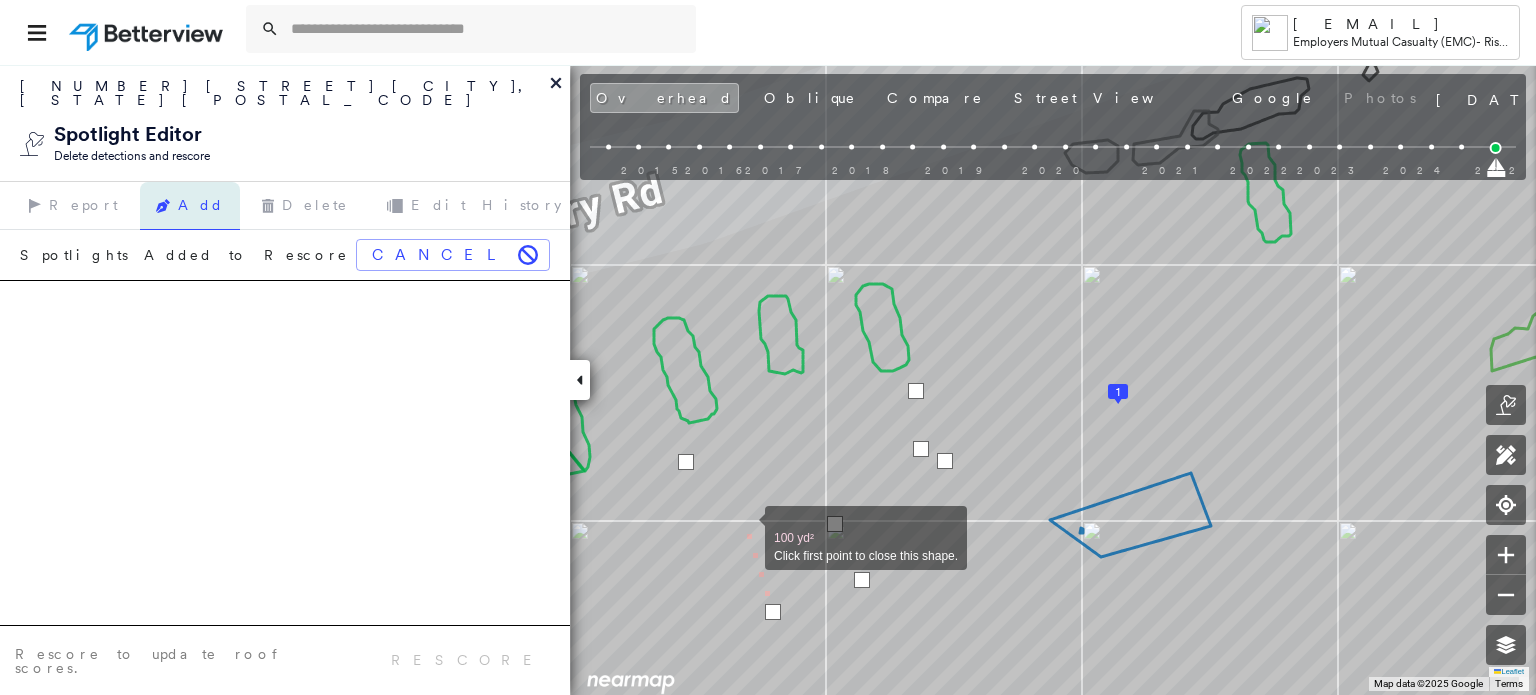 click at bounding box center (745, 527) 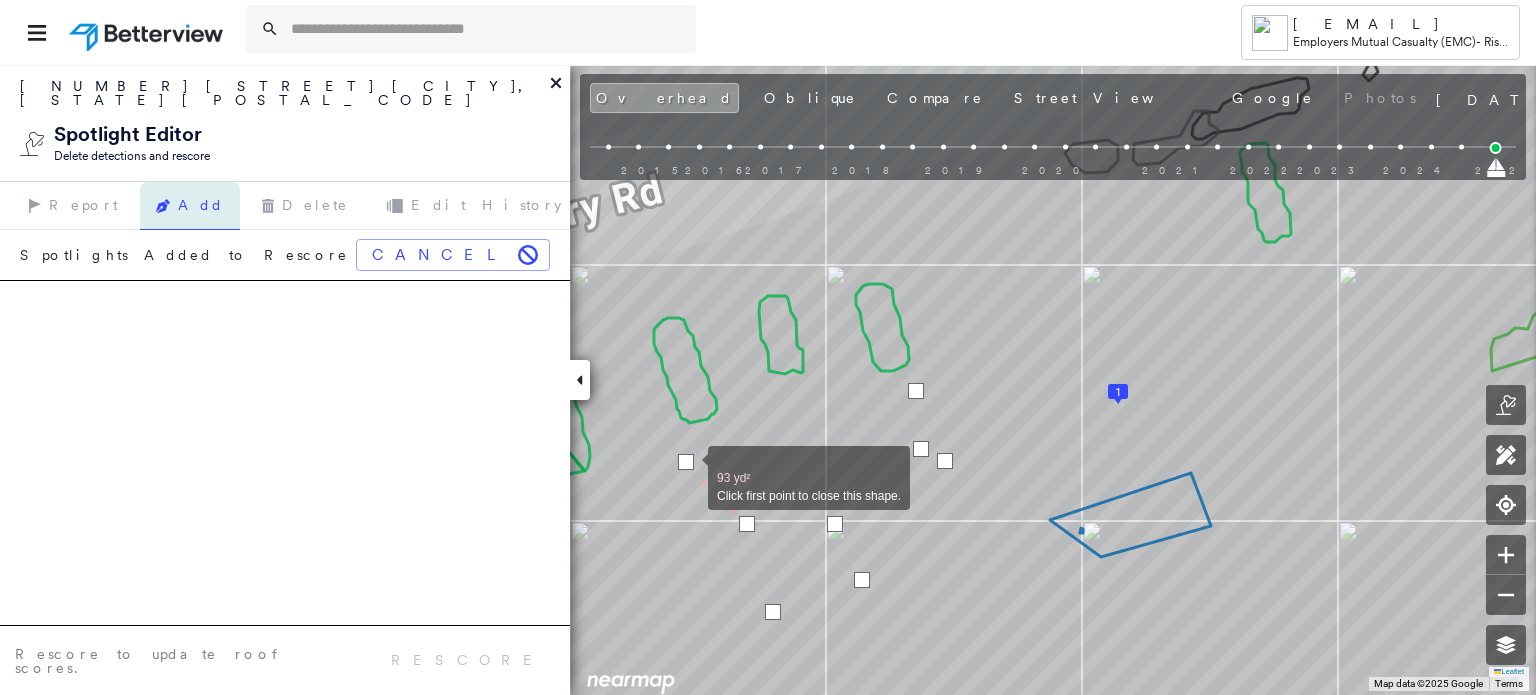 click at bounding box center (686, 462) 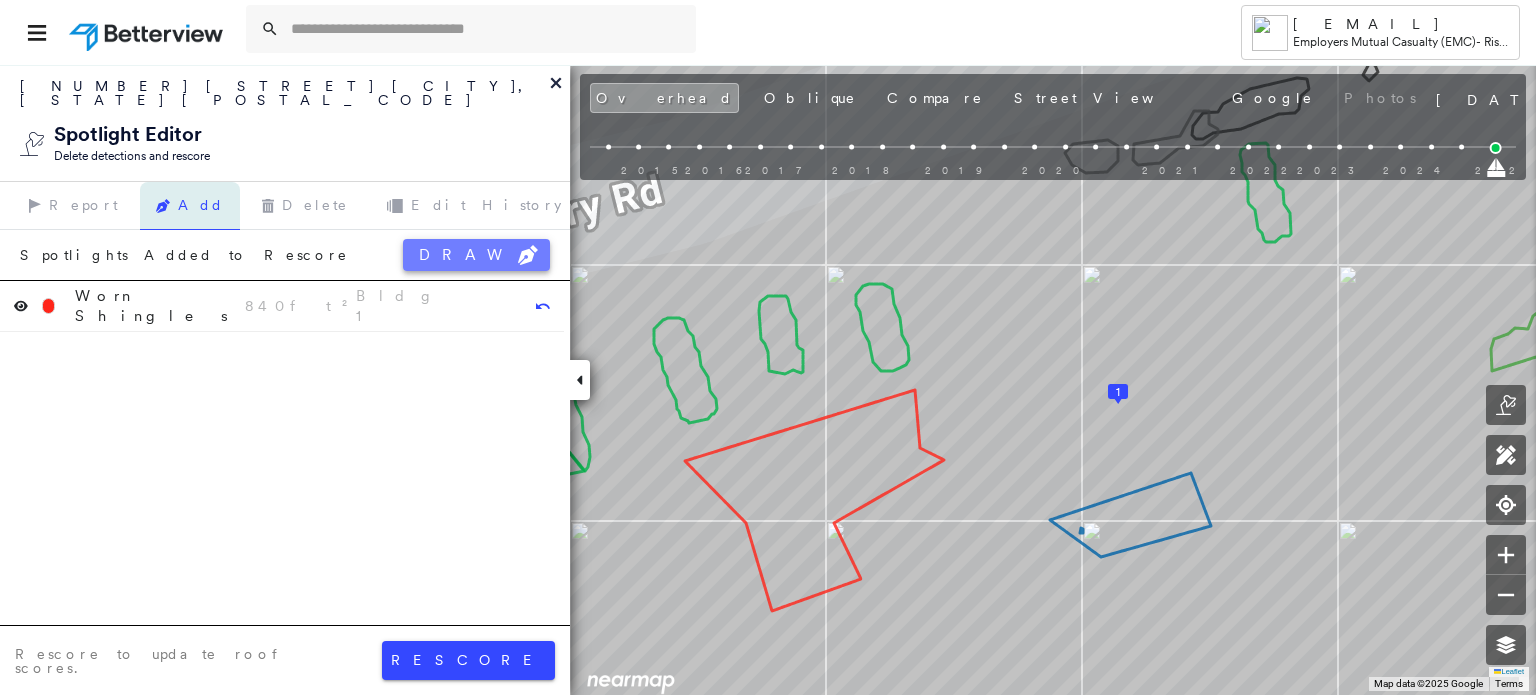 click on "DRAW" at bounding box center [476, 255] 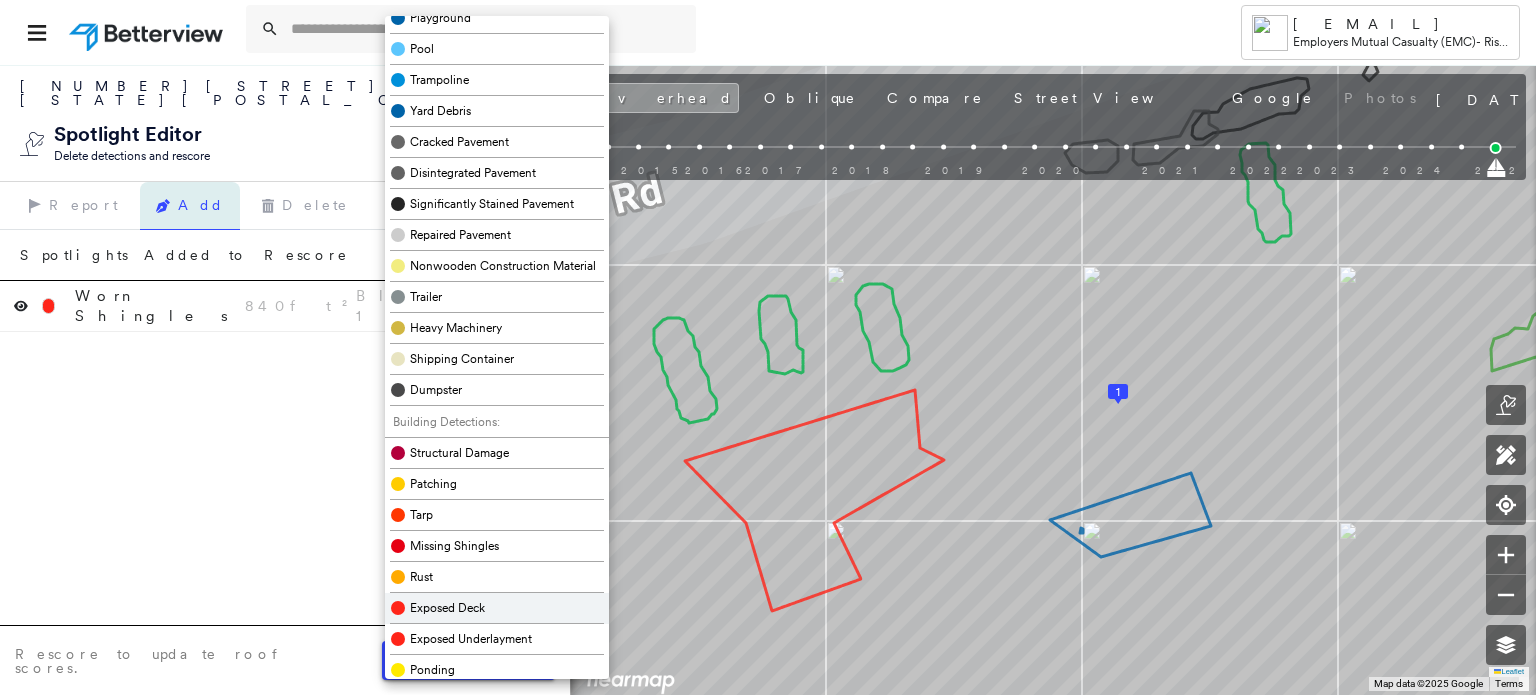 scroll, scrollTop: 300, scrollLeft: 0, axis: vertical 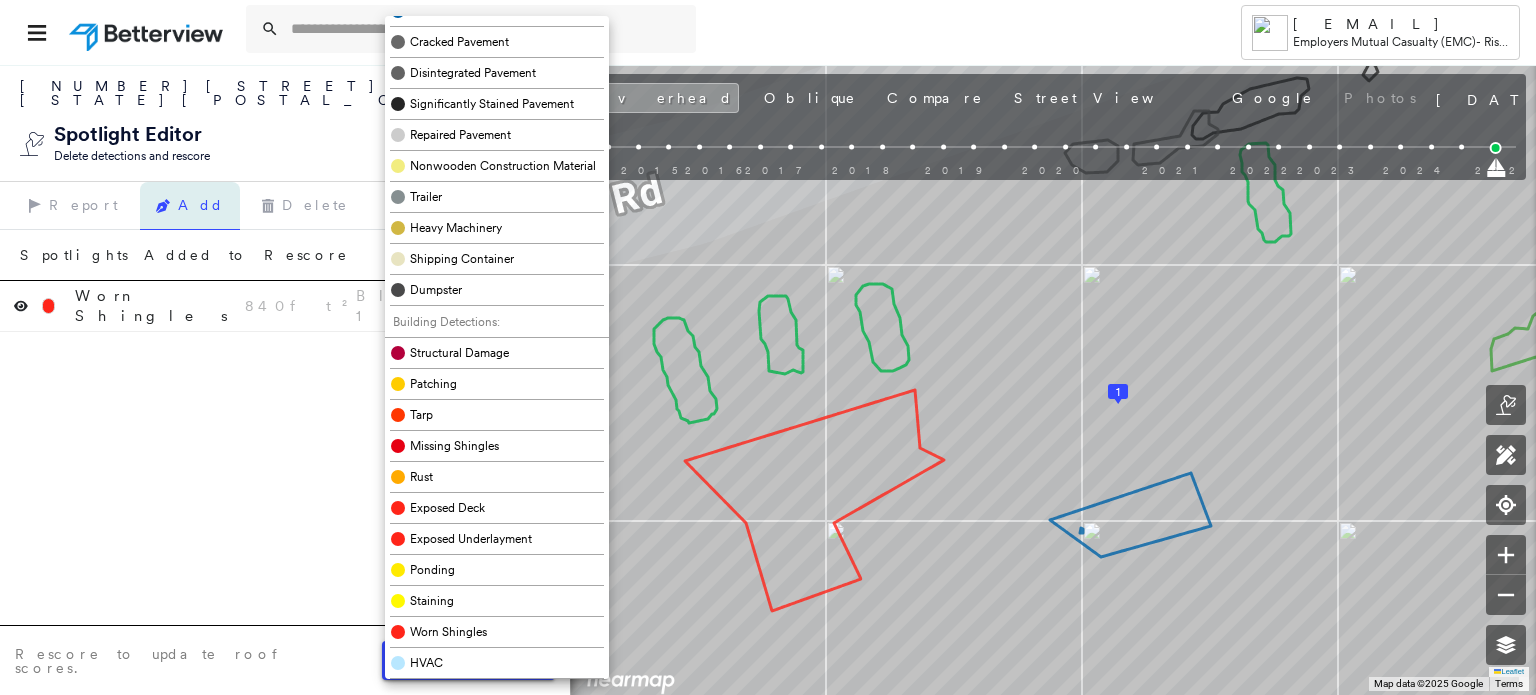 drag, startPoint x: 462, startPoint y: 625, endPoint x: 740, endPoint y: 481, distance: 313.08145 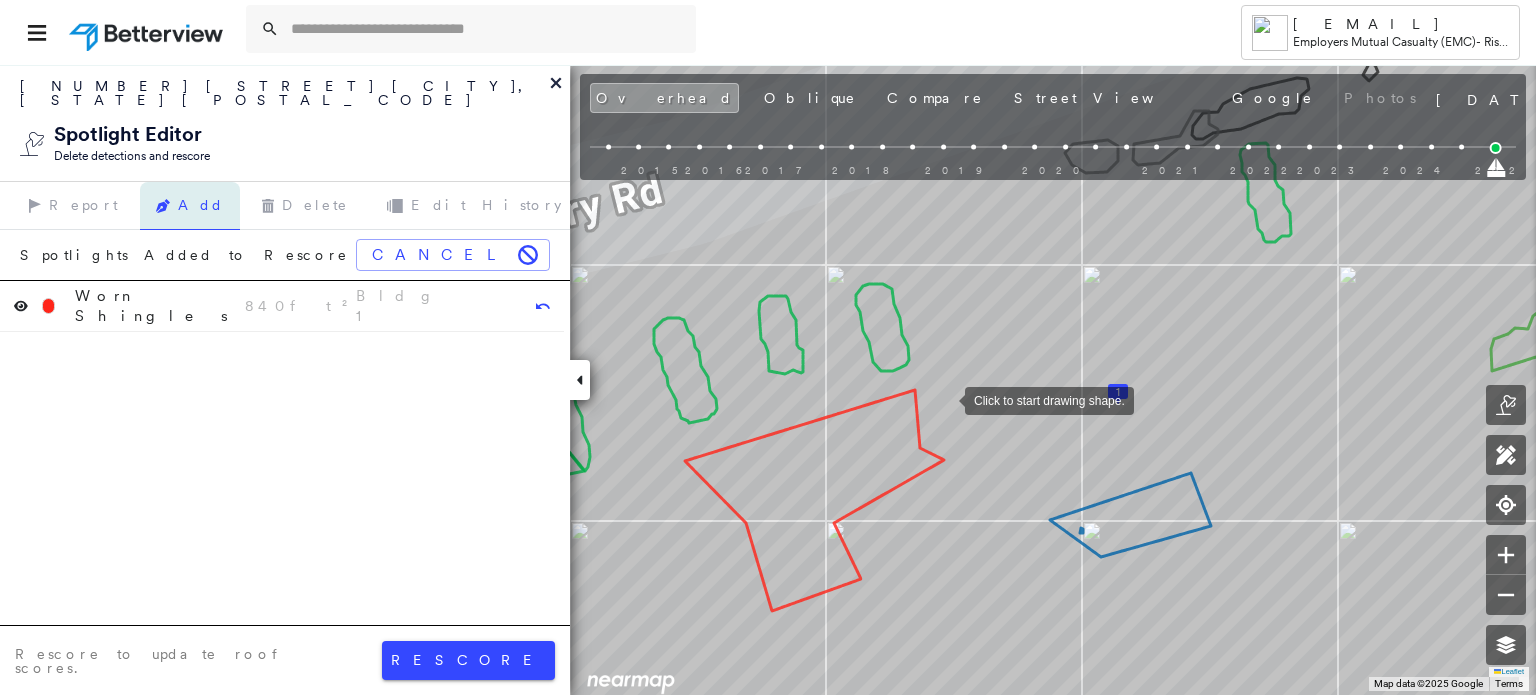 drag, startPoint x: 945, startPoint y: 399, endPoint x: 1006, endPoint y: 369, distance: 67.977936 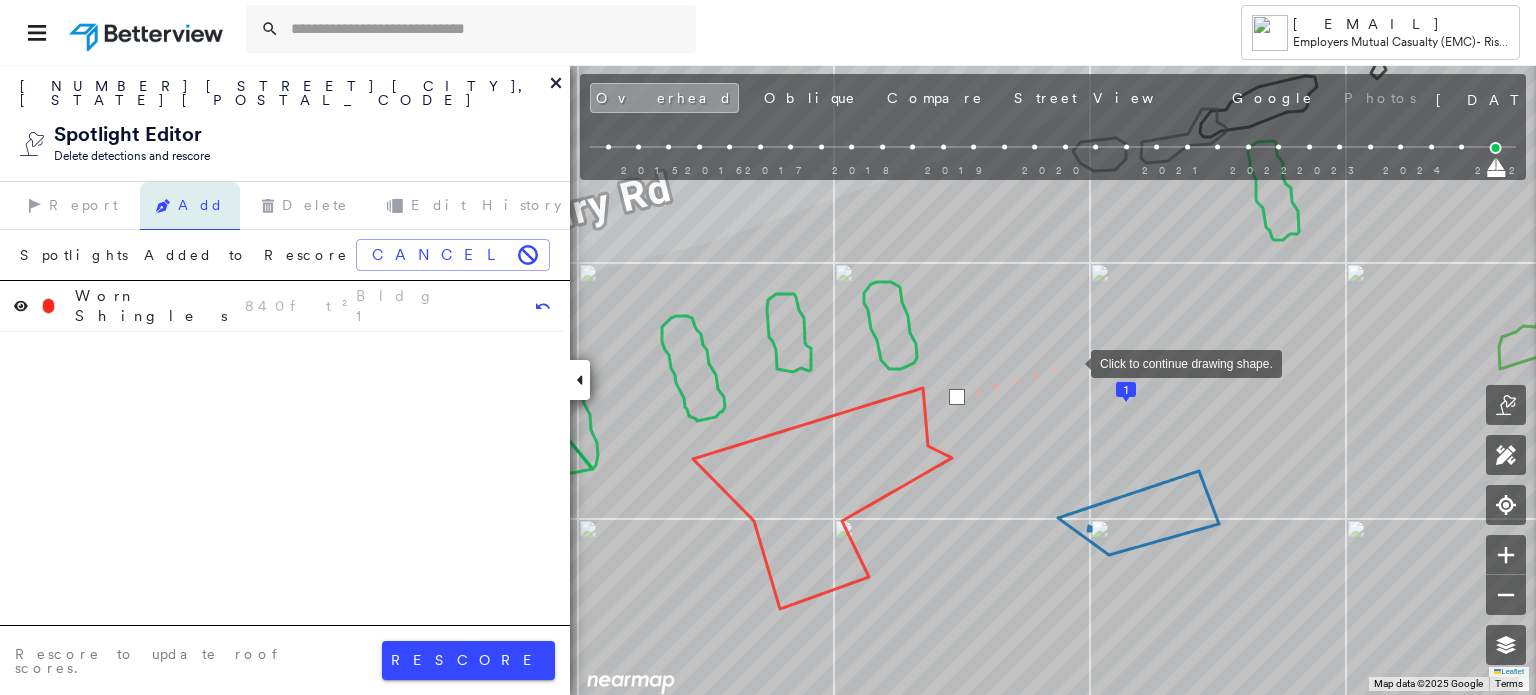 drag, startPoint x: 1071, startPoint y: 362, endPoint x: 1078, endPoint y: 348, distance: 15.652476 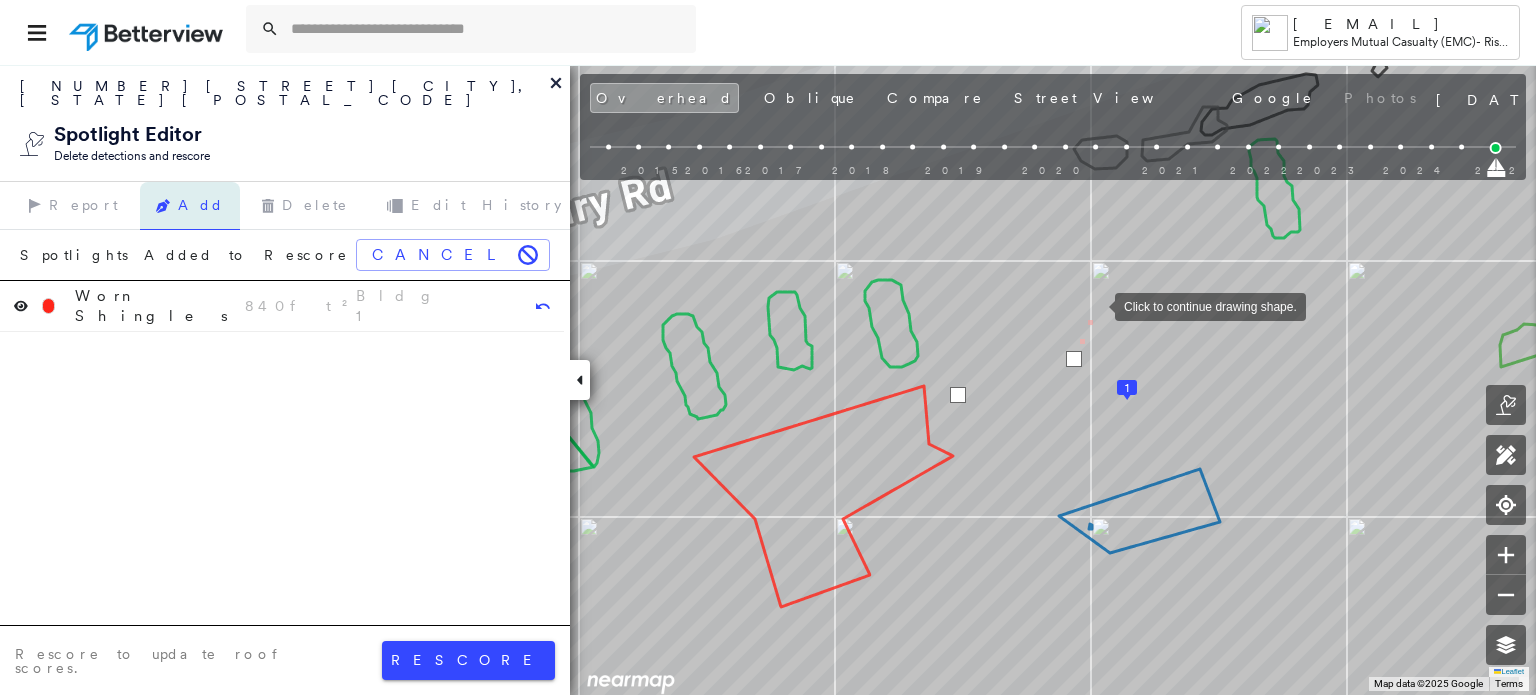 click at bounding box center [1095, 305] 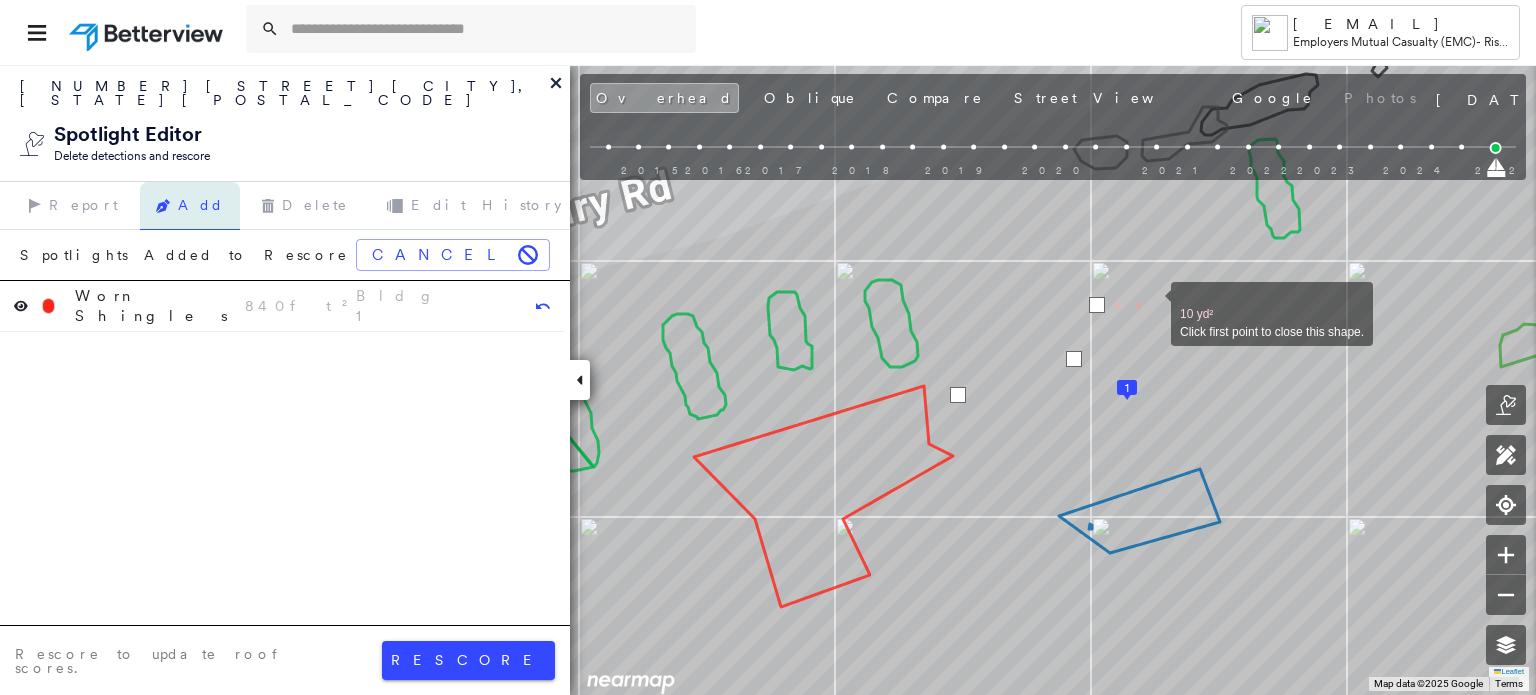 drag, startPoint x: 1152, startPoint y: 300, endPoint x: 1180, endPoint y: 300, distance: 28 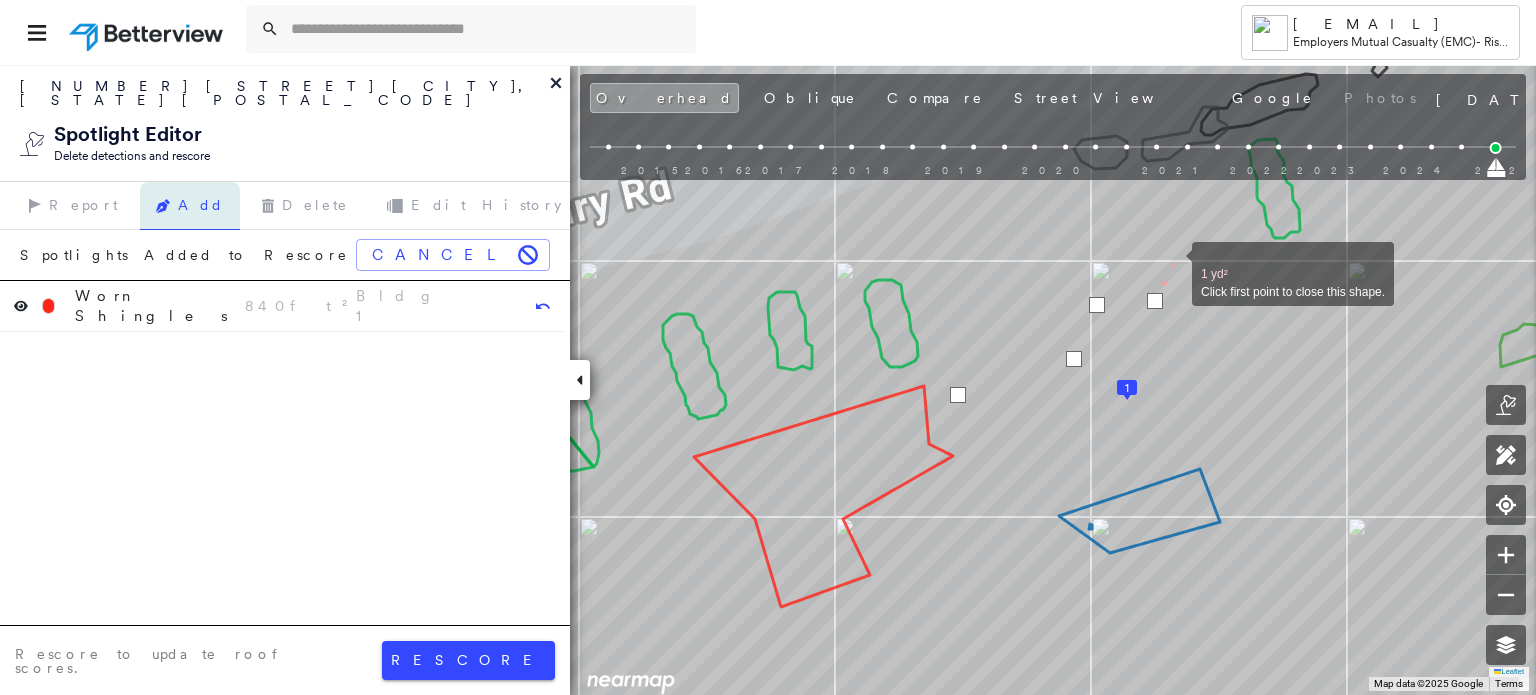 drag, startPoint x: 1172, startPoint y: 263, endPoint x: 1183, endPoint y: 264, distance: 11.045361 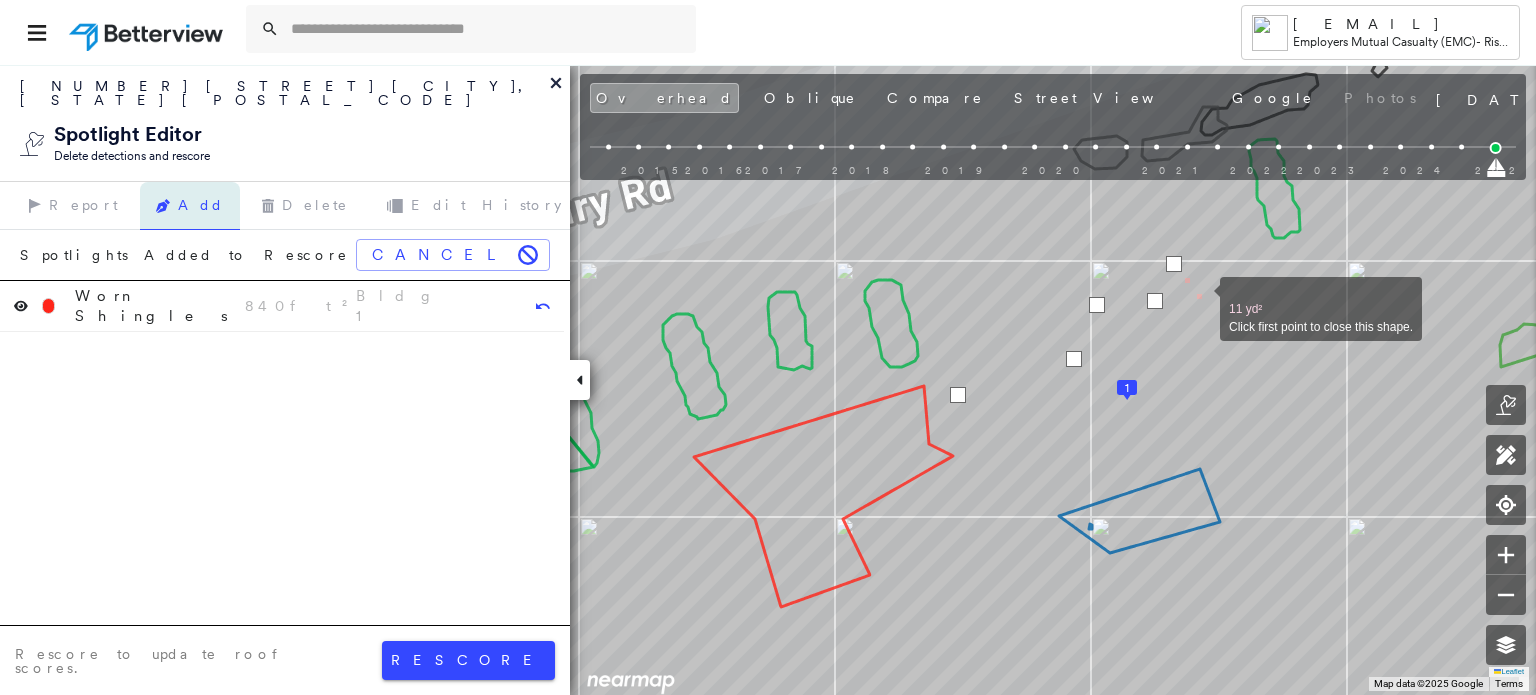 click at bounding box center [1200, 298] 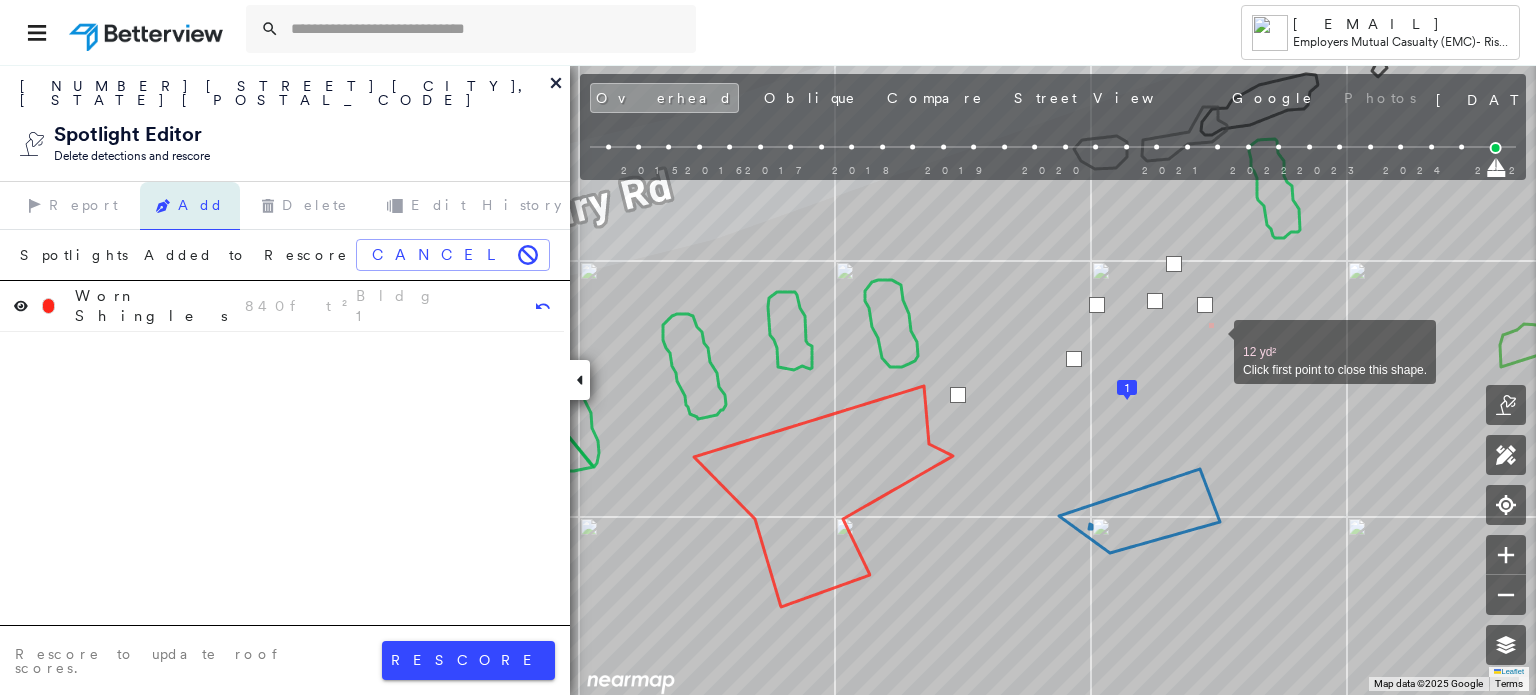 click at bounding box center [1214, 341] 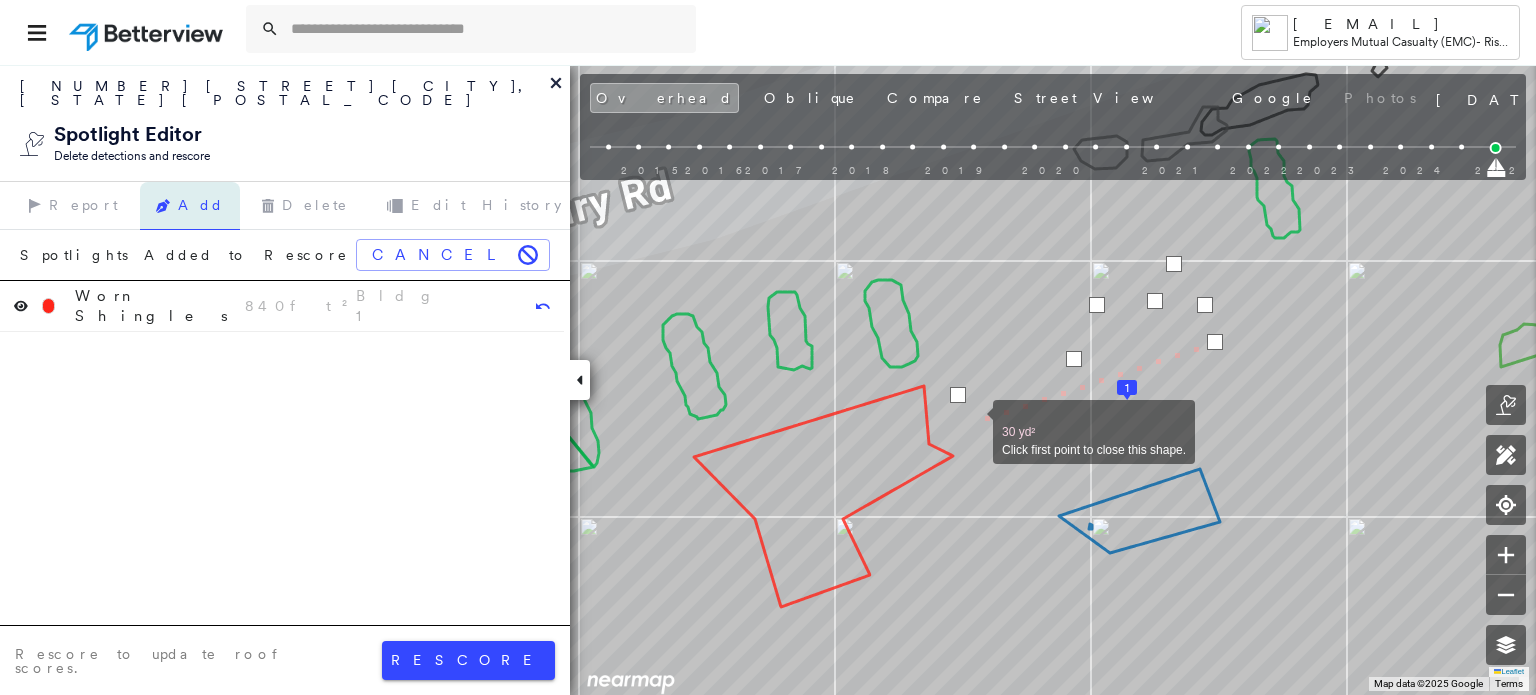 click at bounding box center [973, 421] 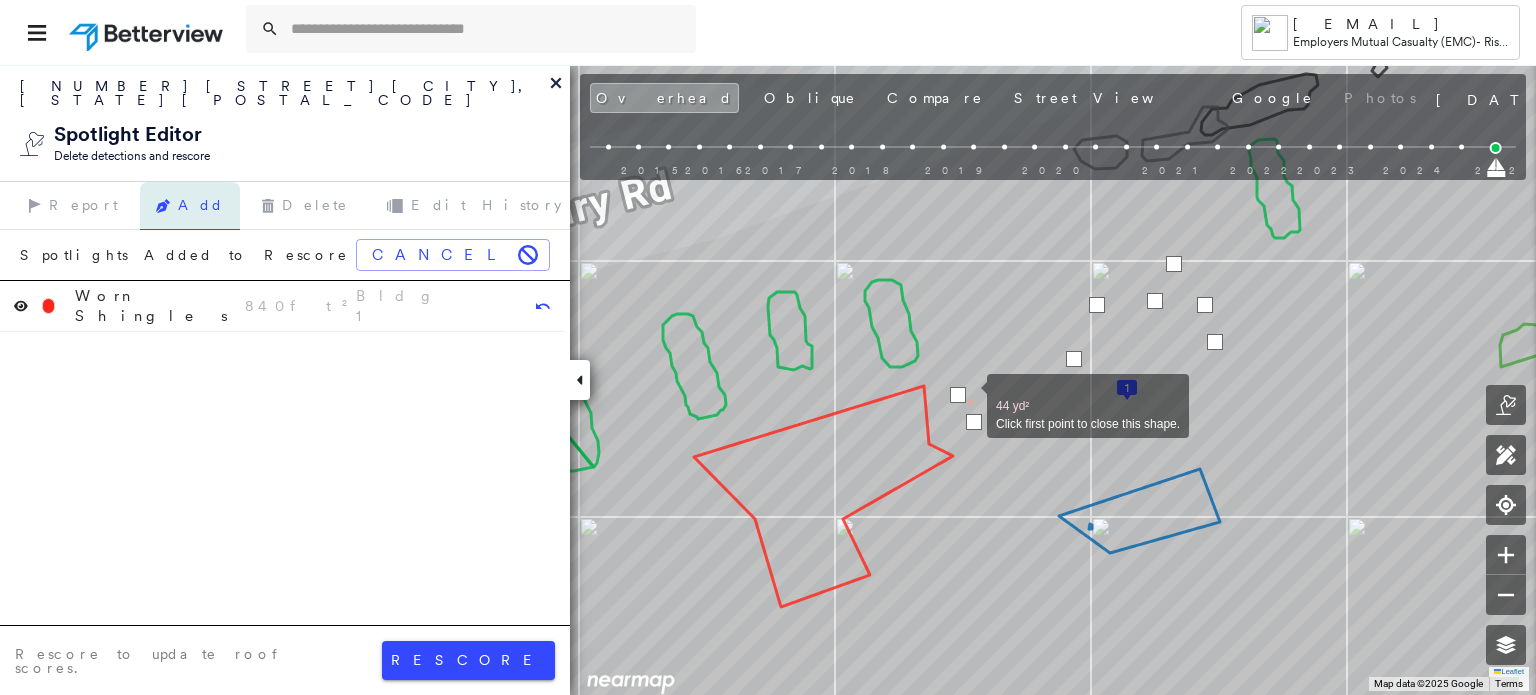 click at bounding box center (967, 395) 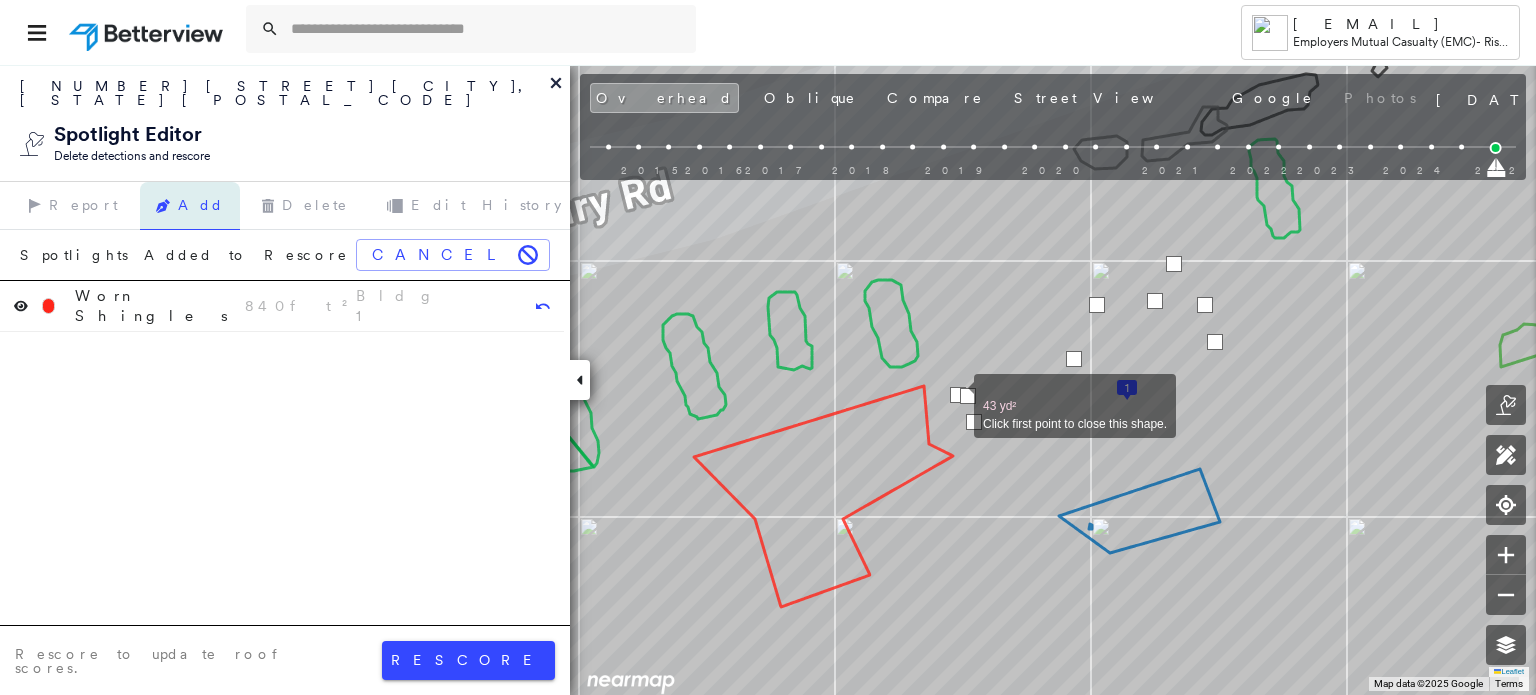 click at bounding box center [958, 395] 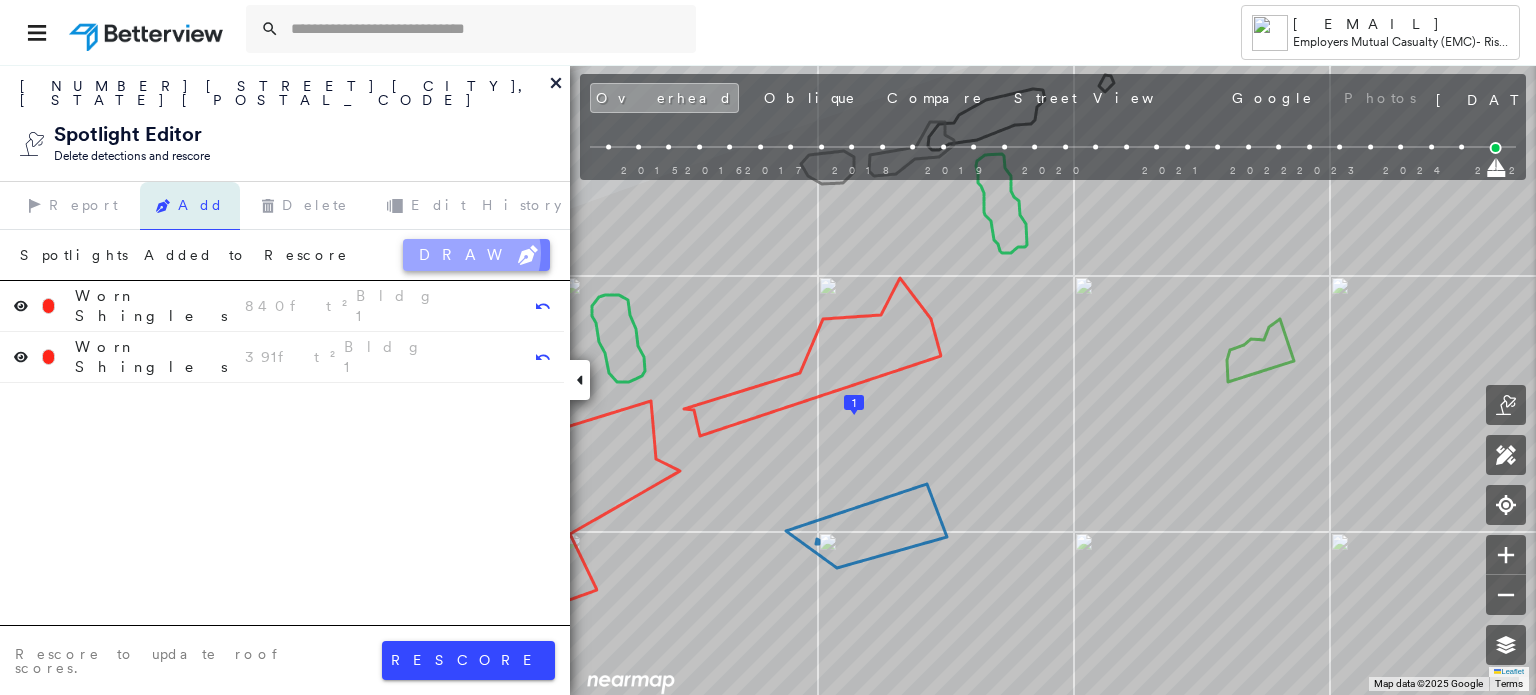 click on "DRAW" at bounding box center [476, 255] 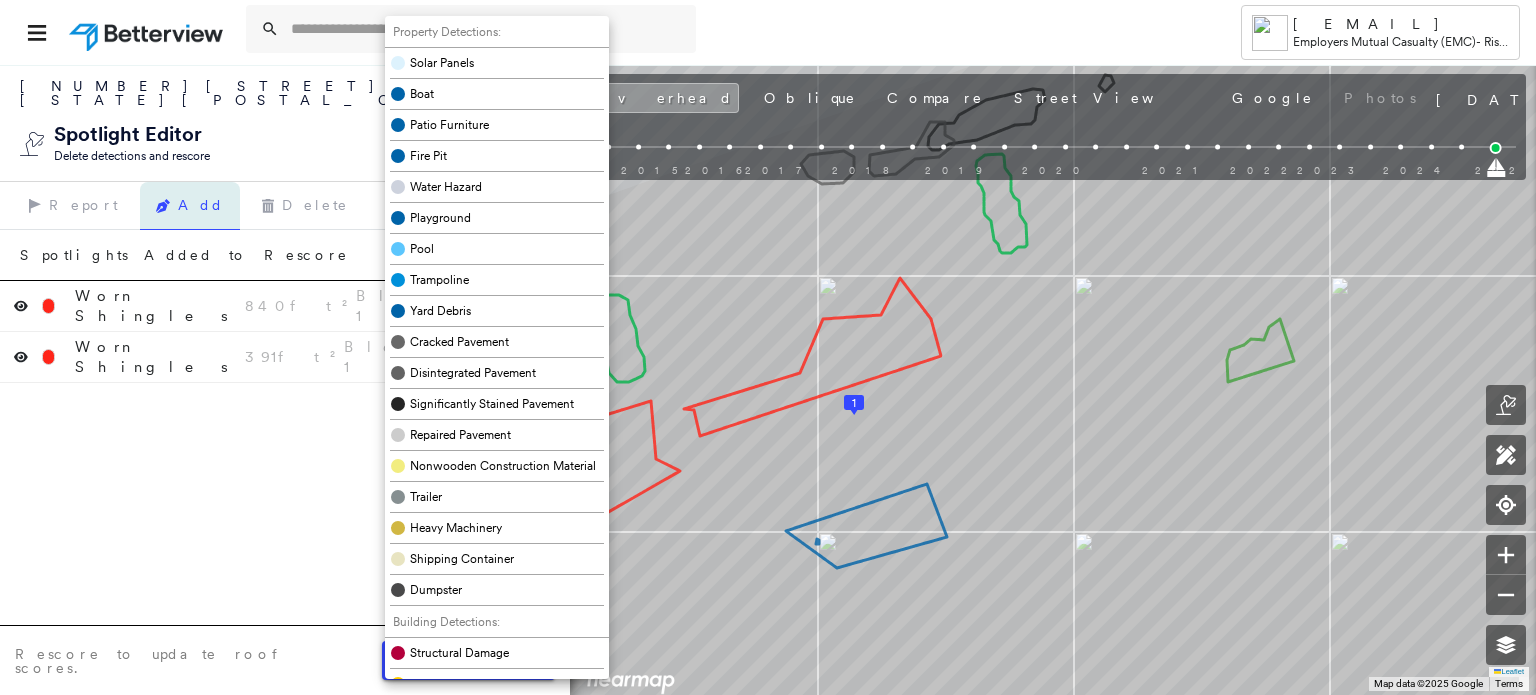 scroll, scrollTop: 400, scrollLeft: 0, axis: vertical 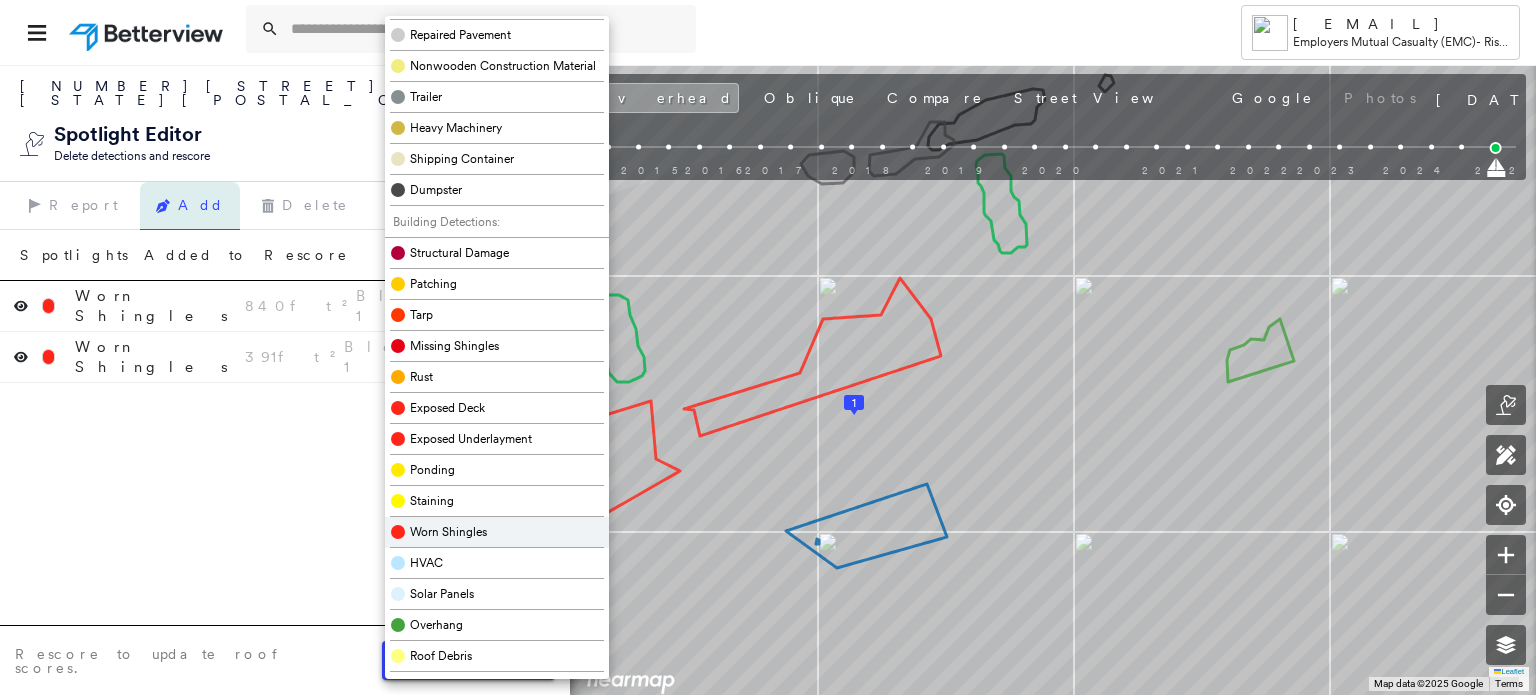 click on "Worn Shingles" at bounding box center [497, 532] 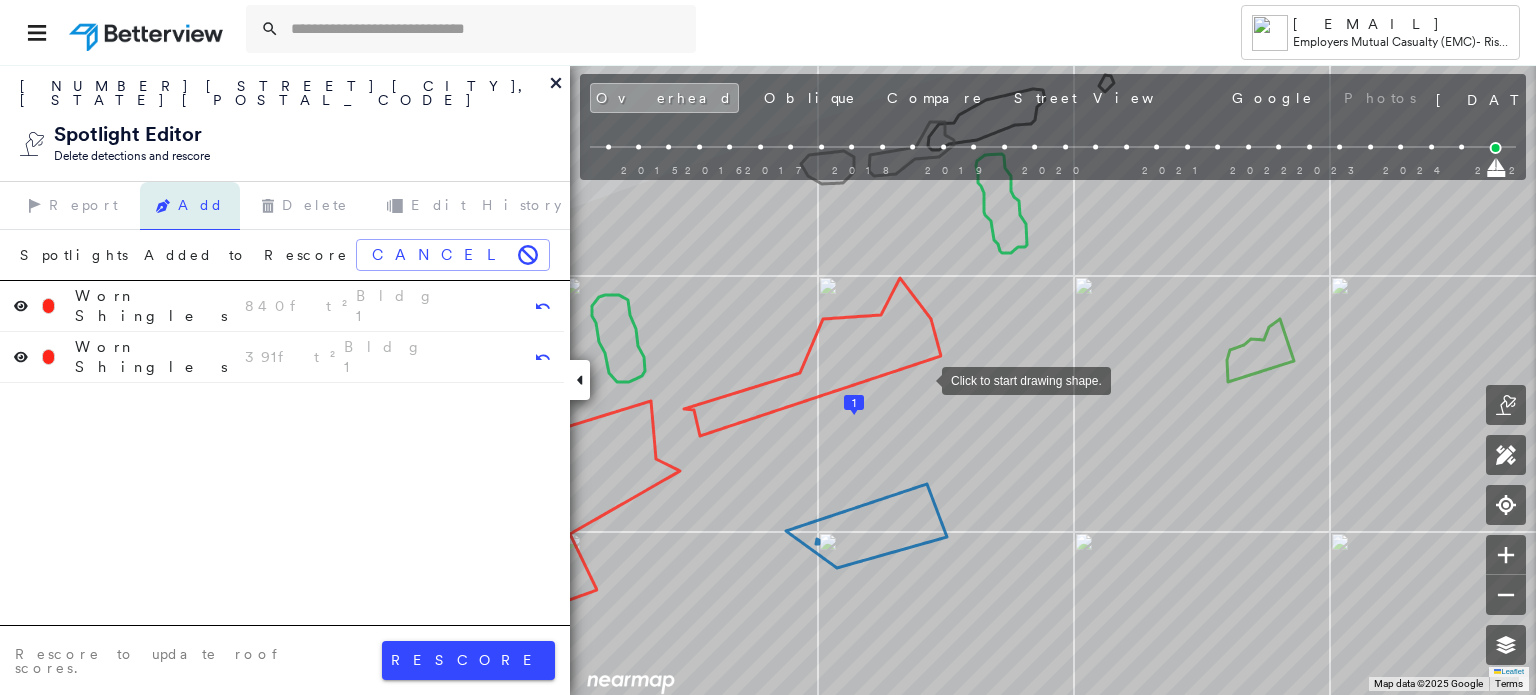drag, startPoint x: 924, startPoint y: 377, endPoint x: 942, endPoint y: 407, distance: 34.98571 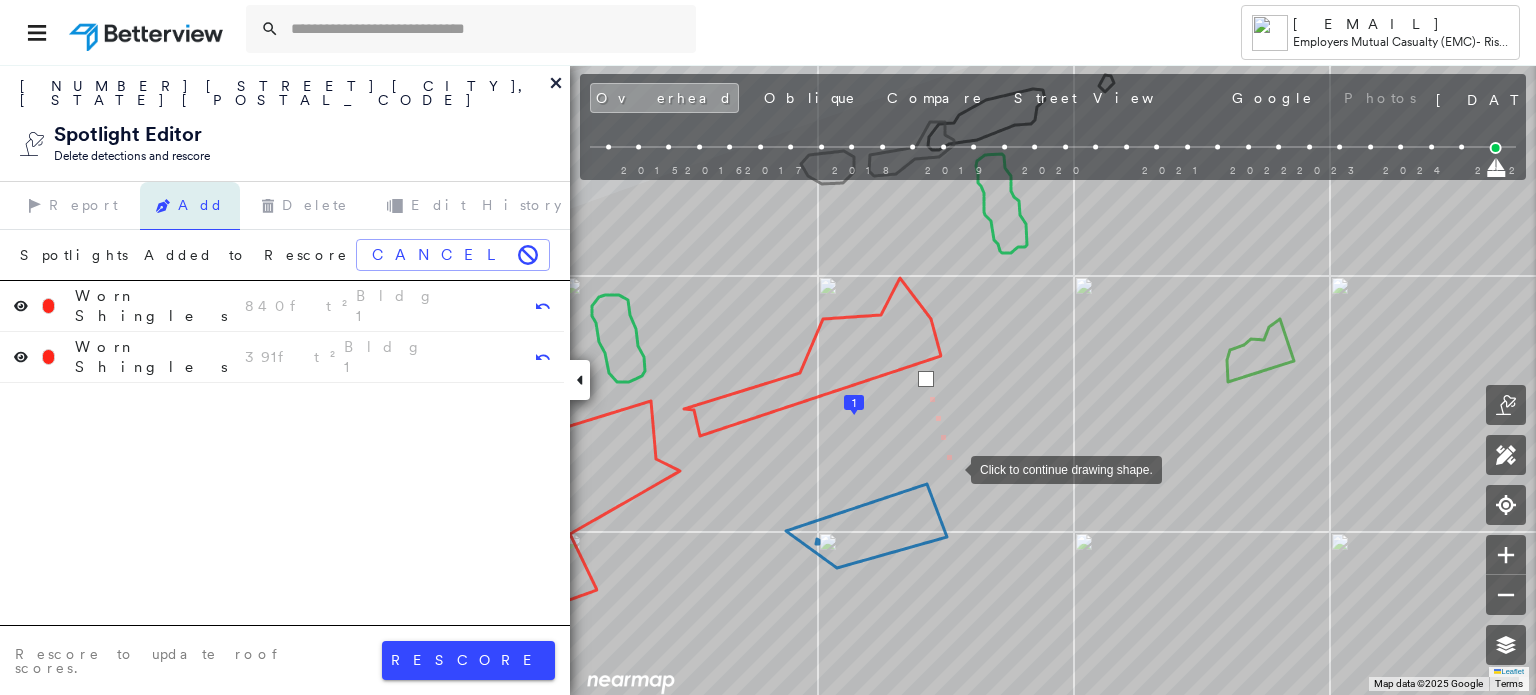 click at bounding box center [951, 468] 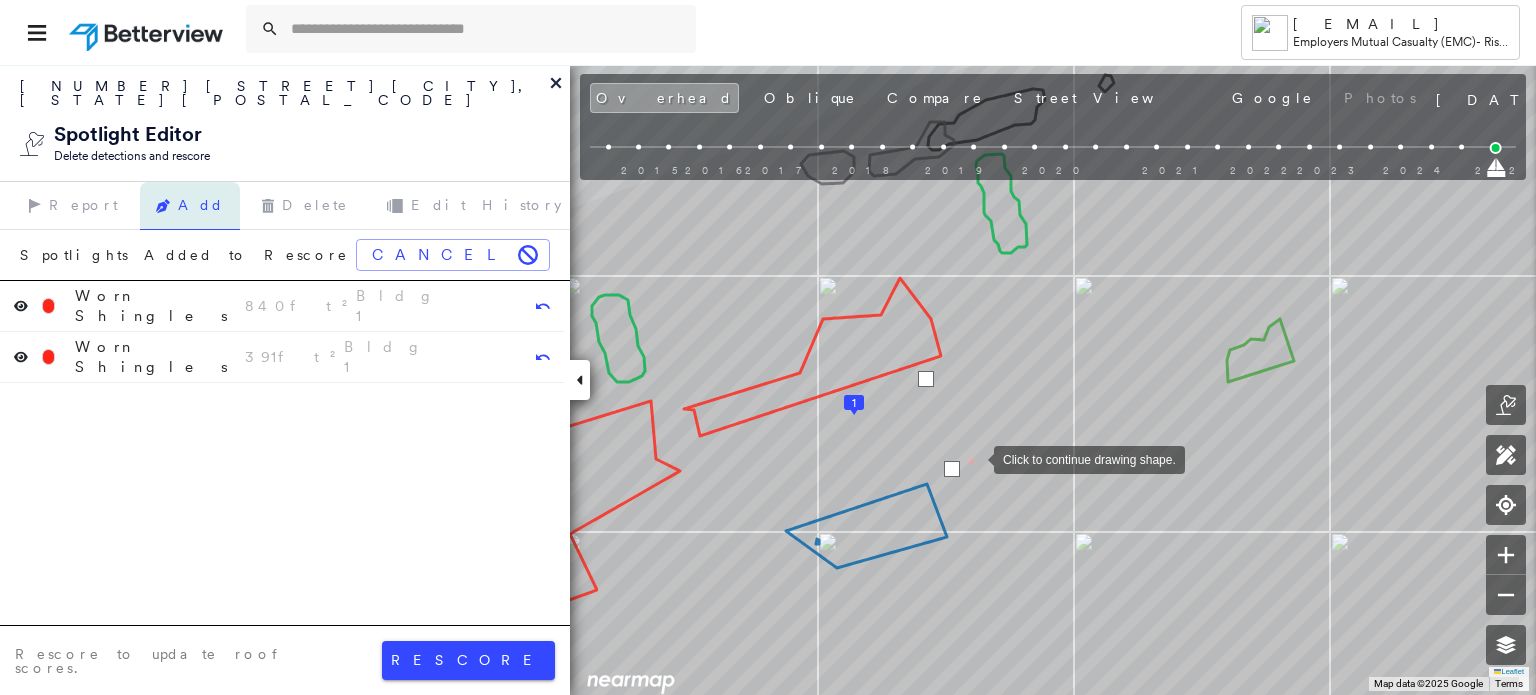drag, startPoint x: 974, startPoint y: 456, endPoint x: 970, endPoint y: 433, distance: 23.345236 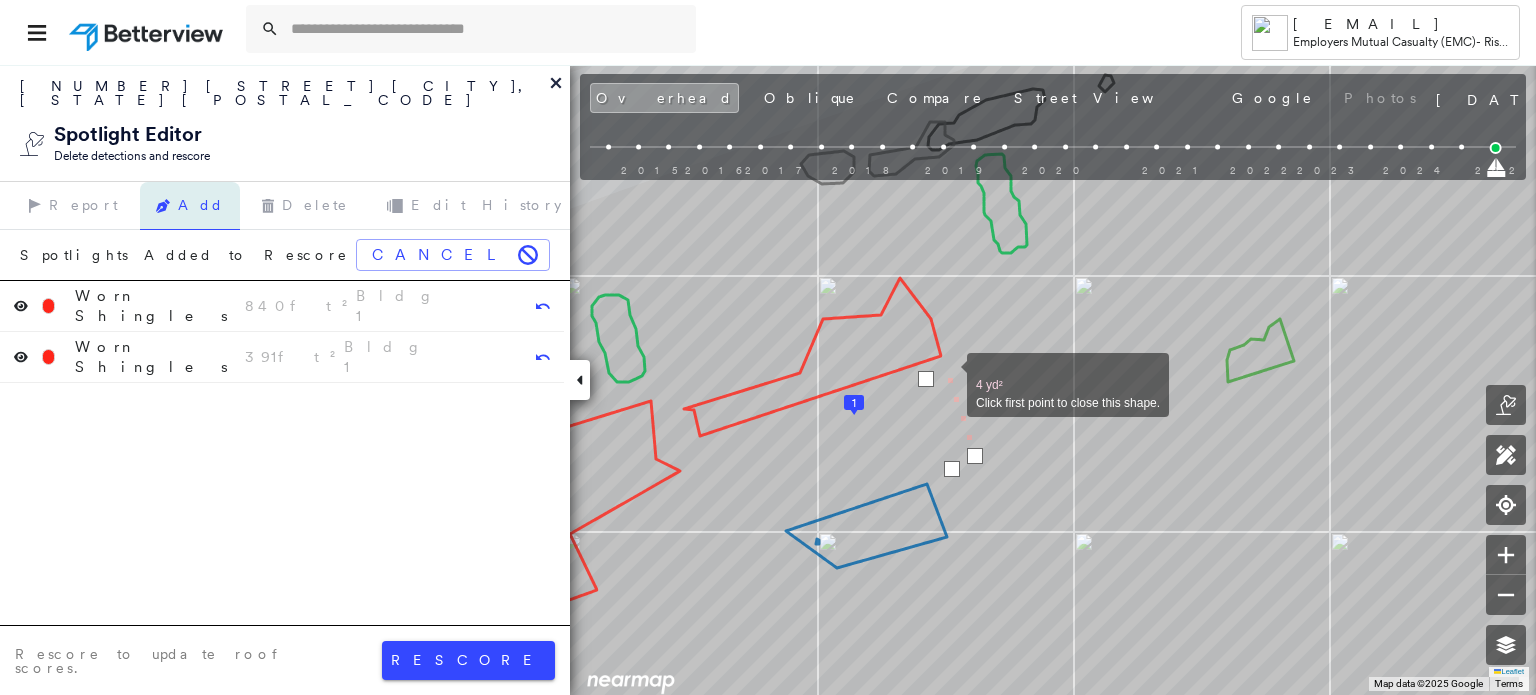 click at bounding box center (947, 374) 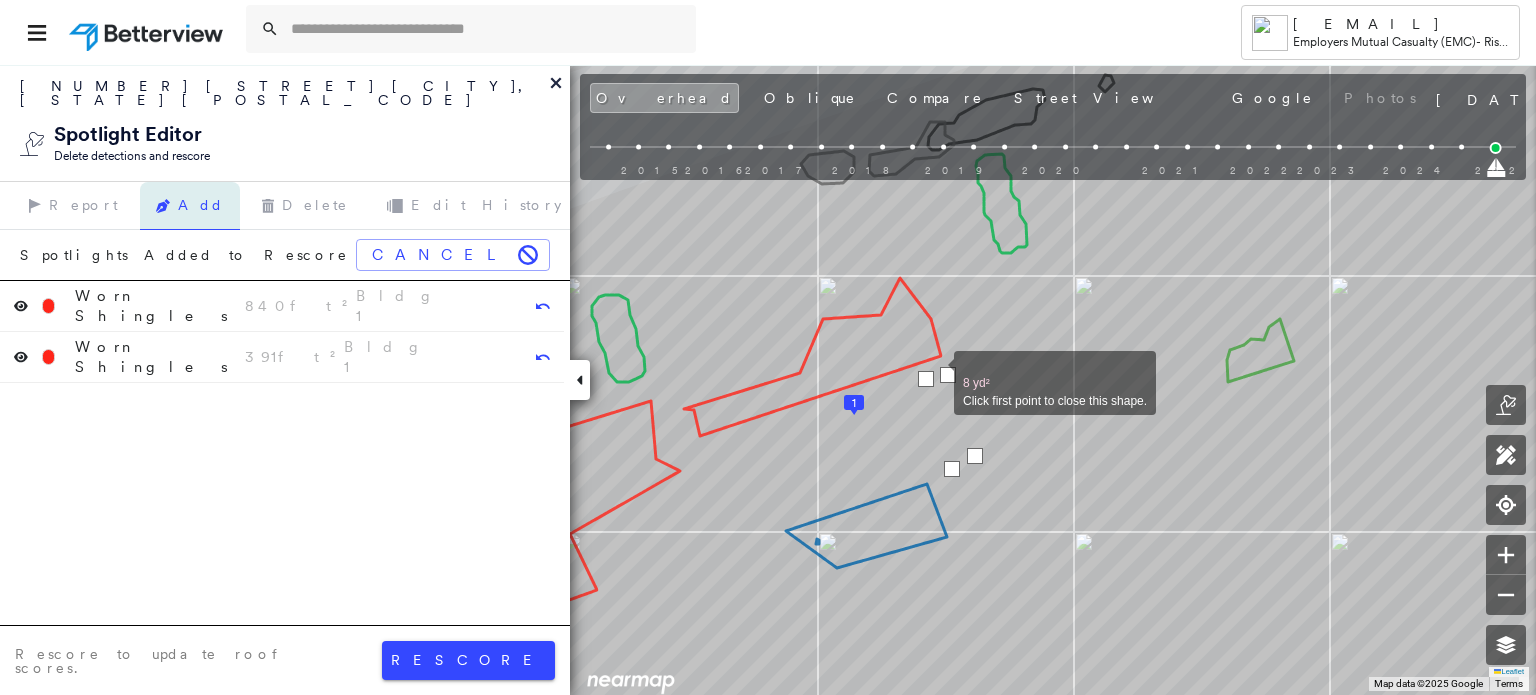 click at bounding box center (926, 379) 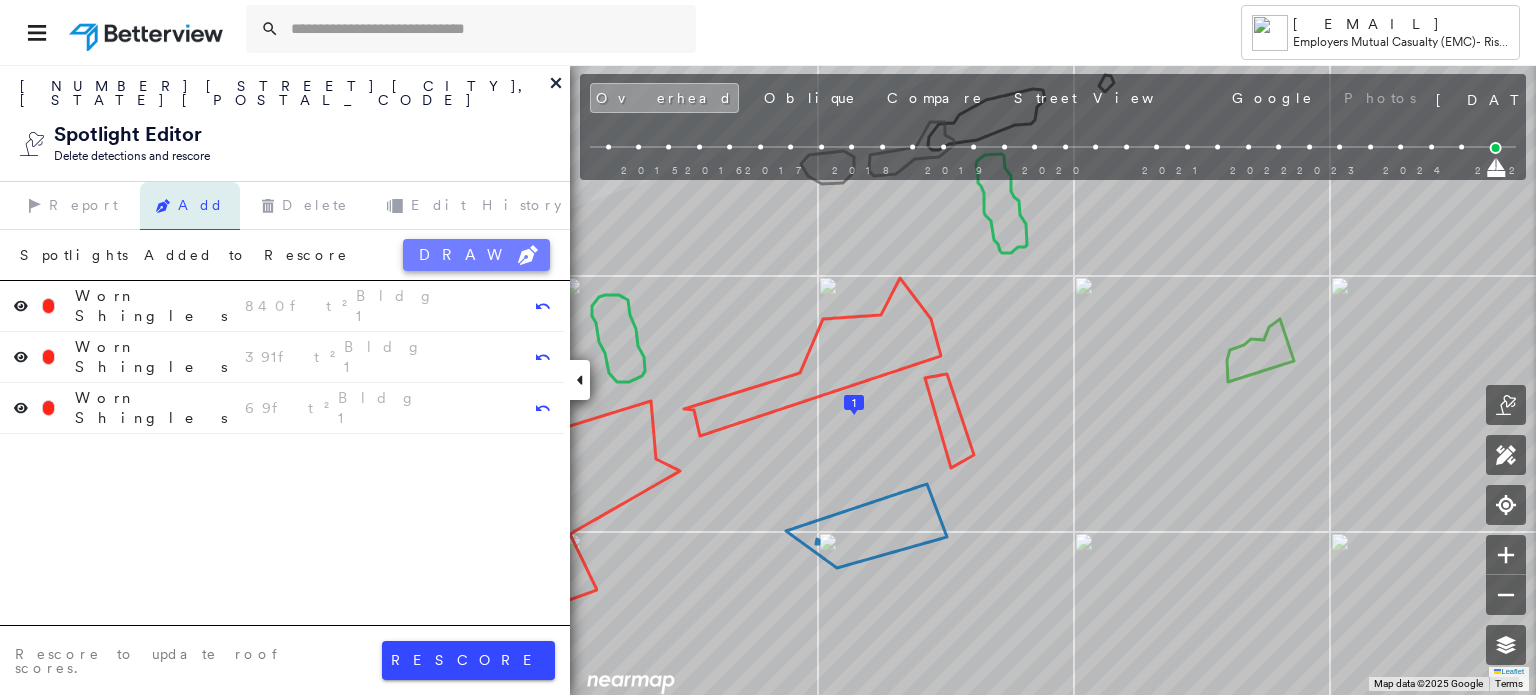 click on "DRAW" at bounding box center [476, 255] 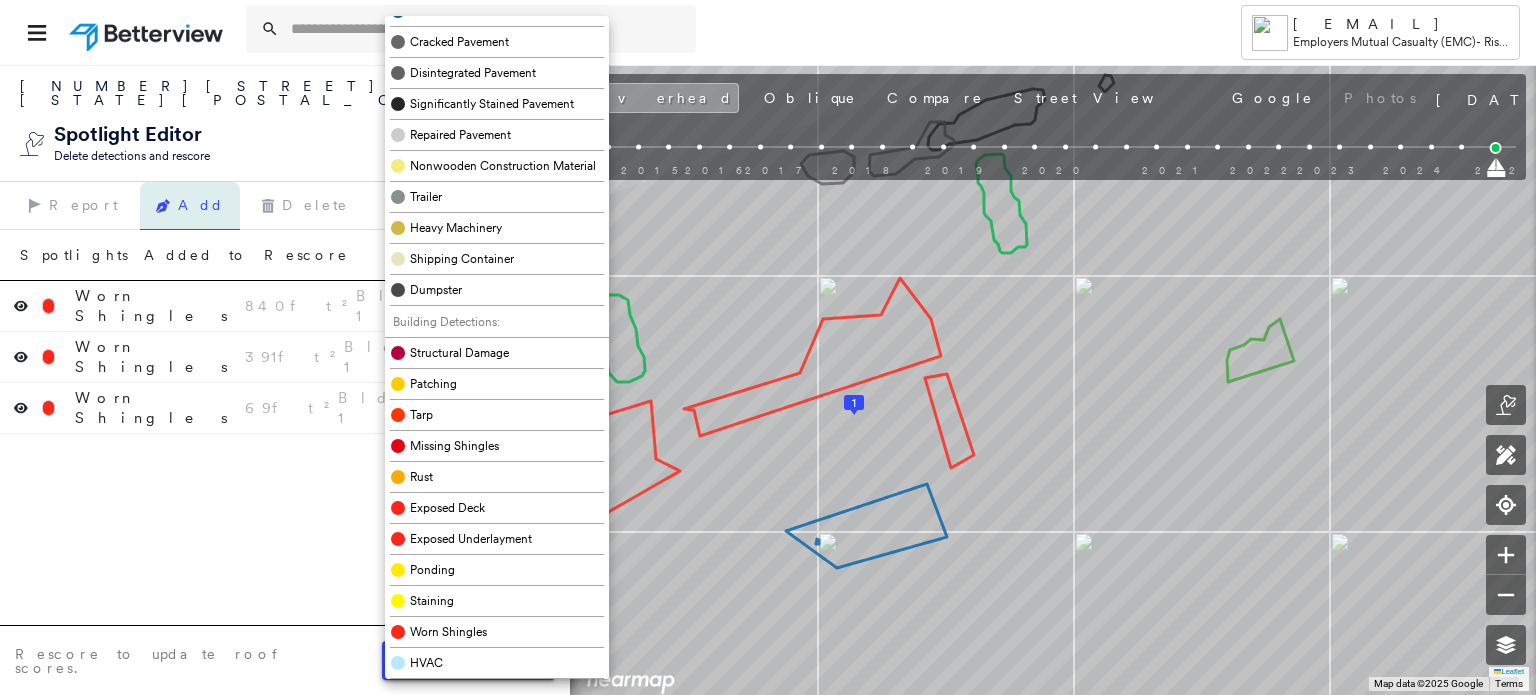 scroll, scrollTop: 500, scrollLeft: 0, axis: vertical 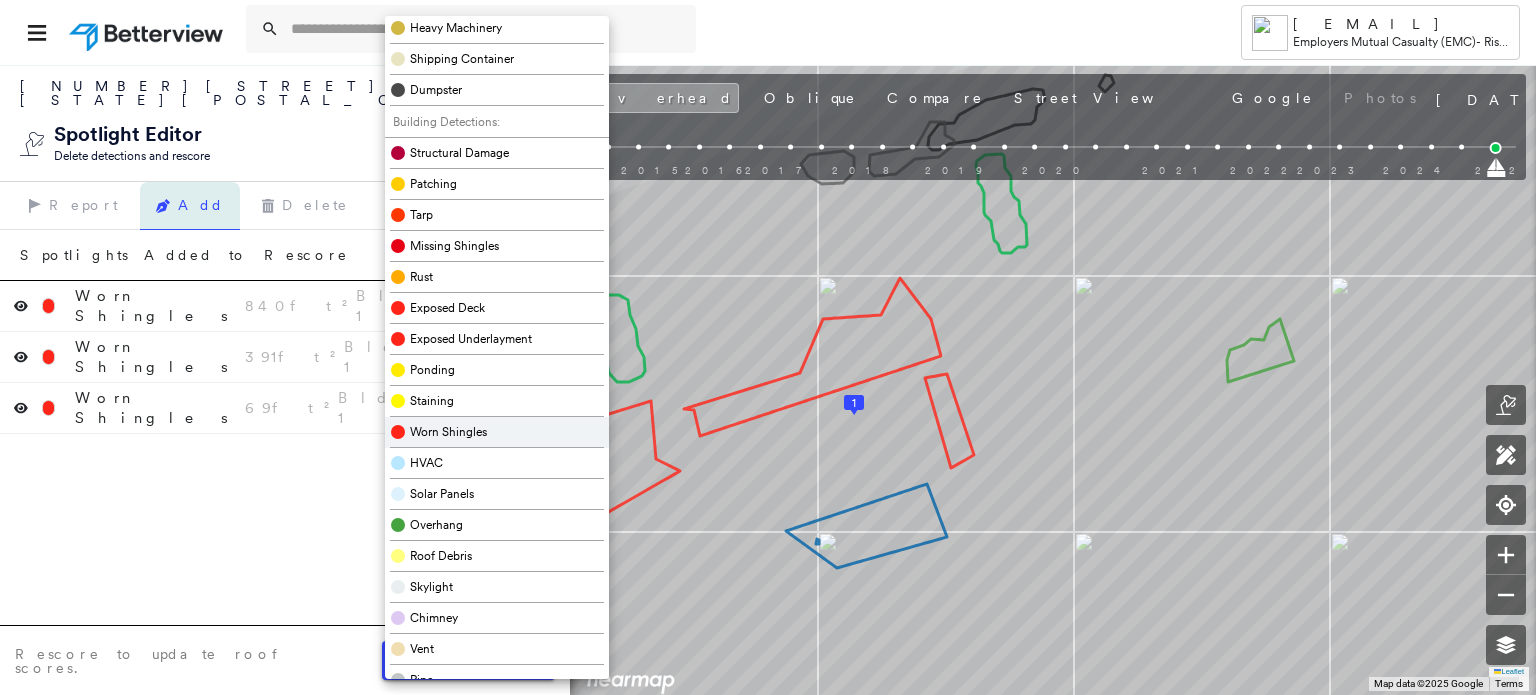 drag, startPoint x: 464, startPoint y: 418, endPoint x: 867, endPoint y: 333, distance: 411.8665 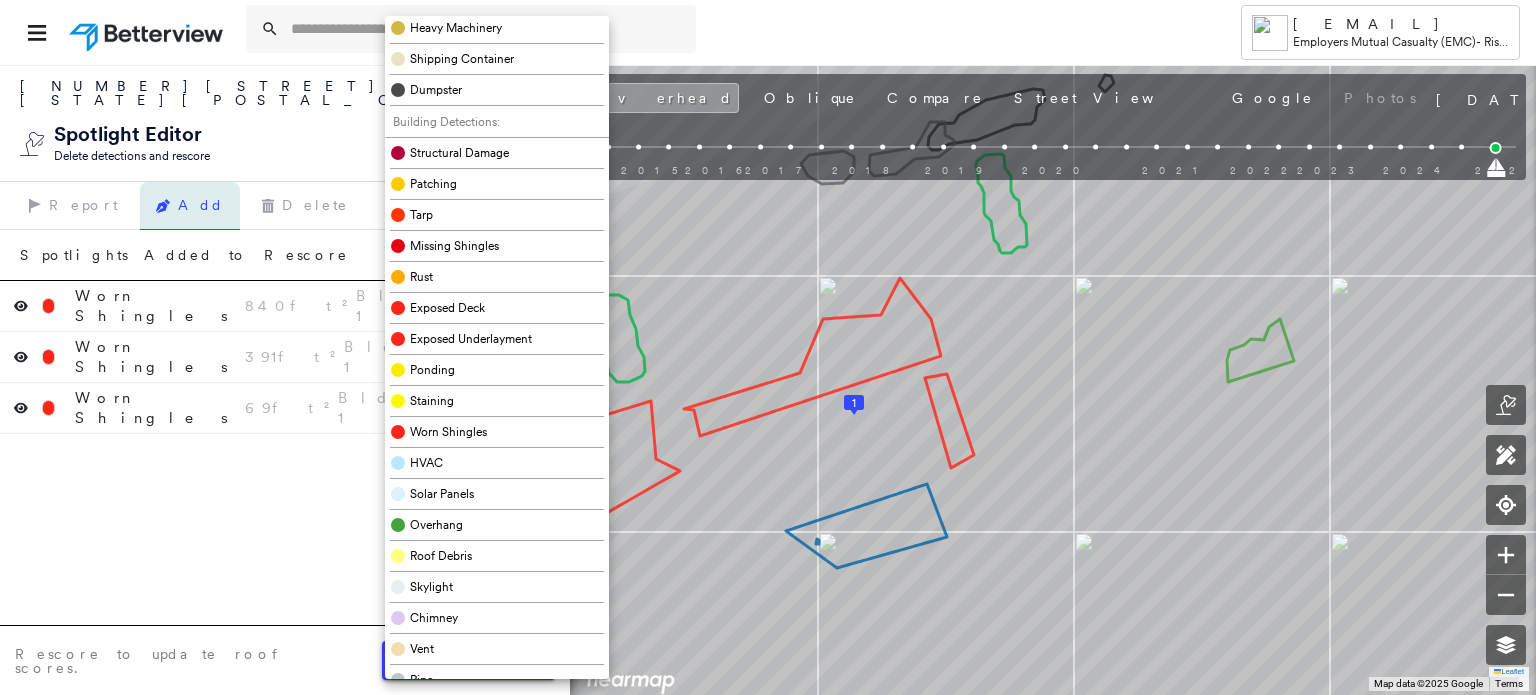click on "Worn Shingles" at bounding box center [448, 432] 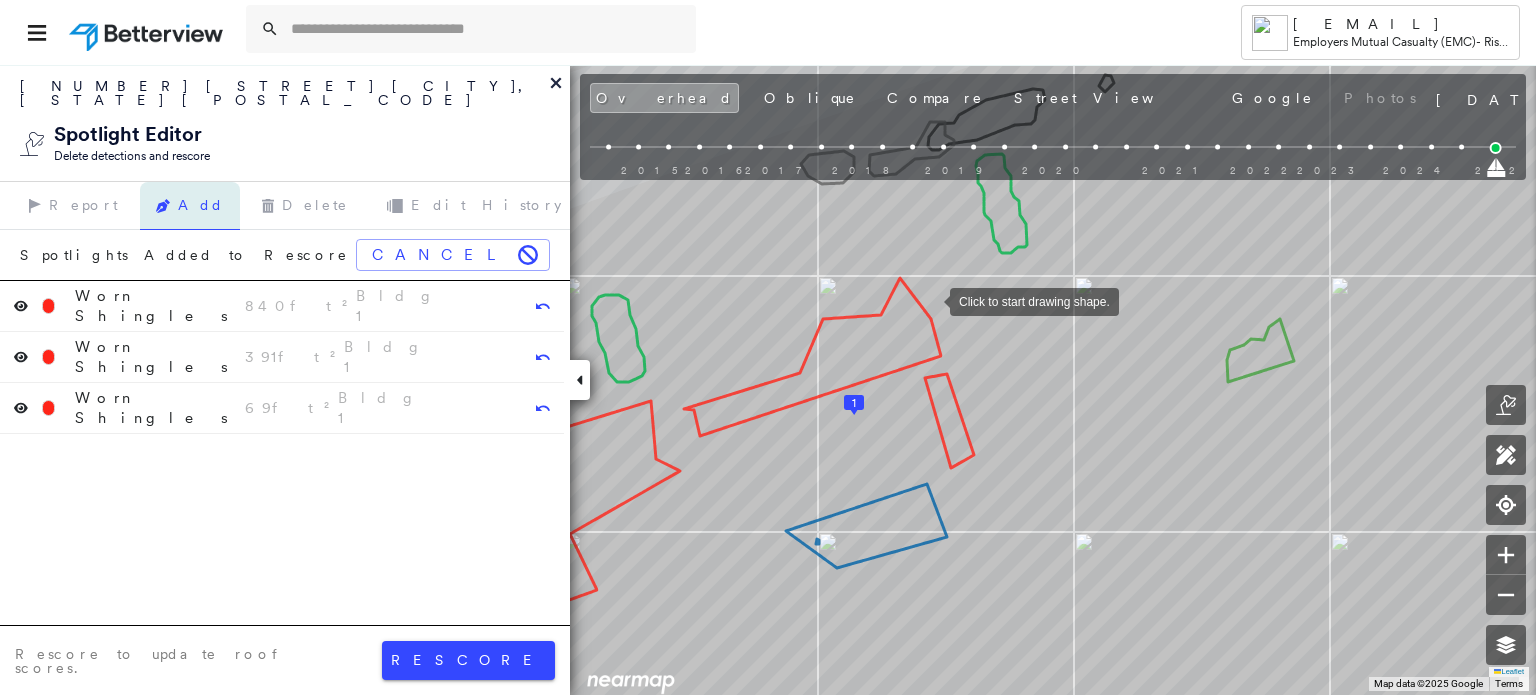 click at bounding box center (930, 300) 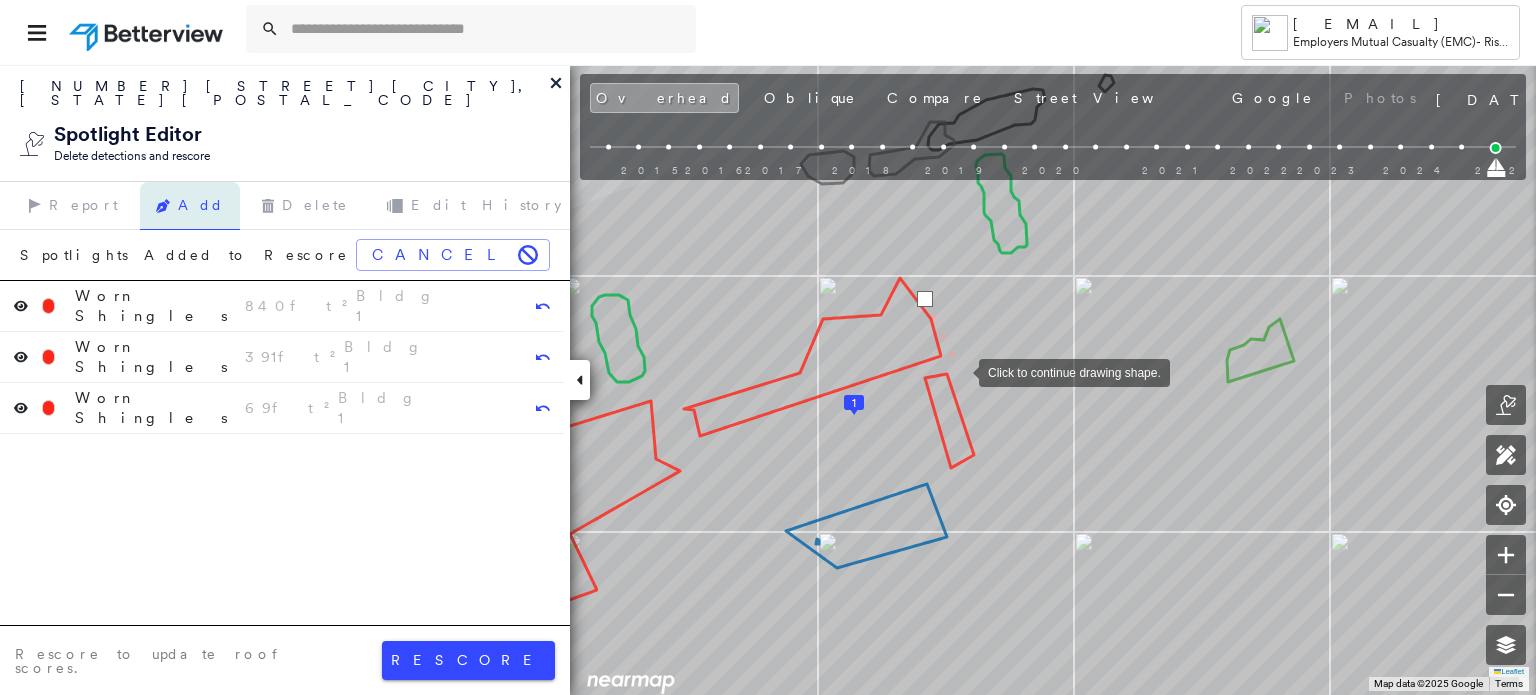 drag, startPoint x: 962, startPoint y: 372, endPoint x: 972, endPoint y: 371, distance: 10.049875 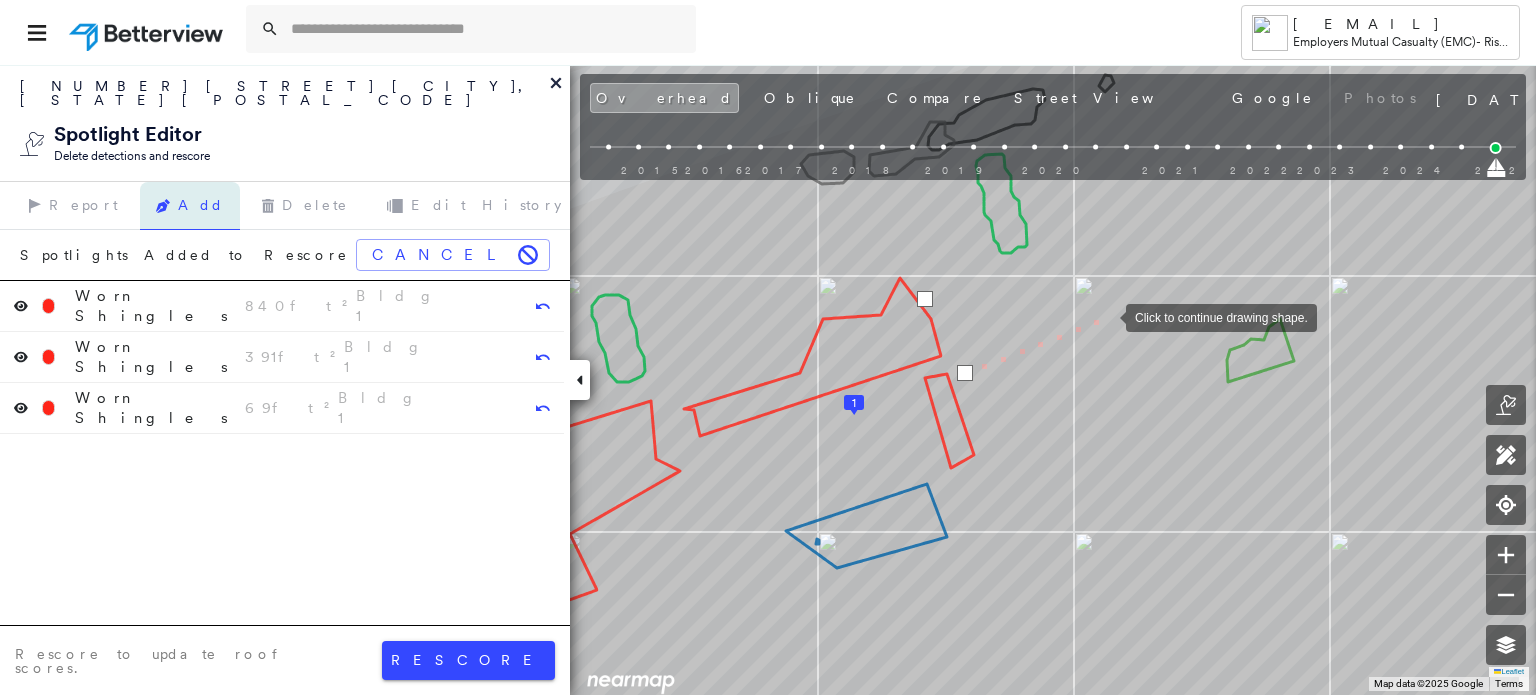 click at bounding box center (1106, 316) 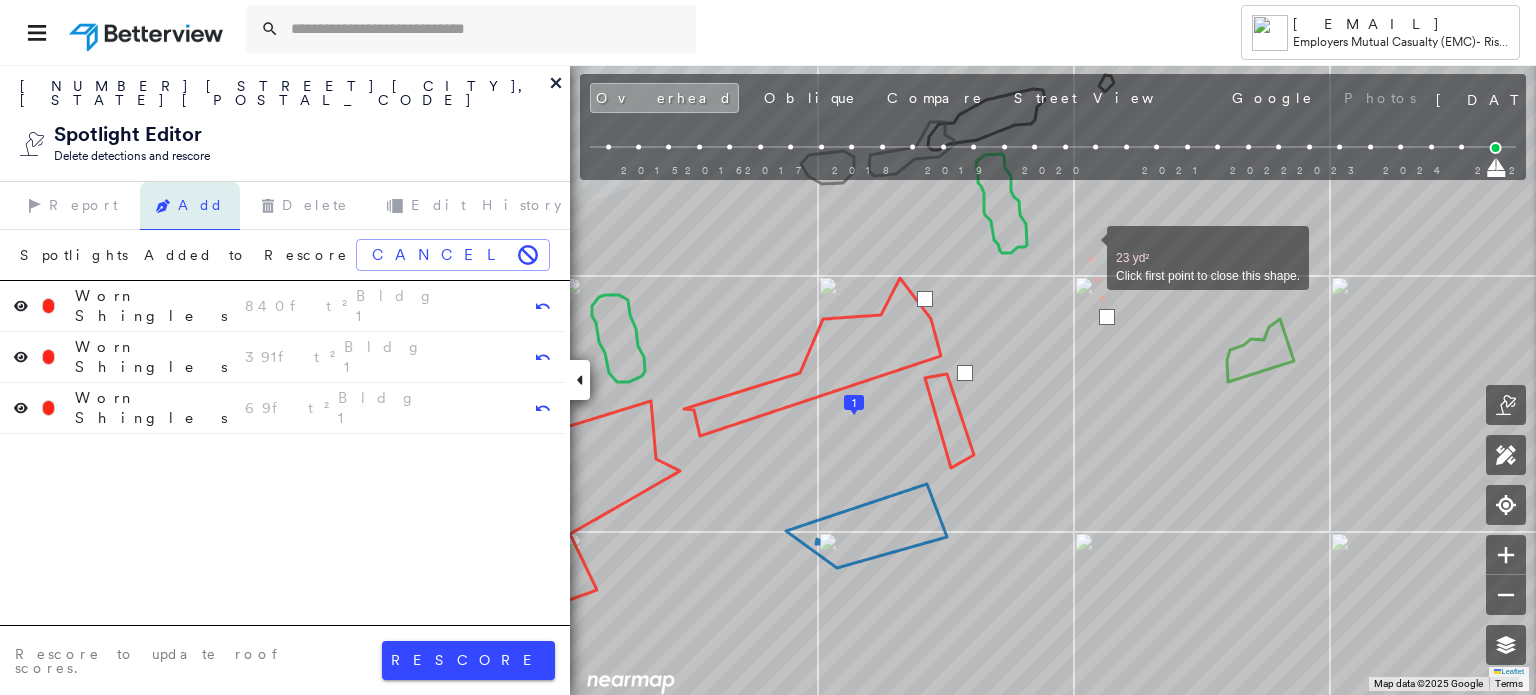 click at bounding box center [1087, 247] 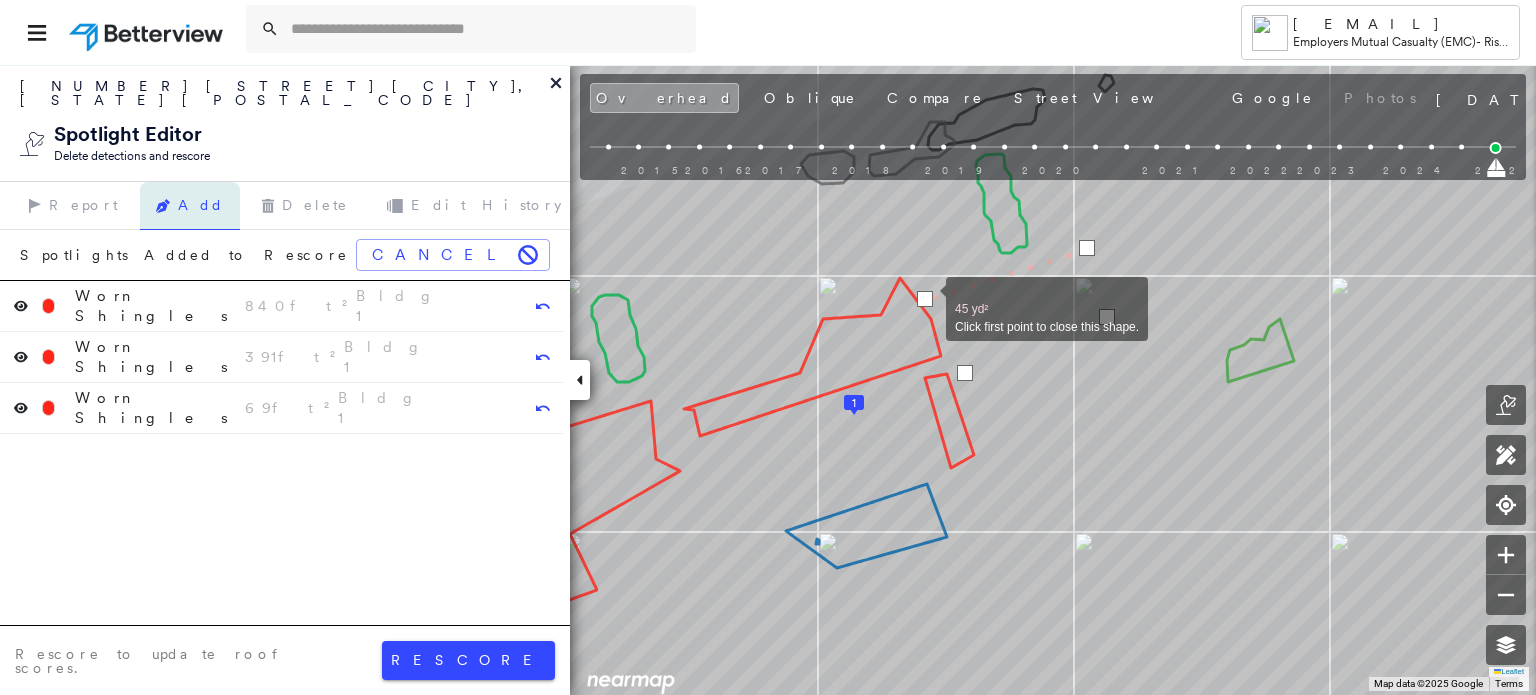 click at bounding box center [925, 299] 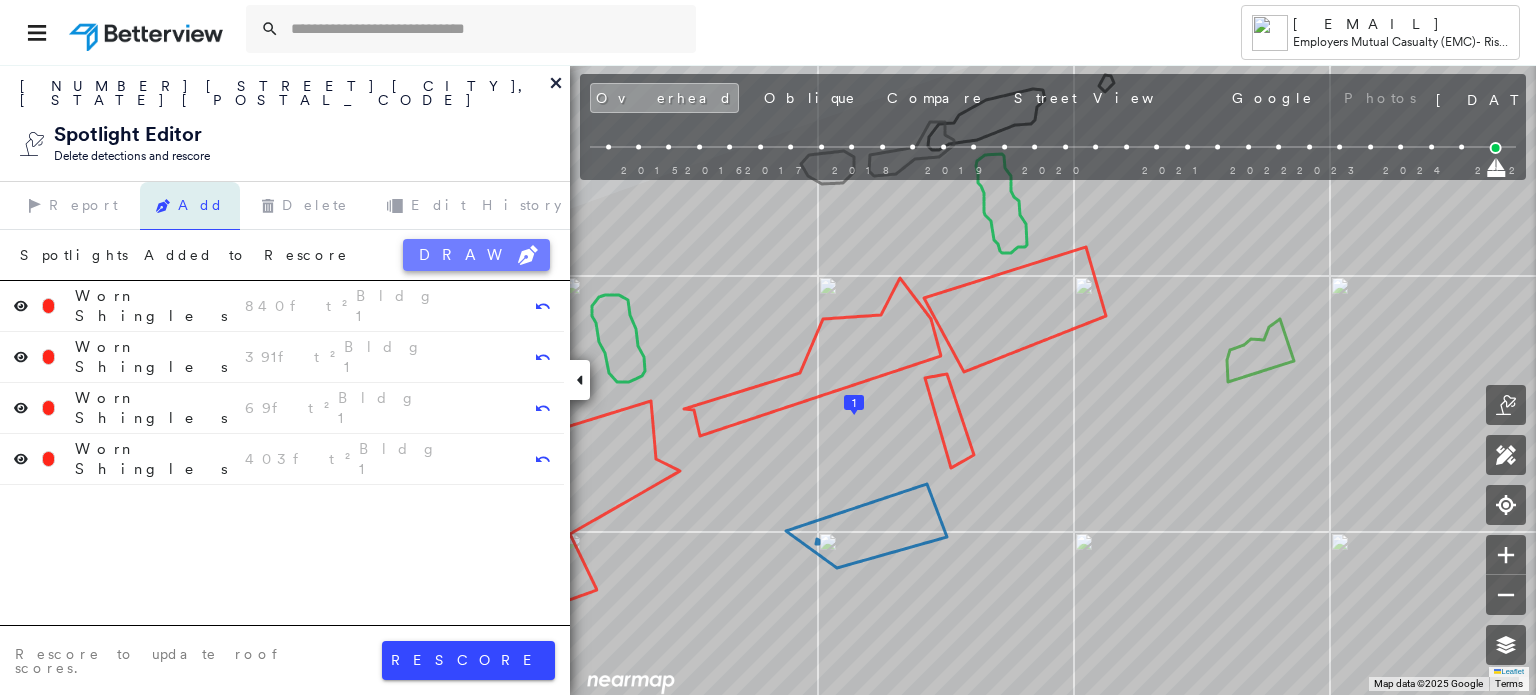 click on "DRAW" at bounding box center [476, 255] 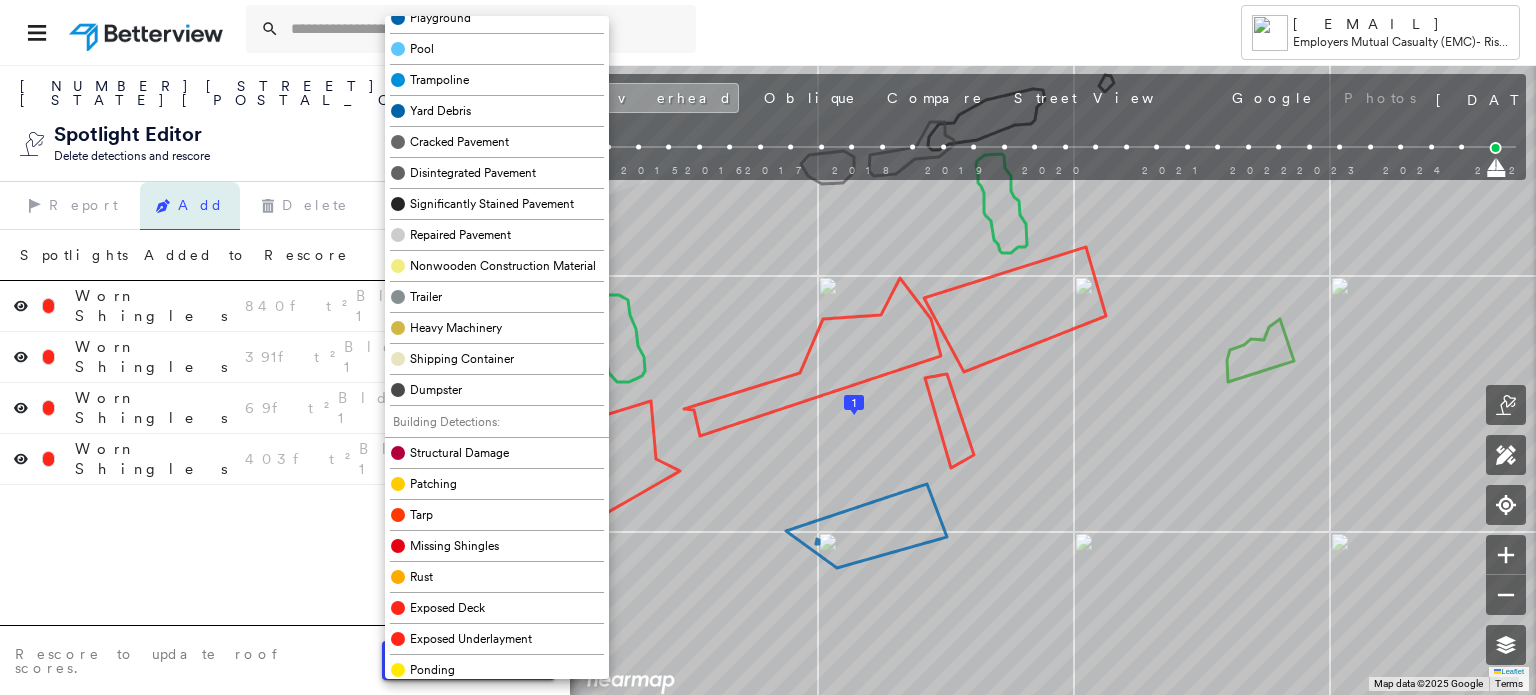 scroll, scrollTop: 600, scrollLeft: 0, axis: vertical 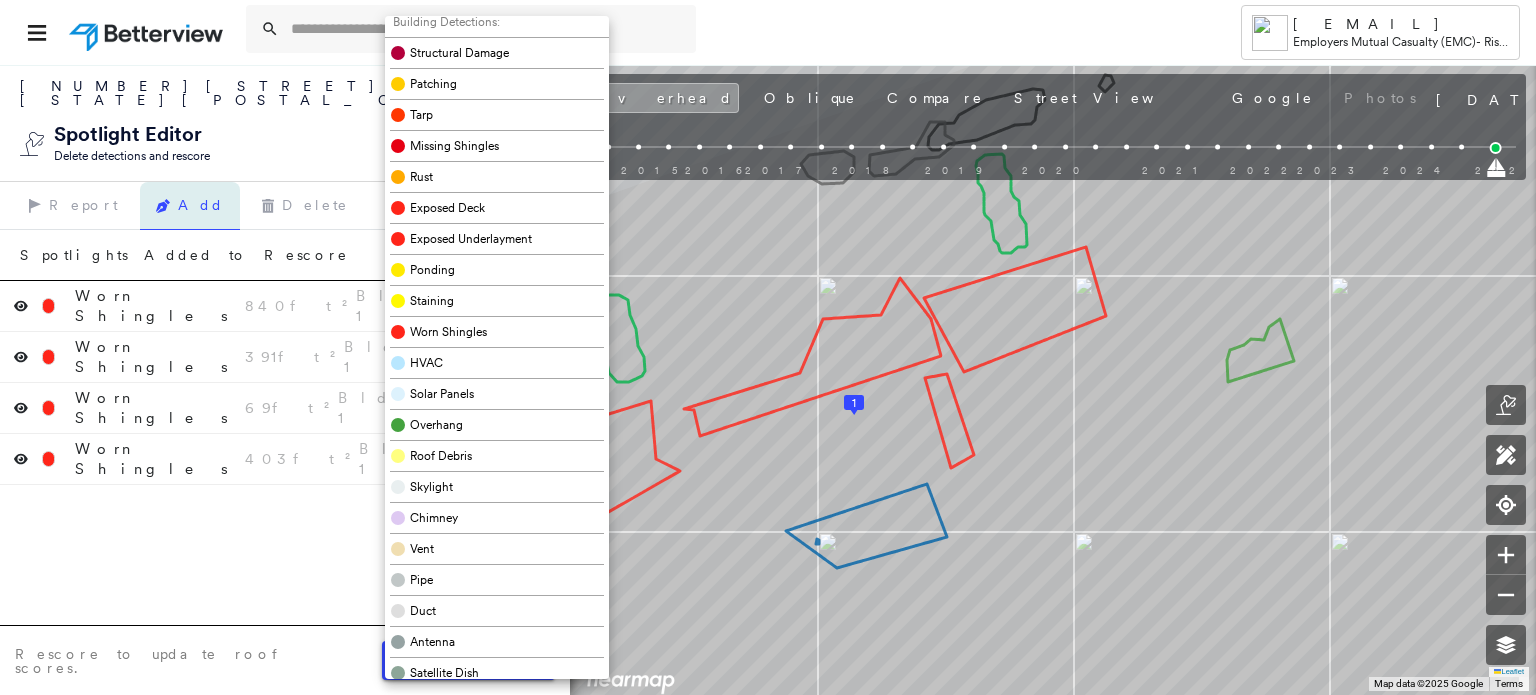 drag, startPoint x: 440, startPoint y: 327, endPoint x: 985, endPoint y: 274, distance: 547.571 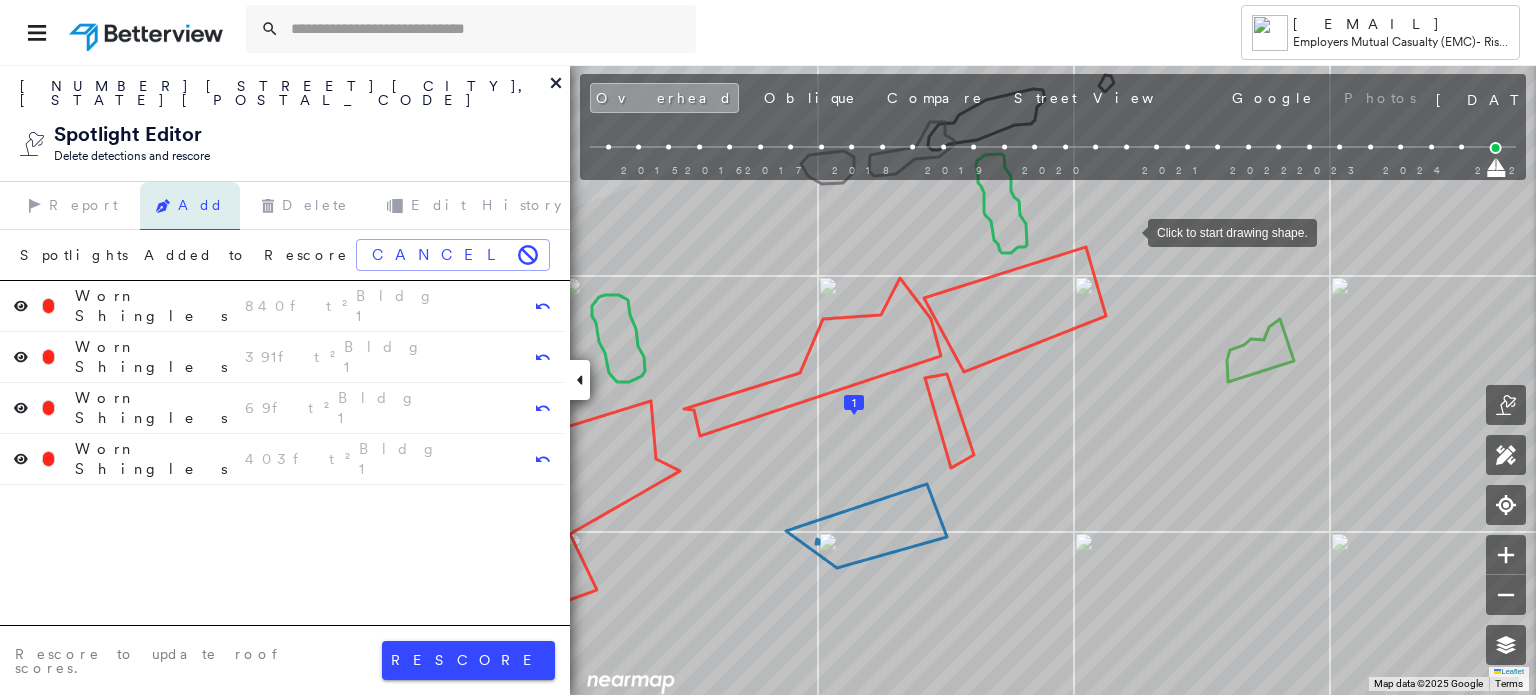 click at bounding box center (1128, 231) 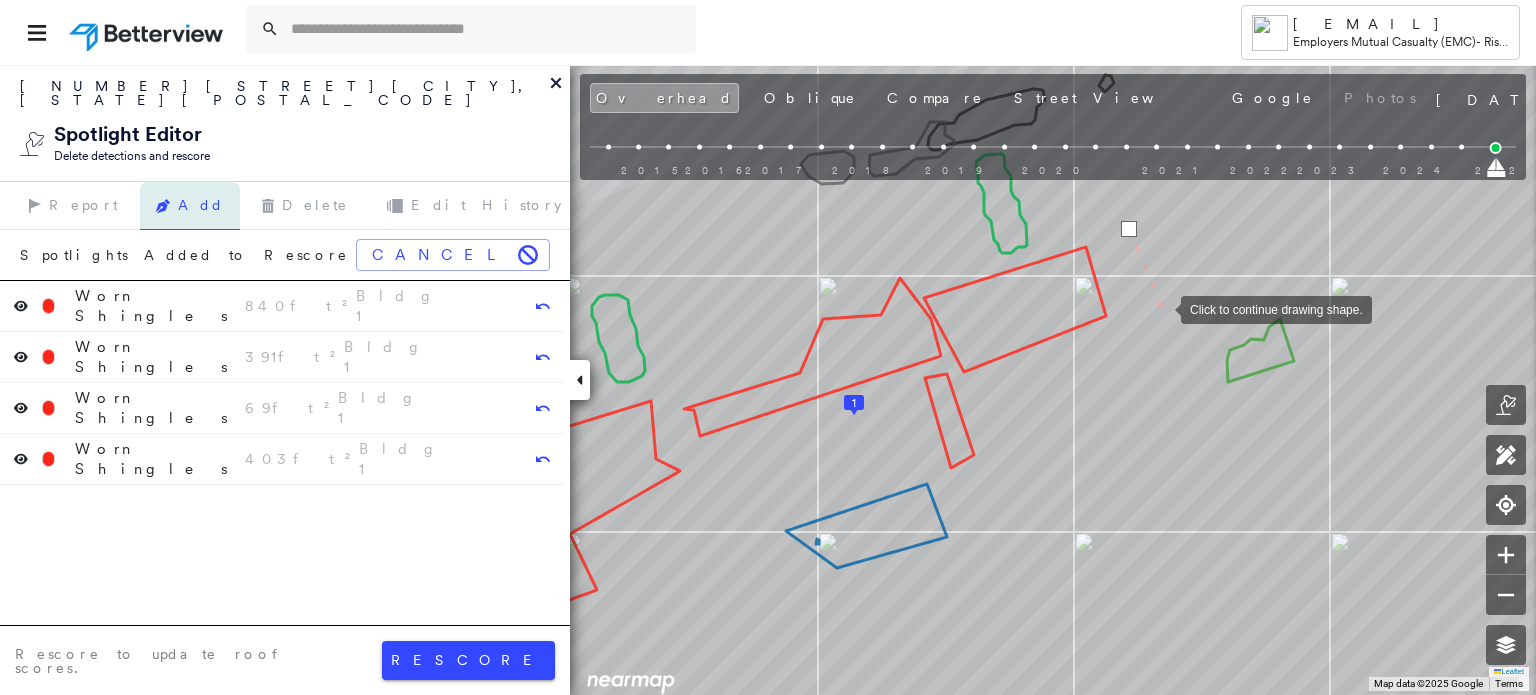 drag, startPoint x: 1161, startPoint y: 308, endPoint x: 1184, endPoint y: 289, distance: 29.832869 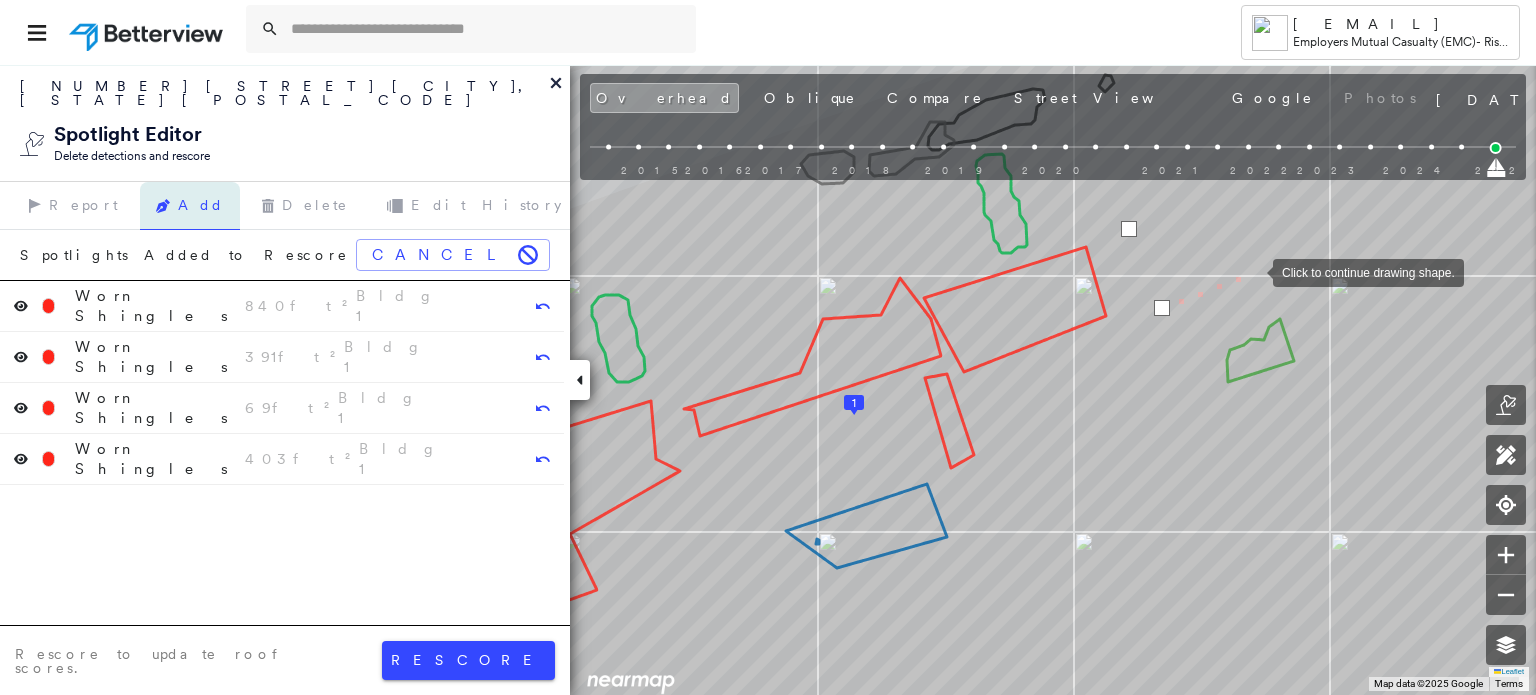 drag, startPoint x: 1253, startPoint y: 271, endPoint x: 1268, endPoint y: 259, distance: 19.209373 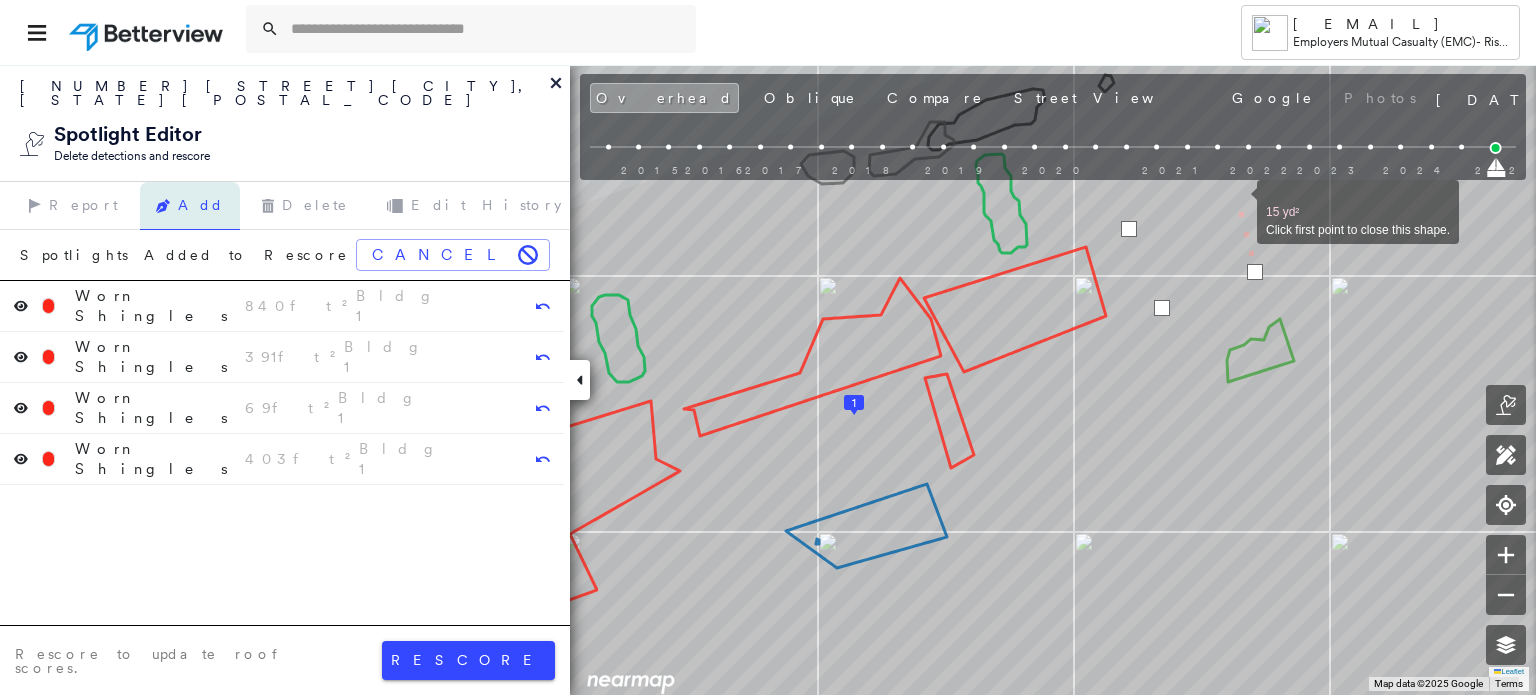 click at bounding box center [1237, 201] 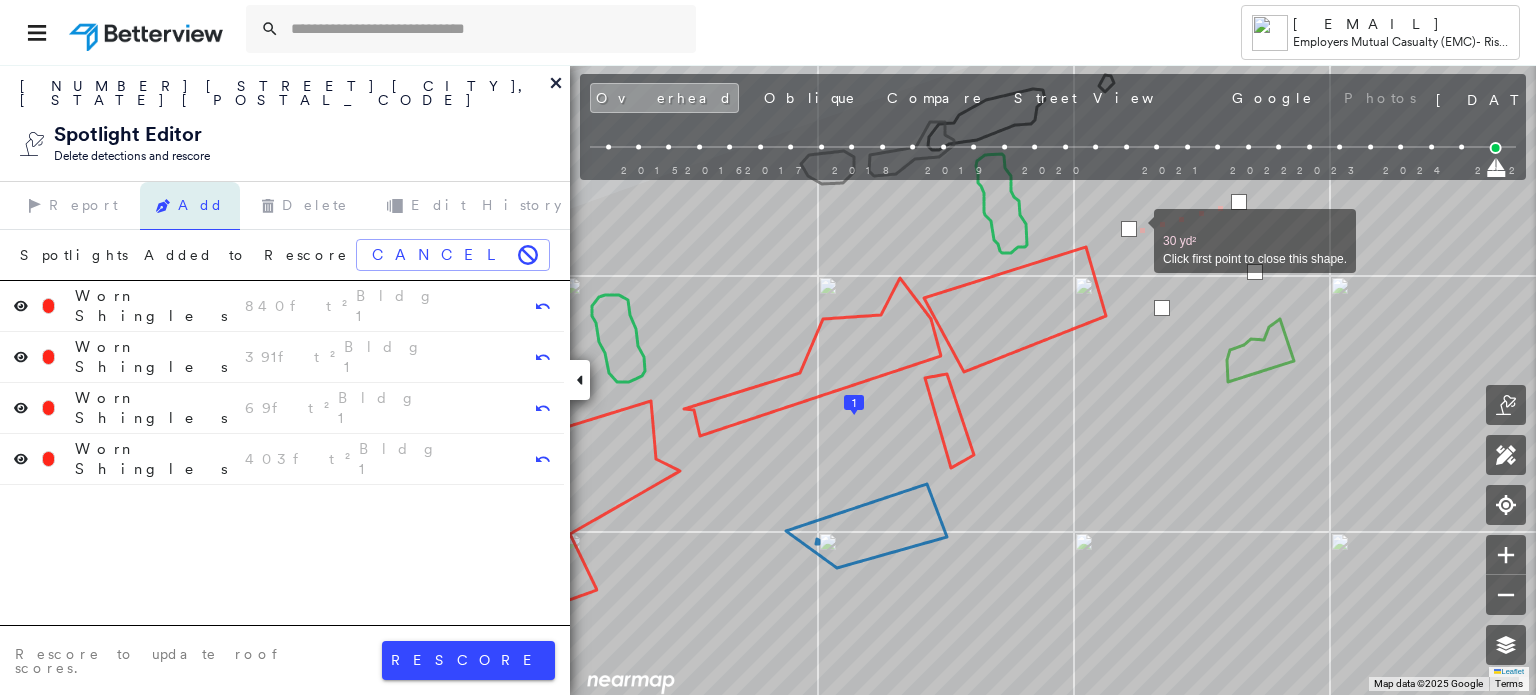 click at bounding box center [1129, 229] 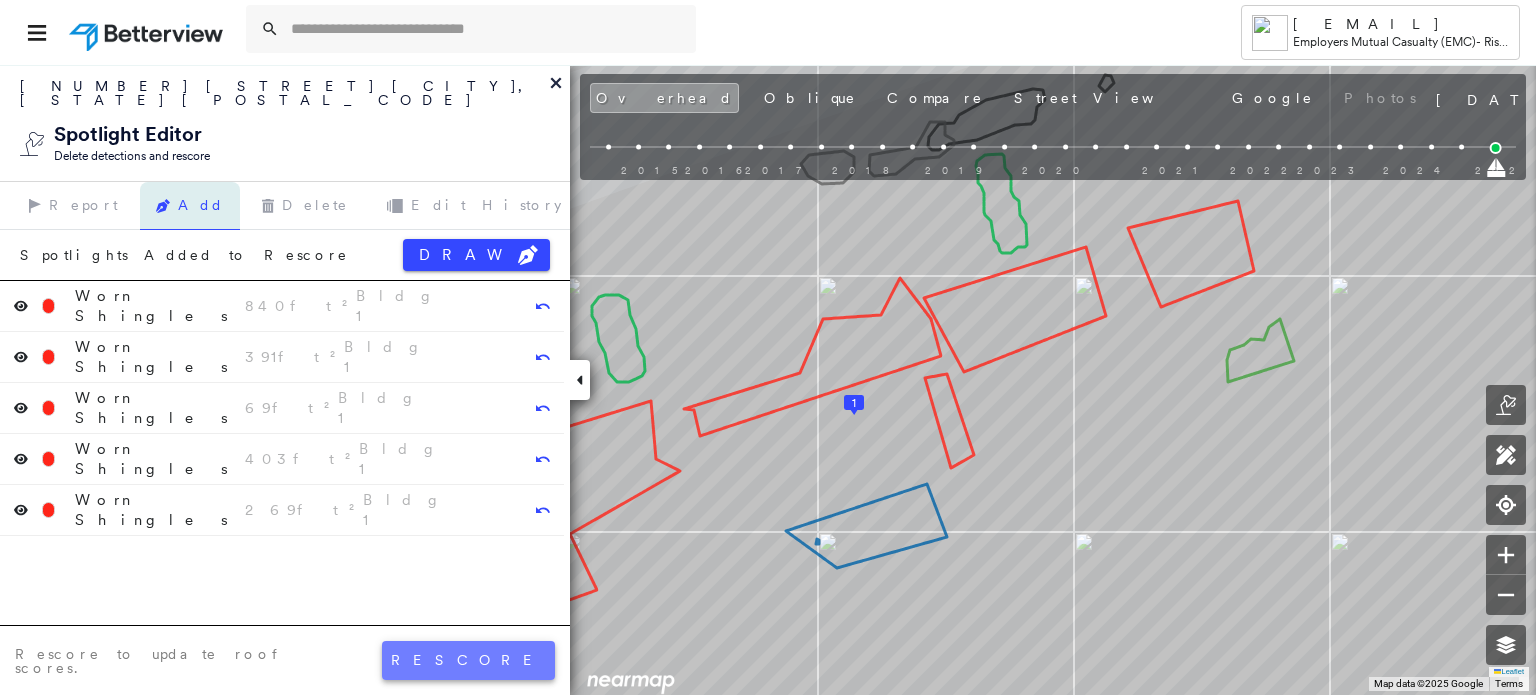 click on "rescore" at bounding box center (468, 660) 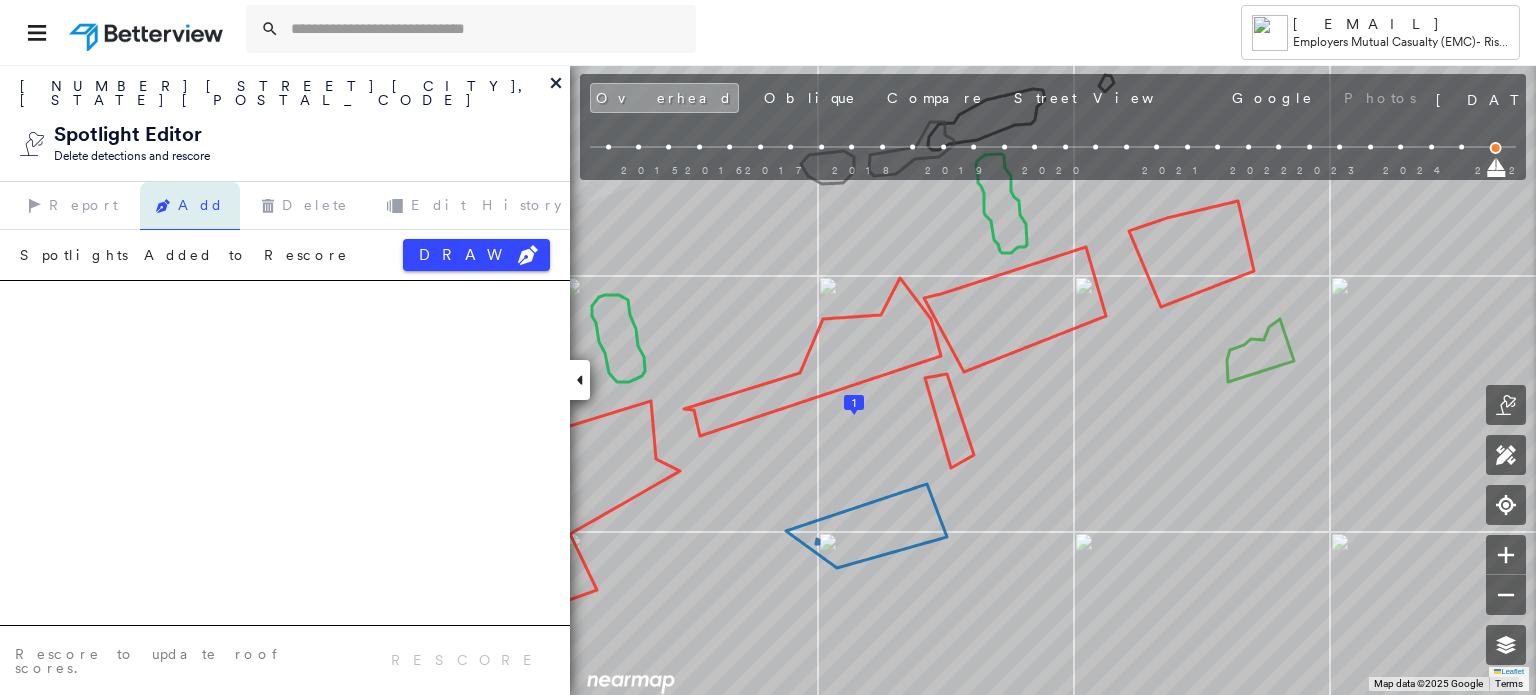 click 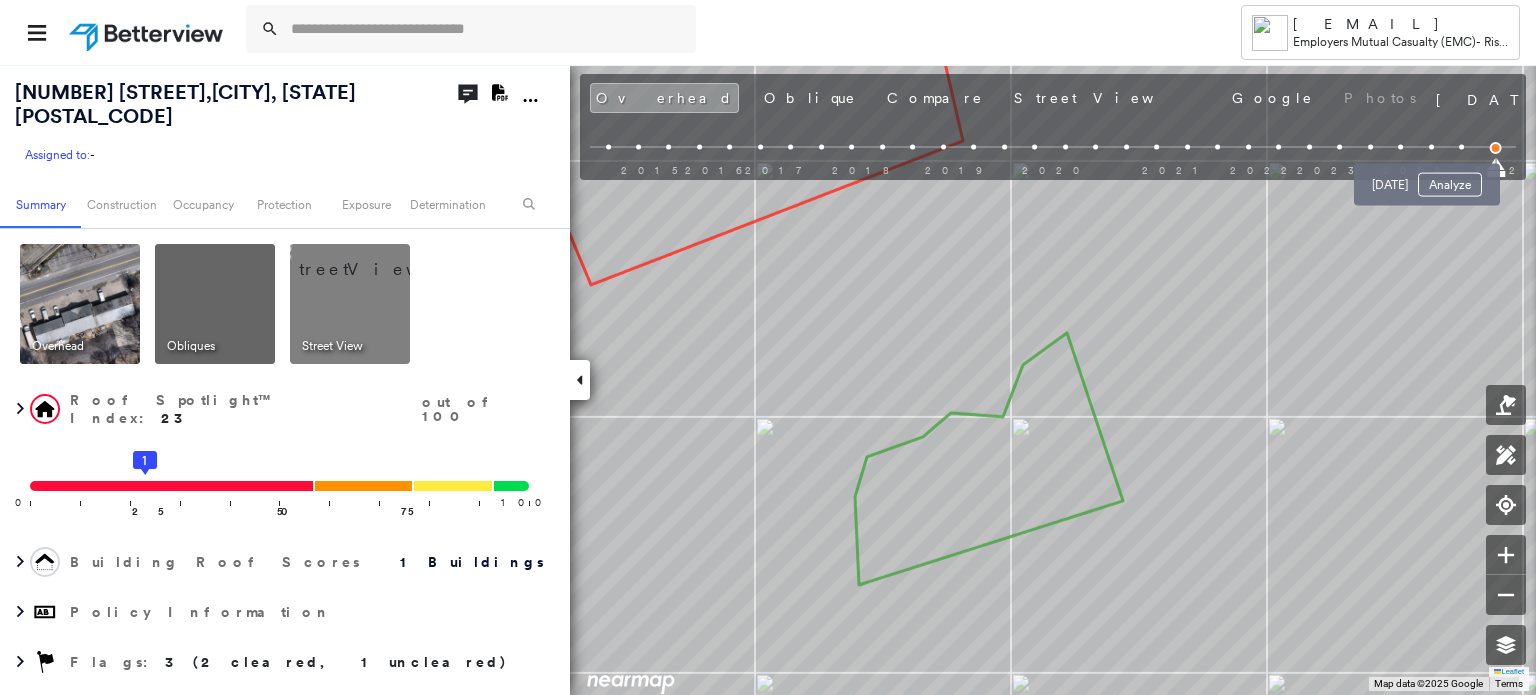 click at bounding box center [1461, 147] 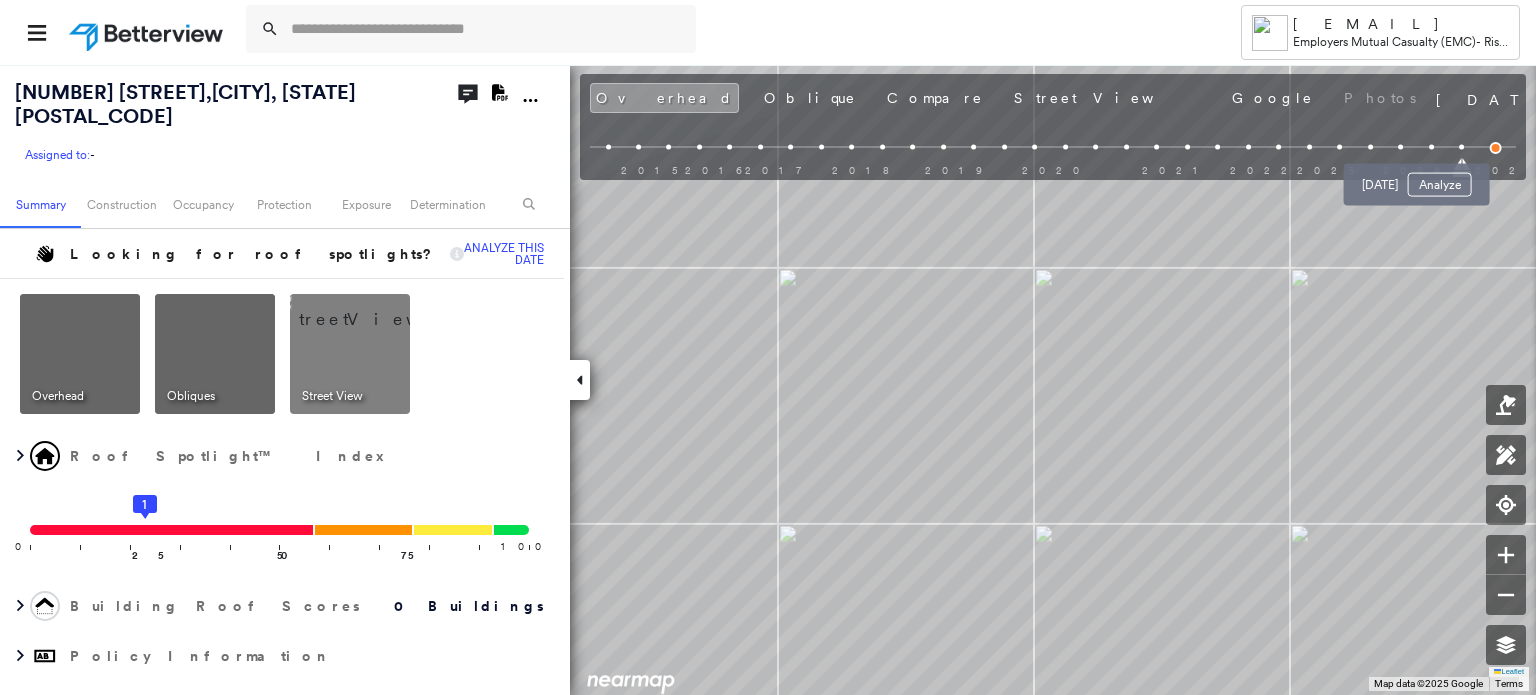 click on "Aug 2, 2024 Analyze" at bounding box center (1417, 179) 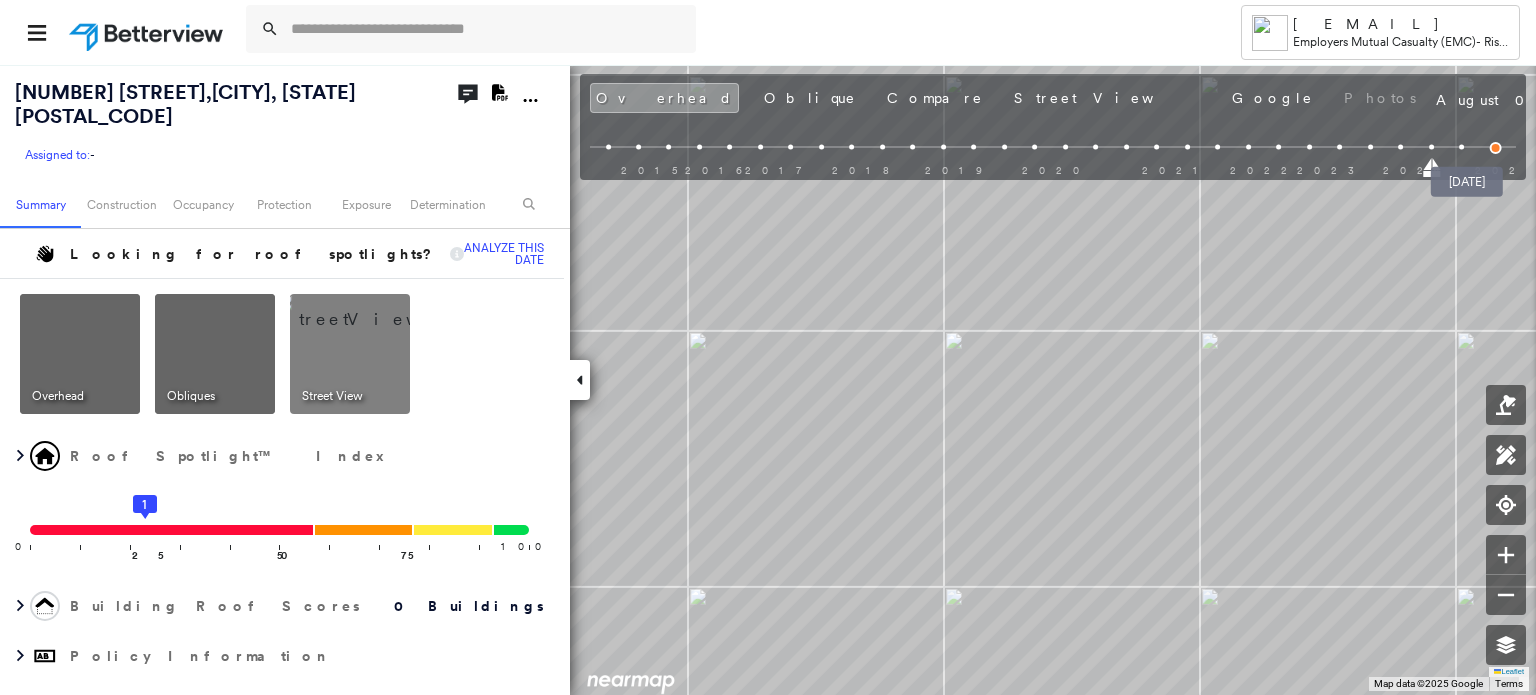 click at bounding box center (1496, 148) 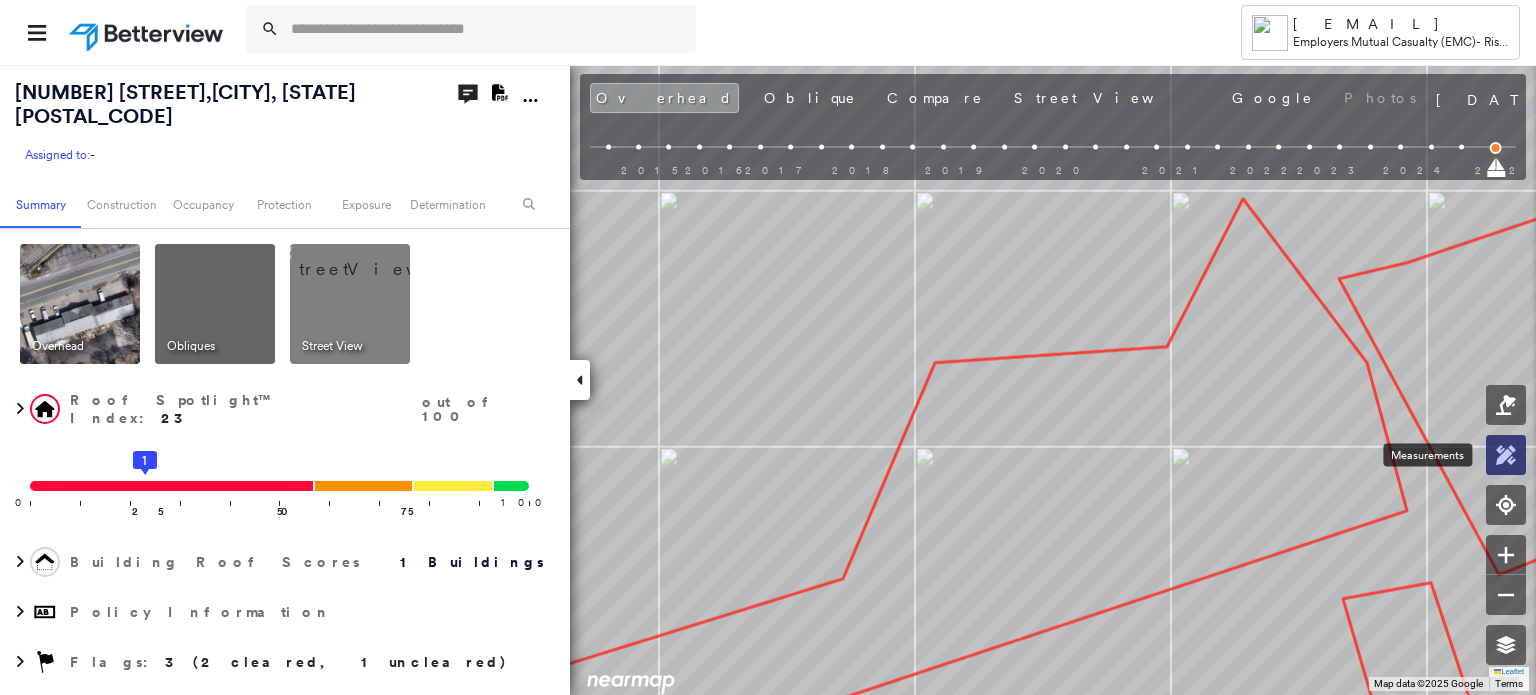 click 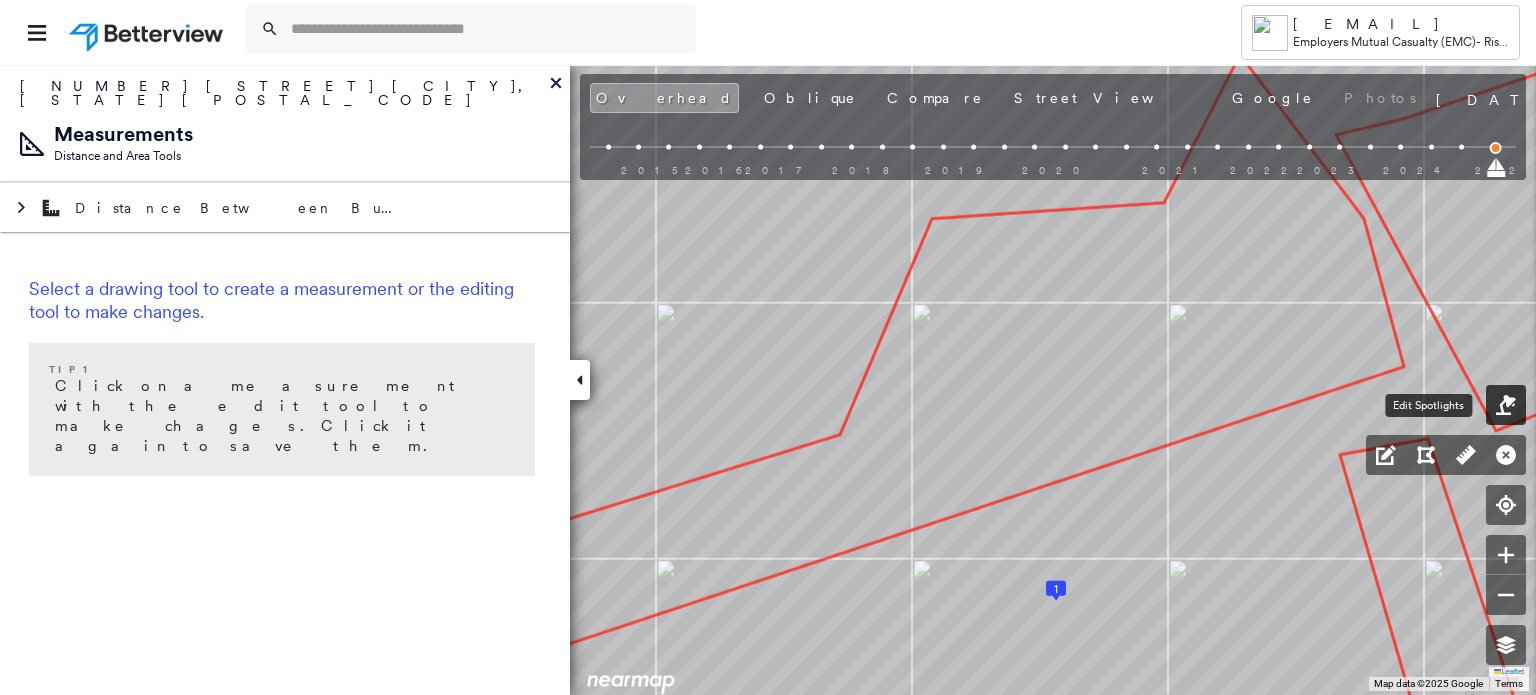 click at bounding box center [1506, 405] 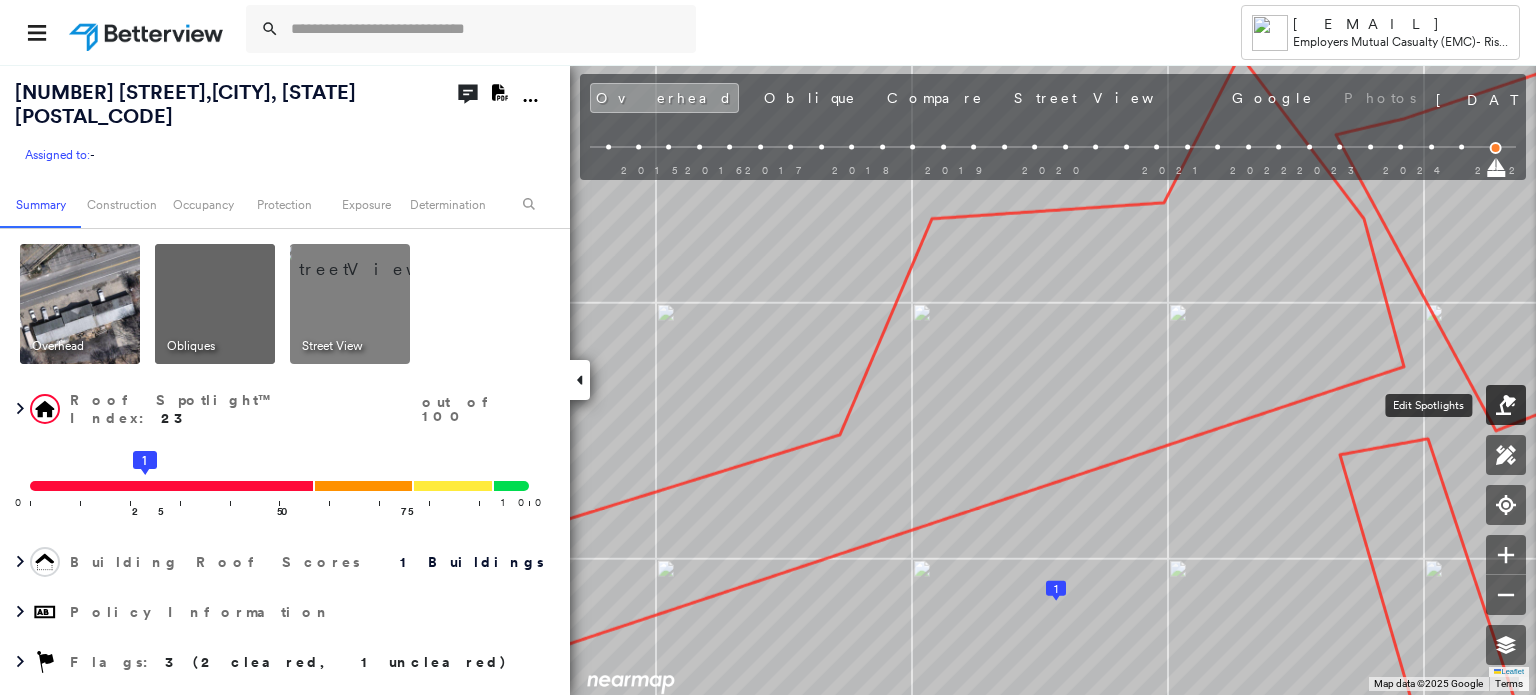 click 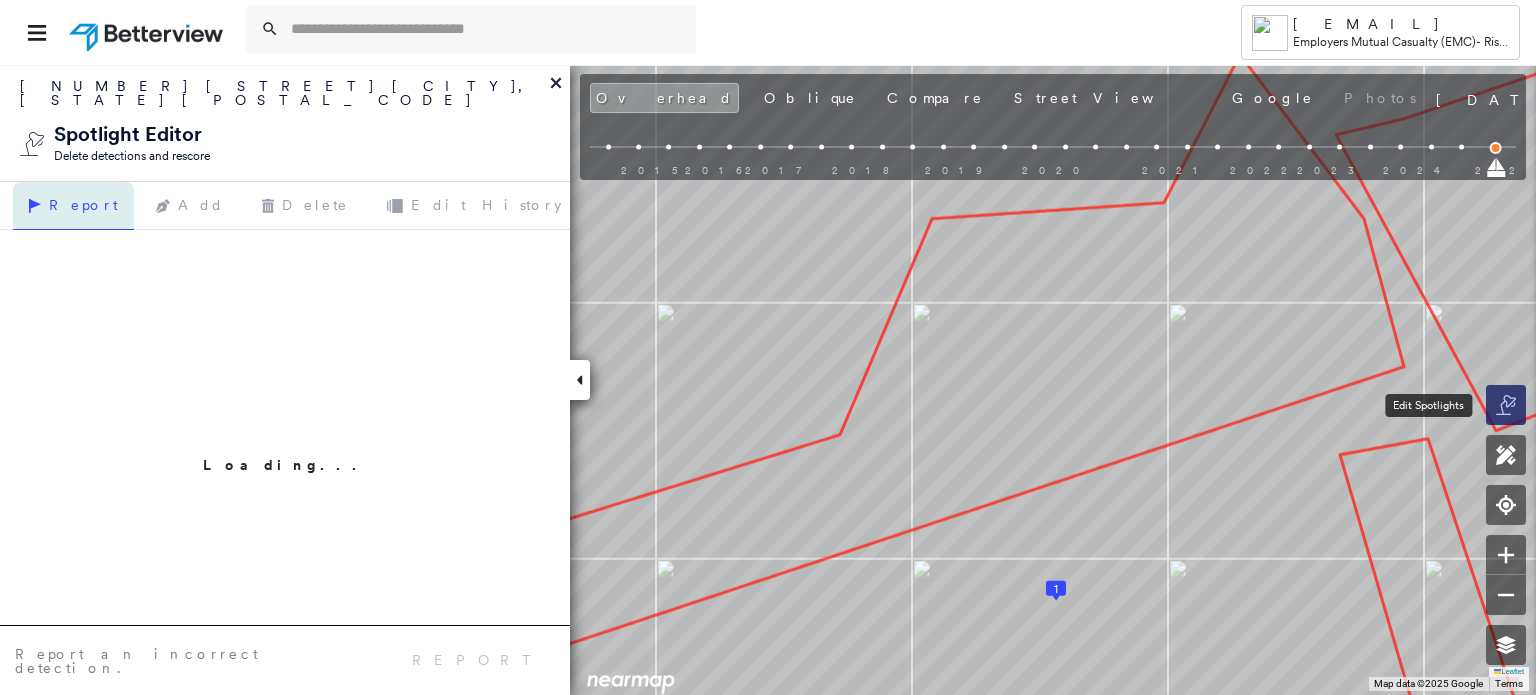 click 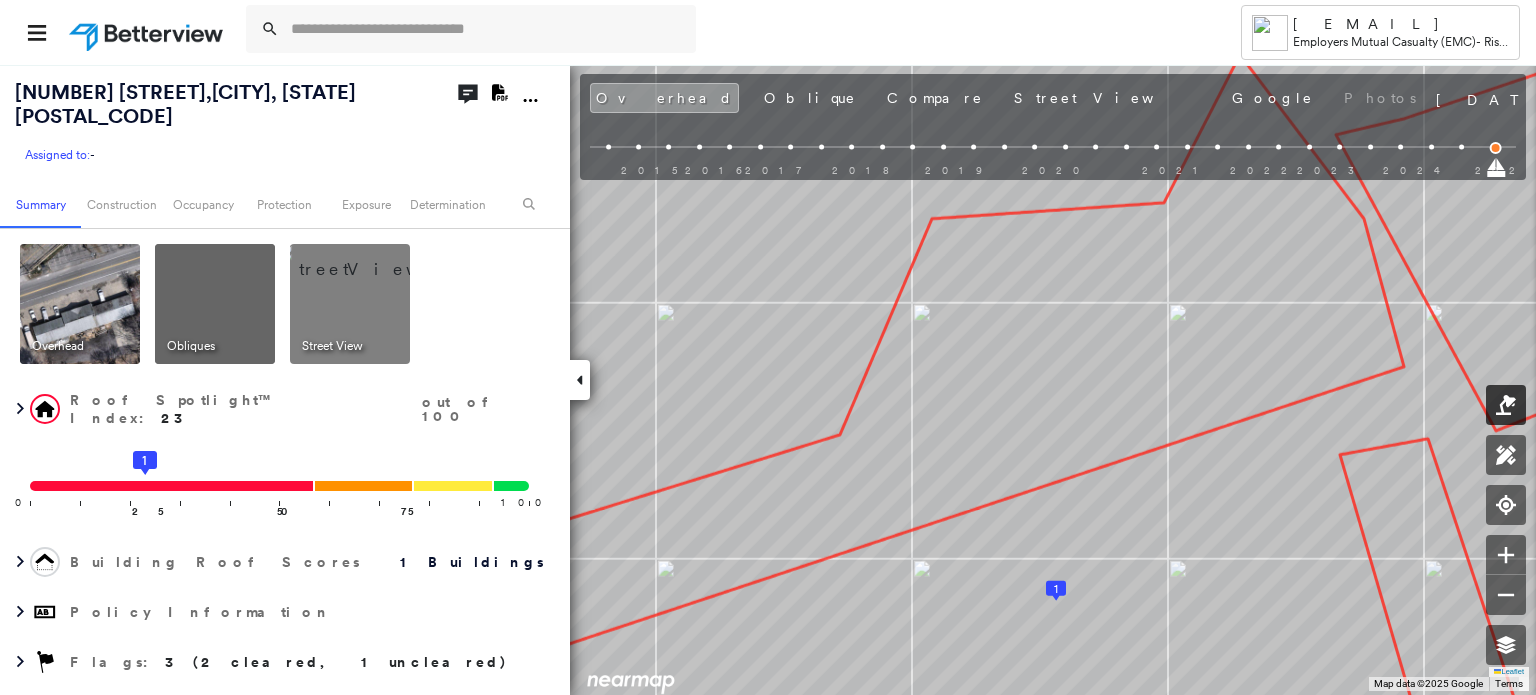 click 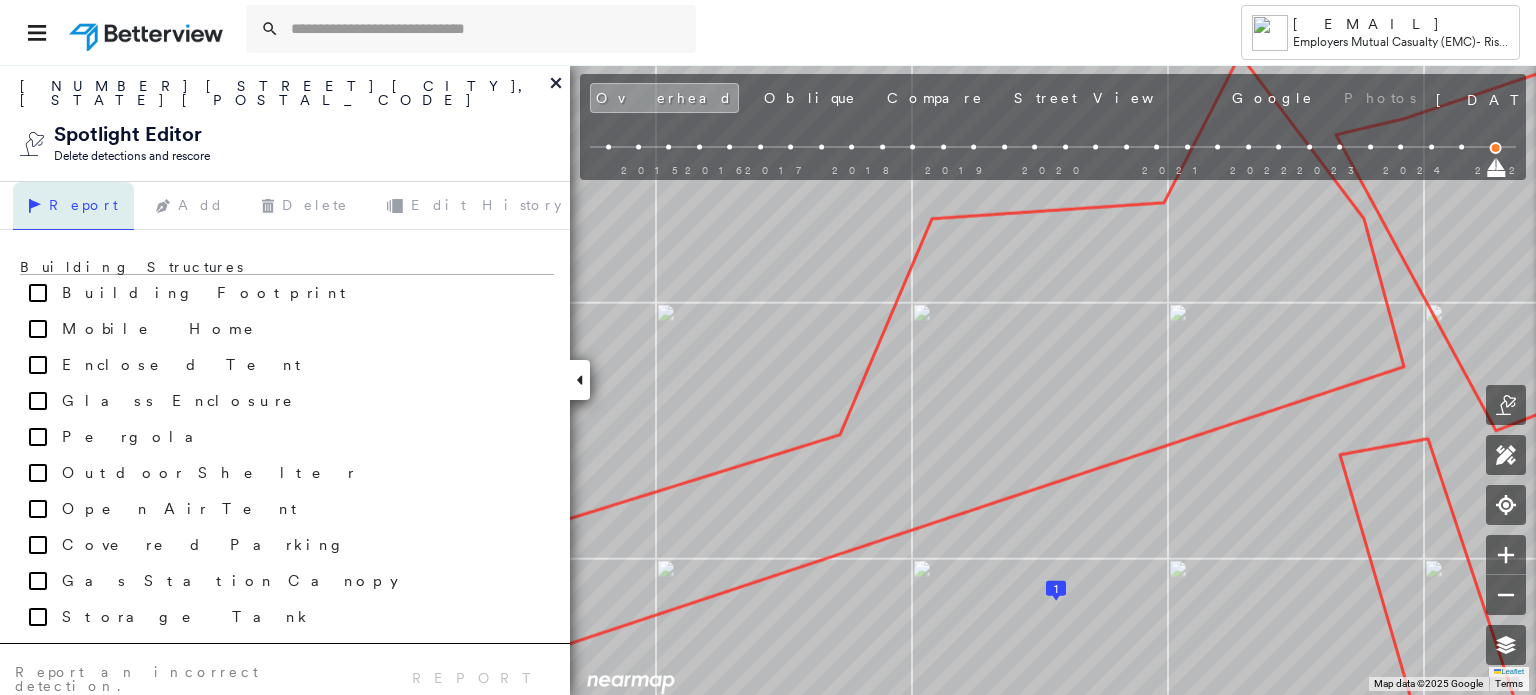 click on "Report Add Delete Edit History" at bounding box center [285, 206] 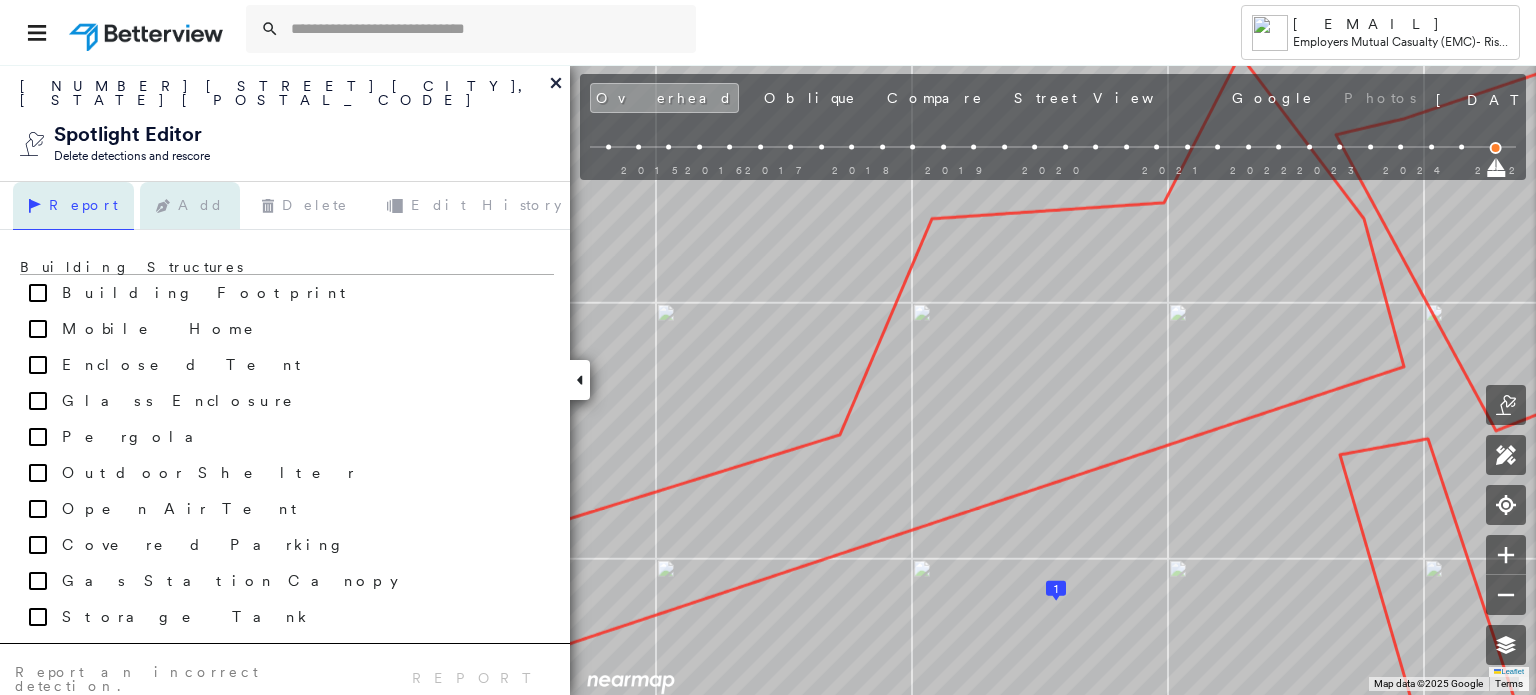 click on "Add" at bounding box center [190, 206] 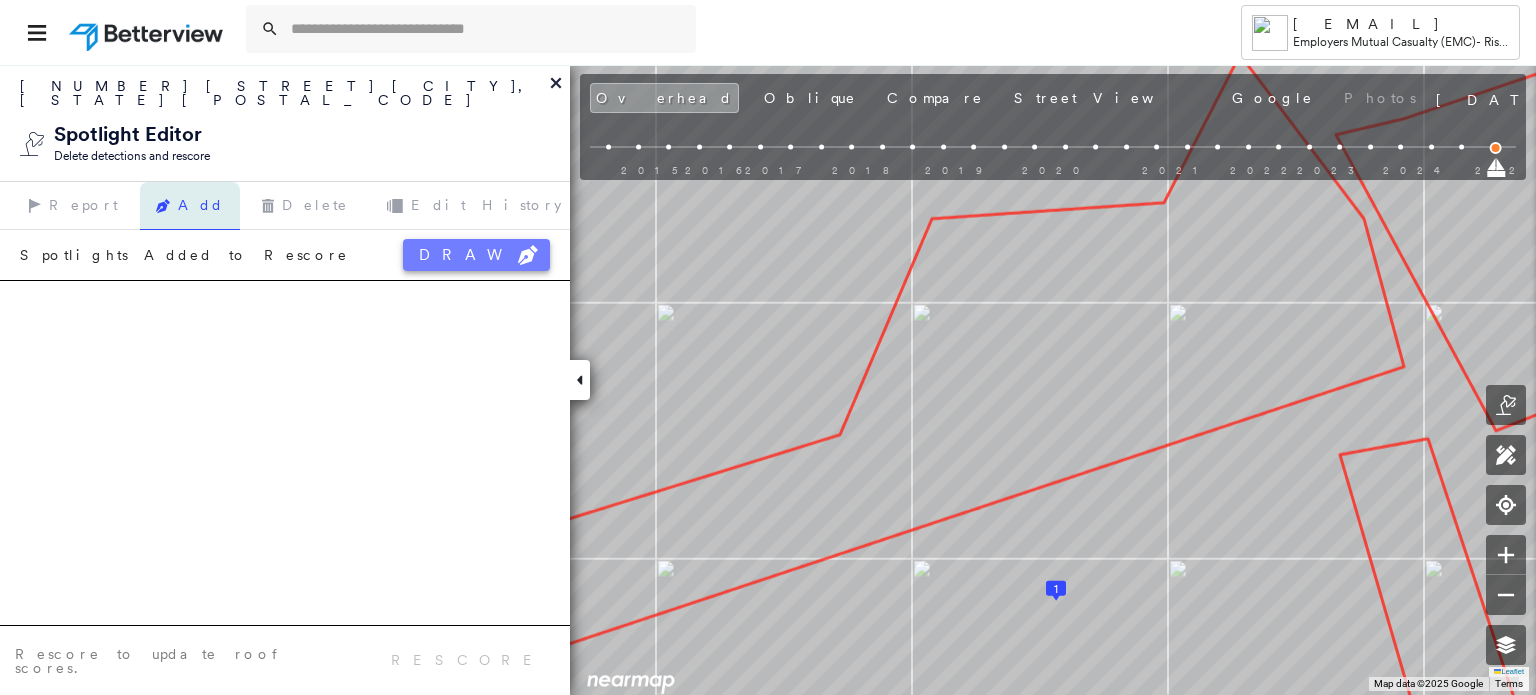 click on "DRAW" at bounding box center [476, 255] 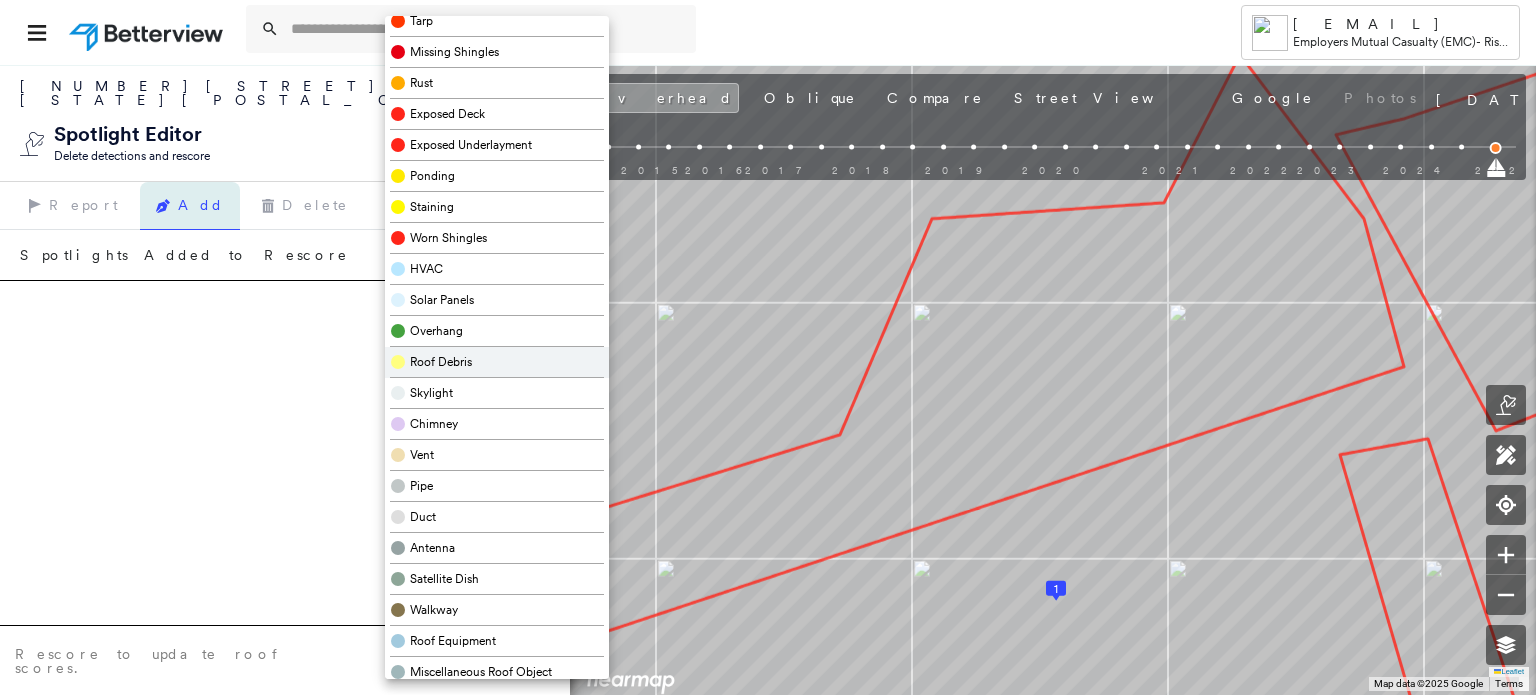 scroll, scrollTop: 494, scrollLeft: 0, axis: vertical 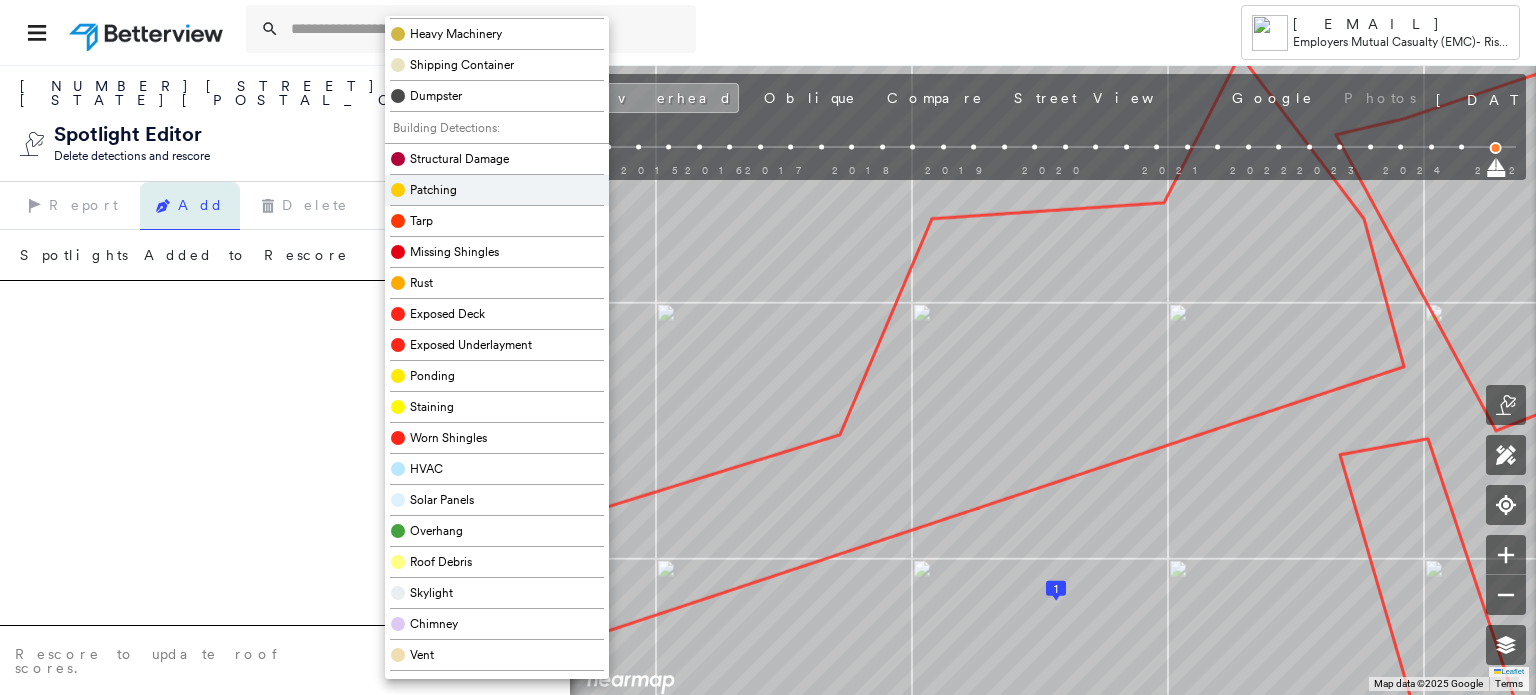 click on "Patching" at bounding box center [433, 190] 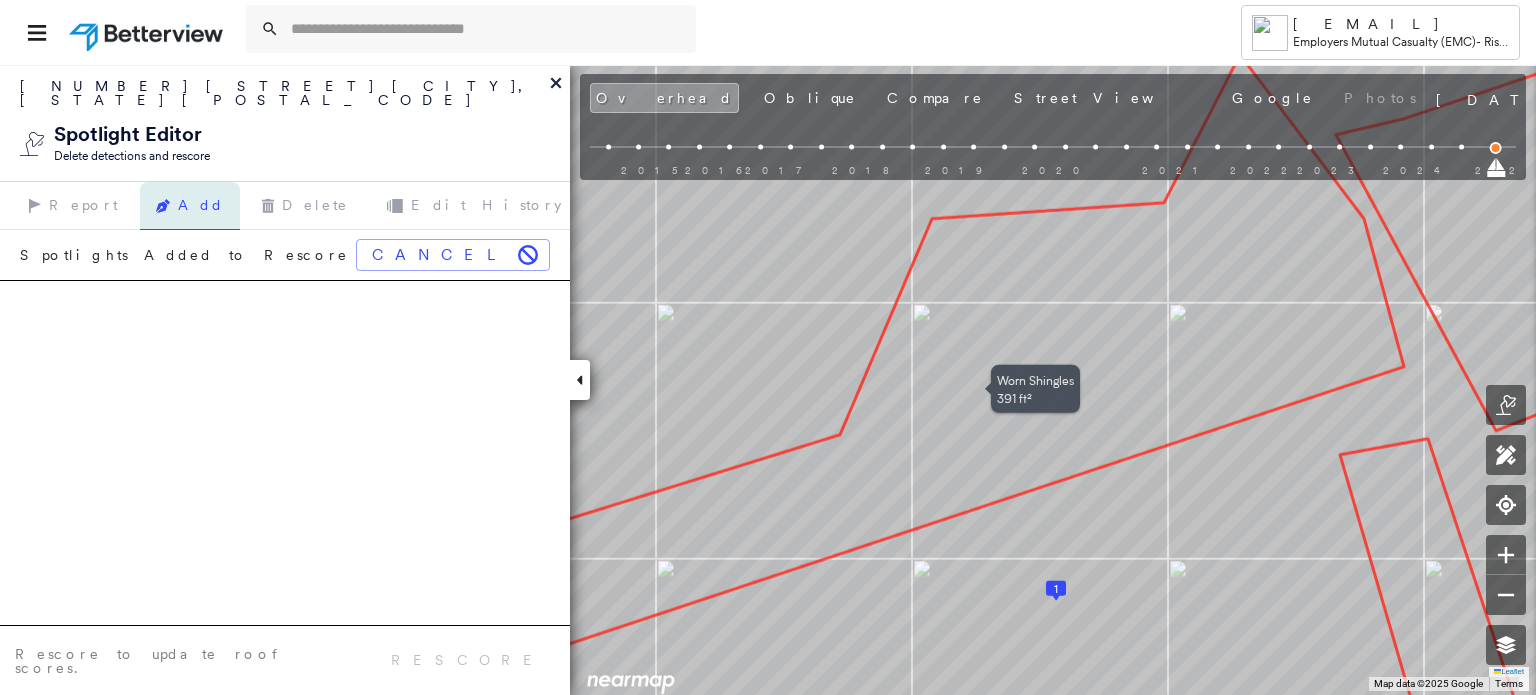 click 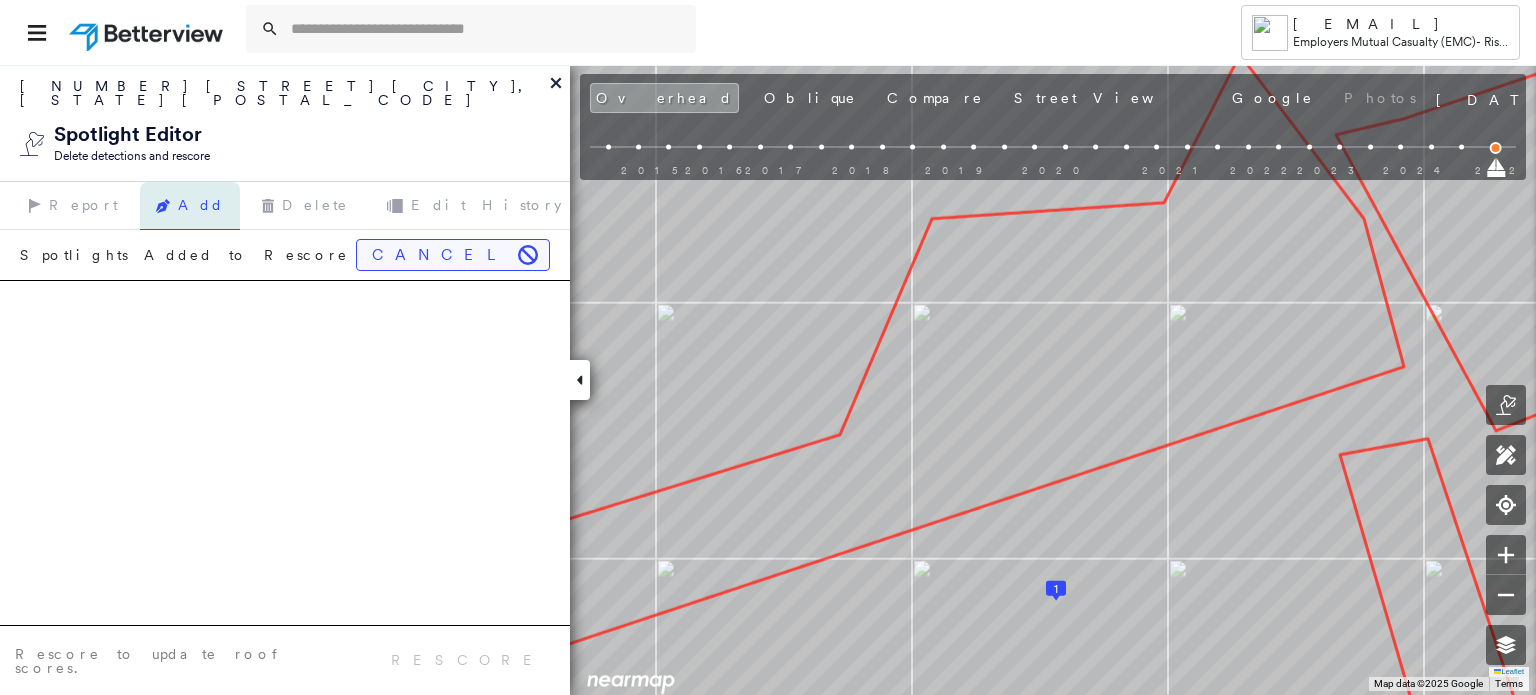 click on "Spotlights Added to Rescore Cancel" at bounding box center (285, 255) 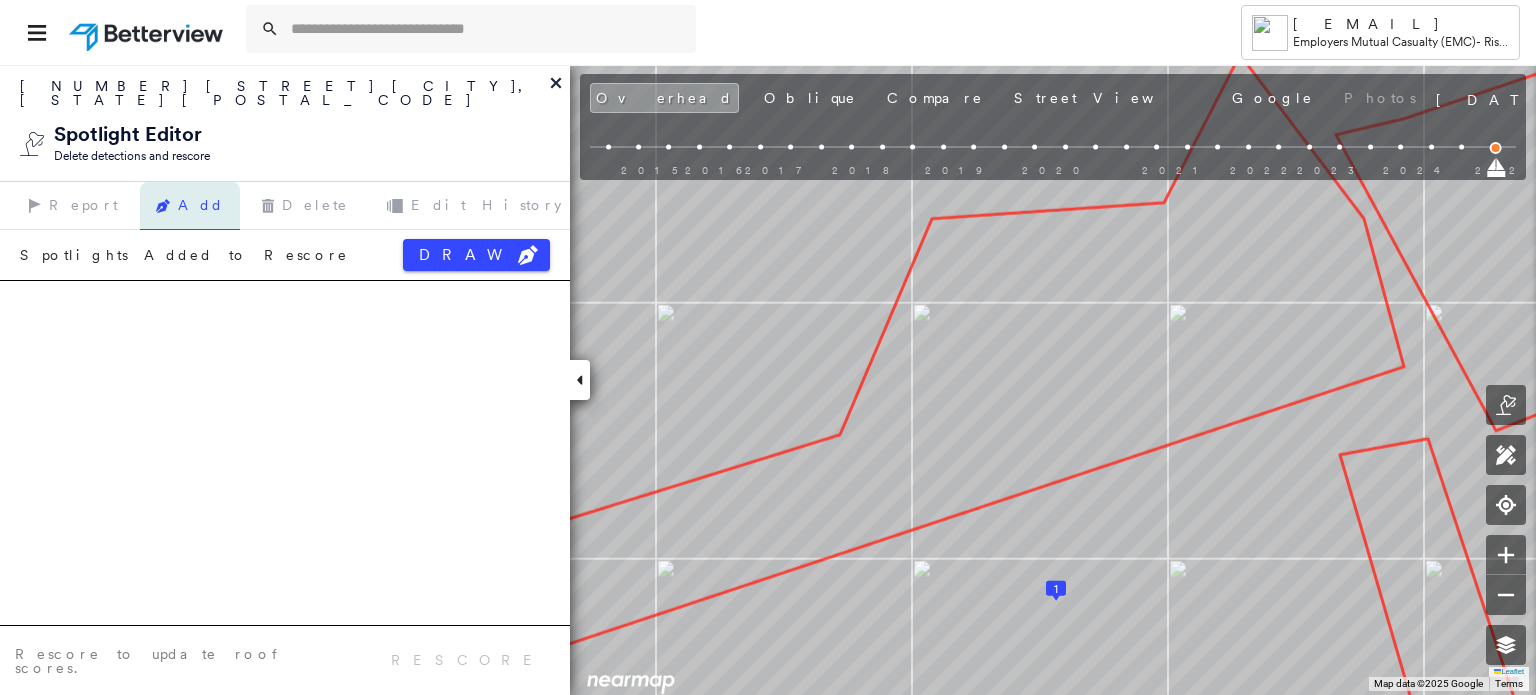 click at bounding box center [285, 453] 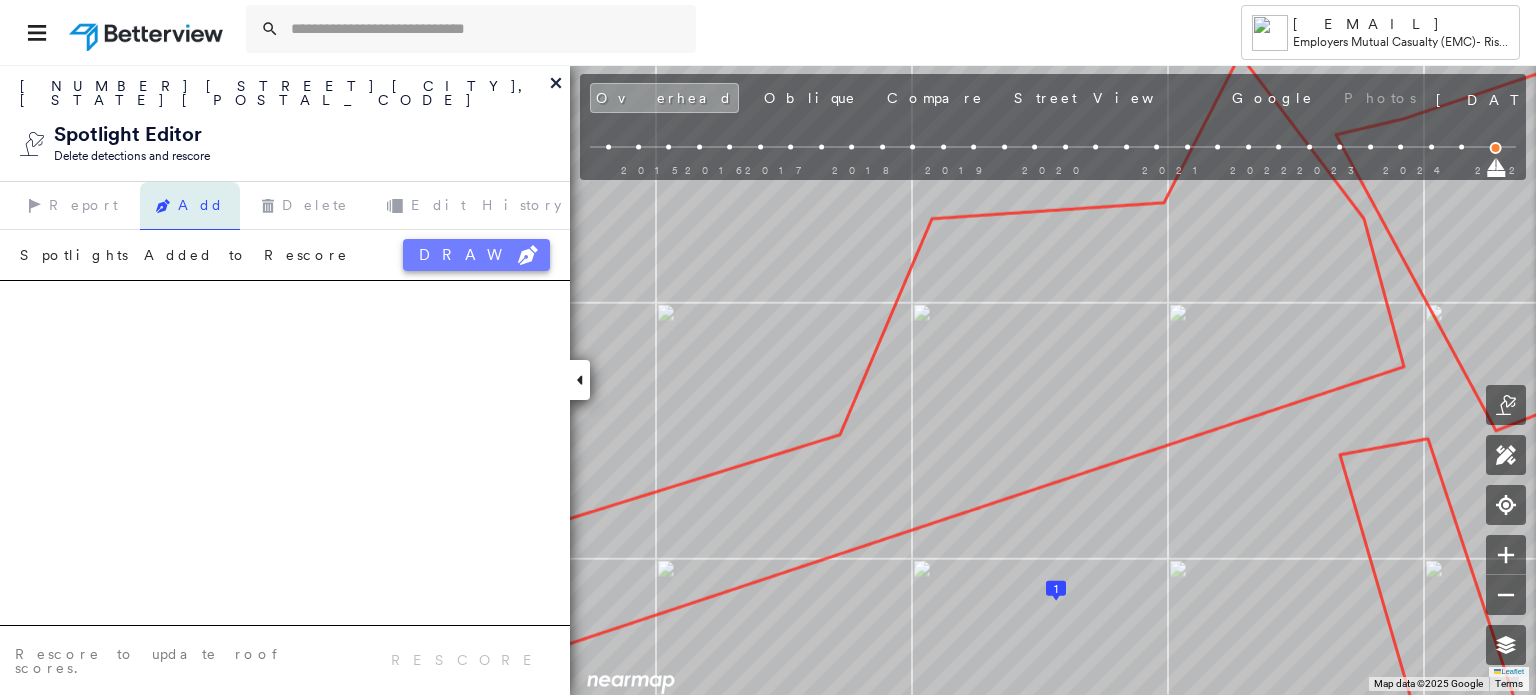 click on "DRAW" at bounding box center [476, 255] 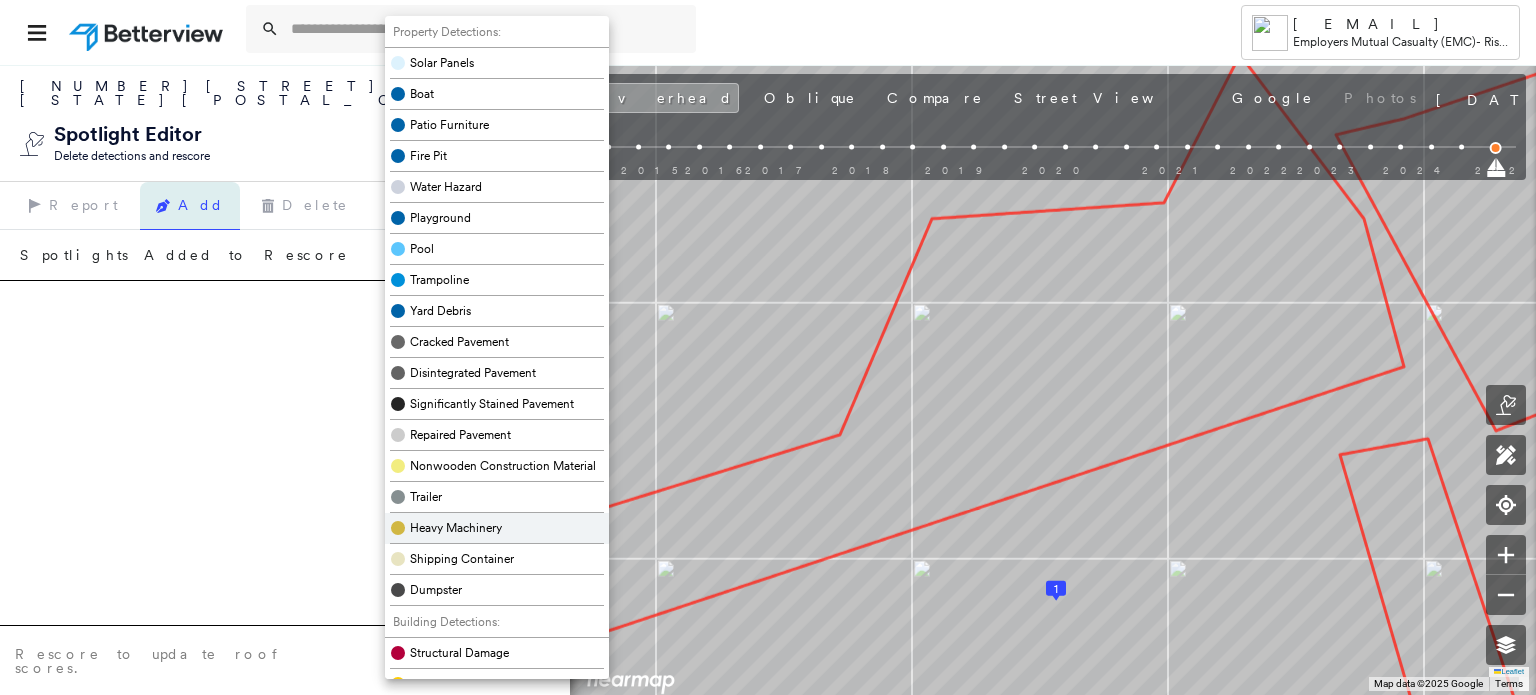 scroll, scrollTop: 100, scrollLeft: 0, axis: vertical 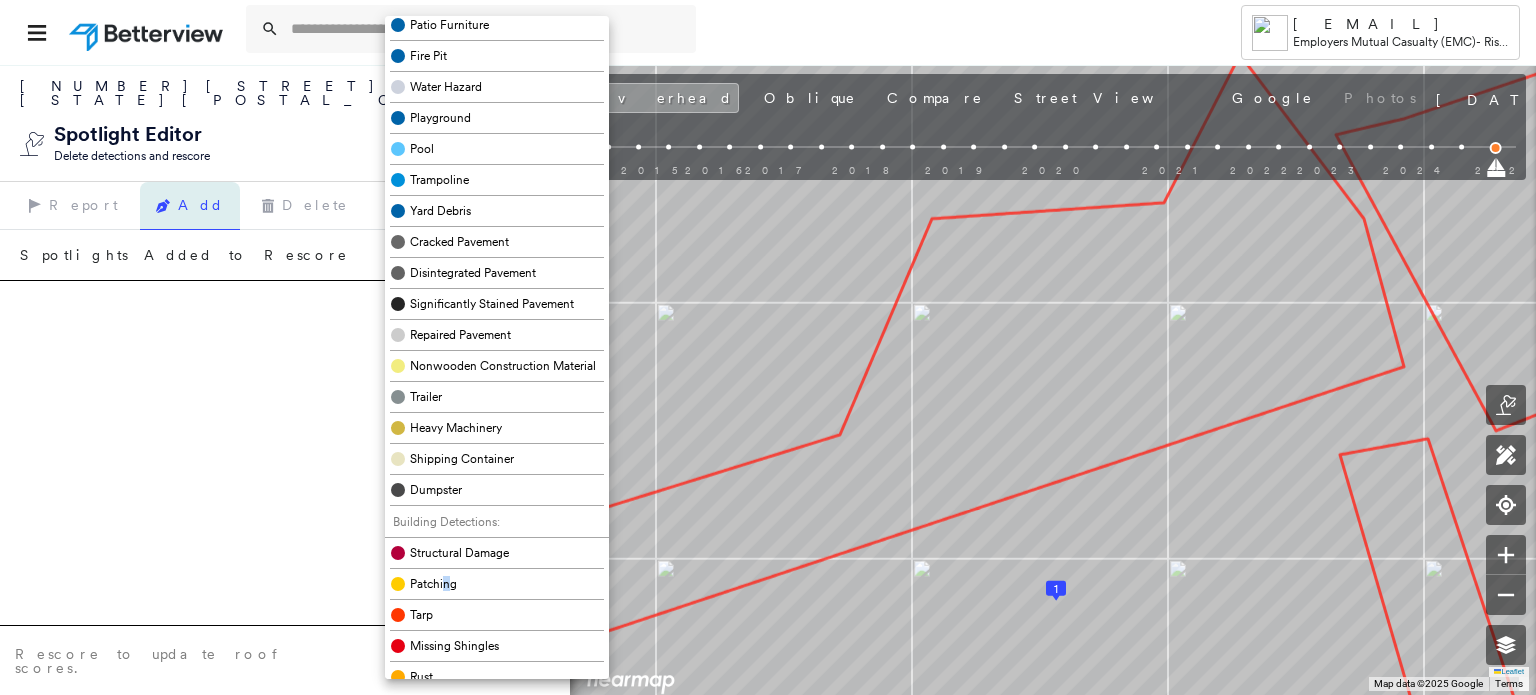 drag, startPoint x: 445, startPoint y: 589, endPoint x: 904, endPoint y: 378, distance: 505.17523 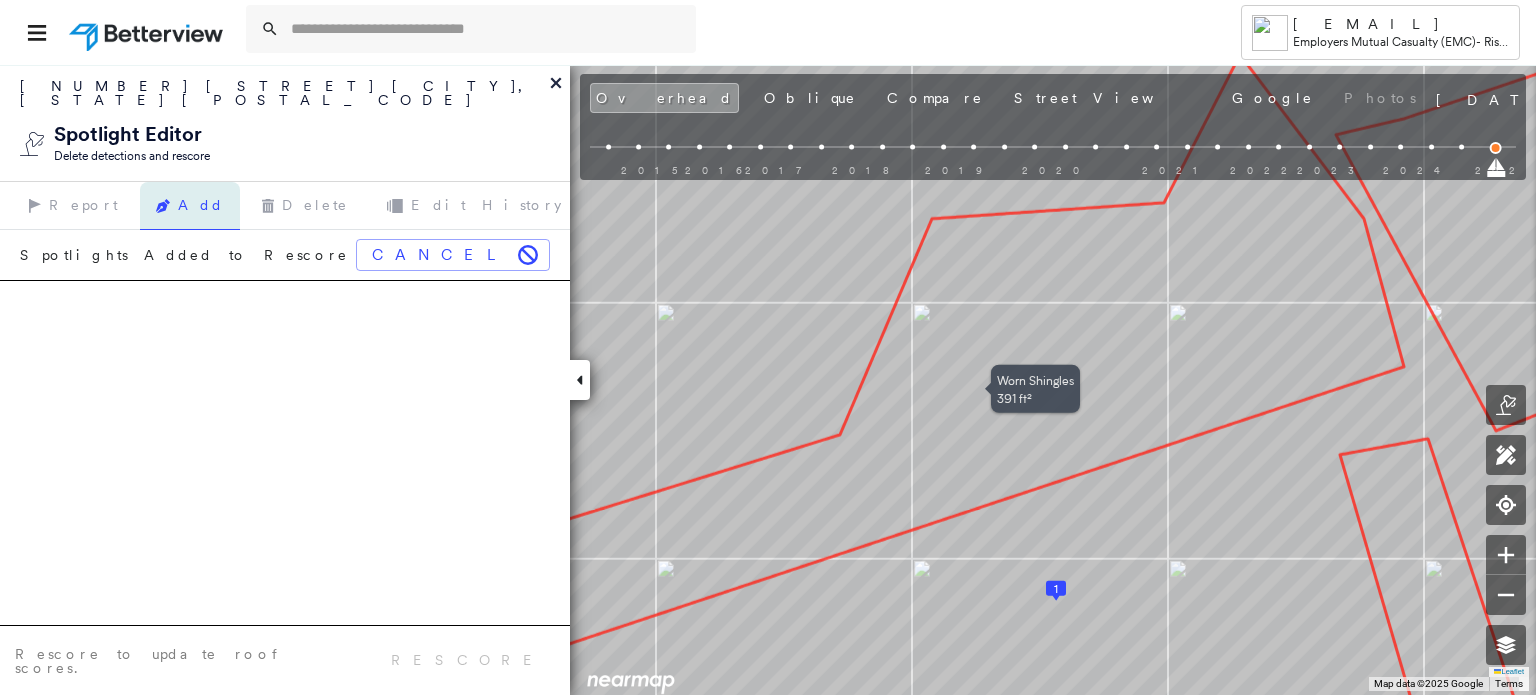 click 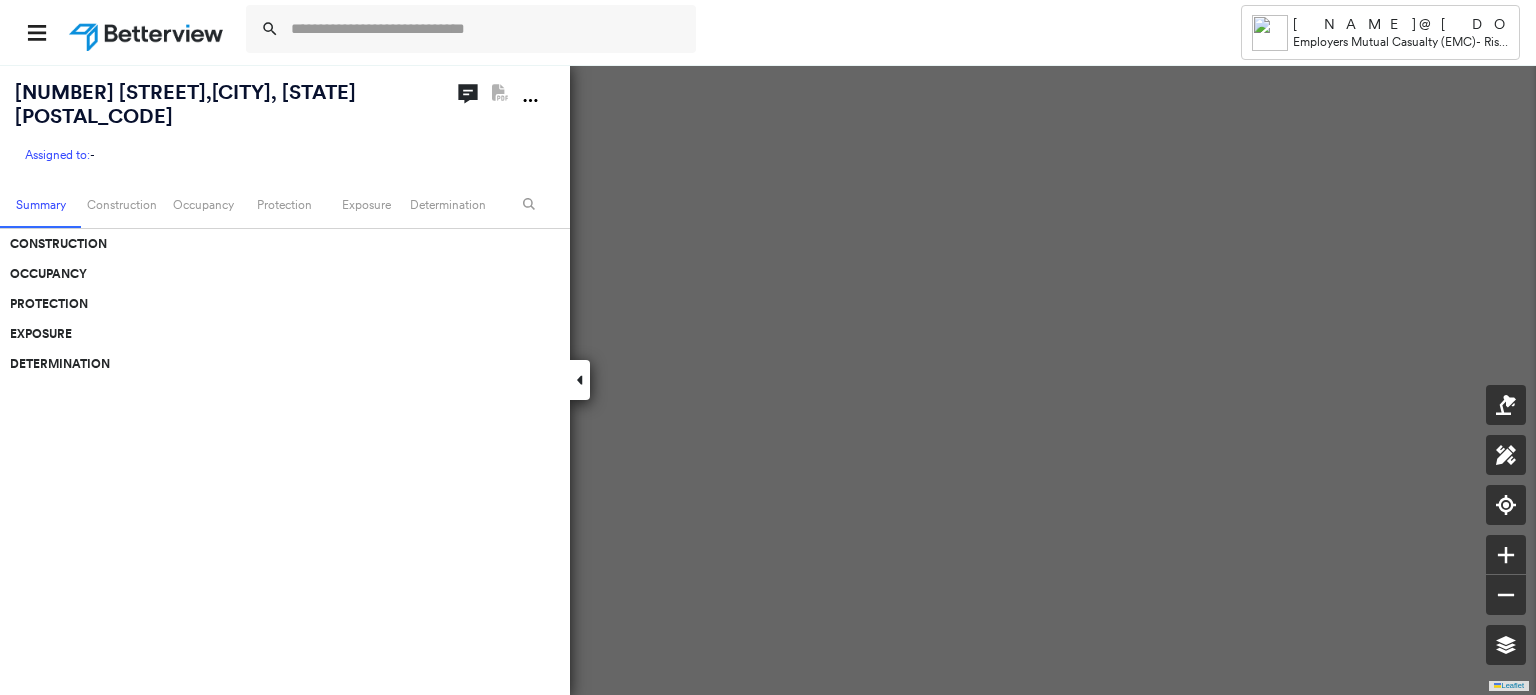scroll, scrollTop: 0, scrollLeft: 0, axis: both 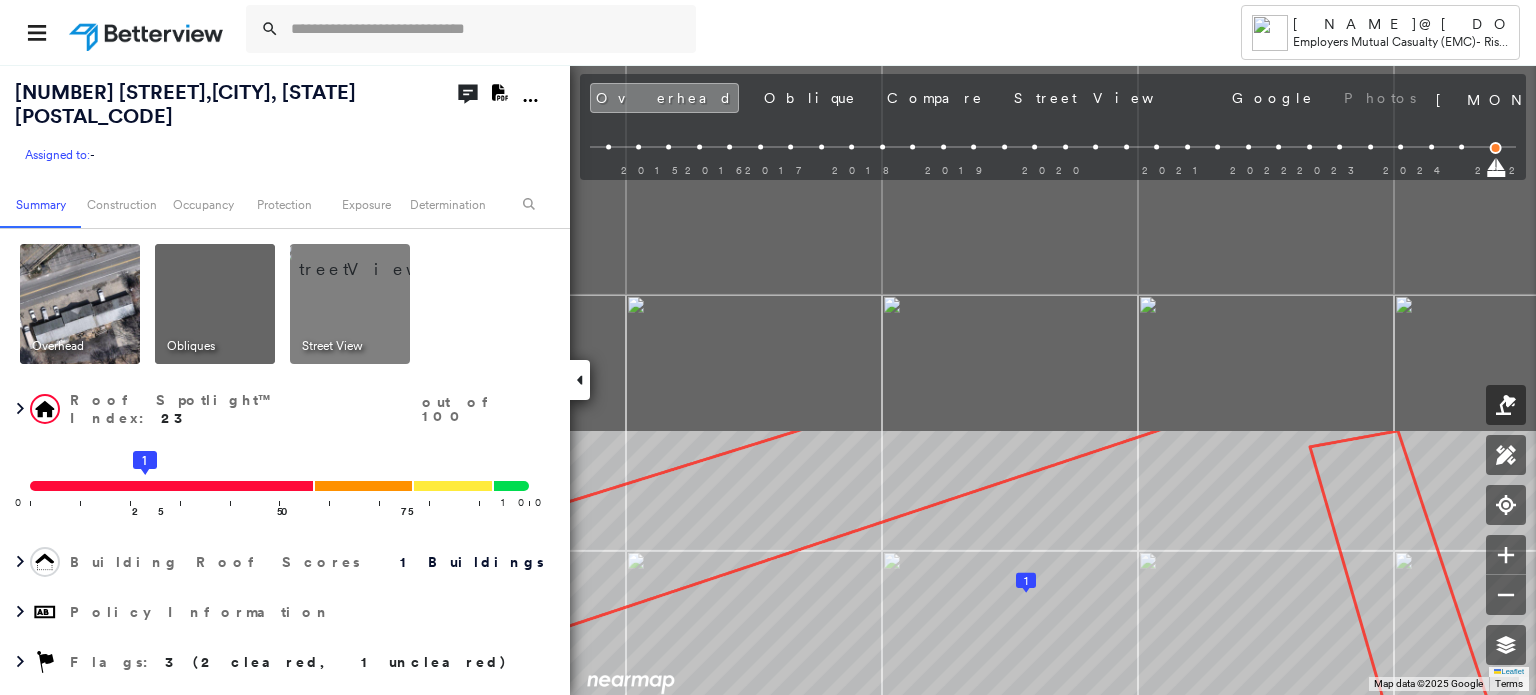 click on "[STREET_NAME] [STREET_NUMBER] [CITY], [STATE] [POSTAL_CODE]" at bounding box center (768, 347) 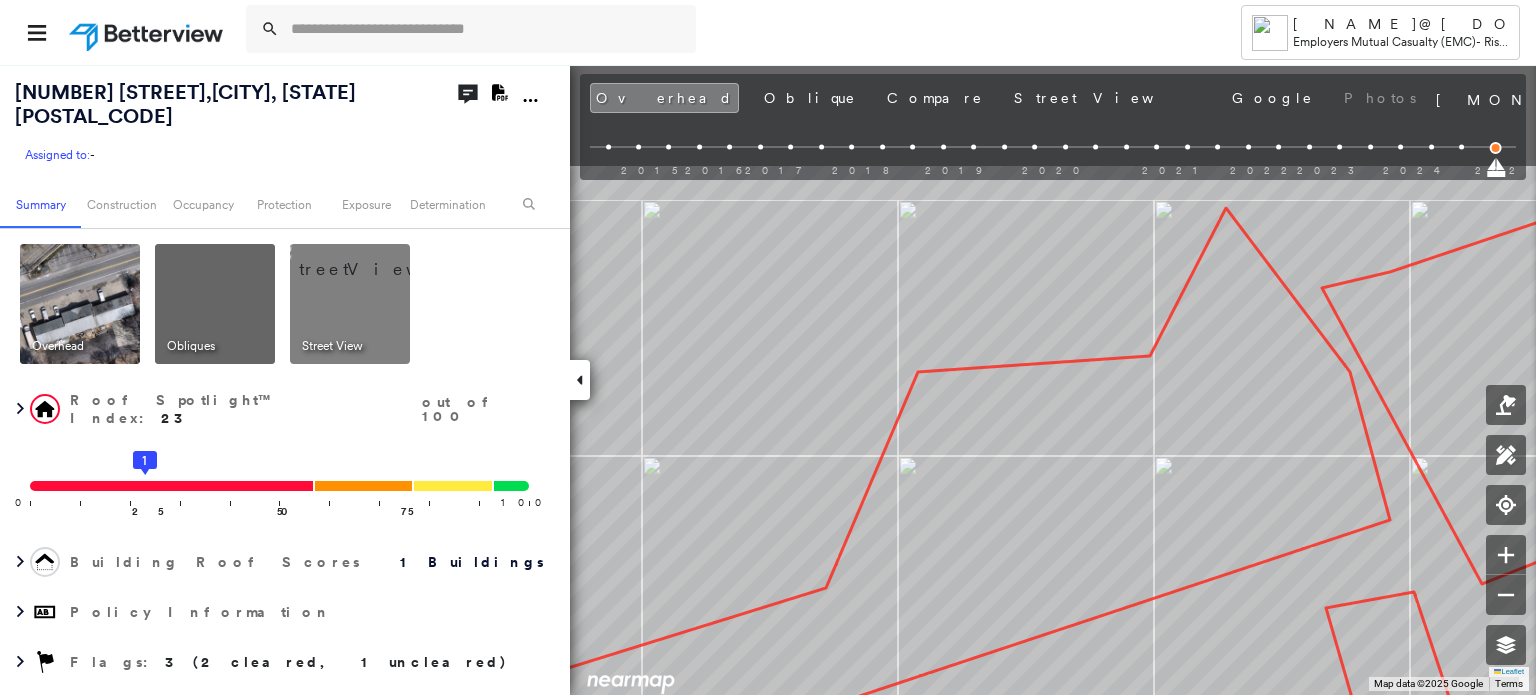 drag, startPoint x: 1065, startPoint y: 410, endPoint x: 1098, endPoint y: 568, distance: 161.40942 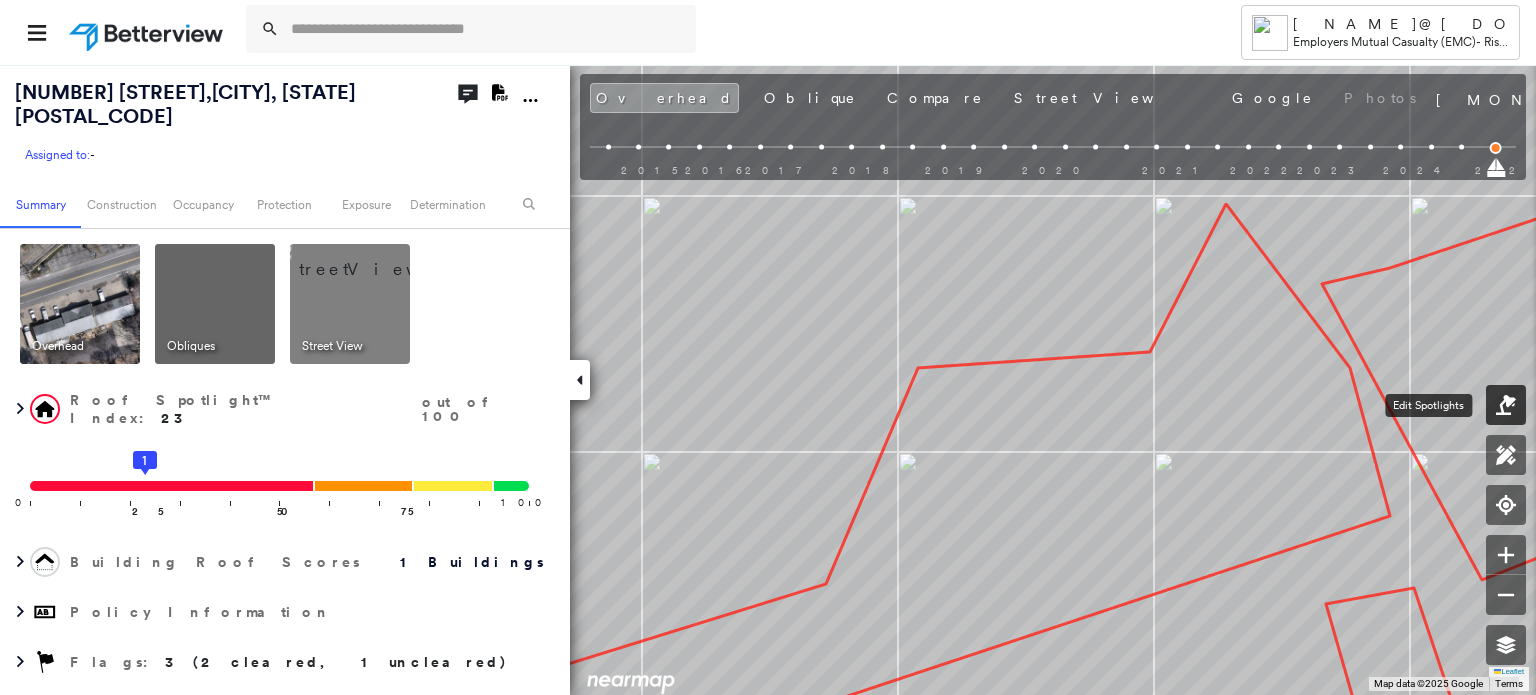 click 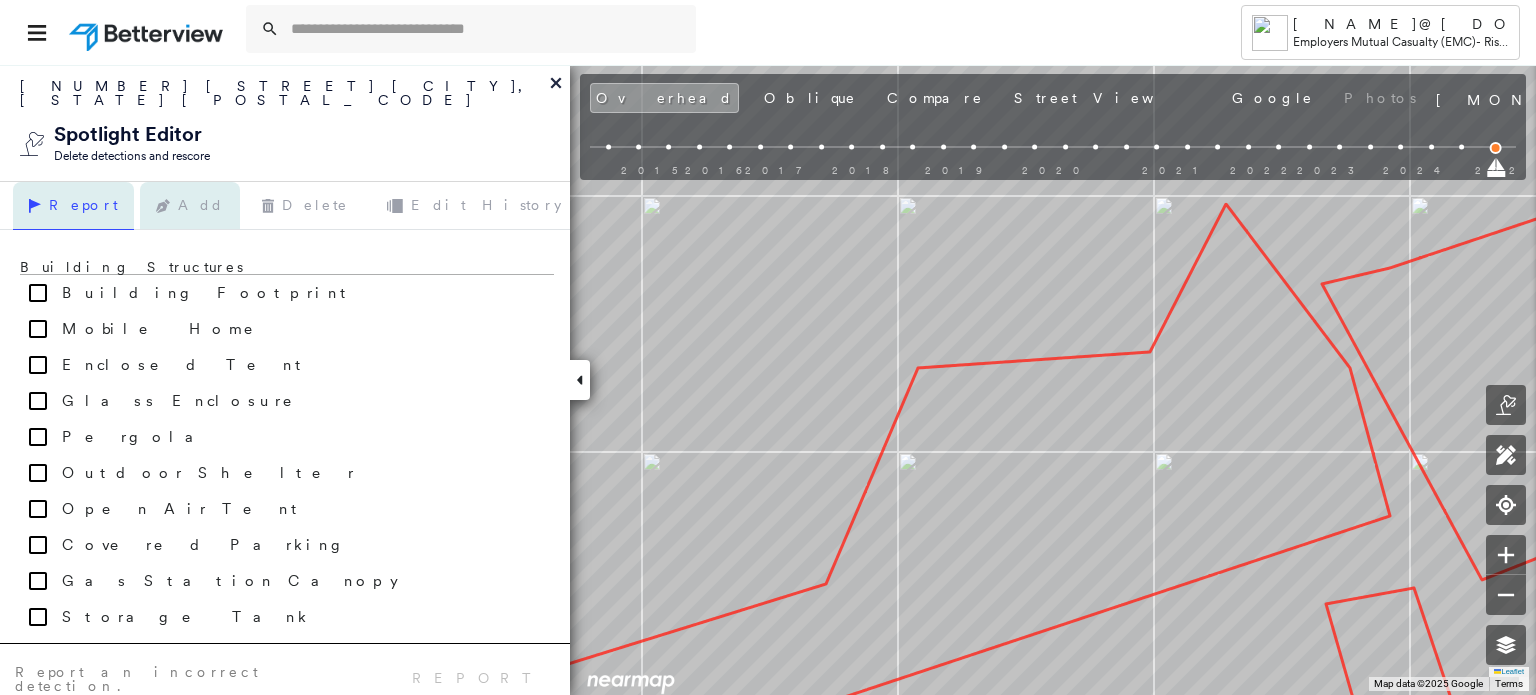 click on "Add" at bounding box center (190, 206) 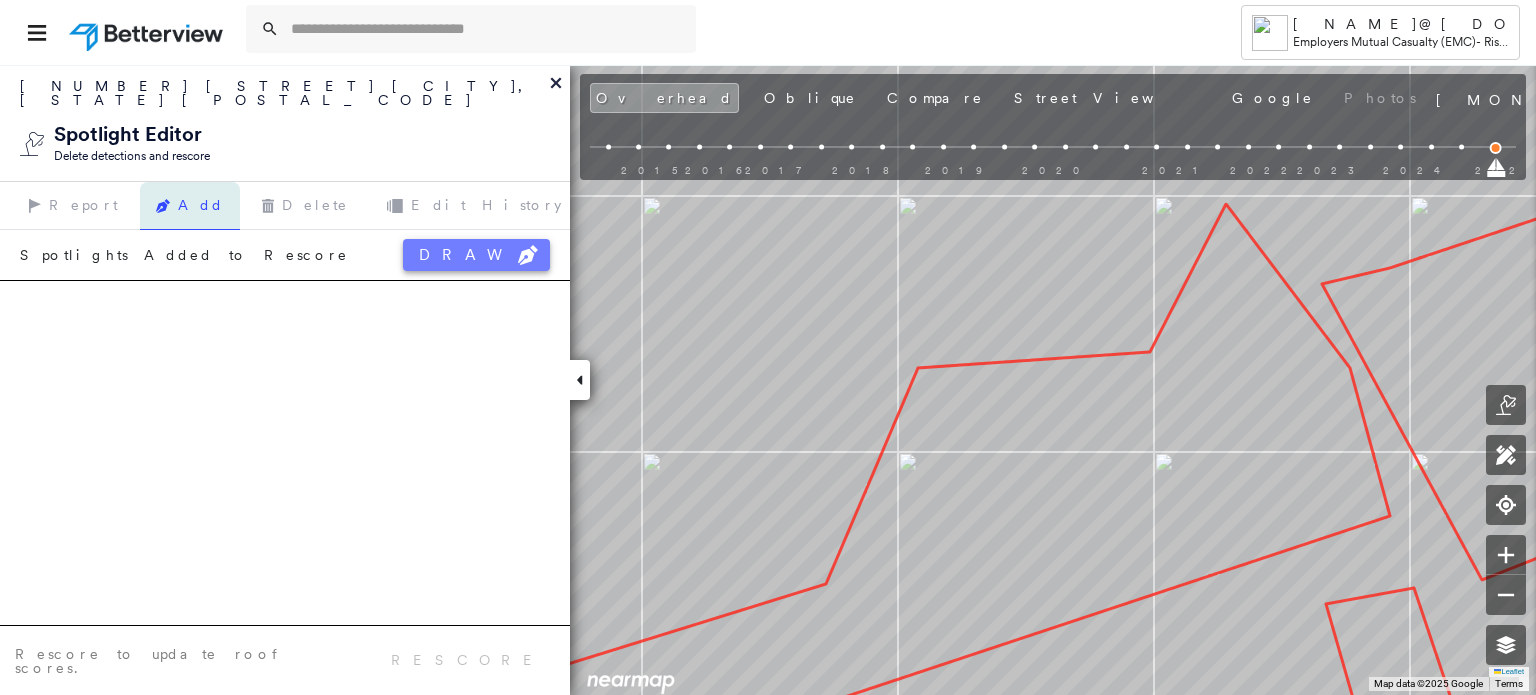 click 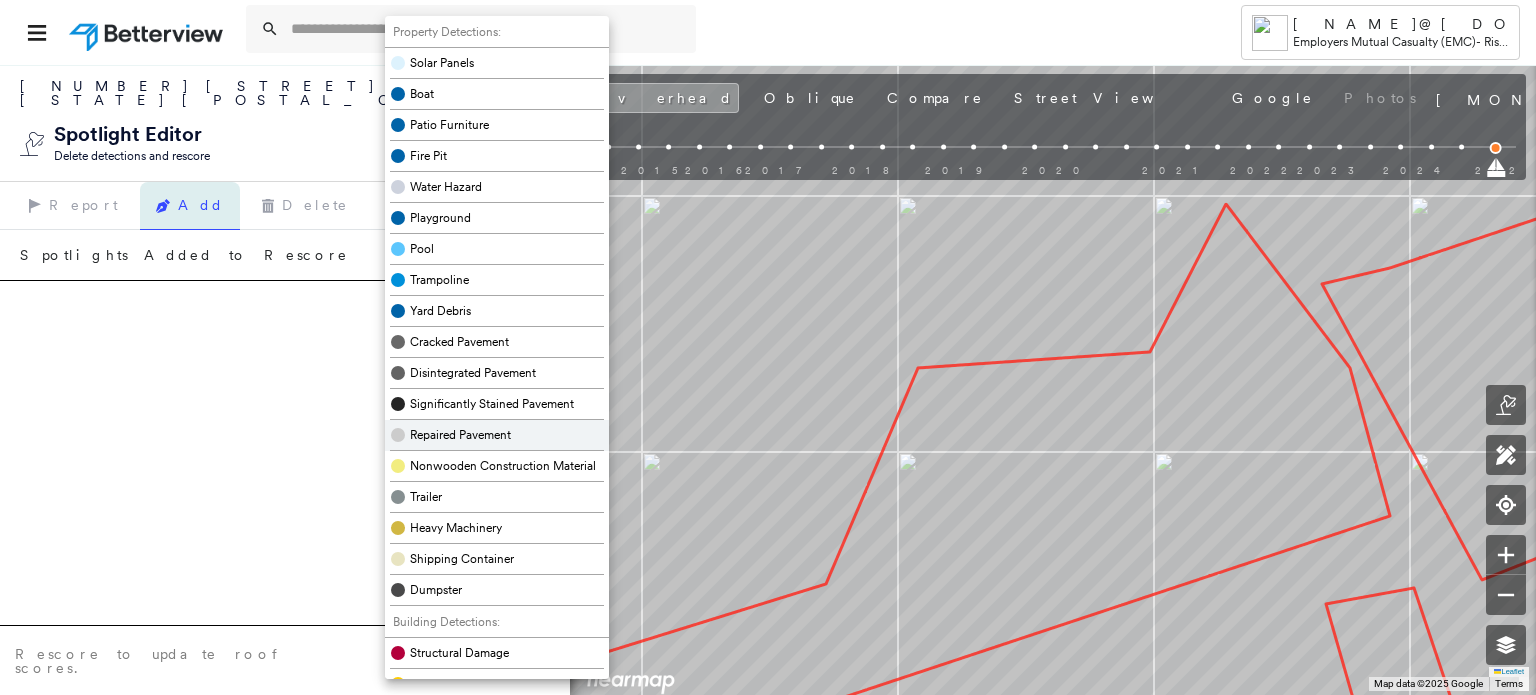 scroll, scrollTop: 100, scrollLeft: 0, axis: vertical 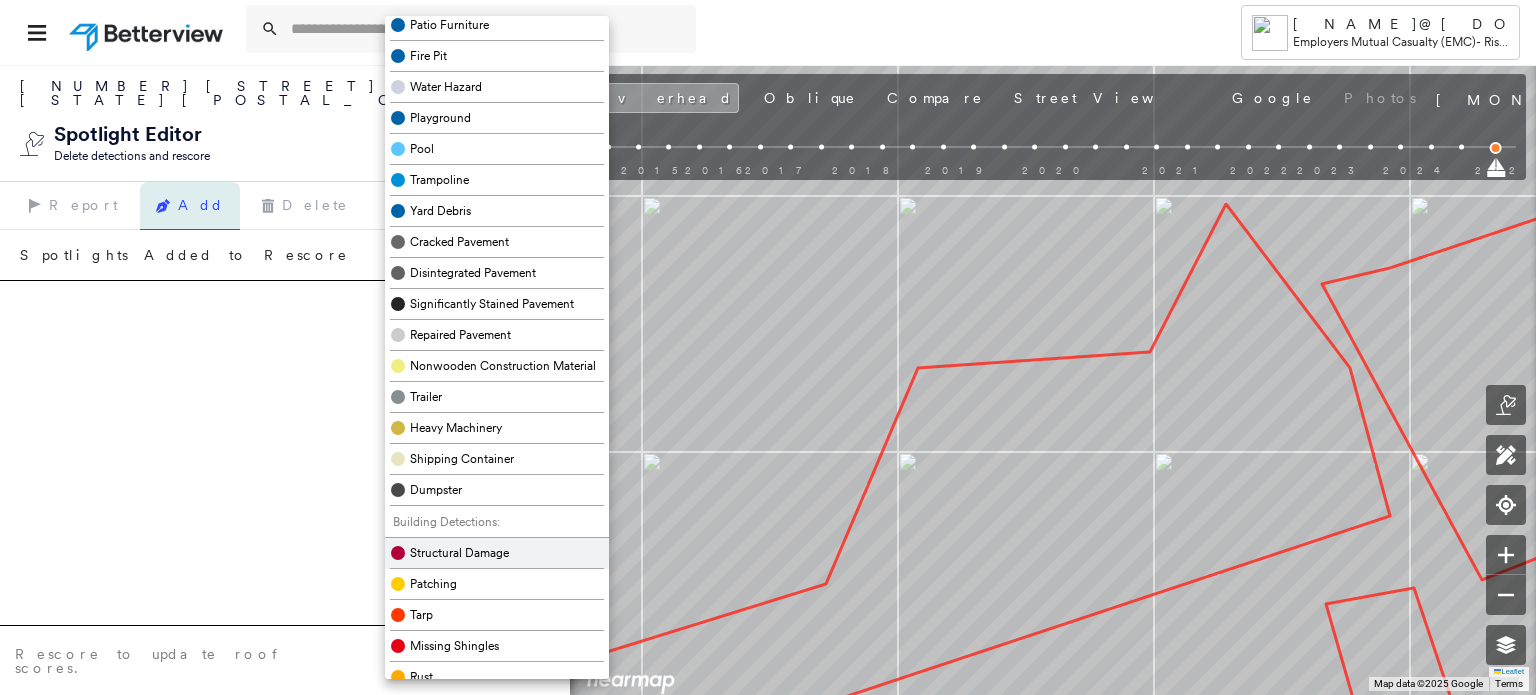 drag, startPoint x: 463, startPoint y: 581, endPoint x: 601, endPoint y: 535, distance: 145.46477 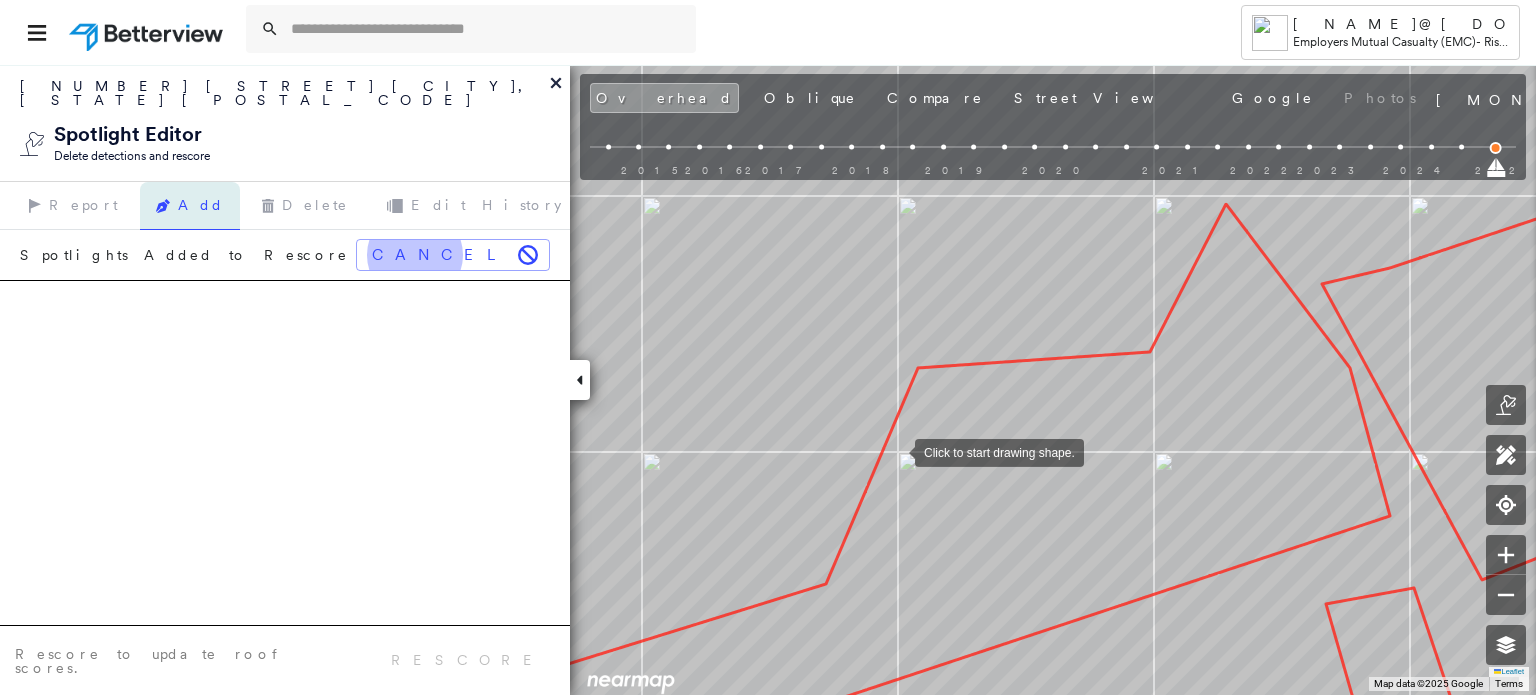click at bounding box center (895, 451) 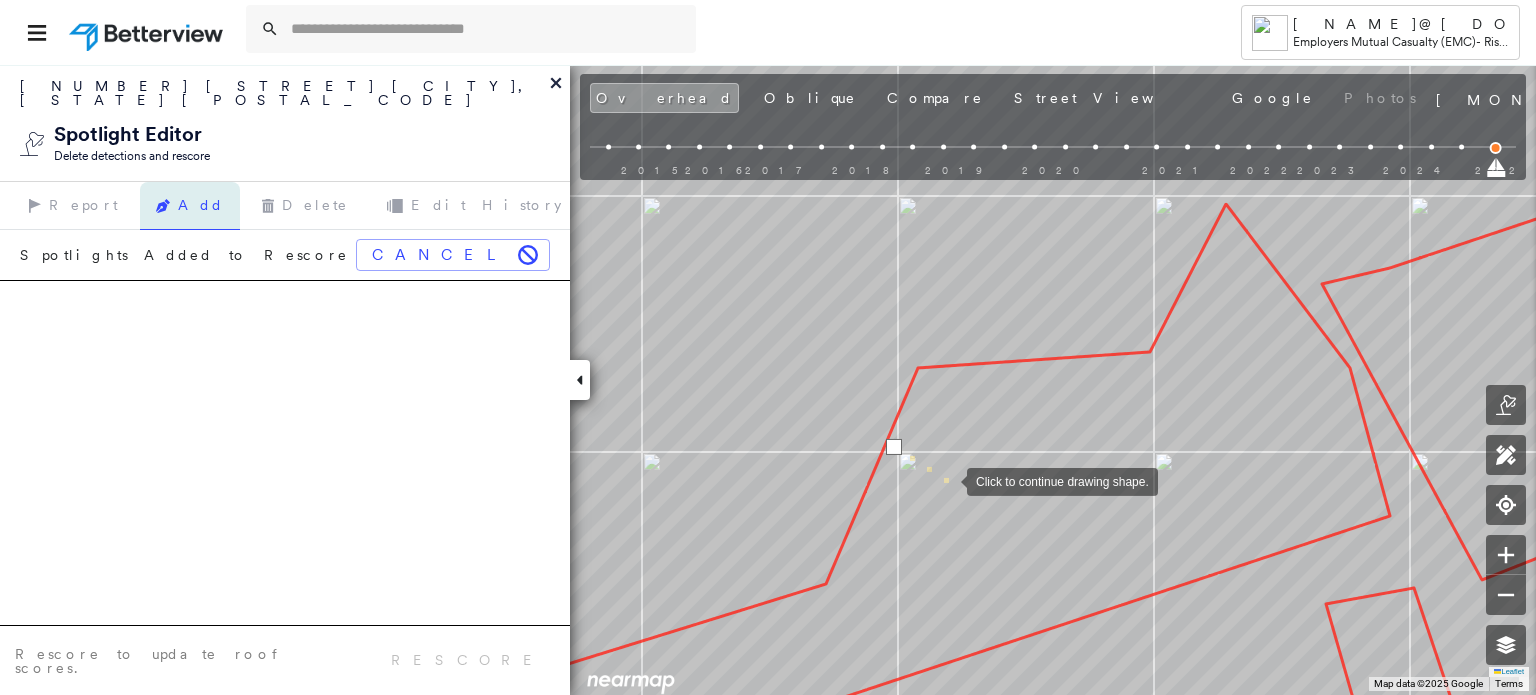 click at bounding box center (947, 480) 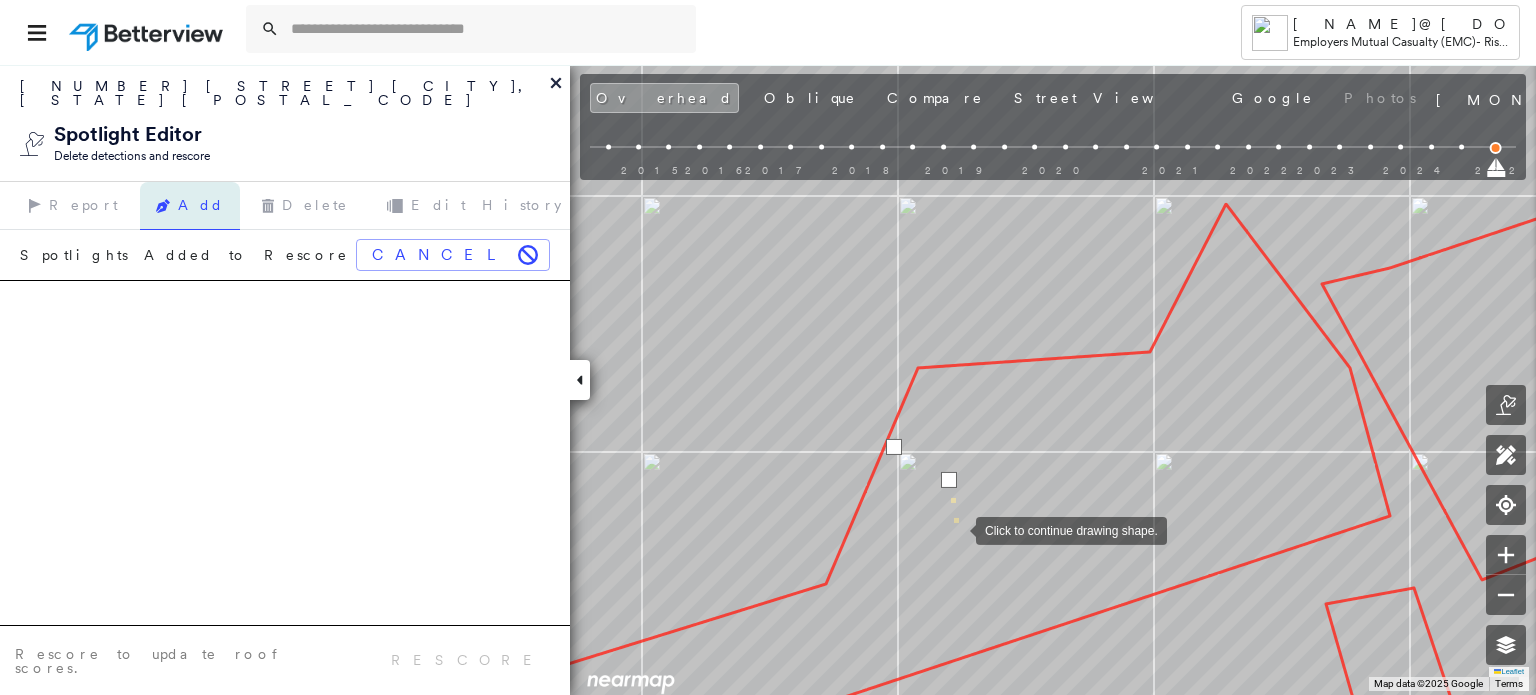 click at bounding box center [956, 529] 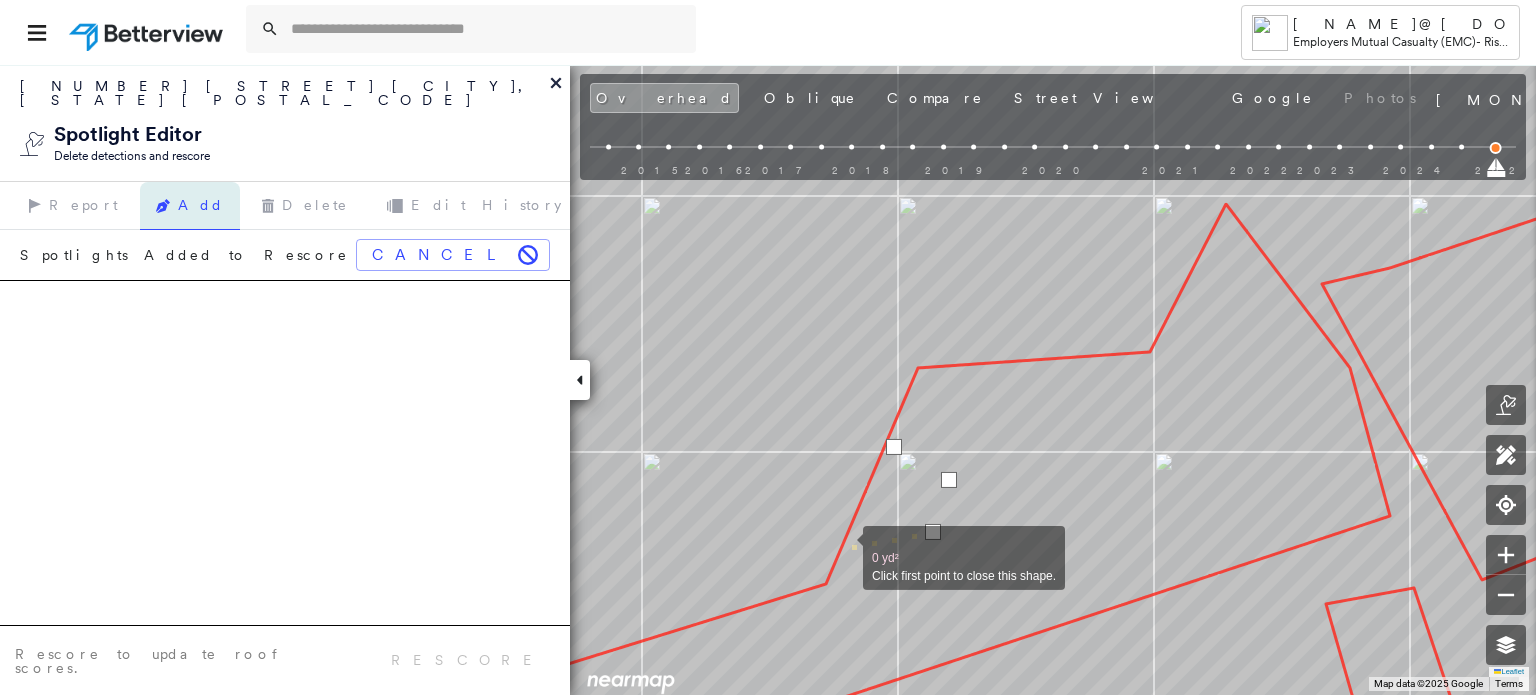 click at bounding box center (843, 547) 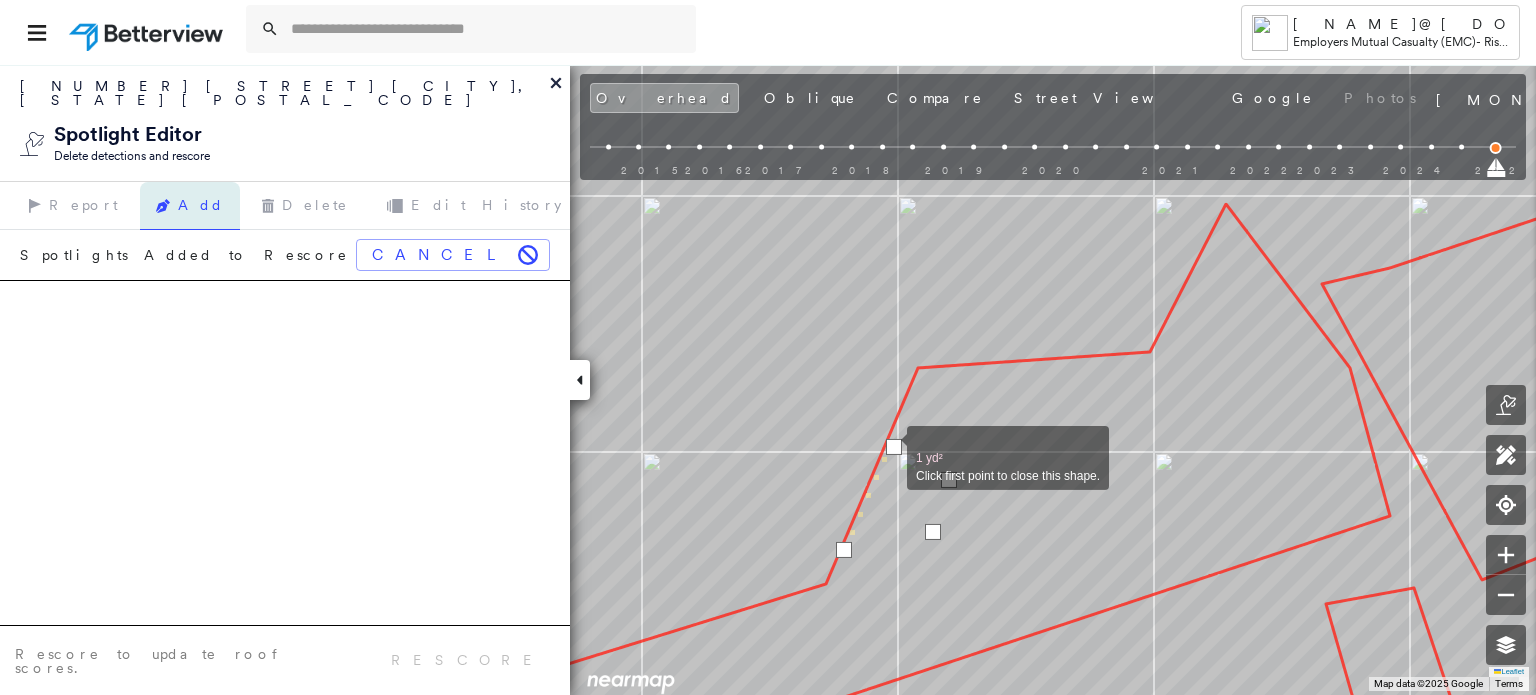 click at bounding box center [894, 447] 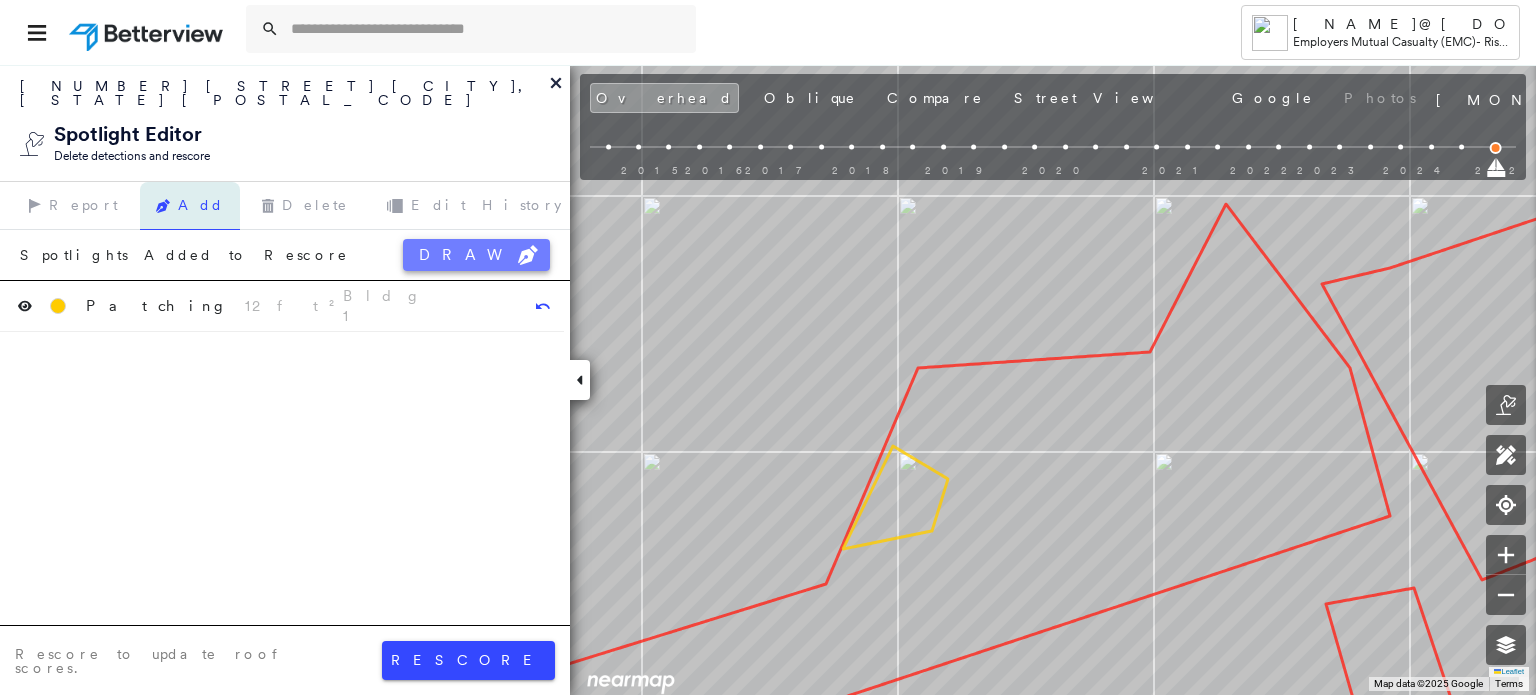 click on "DRAW" at bounding box center [476, 255] 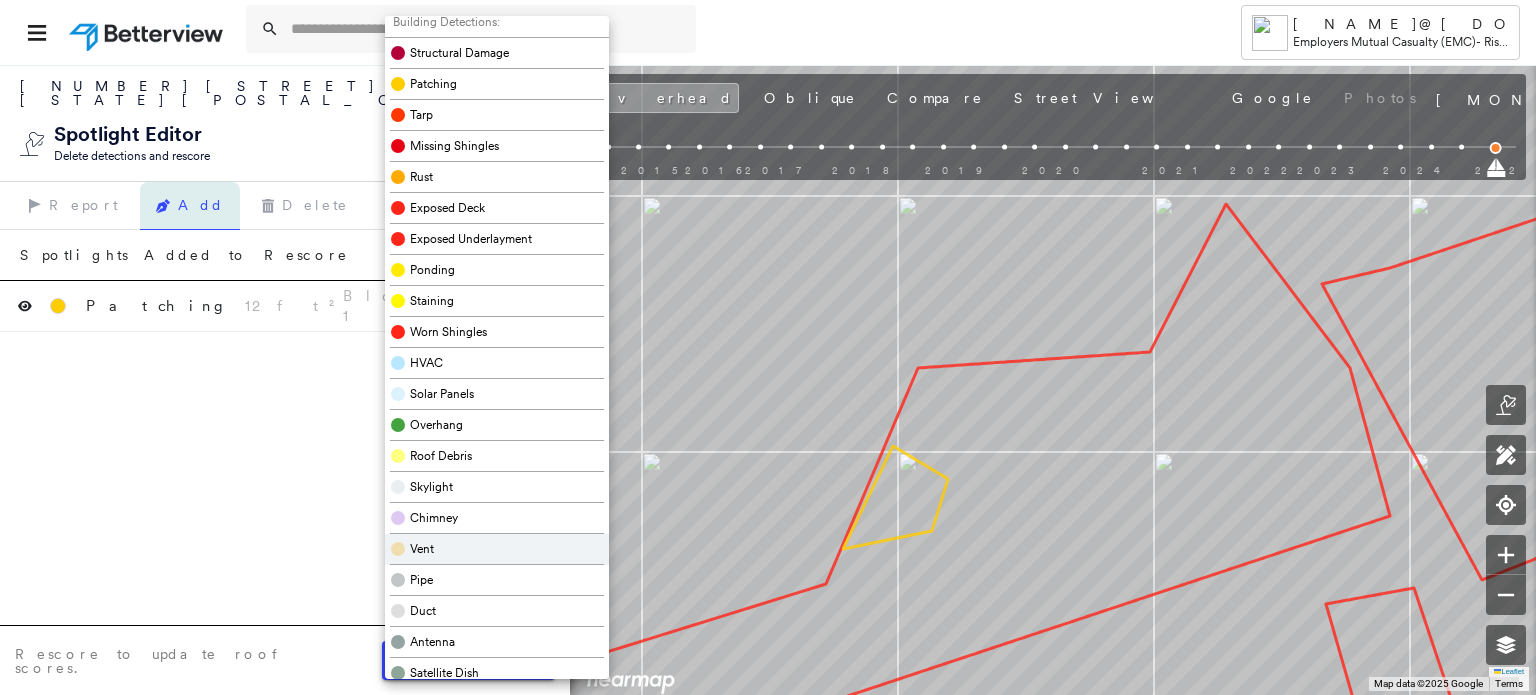 scroll, scrollTop: 694, scrollLeft: 0, axis: vertical 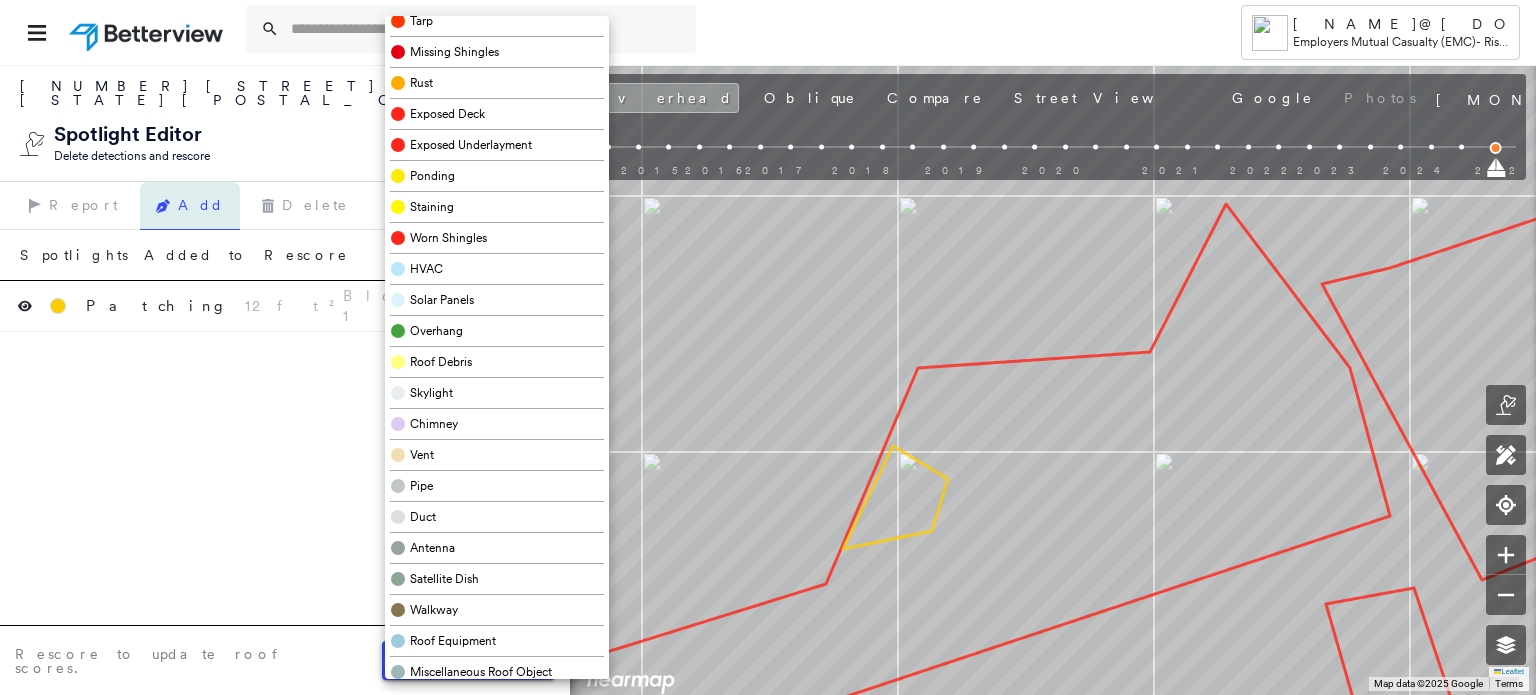 drag, startPoint x: 208, startPoint y: 607, endPoint x: 230, endPoint y: 603, distance: 22.36068 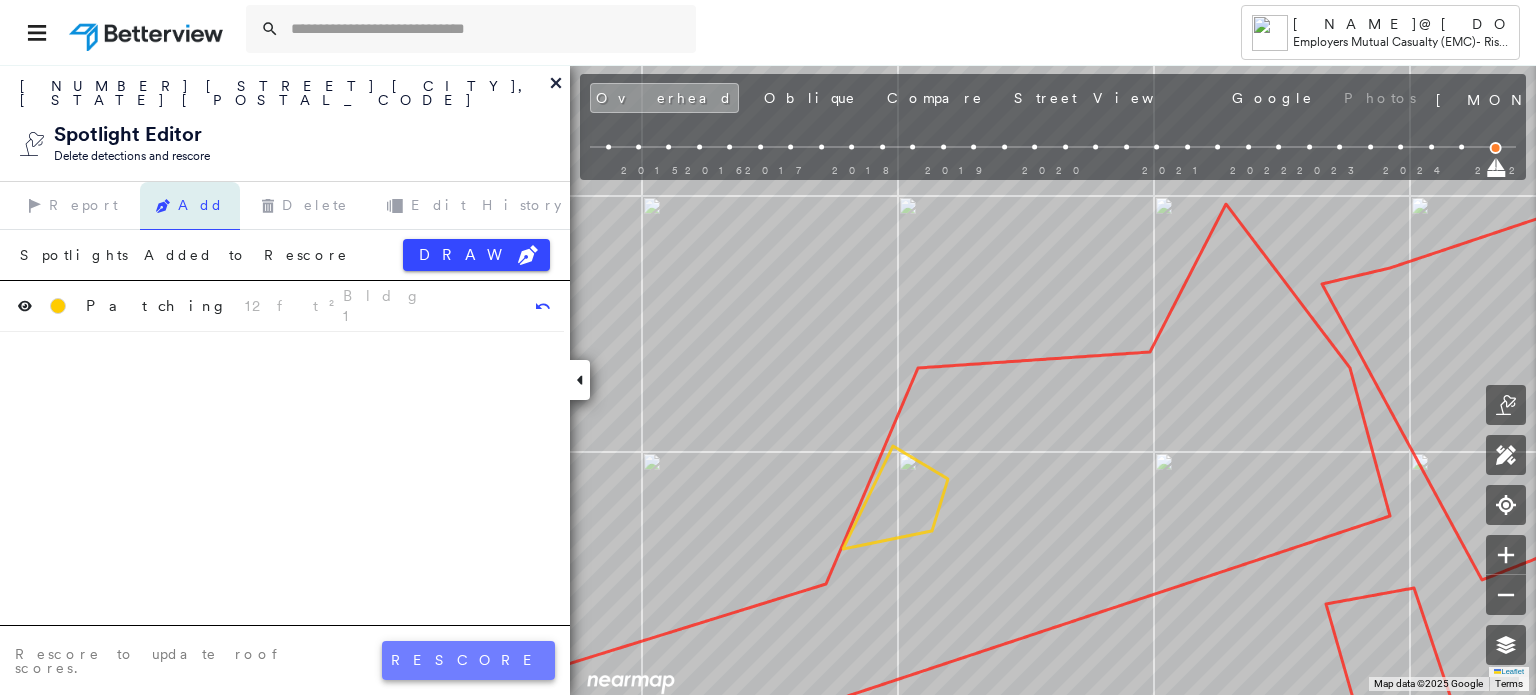 click on "rescore" at bounding box center [468, 660] 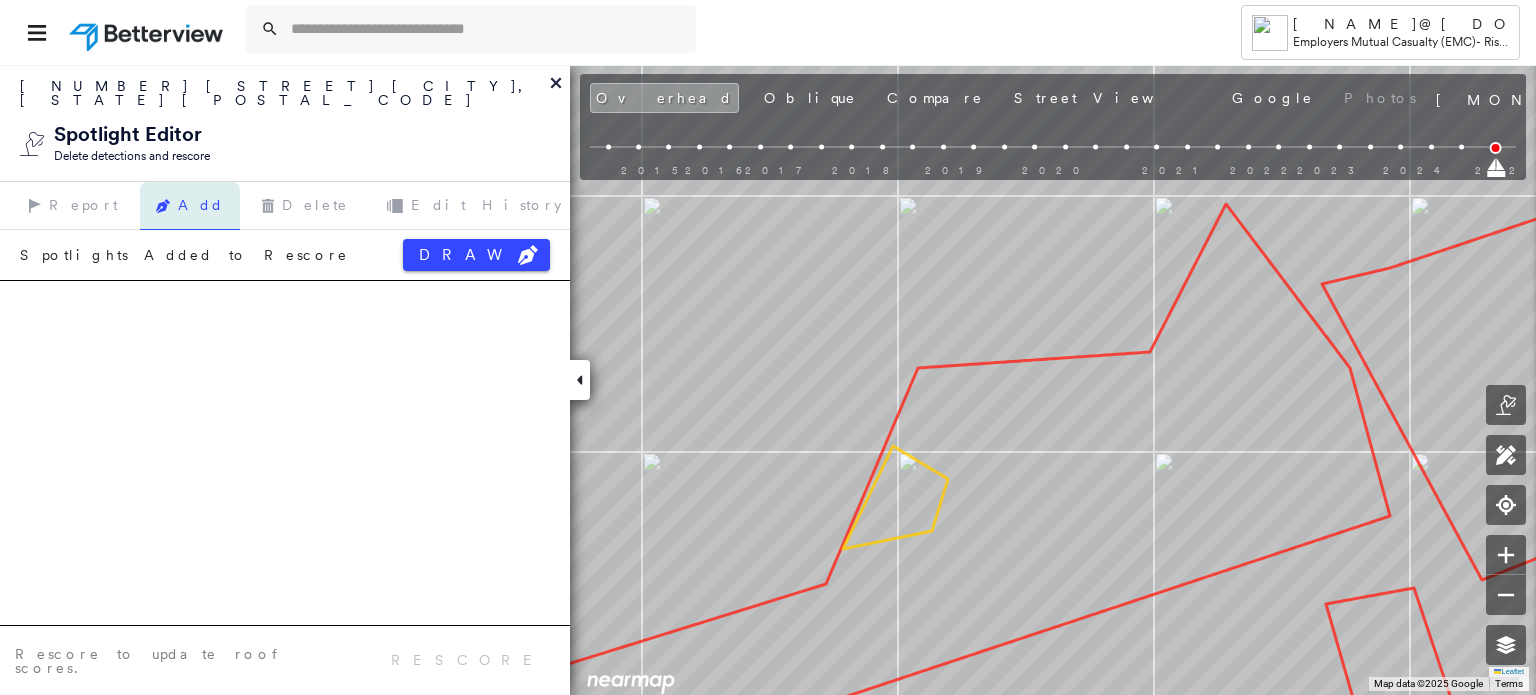 click 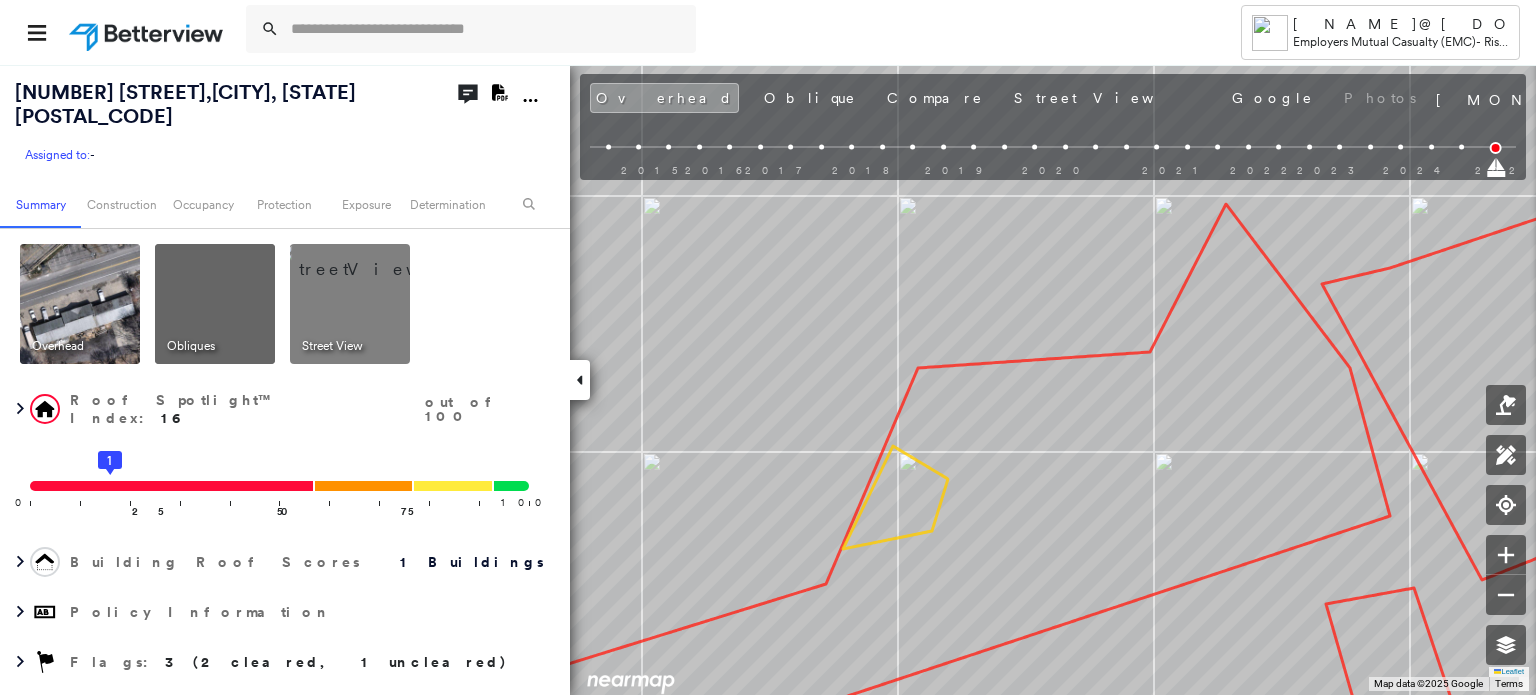 click on "Street View" at bounding box center [1108, 98] 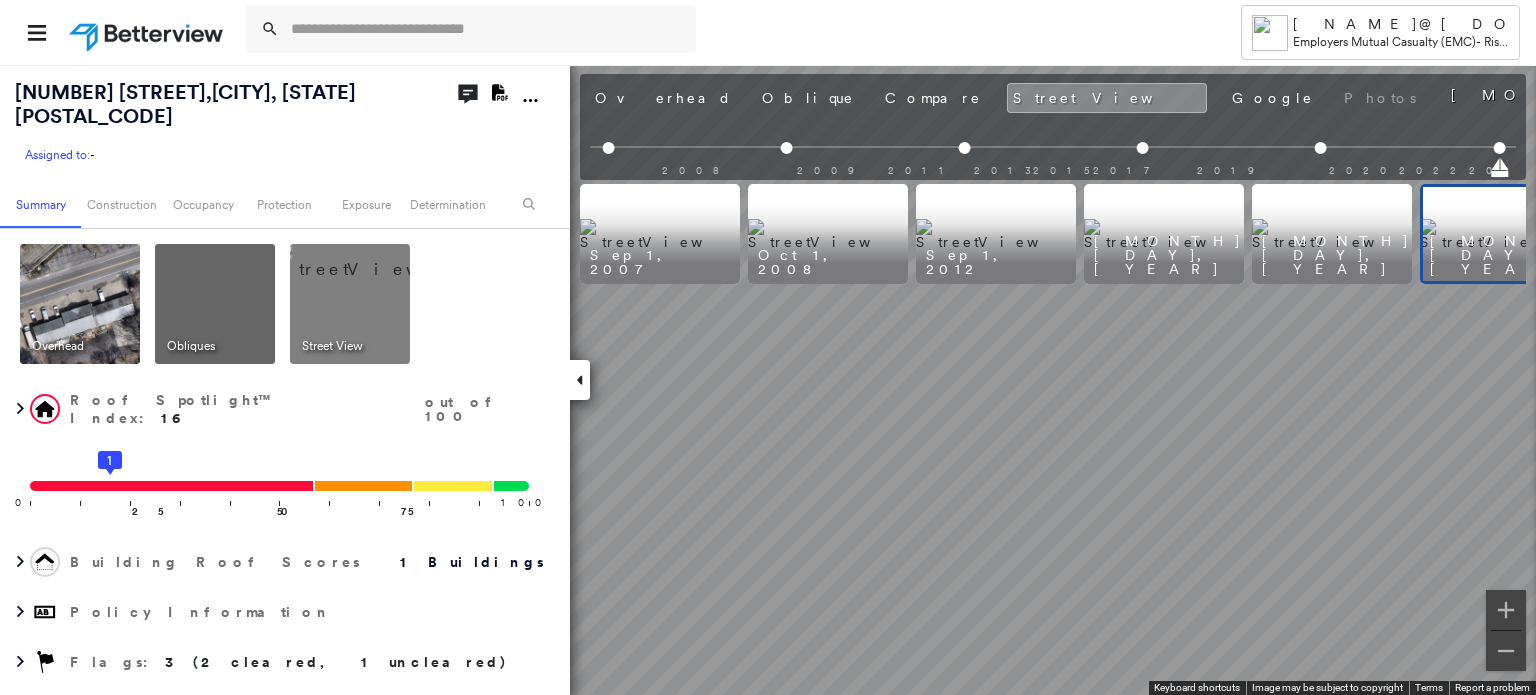 scroll, scrollTop: 0, scrollLeft: 61, axis: horizontal 